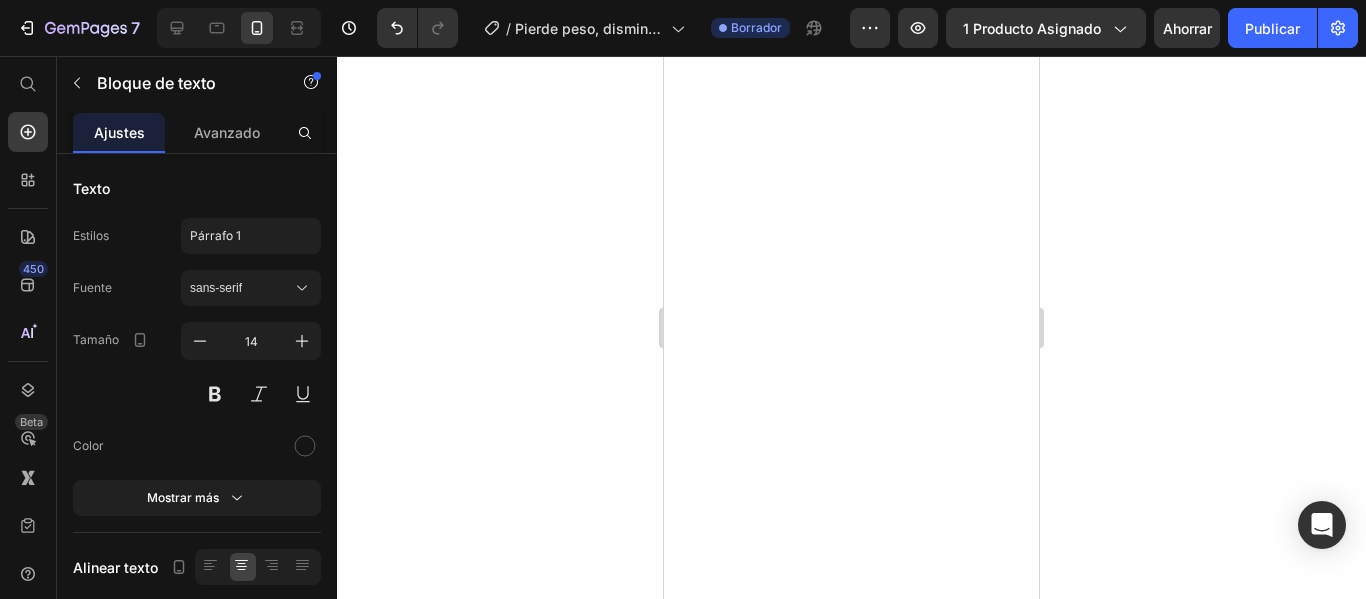 scroll, scrollTop: 0, scrollLeft: 0, axis: both 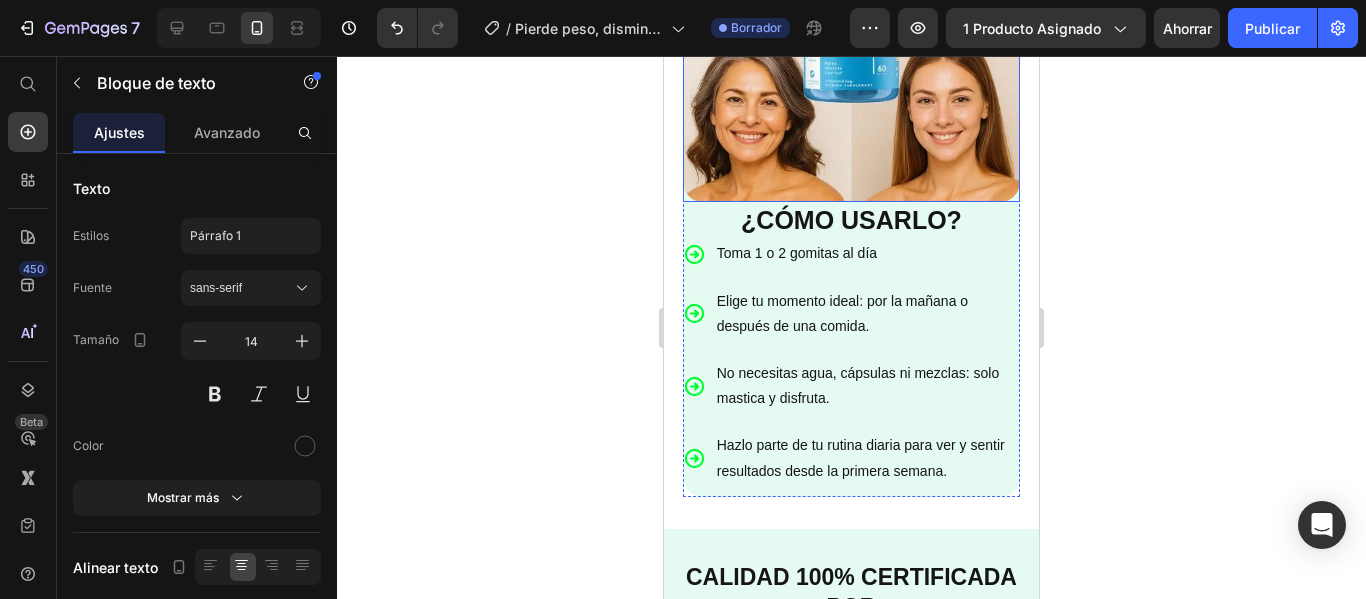 click at bounding box center (852, 33) 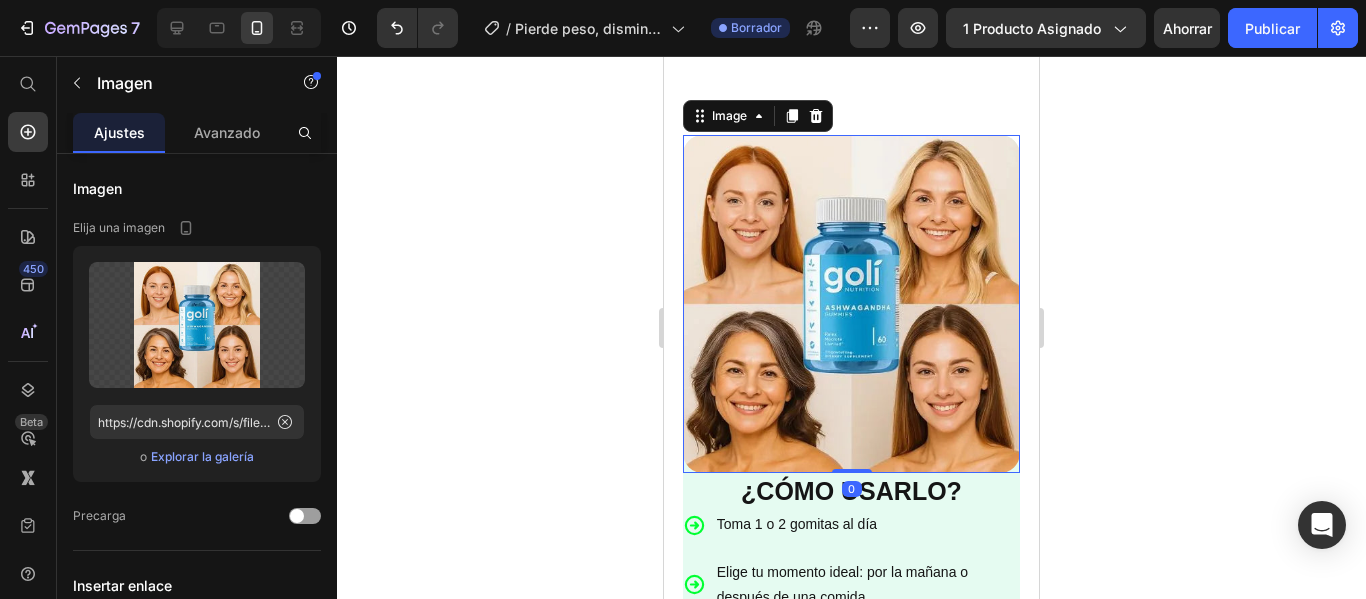 scroll, scrollTop: 4338, scrollLeft: 0, axis: vertical 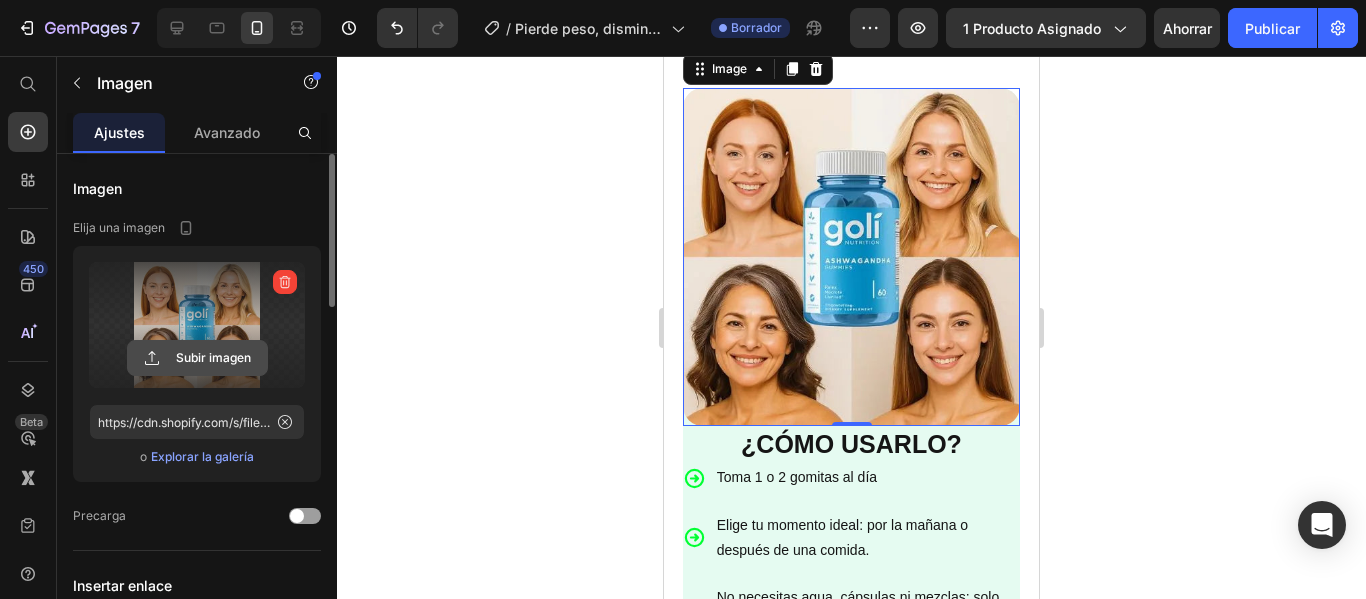 click 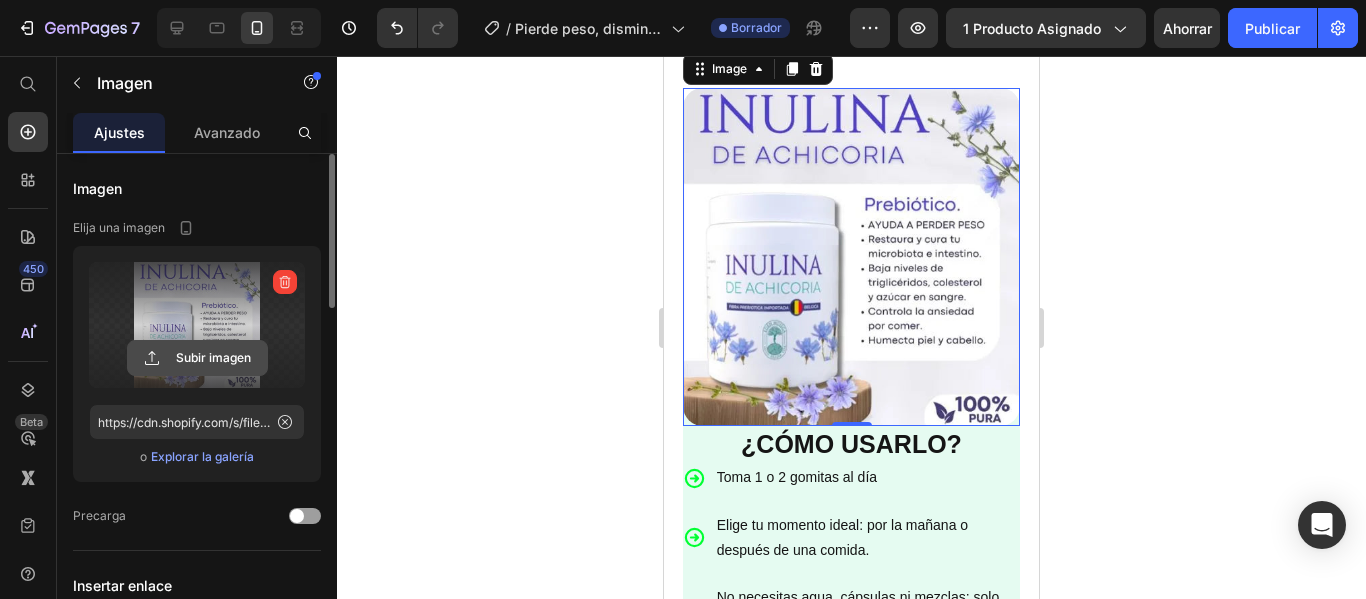 click 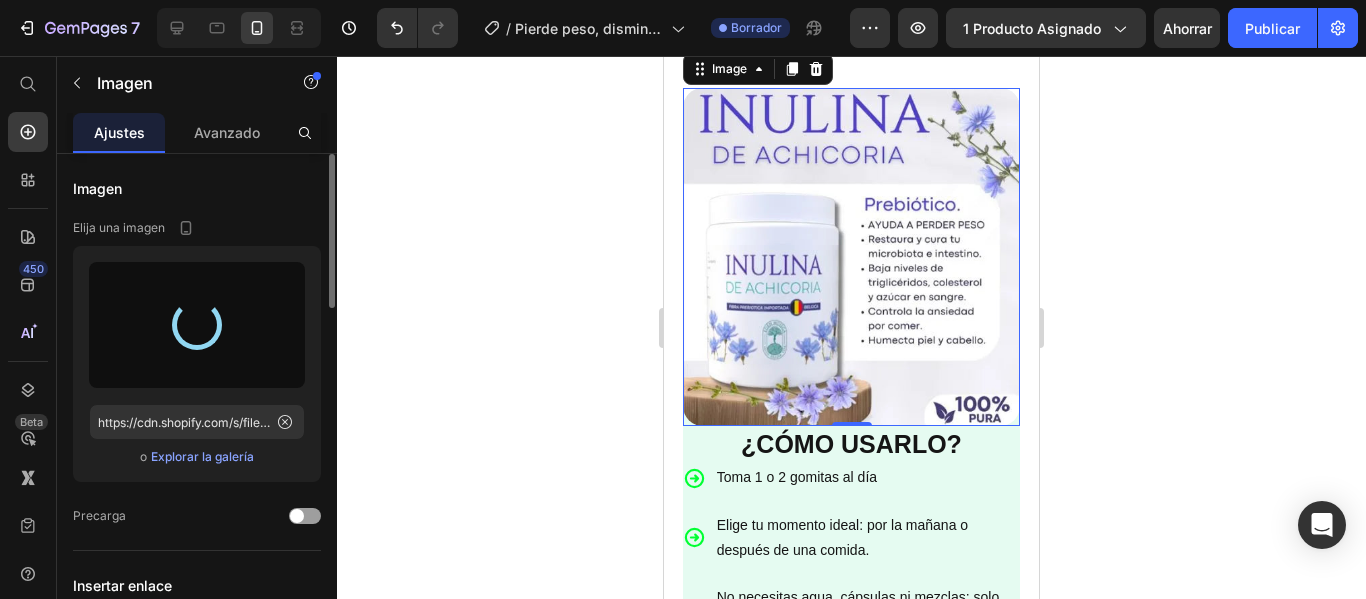 type on "https://cdn.shopify.com/s/files/1/0714/8571/8759/files/gempages_547003309001540832-92725842-31f0-44df-9f27-a49e3070d603.webp" 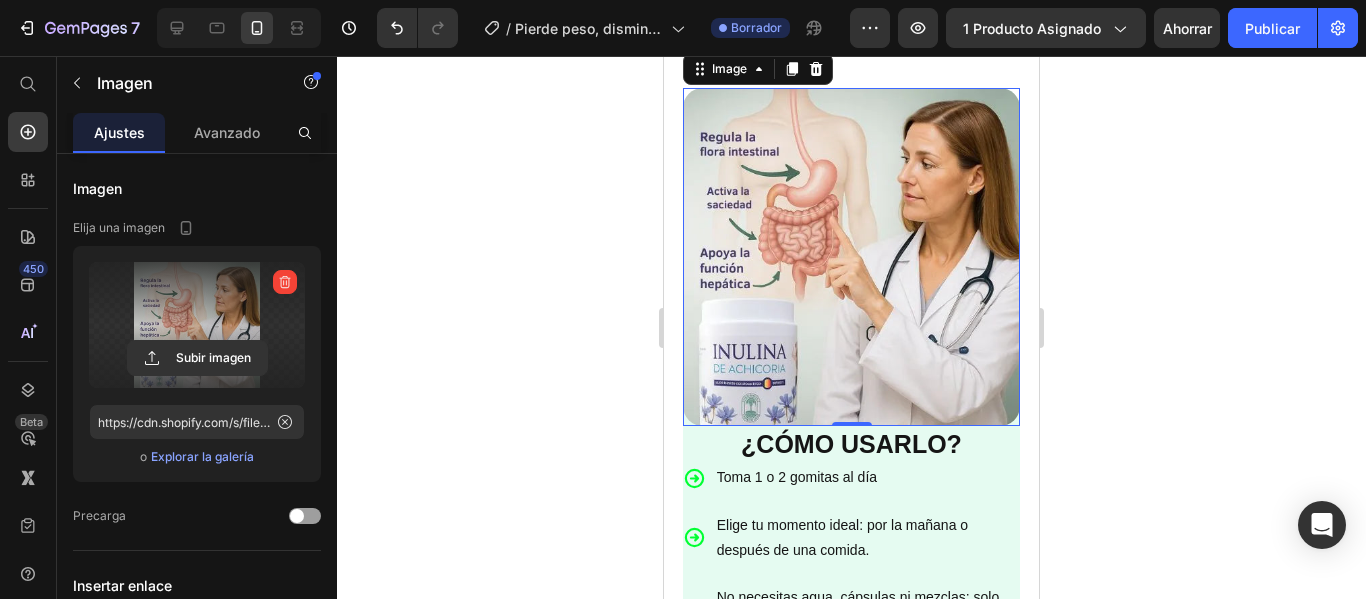 click on "Explorar la galería" at bounding box center (202, 457) 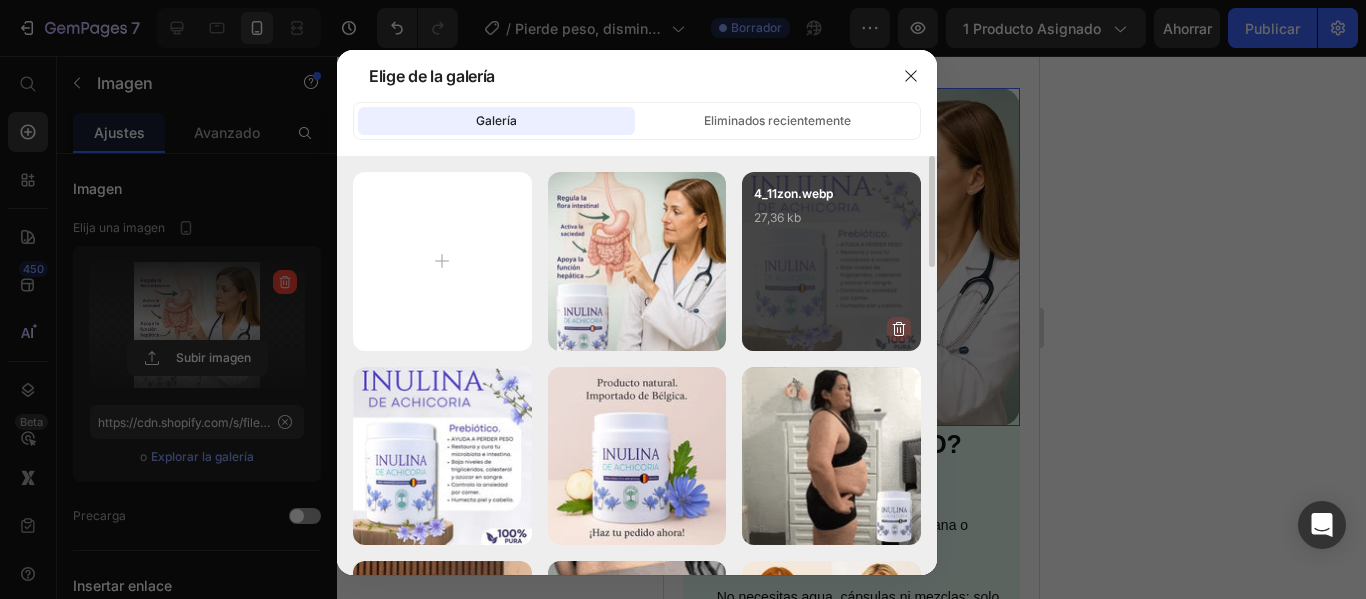 click 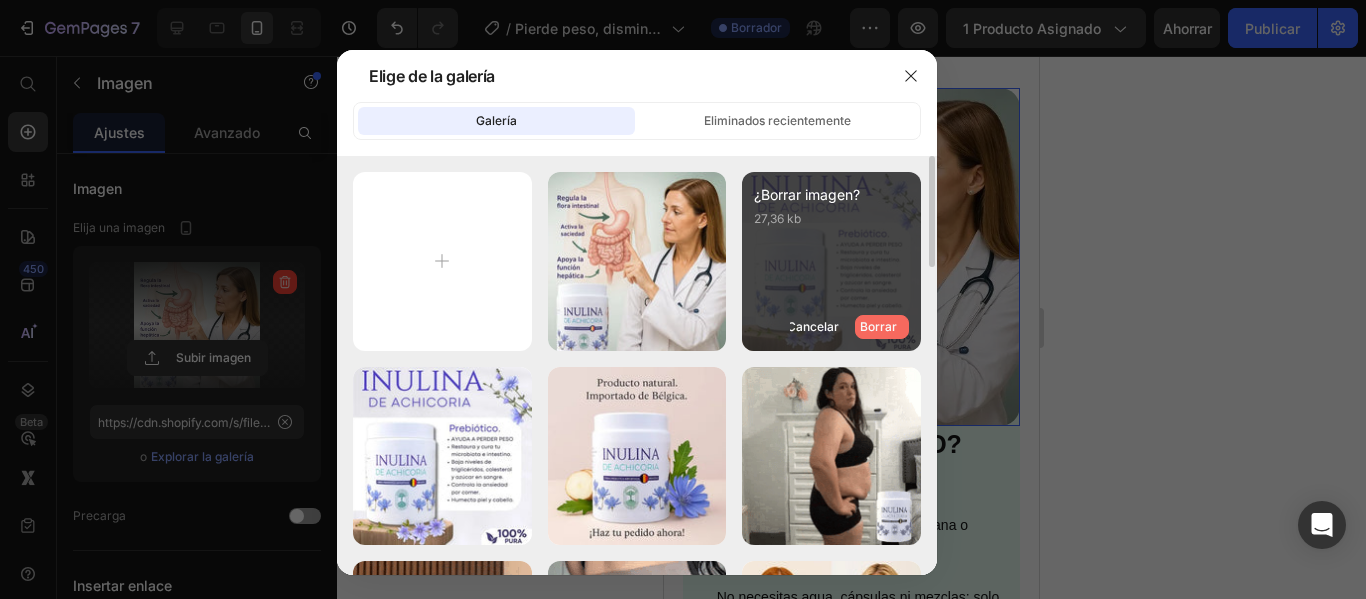 click on "Borrar" at bounding box center (878, 326) 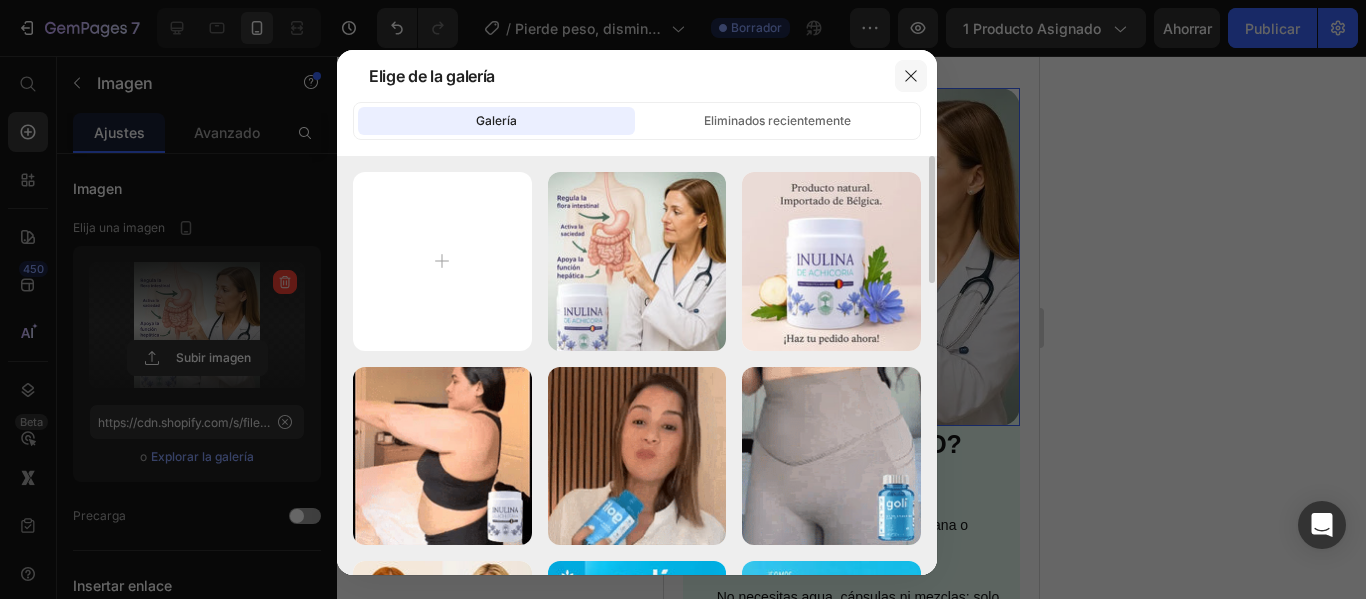 click at bounding box center [911, 76] 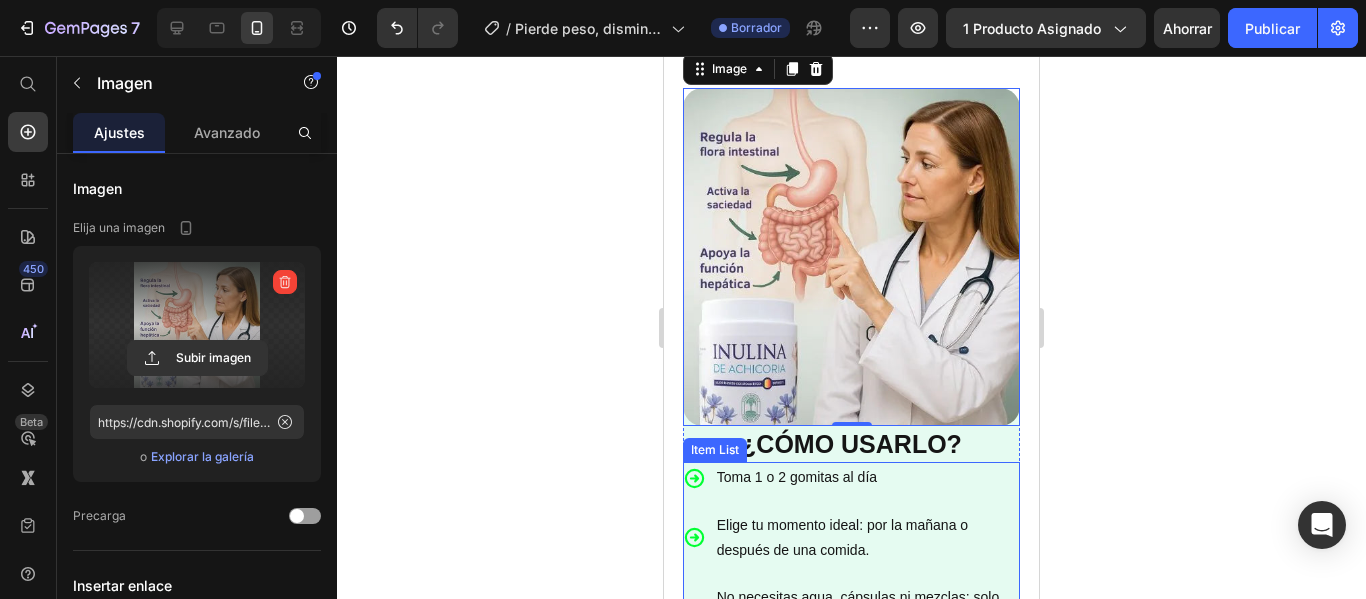 click on "Toma 1 o 2 gomitas al día" at bounding box center [867, 477] 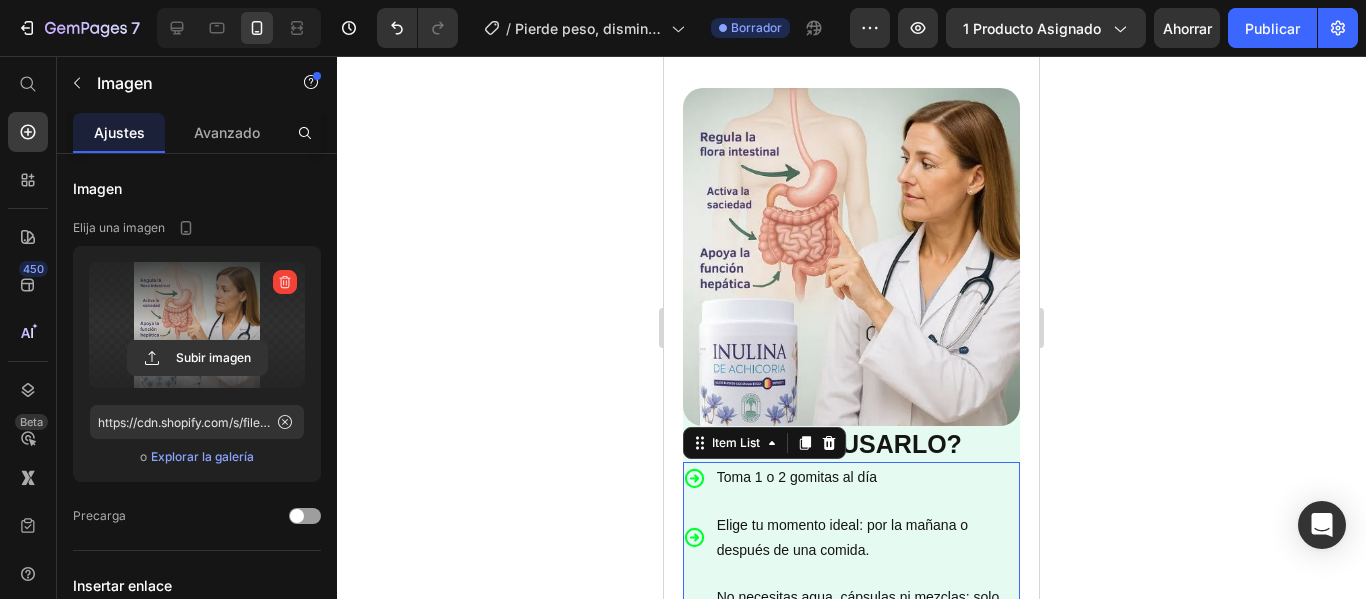 click on "Toma 1 o 2 gomitas al día" at bounding box center [867, 477] 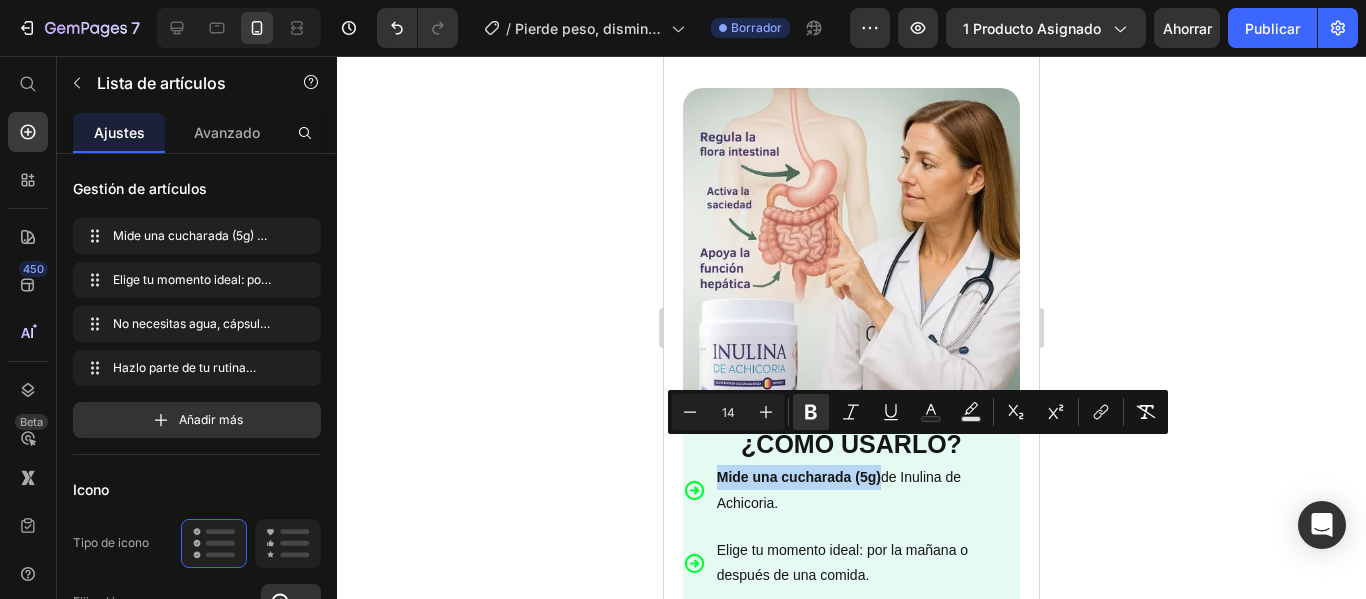 drag, startPoint x: 715, startPoint y: 450, endPoint x: 880, endPoint y: 446, distance: 165.04848 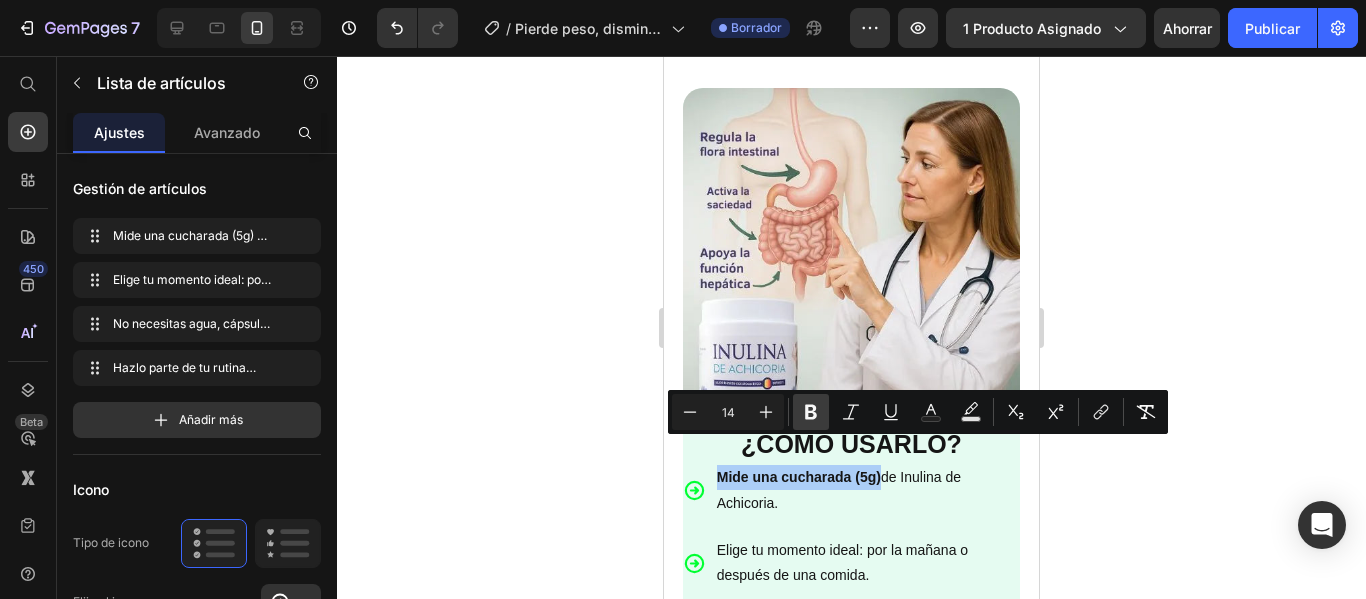 click 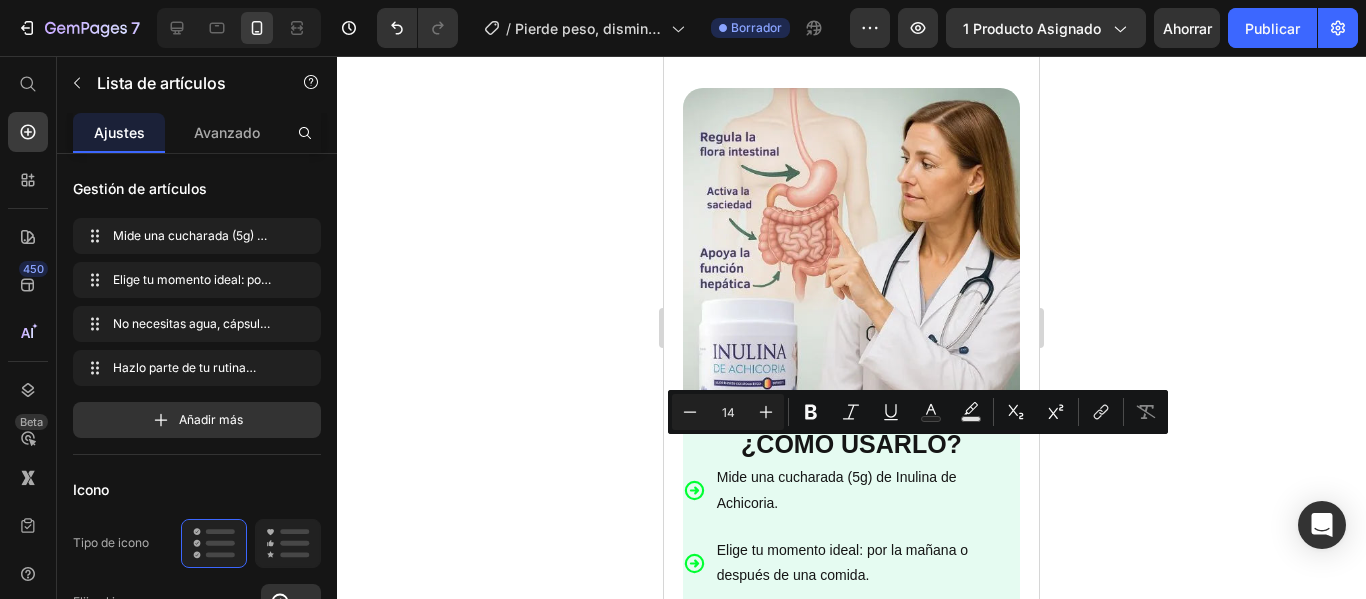 scroll, scrollTop: 4438, scrollLeft: 0, axis: vertical 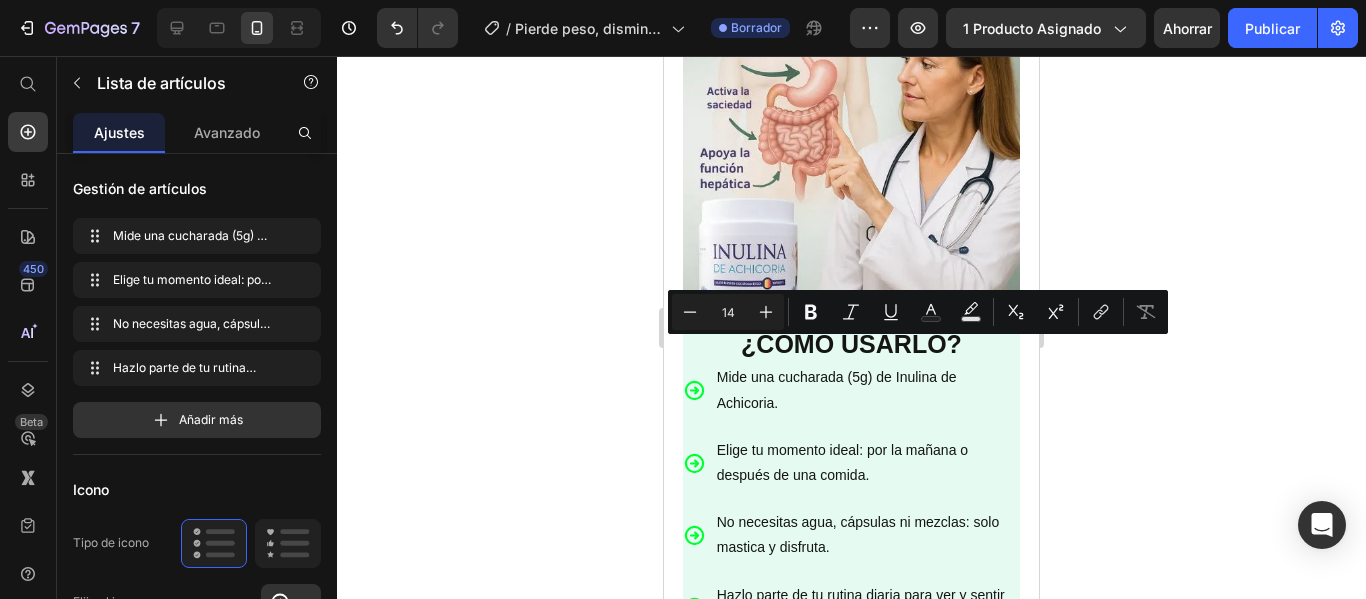 click 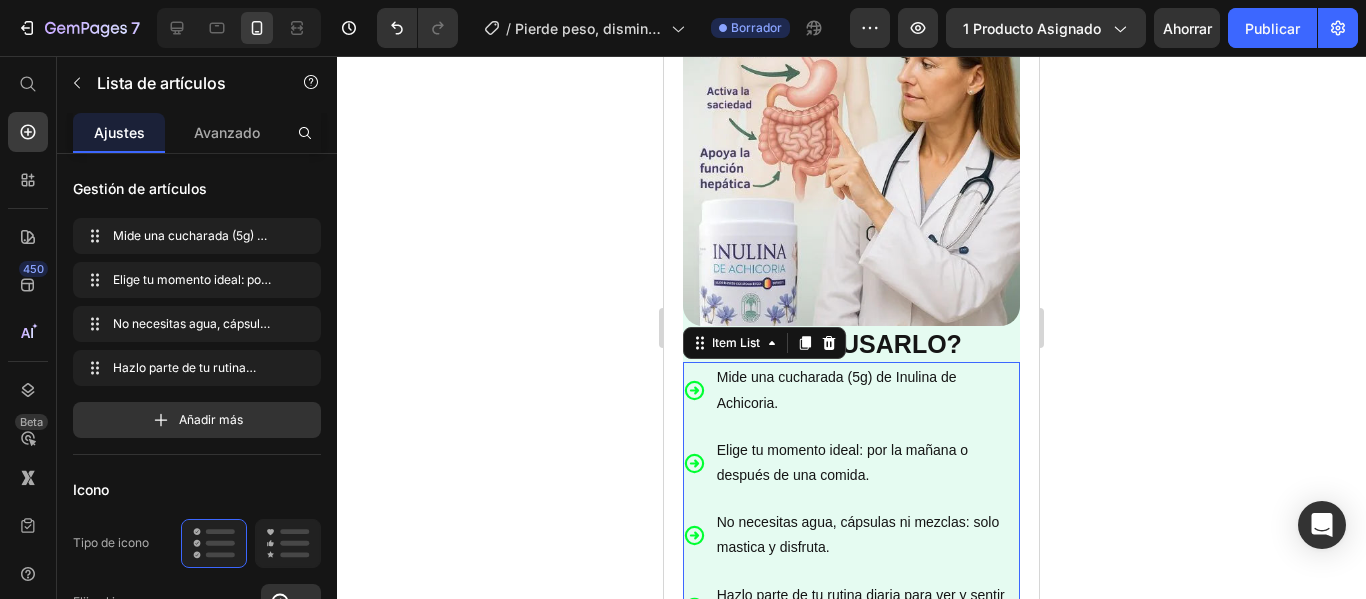 click 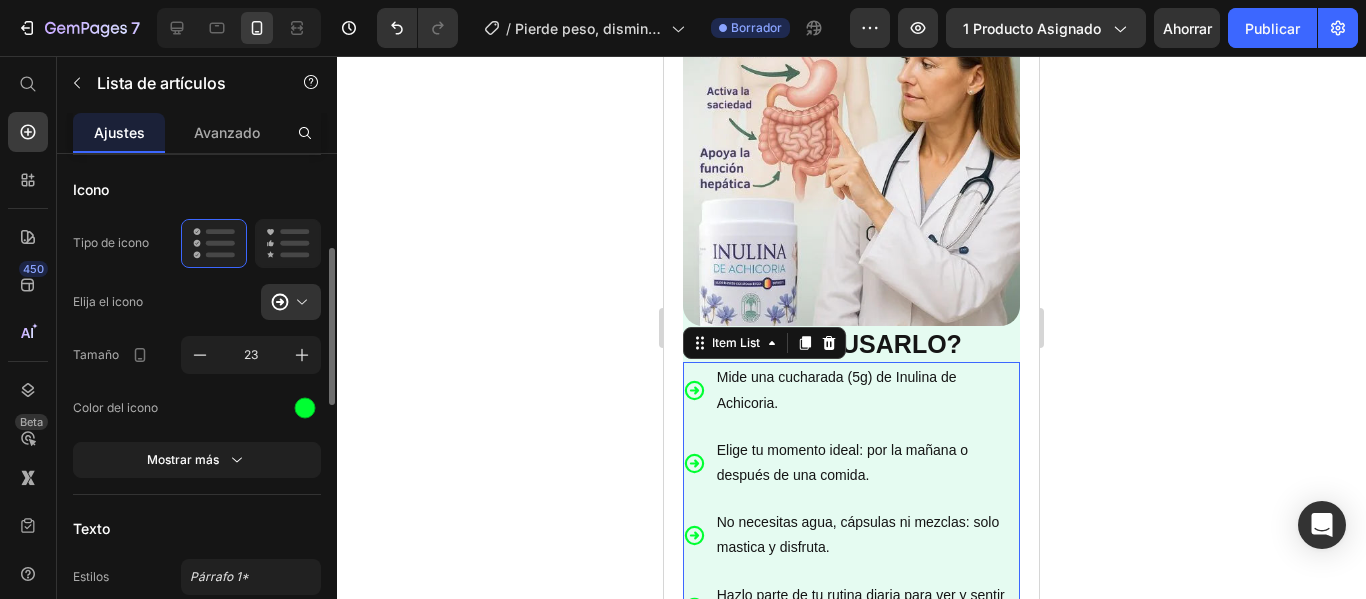 scroll, scrollTop: 400, scrollLeft: 0, axis: vertical 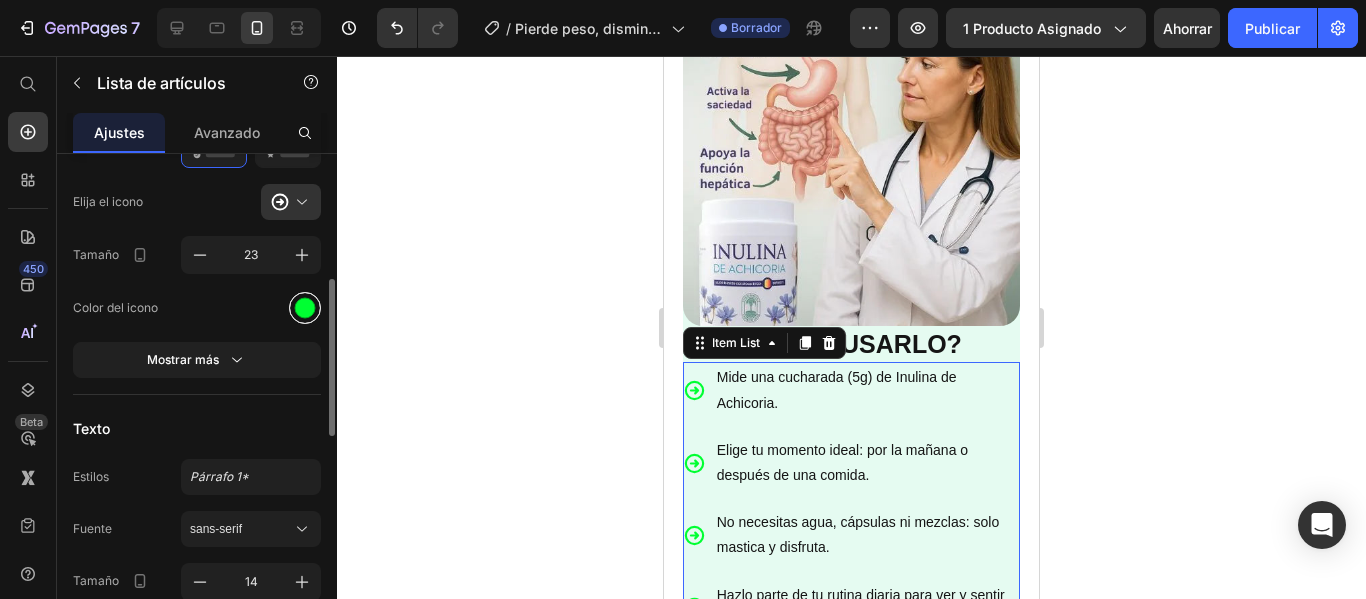 click at bounding box center (305, 308) 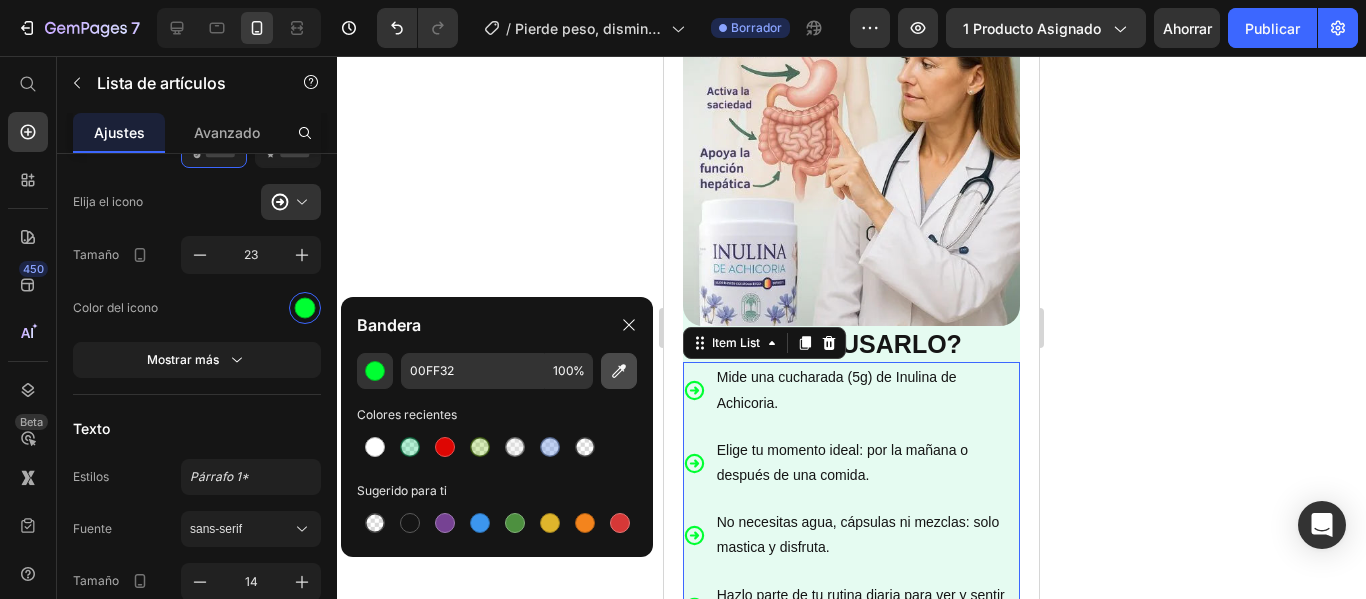 click 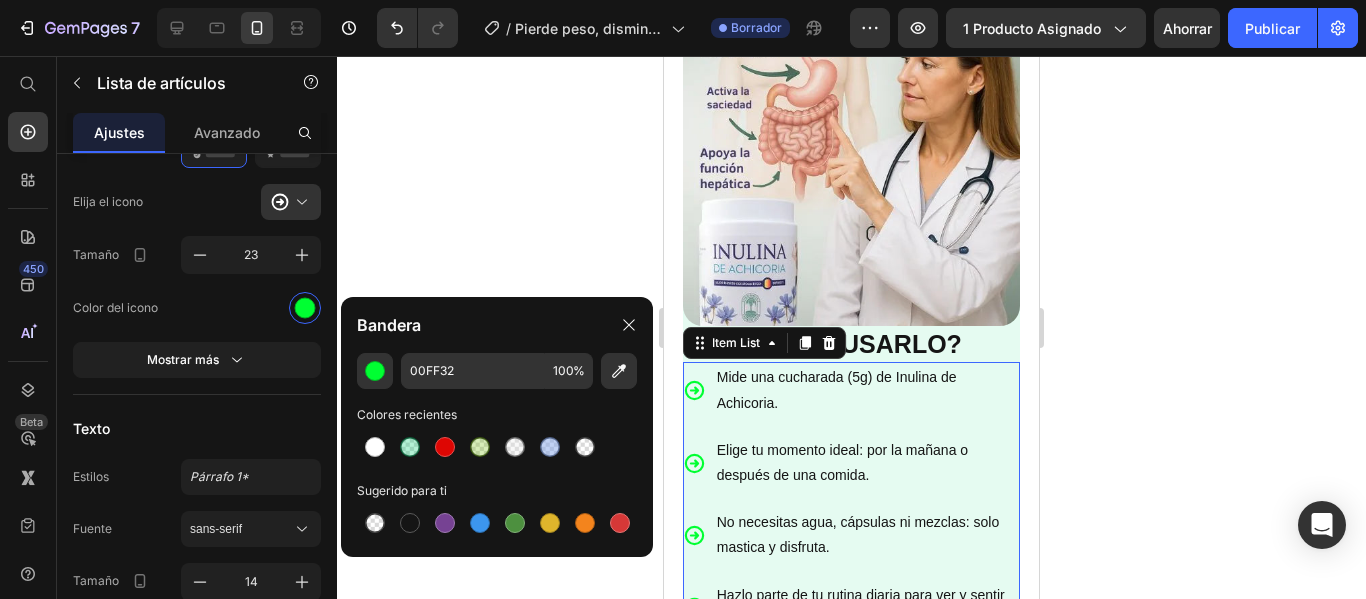 type on "3E395A" 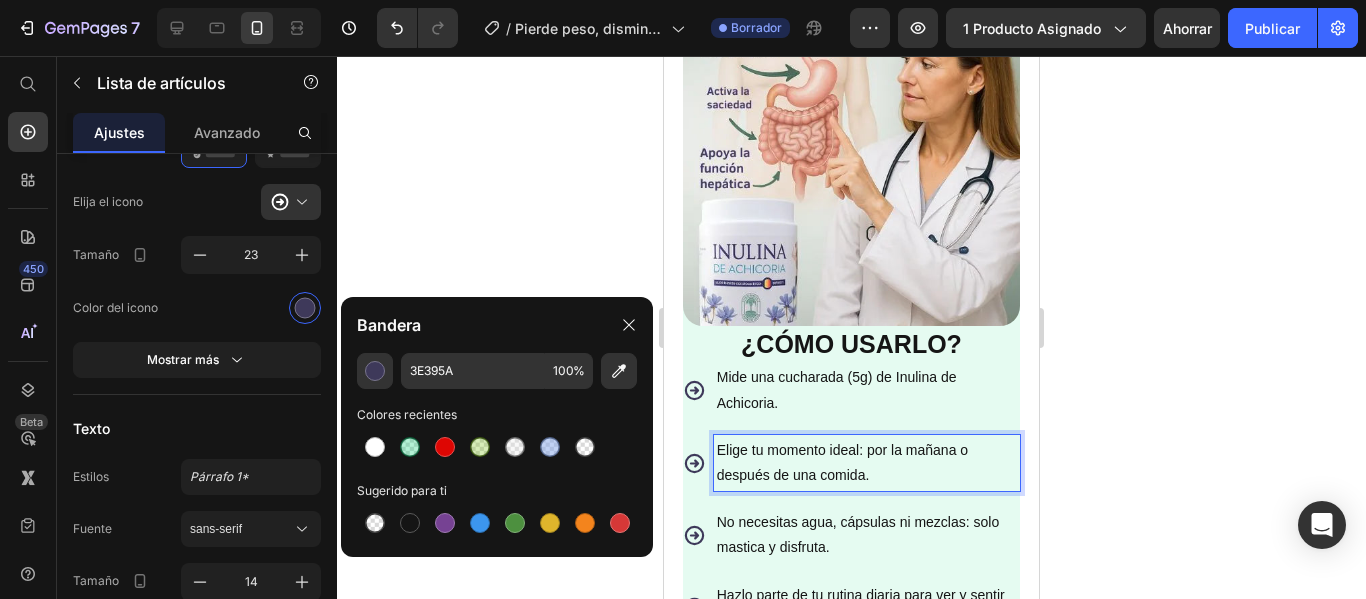 click on "Elige tu momento ideal: por la mañana o después de una comida." at bounding box center (867, 463) 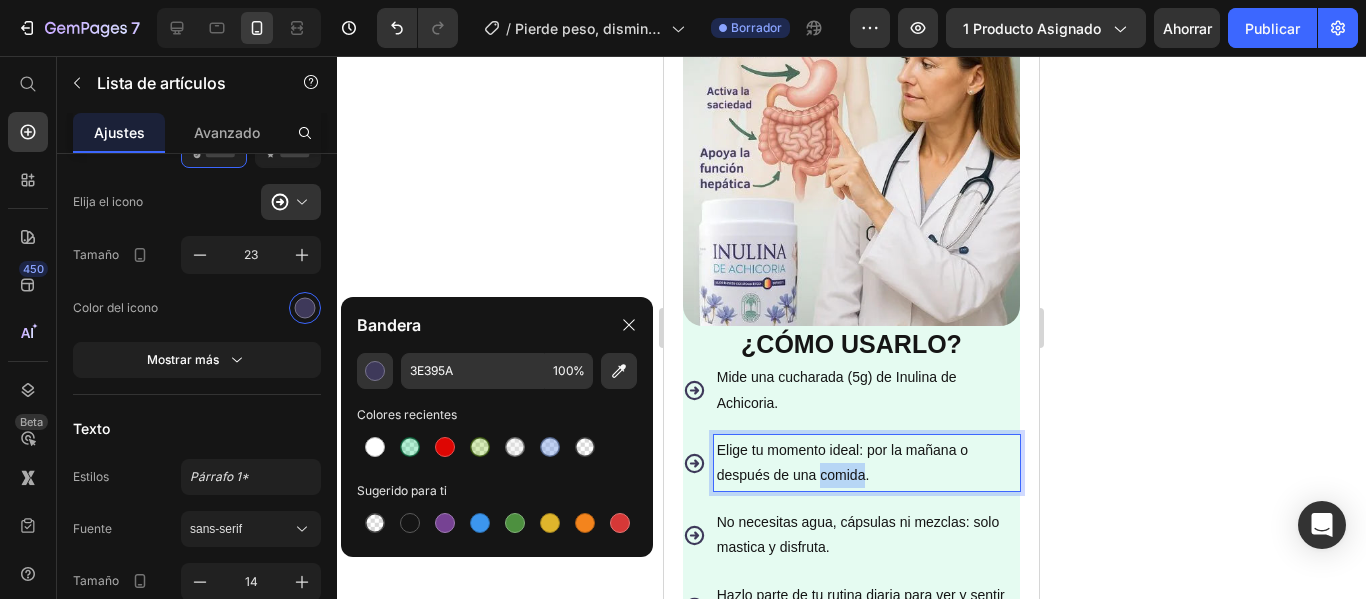 click on "Elige tu momento ideal: por la mañana o después de una comida." at bounding box center (867, 463) 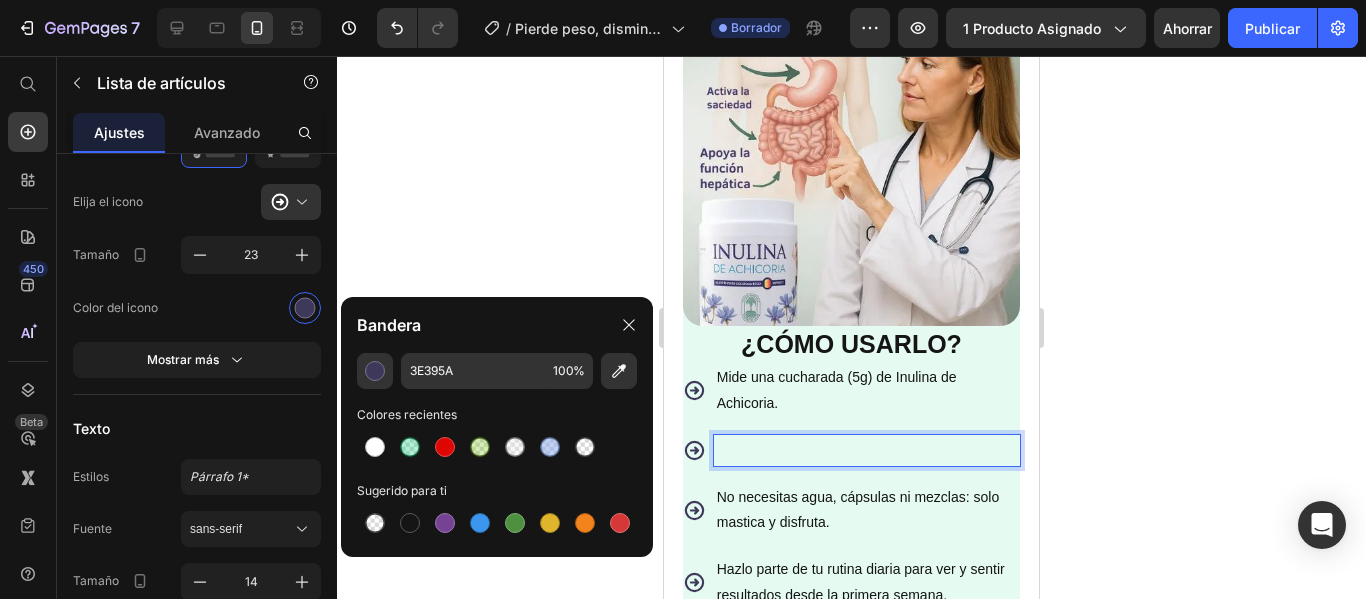 scroll, scrollTop: 4430, scrollLeft: 0, axis: vertical 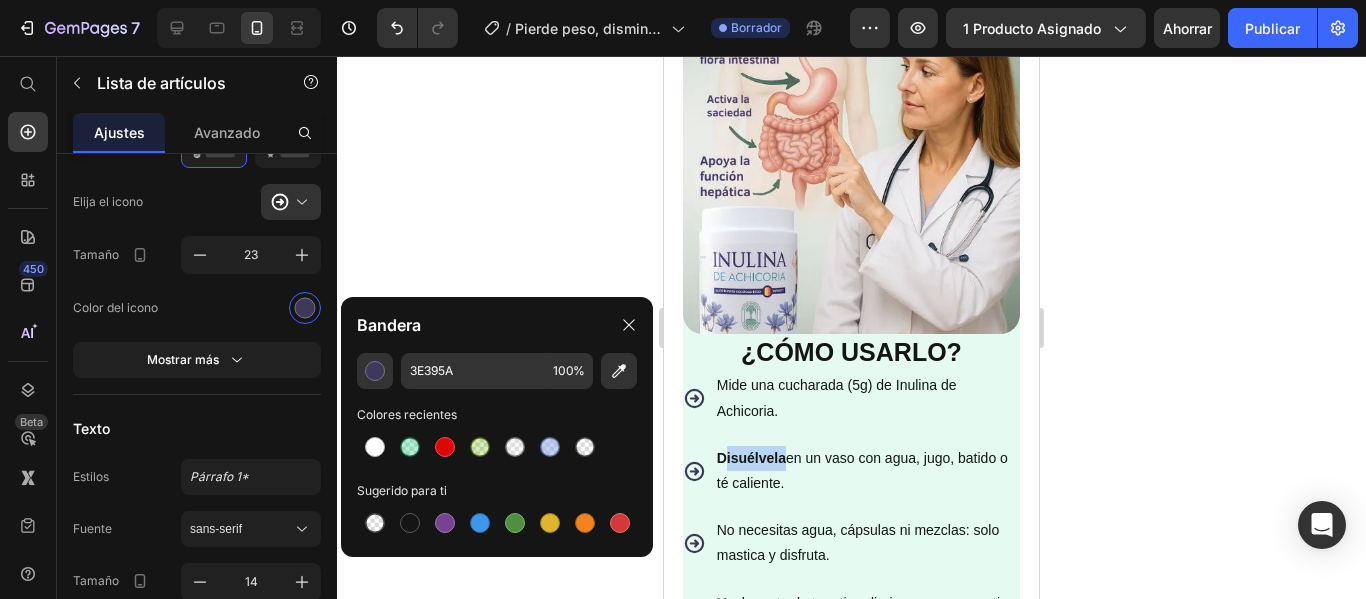 drag, startPoint x: 786, startPoint y: 432, endPoint x: 721, endPoint y: 428, distance: 65.12296 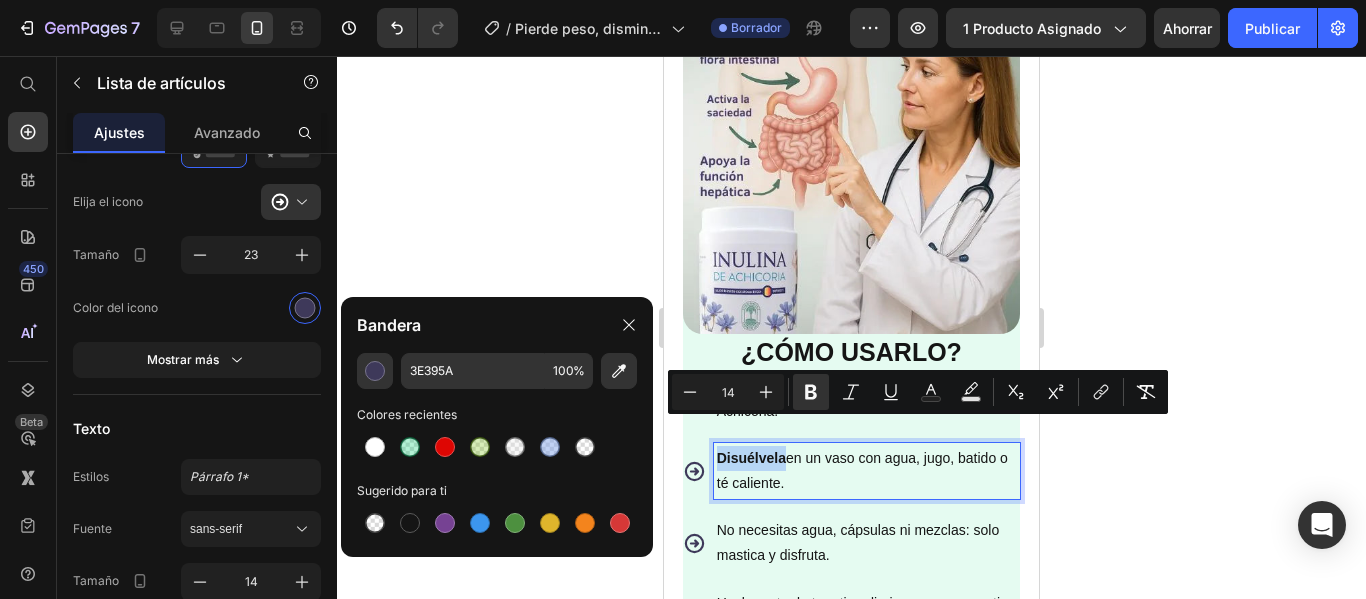 drag, startPoint x: 720, startPoint y: 428, endPoint x: 783, endPoint y: 429, distance: 63.007935 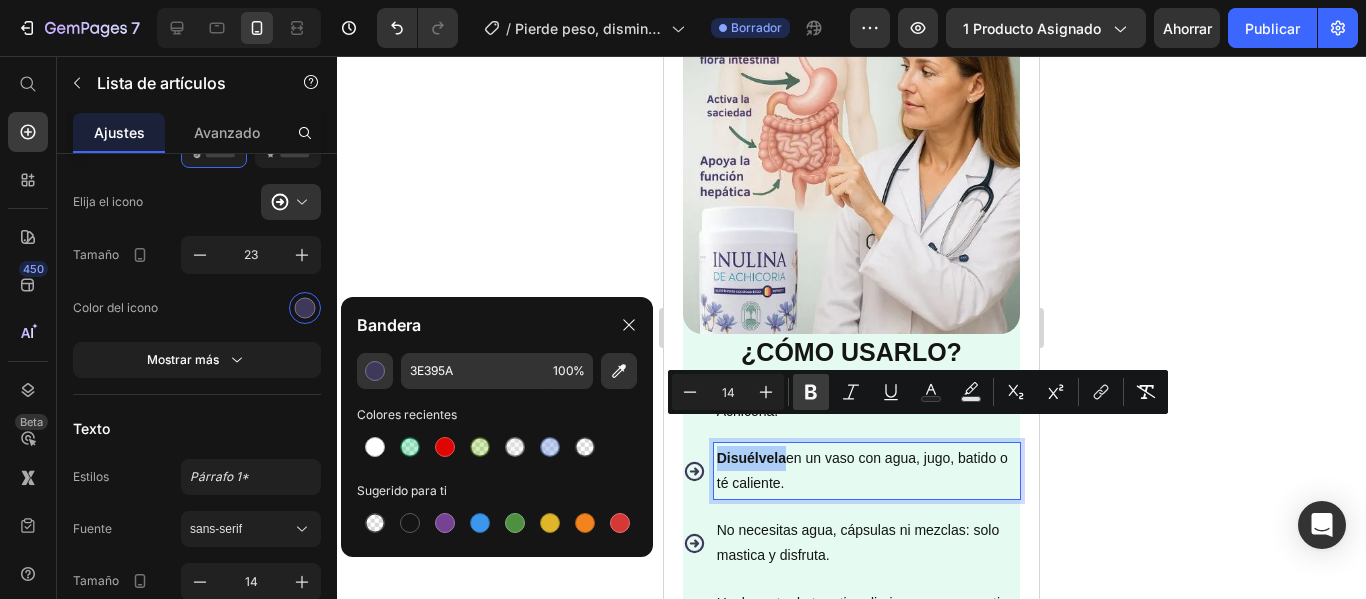 click on "Bold" at bounding box center [811, 392] 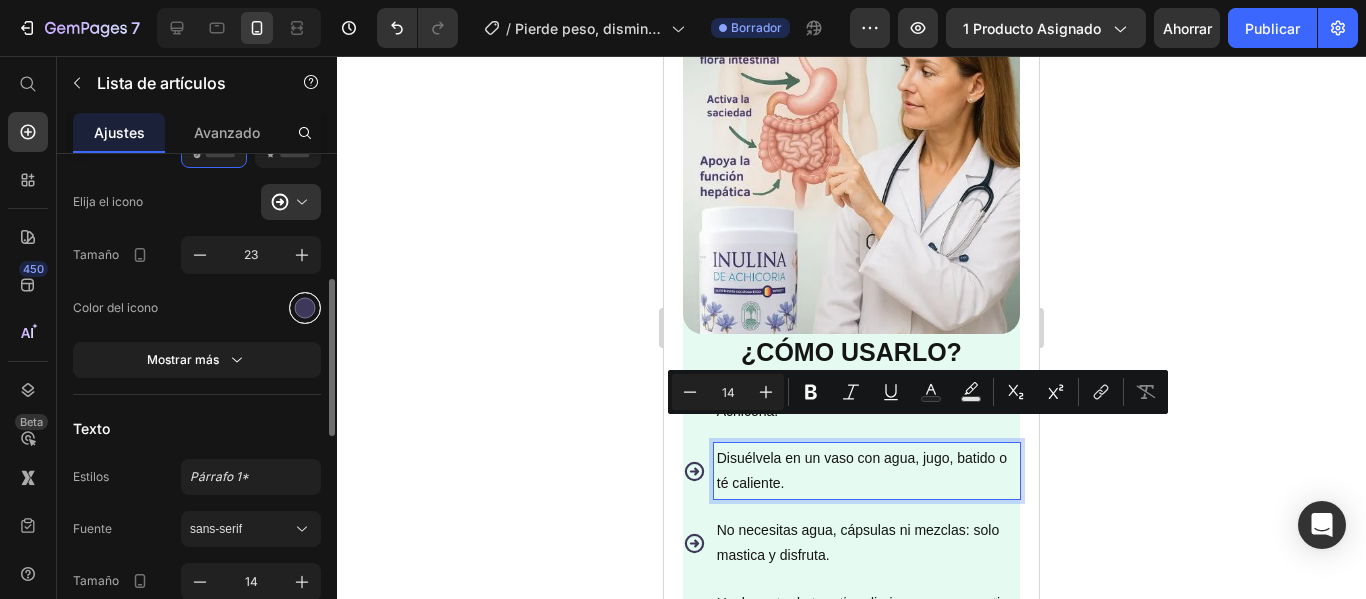 click at bounding box center (305, 307) 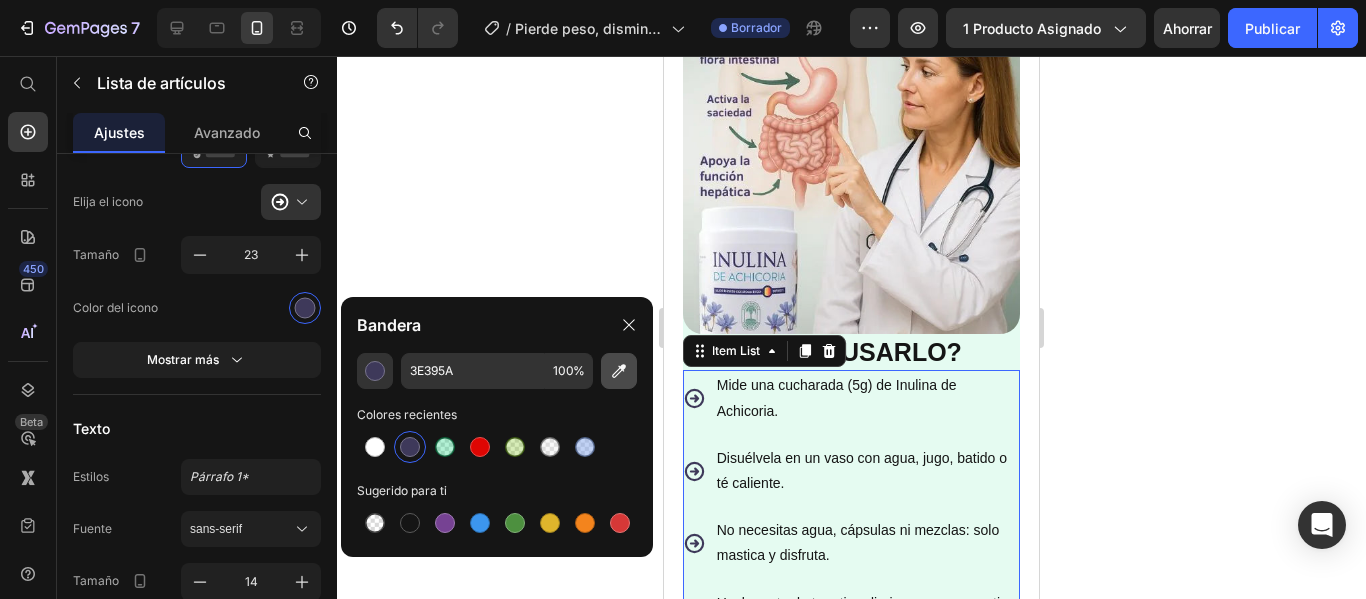click 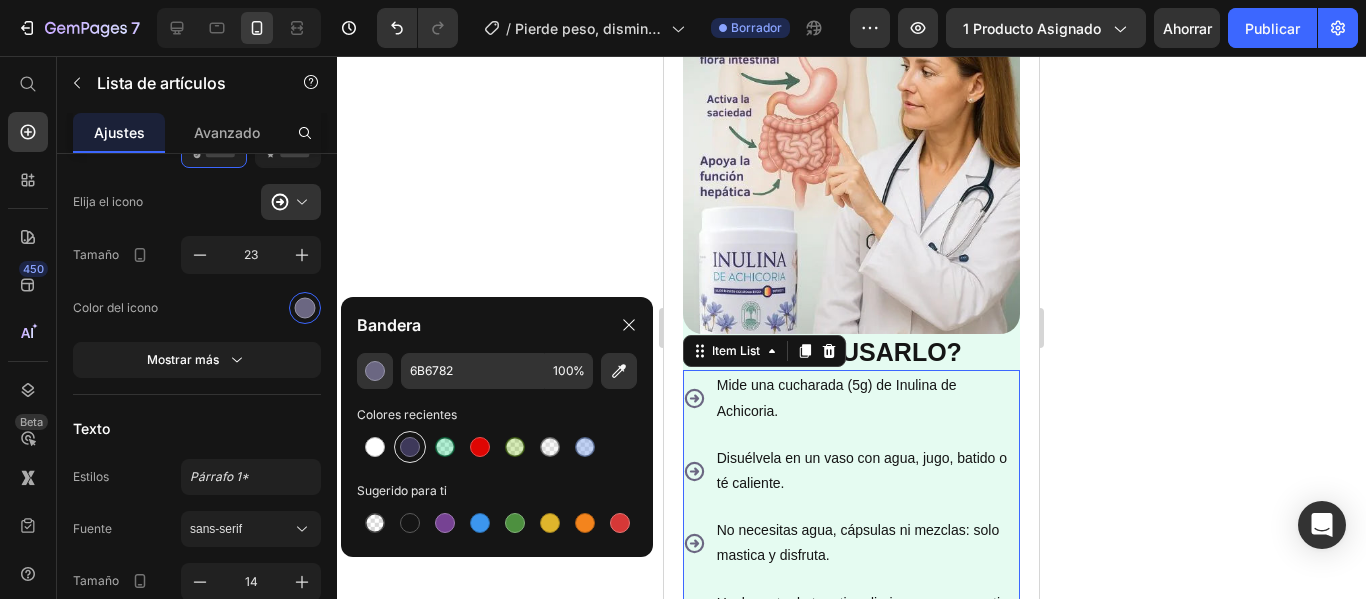 click at bounding box center (410, 447) 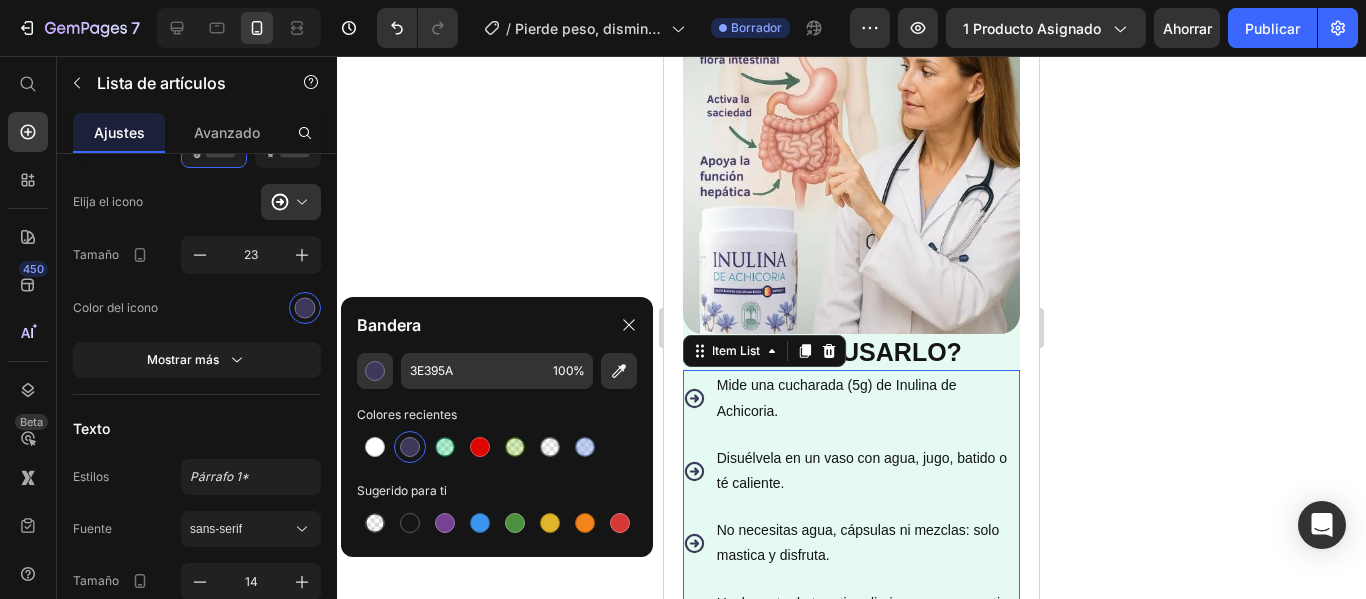 click on "Mide una cucharada (5g) de Inulina de Achicoria." at bounding box center (867, 398) 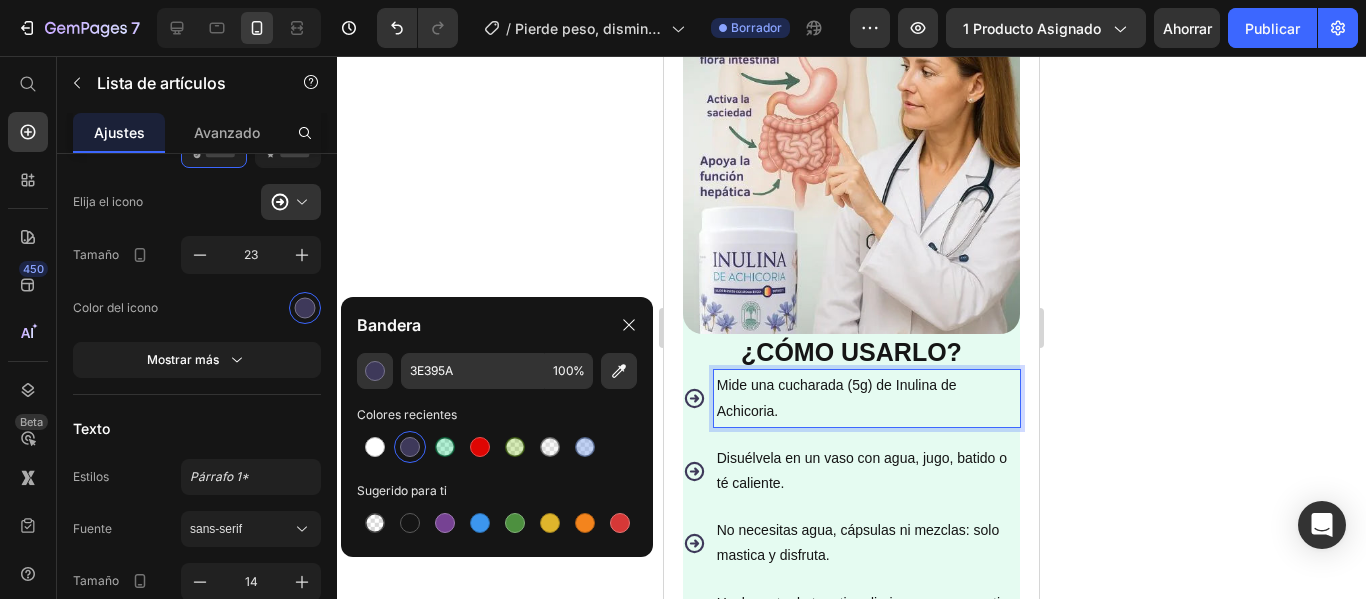 click on "Mide una cucharada (5g) de Inulina de Achicoria." at bounding box center (867, 398) 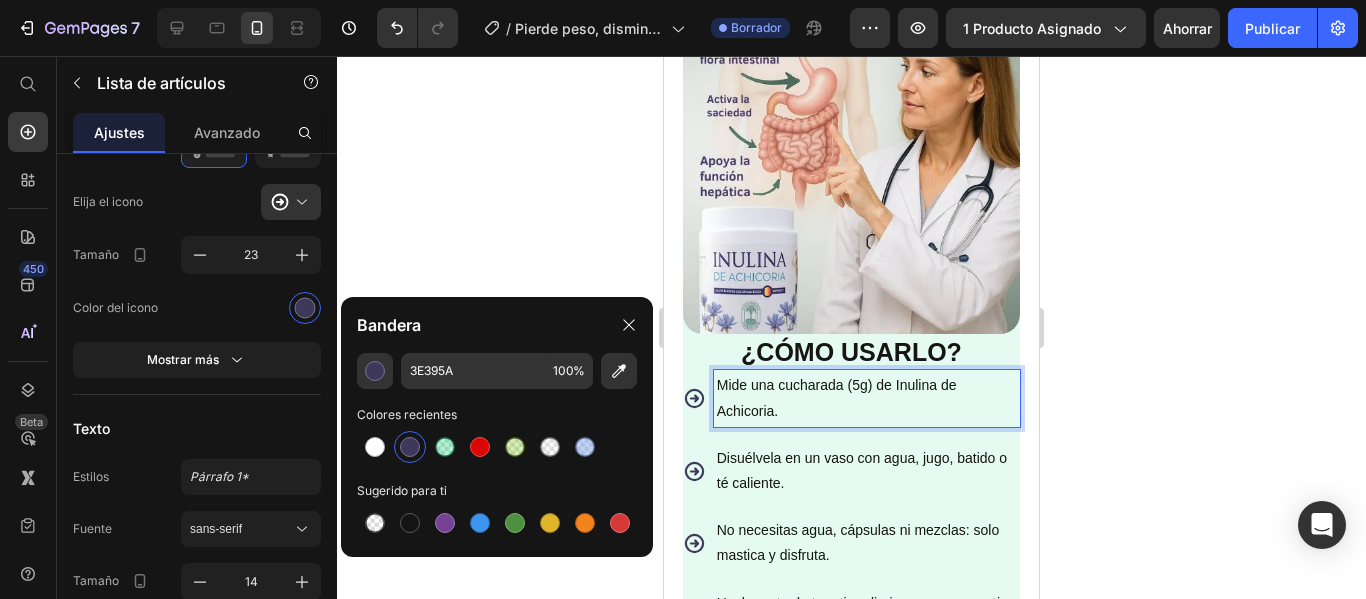 click on "5 g" 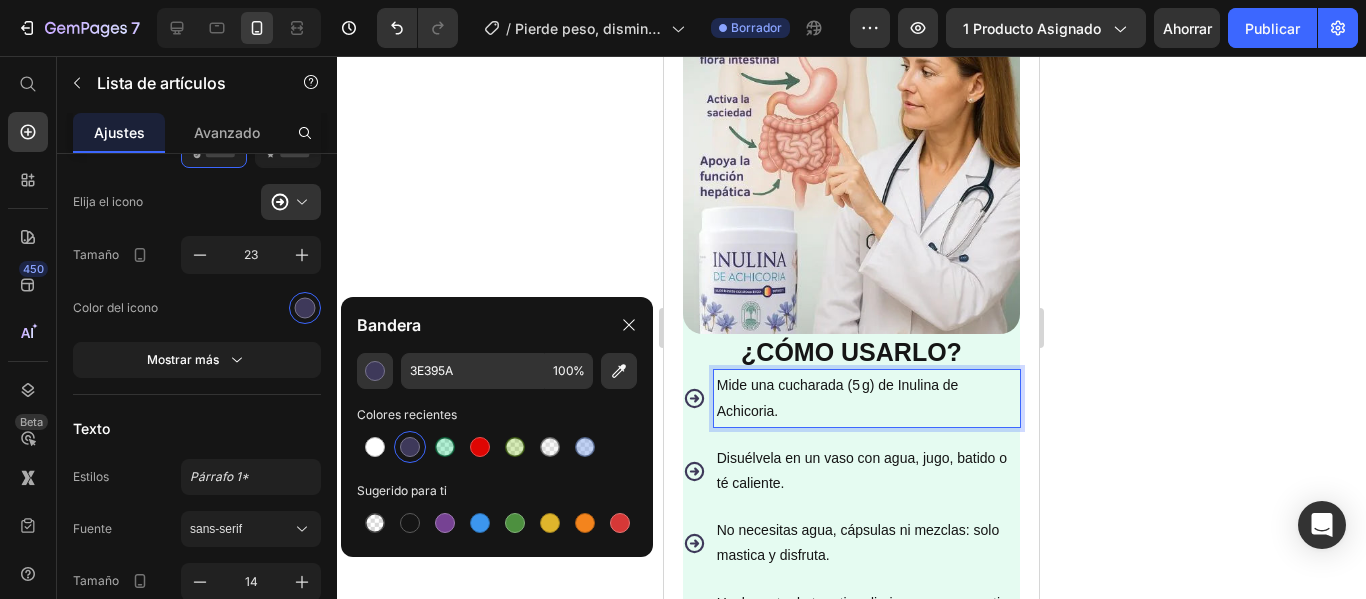 scroll, scrollTop: 4530, scrollLeft: 0, axis: vertical 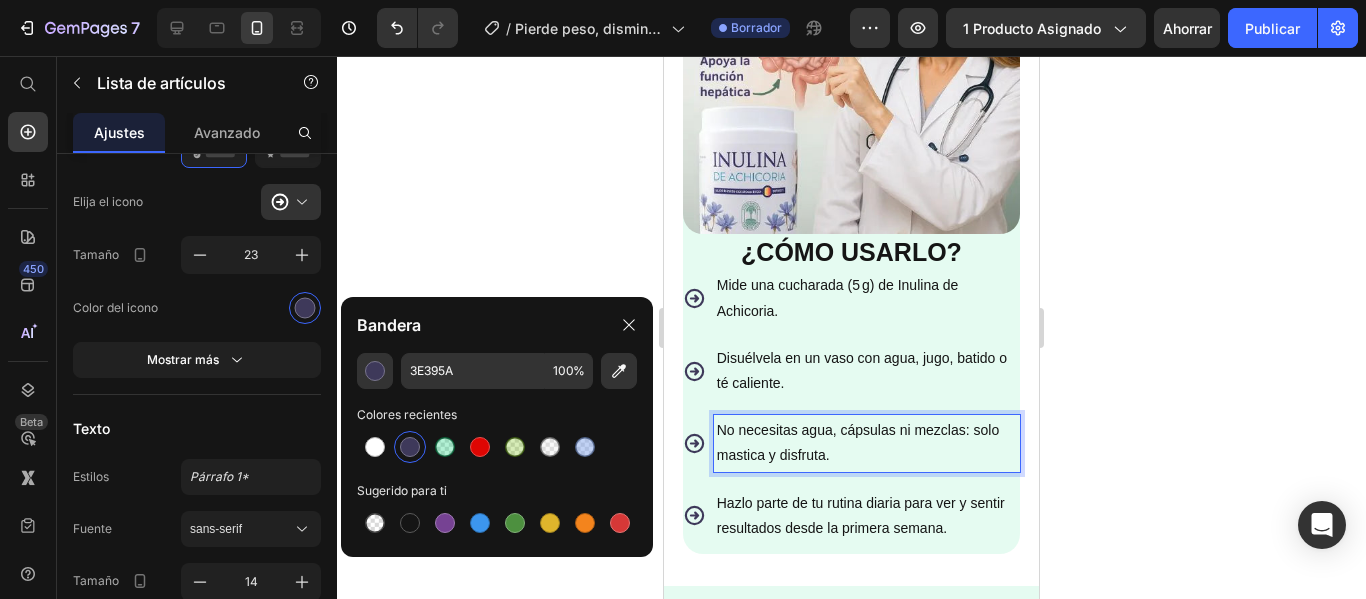 click on "No necesitas agua, cápsulas ni mezclas: solo mastica y disfruta." at bounding box center [867, 443] 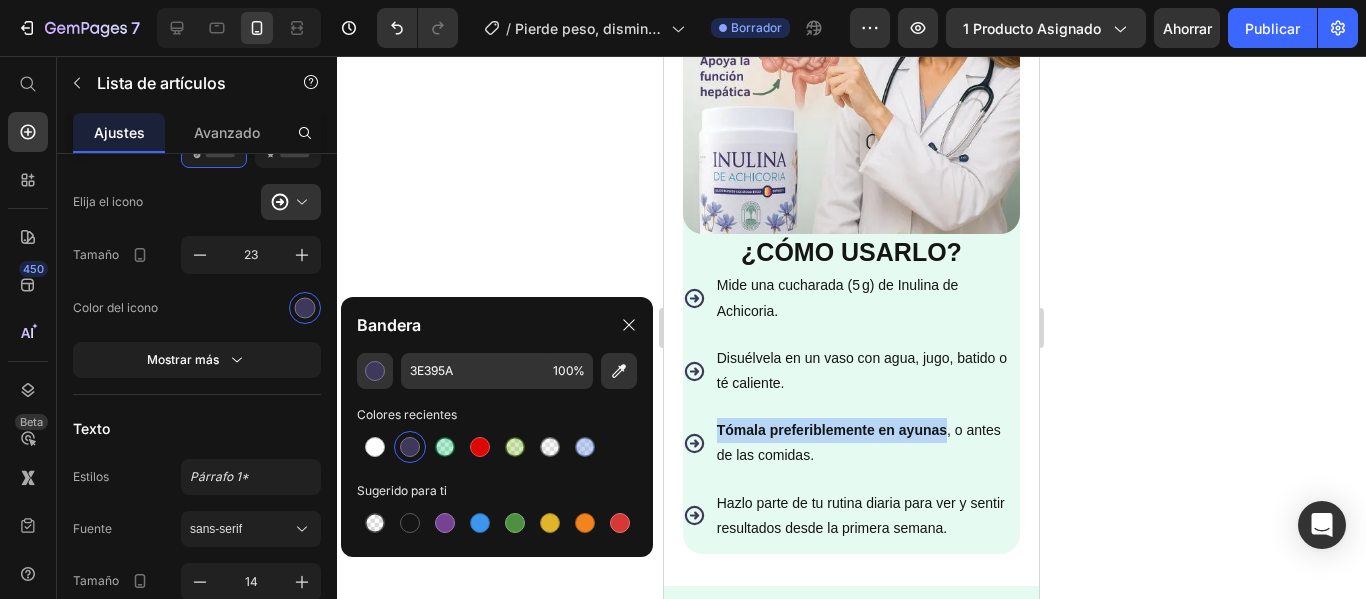 drag, startPoint x: 945, startPoint y: 405, endPoint x: 718, endPoint y: 405, distance: 227 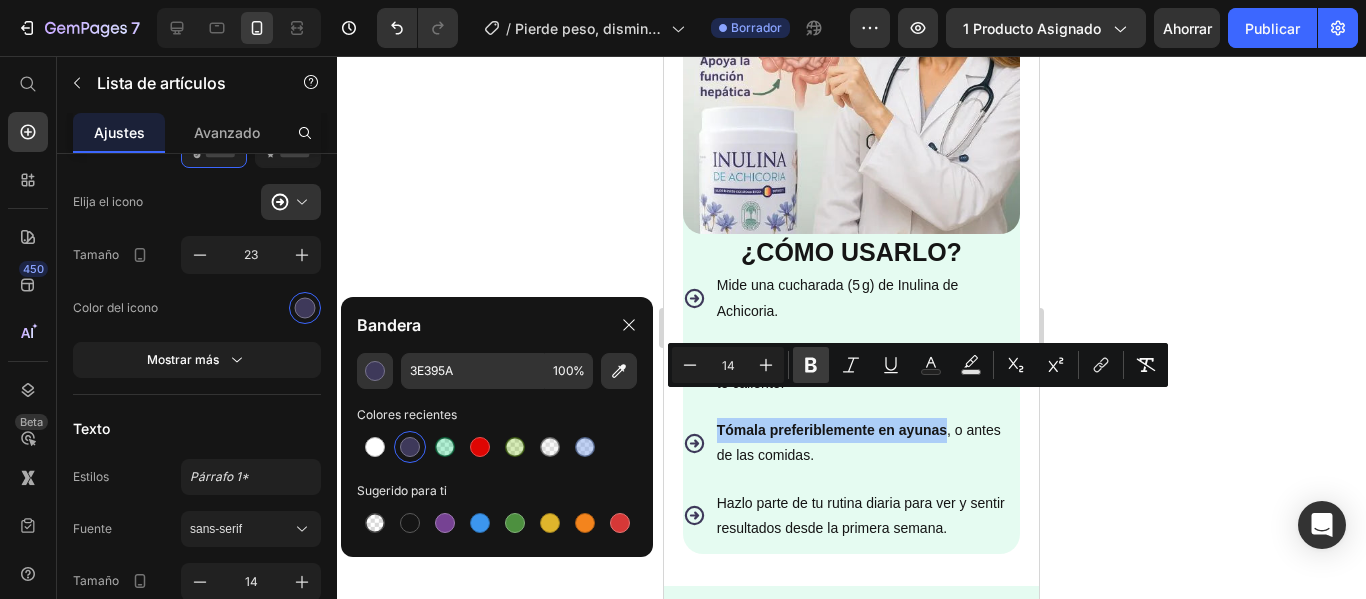 click 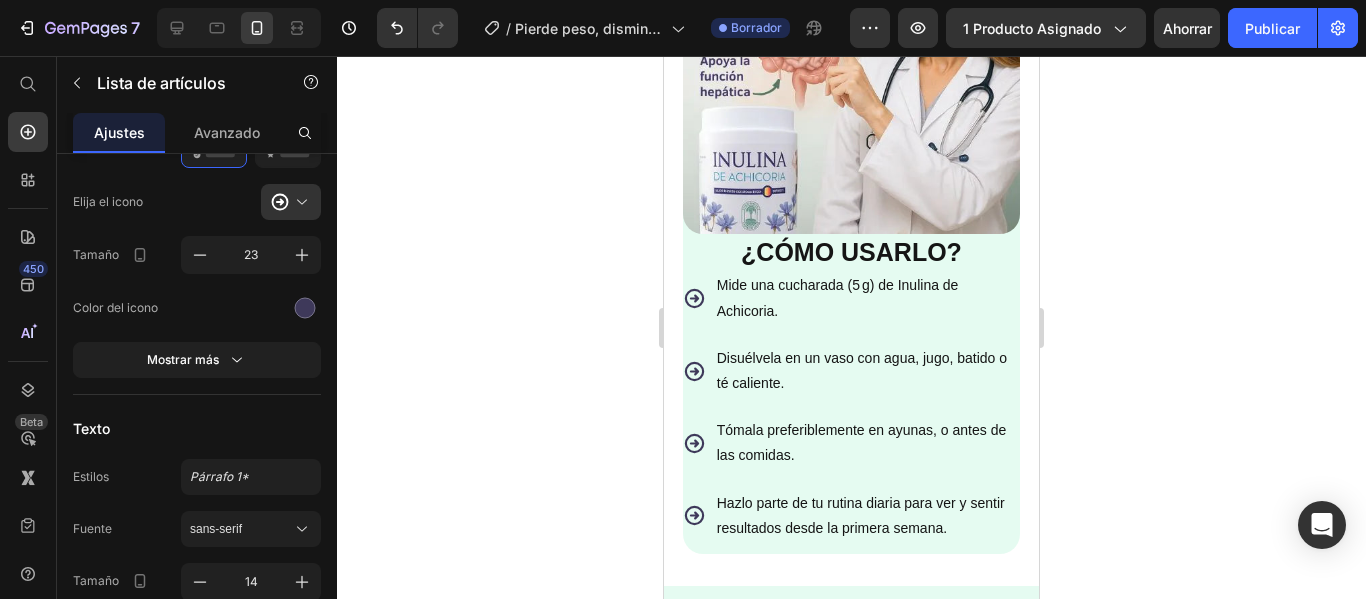 click on "Tómala preferiblemente en ayunas, o antes de las comidas." at bounding box center [867, 443] 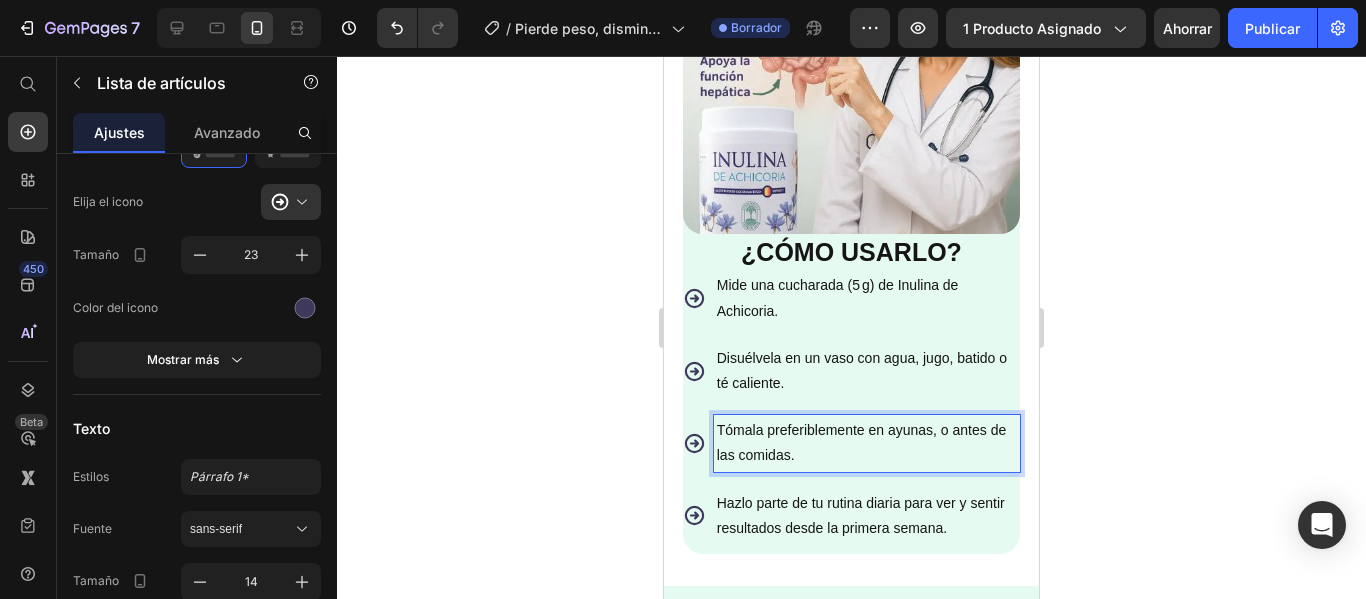click on "Hazlo parte de tu rutina diaria para ver y sentir resultados desde la primera semana." at bounding box center (867, 516) 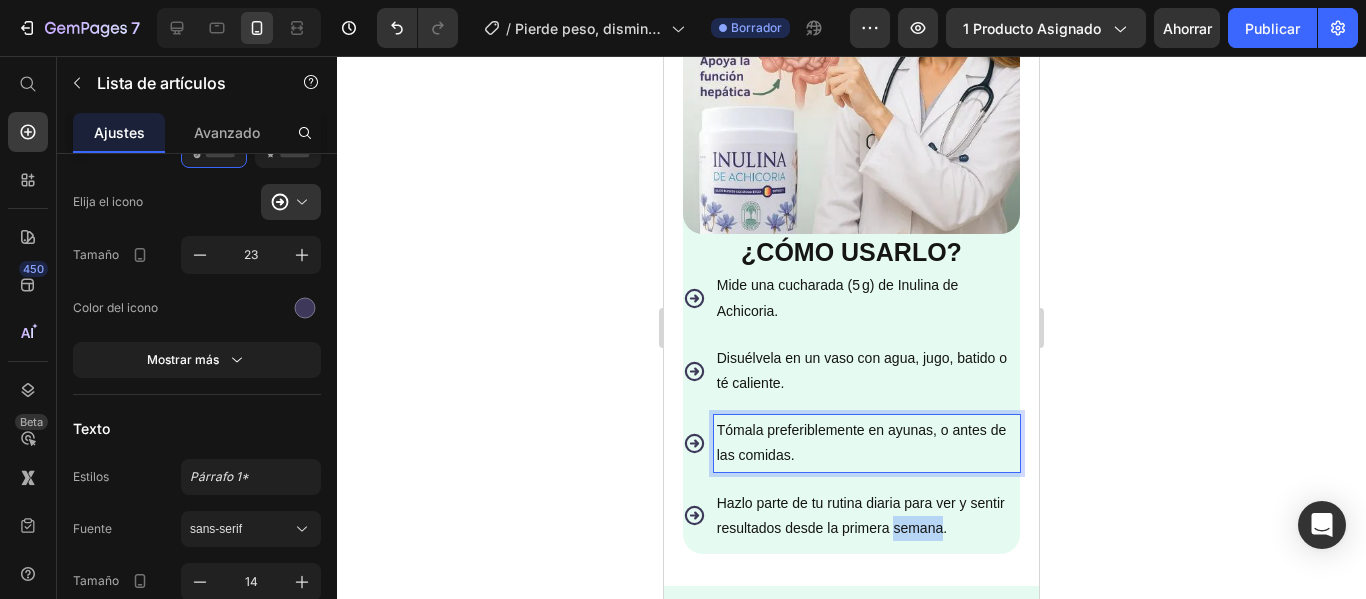 click on "Hazlo parte de tu rutina diaria para ver y sentir resultados desde la primera semana." at bounding box center [867, 516] 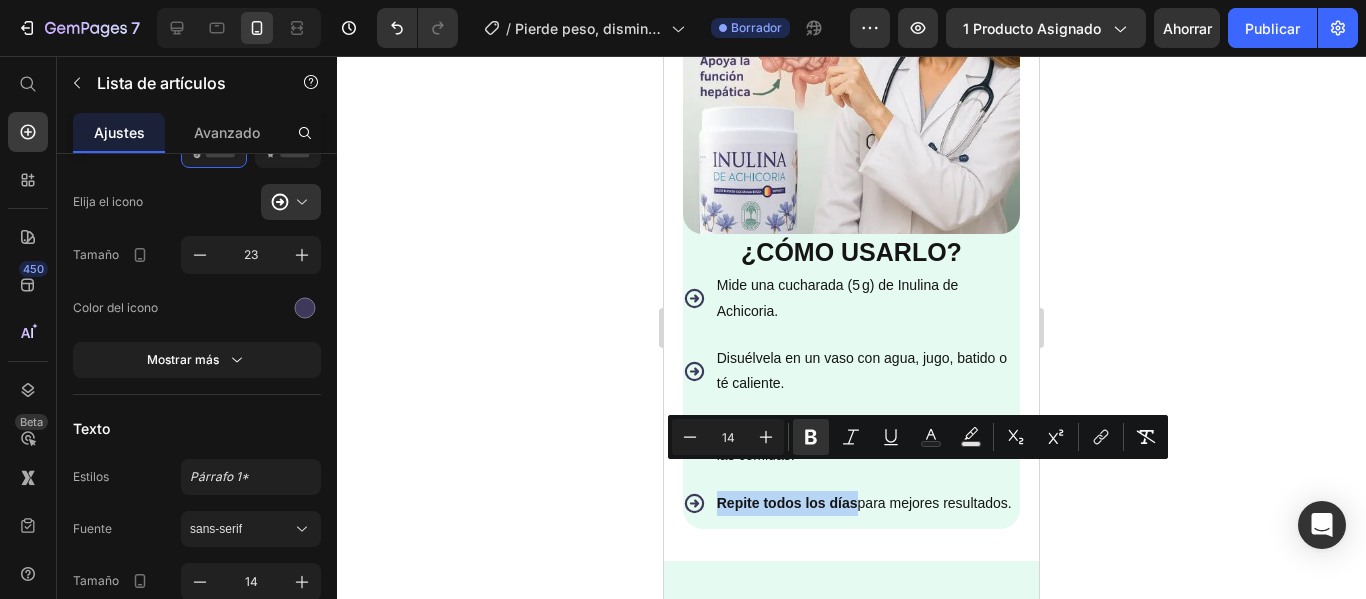 drag, startPoint x: 856, startPoint y: 476, endPoint x: 722, endPoint y: 471, distance: 134.09325 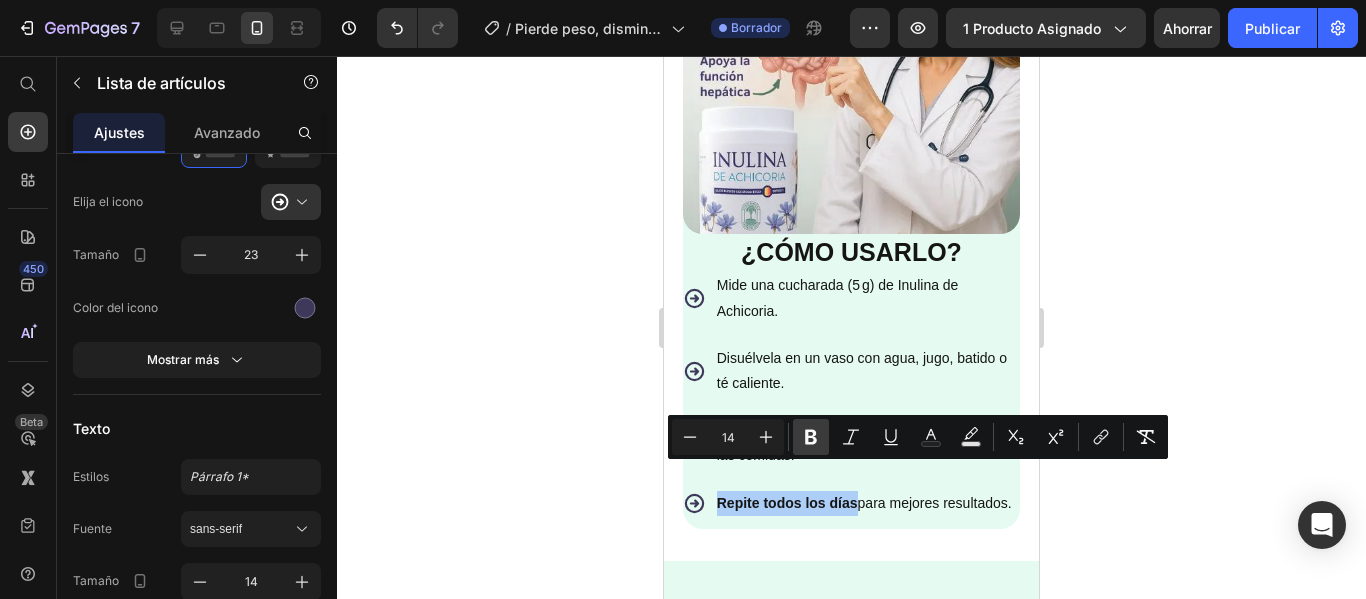click 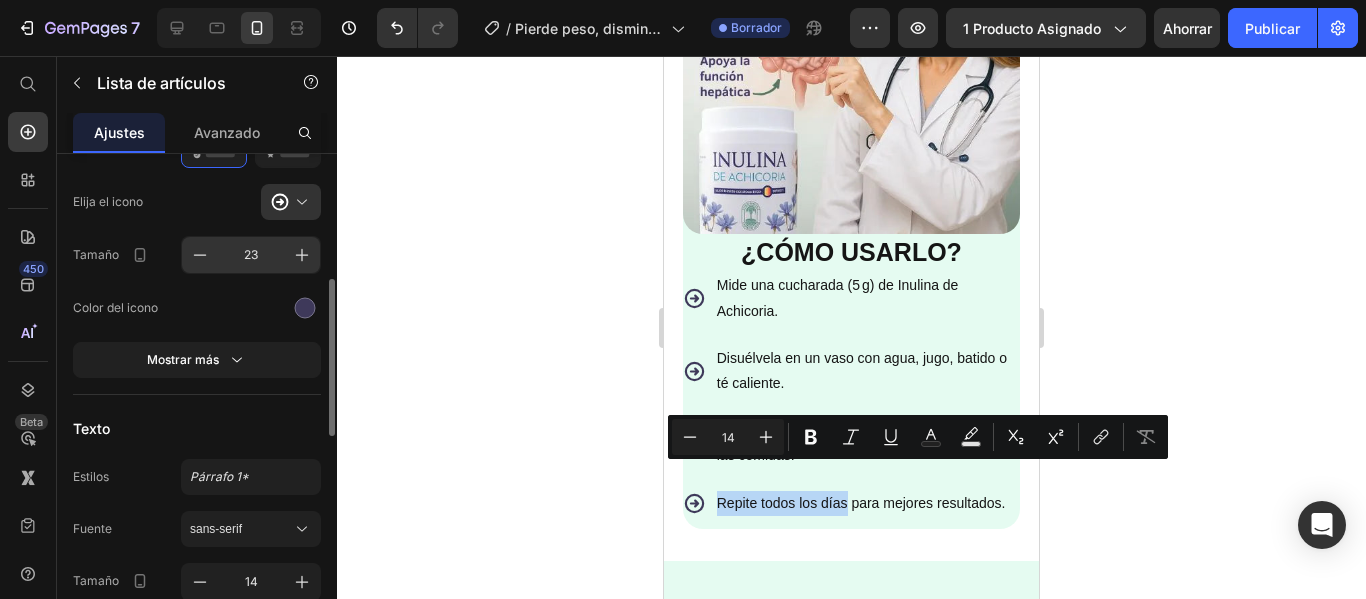 scroll, scrollTop: 0, scrollLeft: 0, axis: both 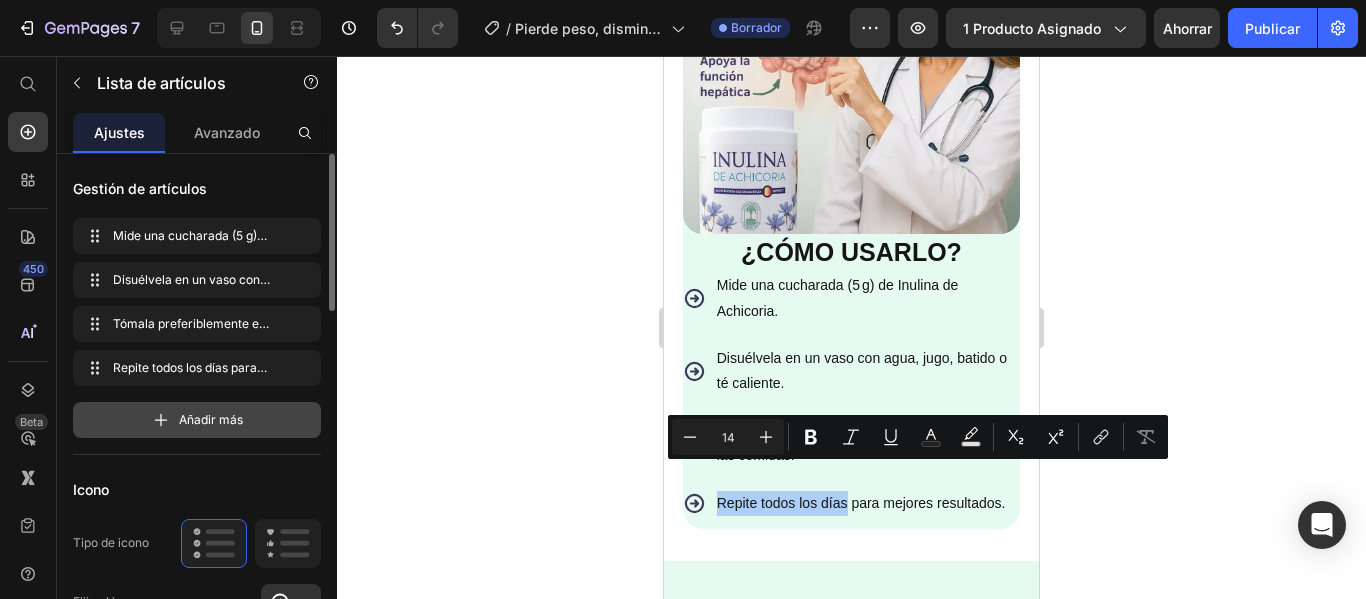 click on "Añadir más" at bounding box center [197, 420] 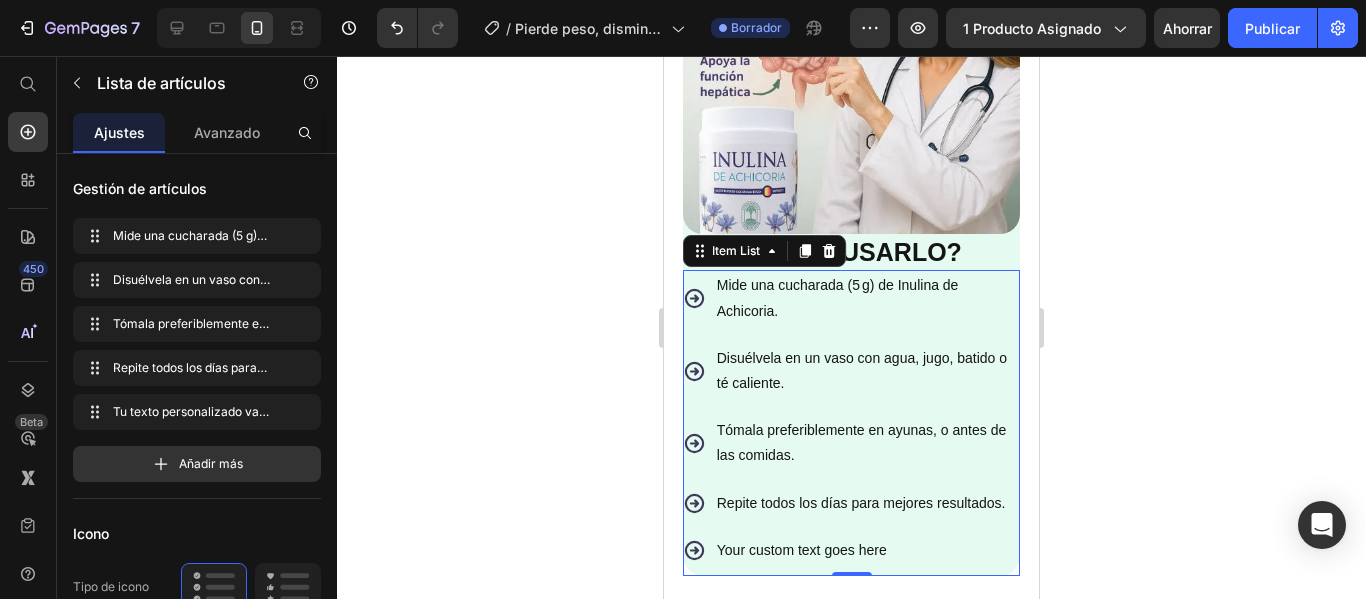 scroll, scrollTop: 4630, scrollLeft: 0, axis: vertical 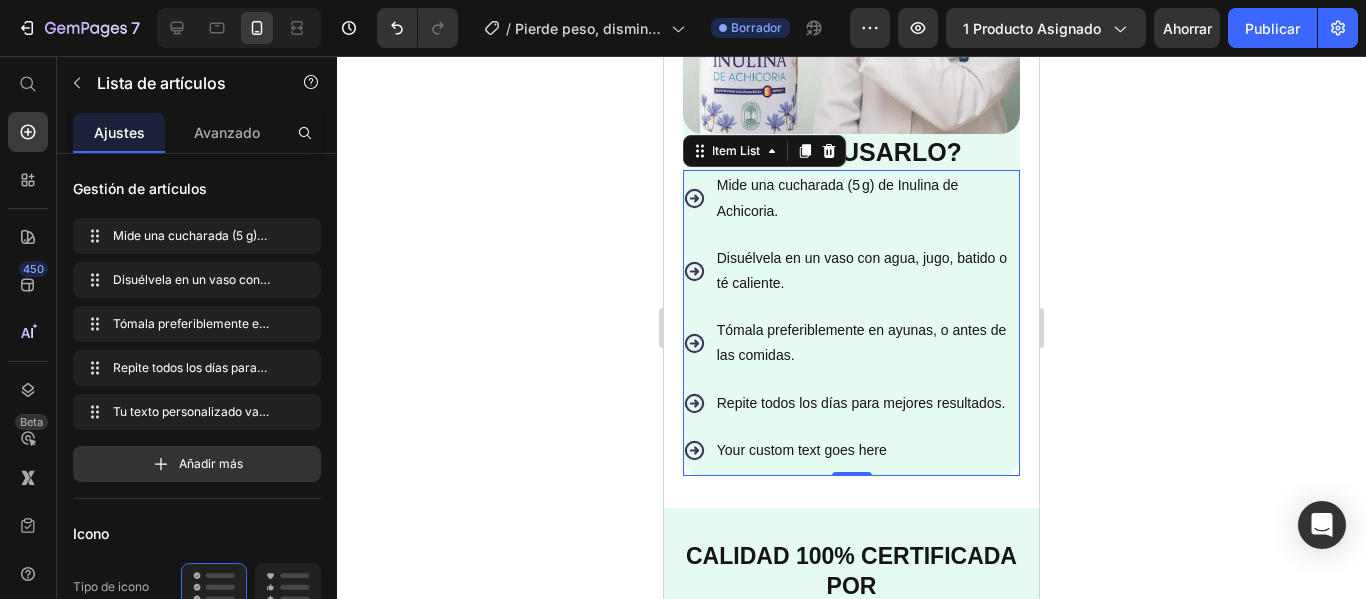 click on "Your custom text goes here" at bounding box center [867, 450] 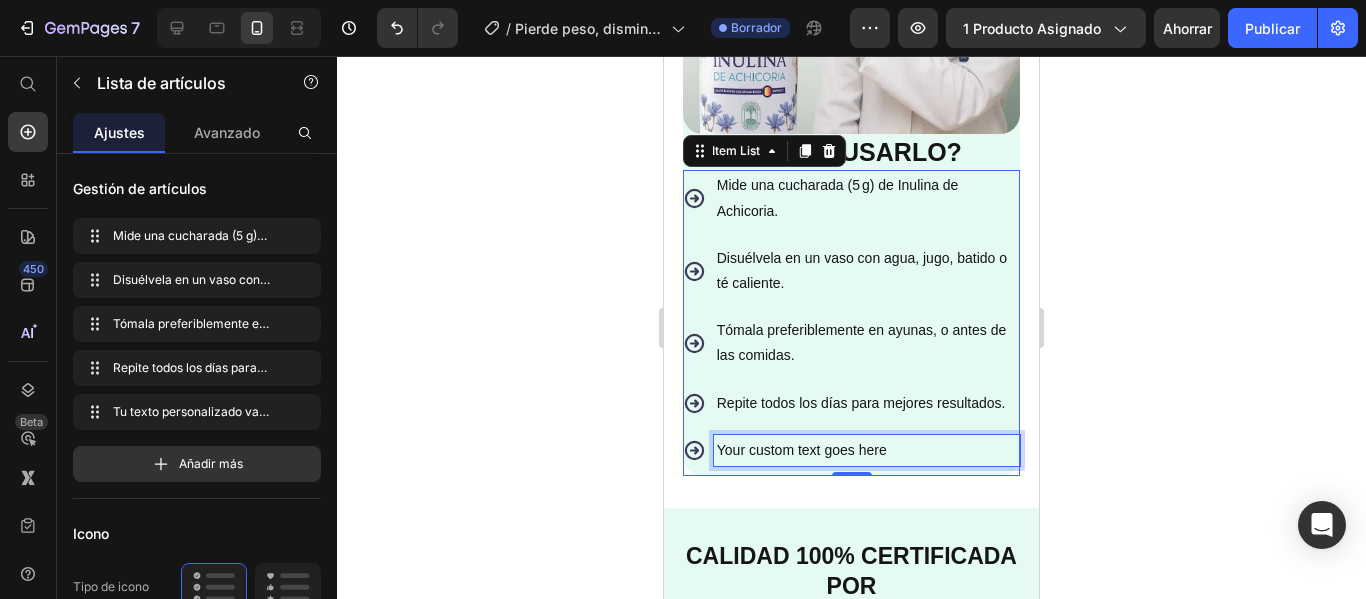 click on "Your custom text goes here" at bounding box center (867, 450) 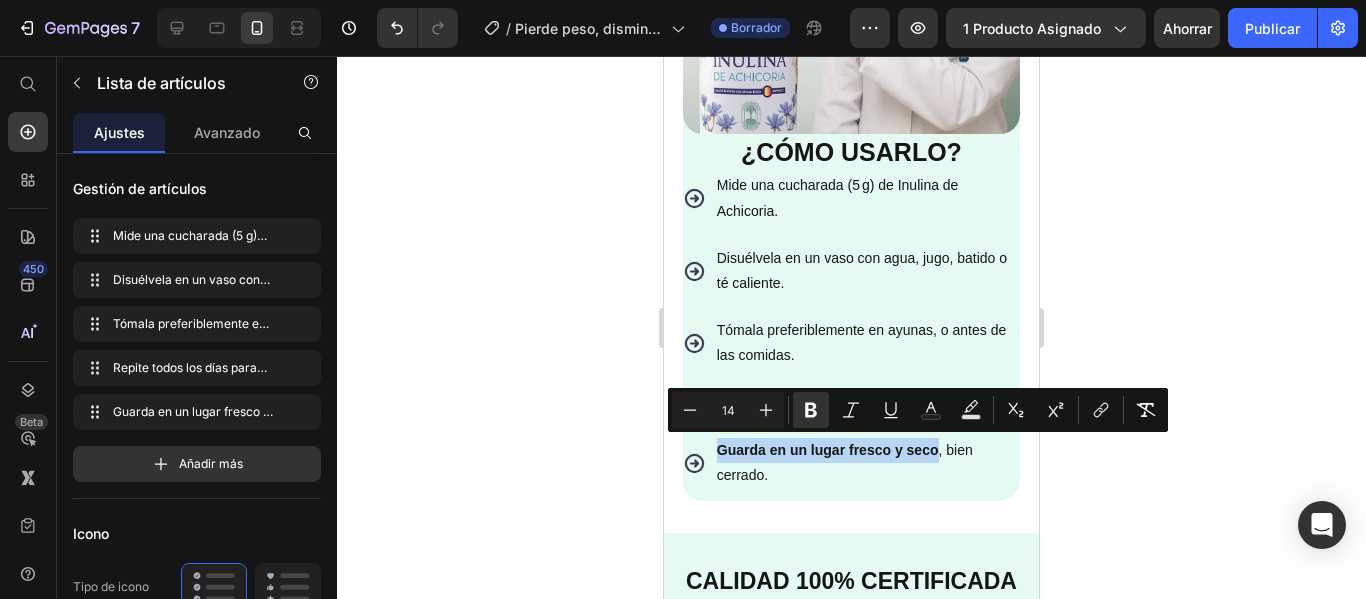 drag, startPoint x: 937, startPoint y: 447, endPoint x: 715, endPoint y: 441, distance: 222.08107 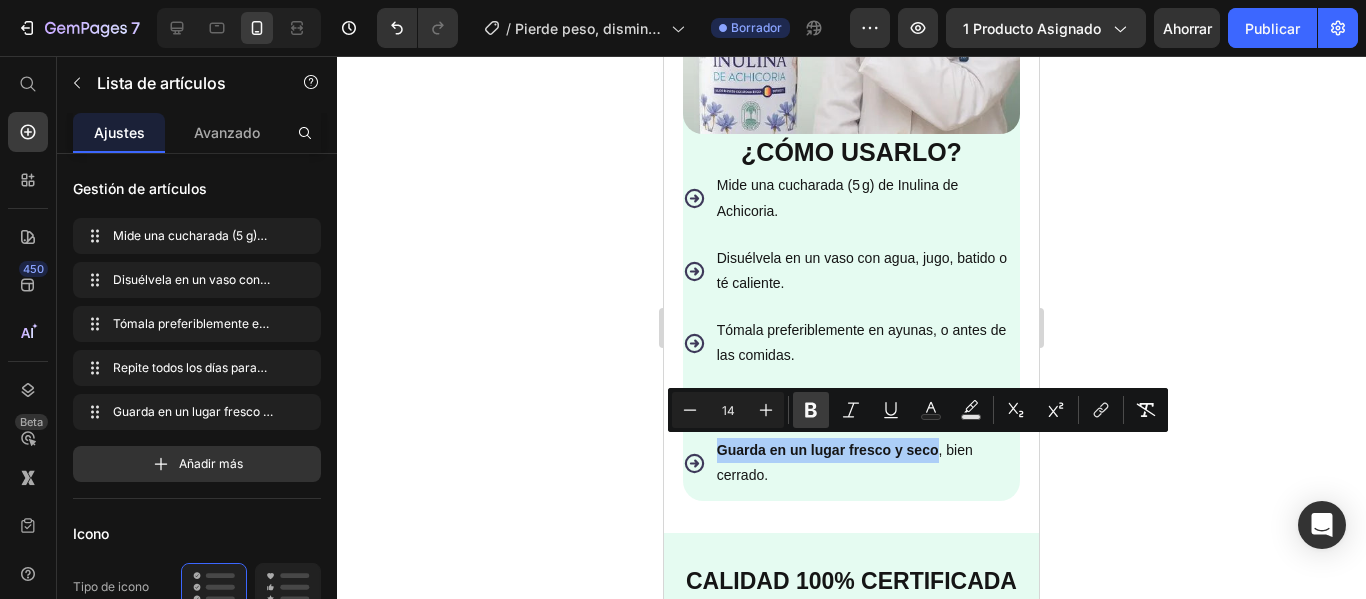 click 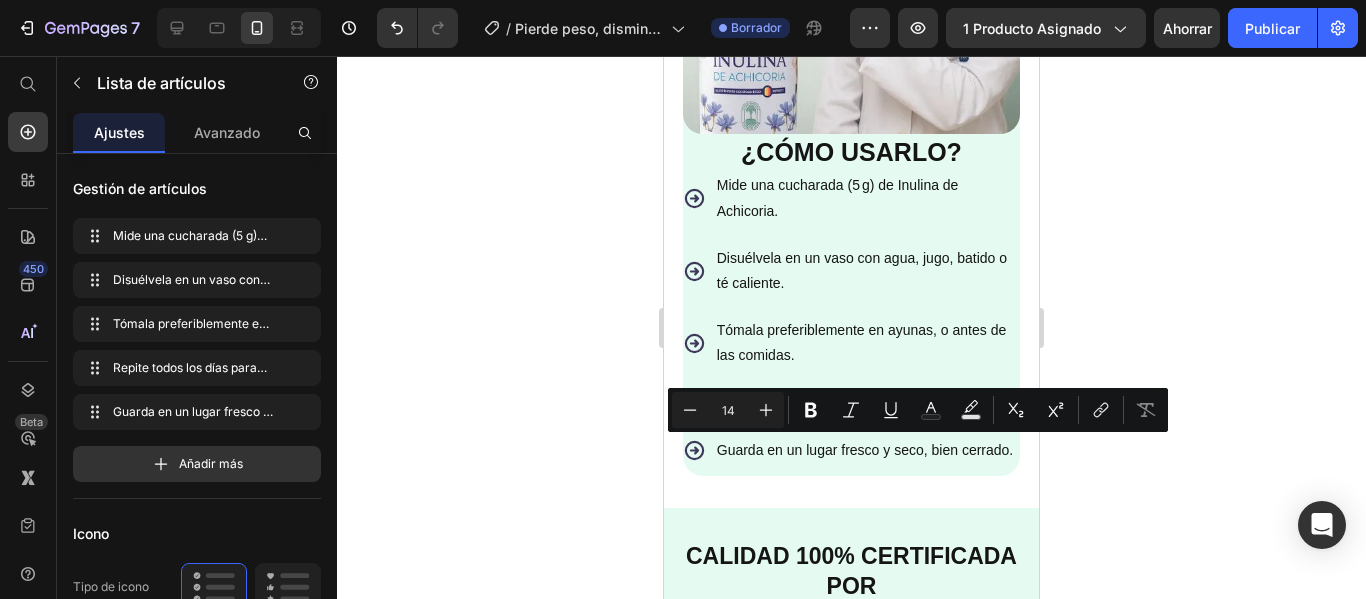 click on "Guarda en un lugar fresco y seco, bien cerrado." at bounding box center [867, 450] 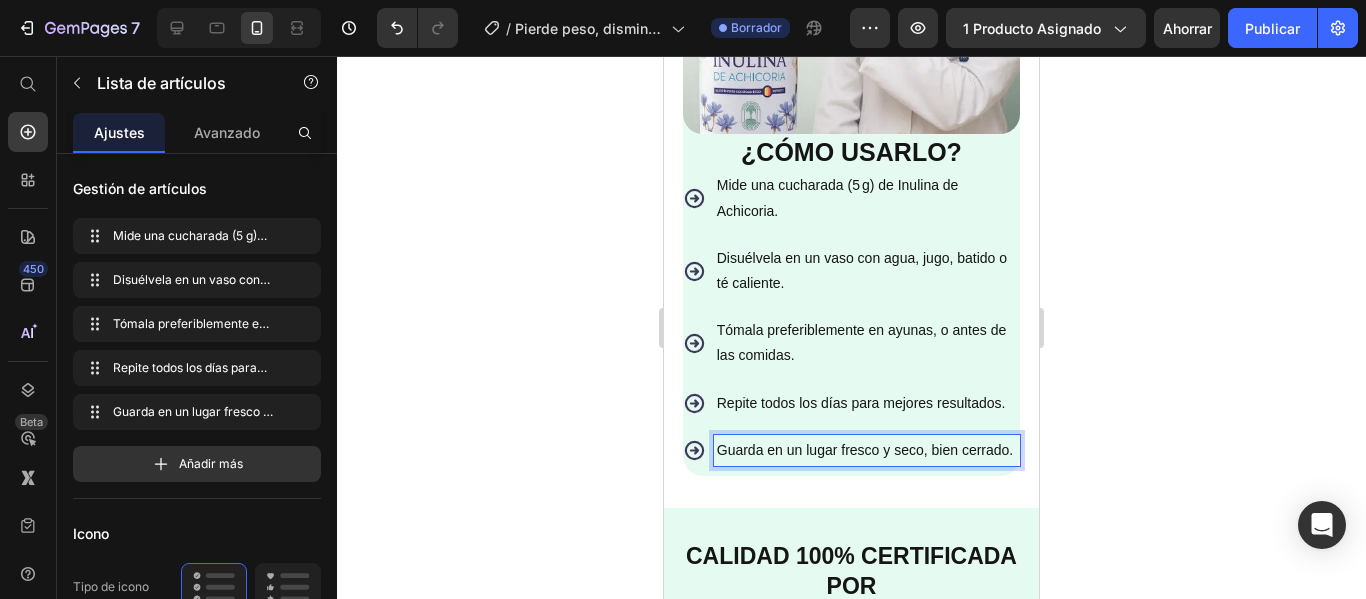 click 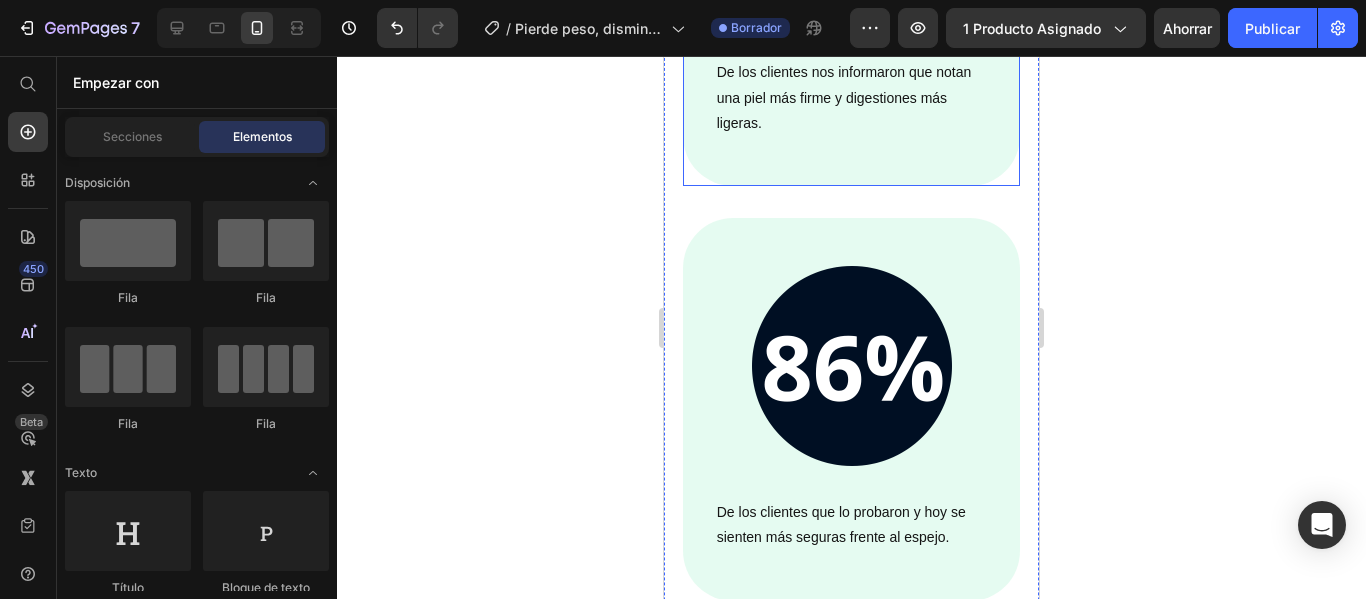 scroll, scrollTop: 5630, scrollLeft: 0, axis: vertical 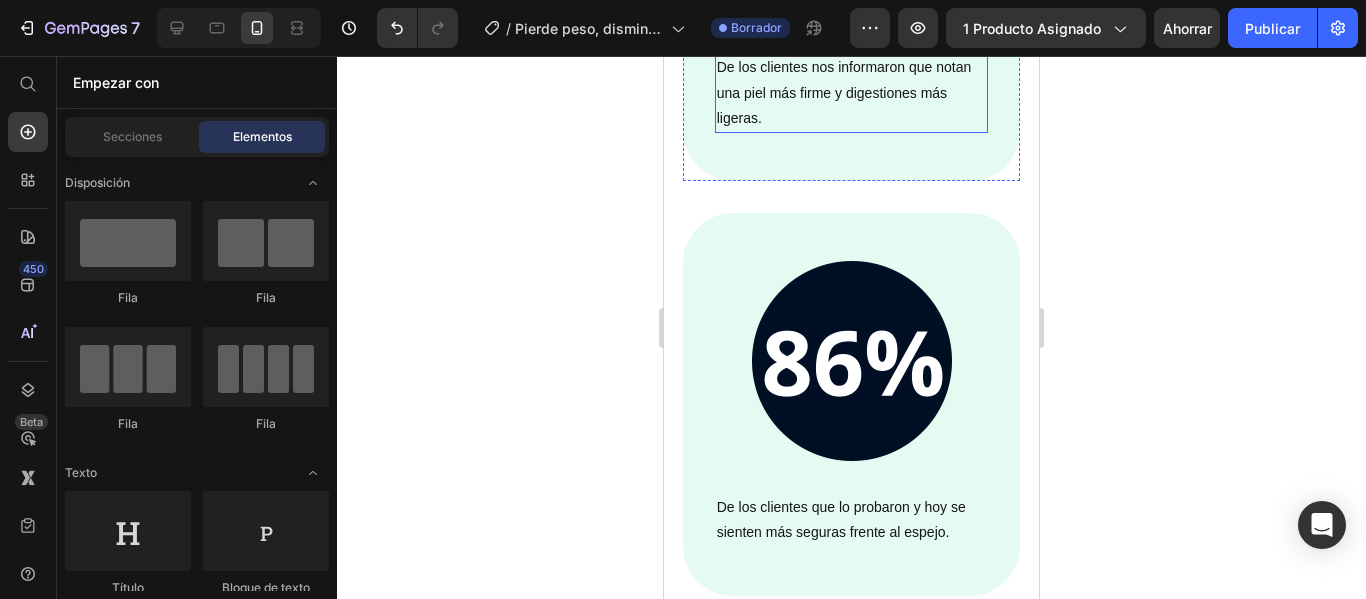 click on "De los clientes nos informaron que notan una piel más firme y digestiones más ligeras." at bounding box center (852, 93) 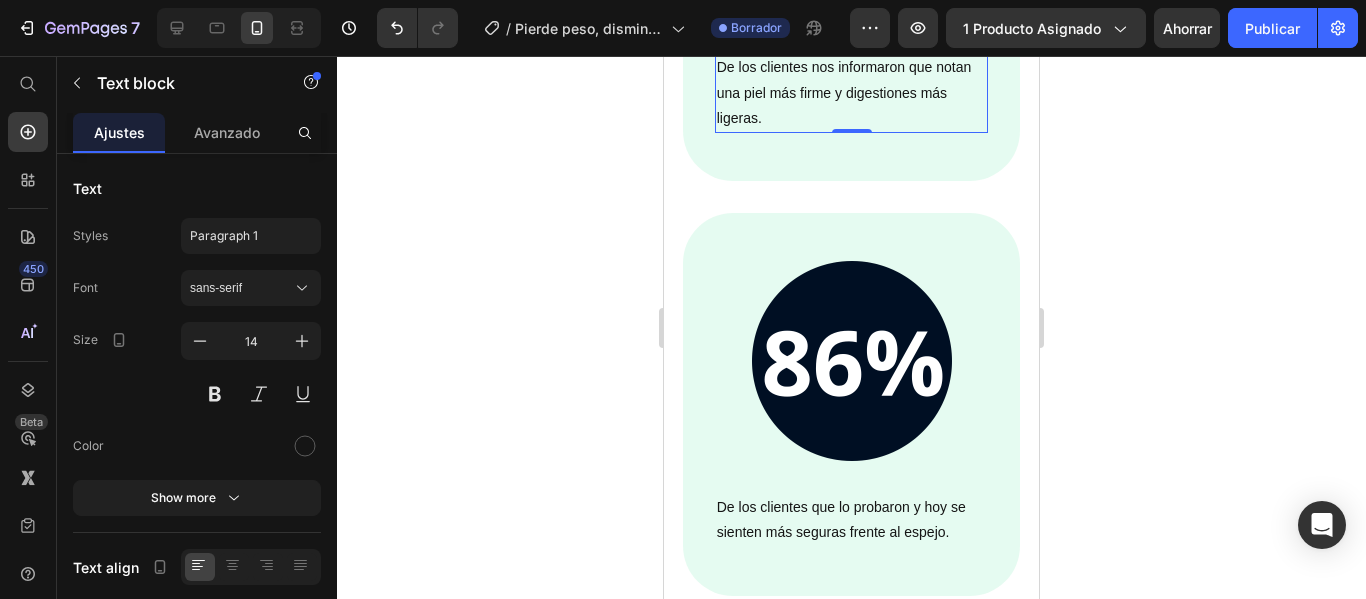 click on "De los clientes nos informaron que notan una piel más firme y digestiones más ligeras." at bounding box center [852, 93] 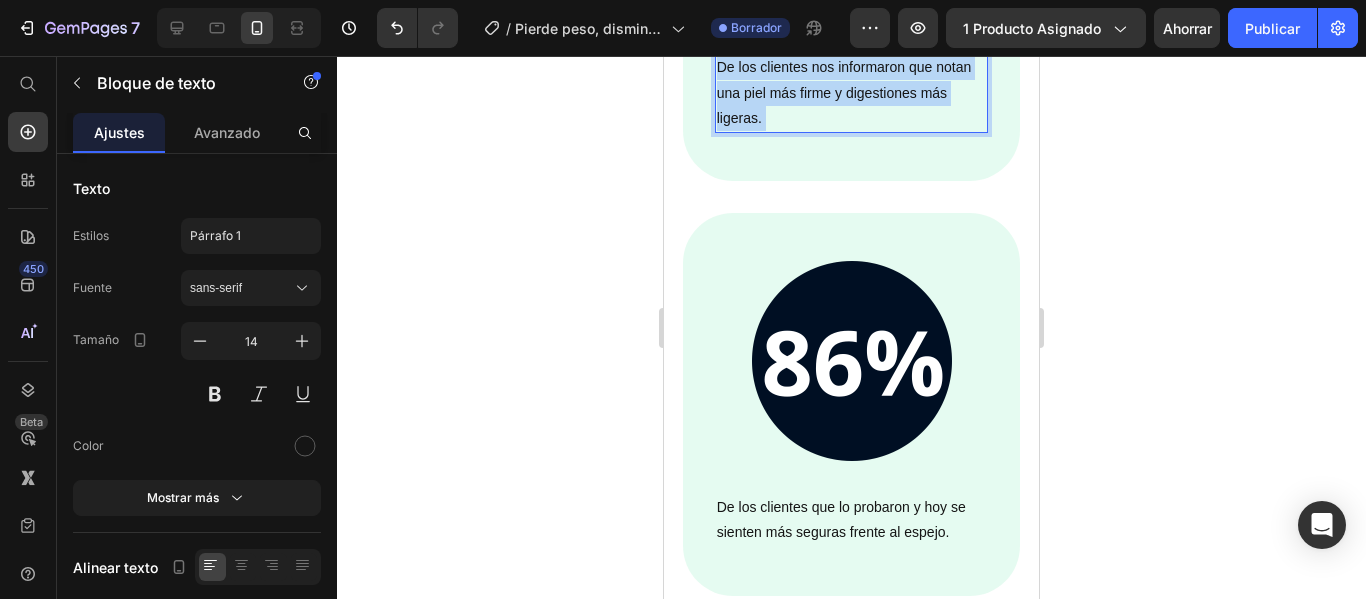 drag, startPoint x: 825, startPoint y: 376, endPoint x: 911, endPoint y: 326, distance: 99.47864 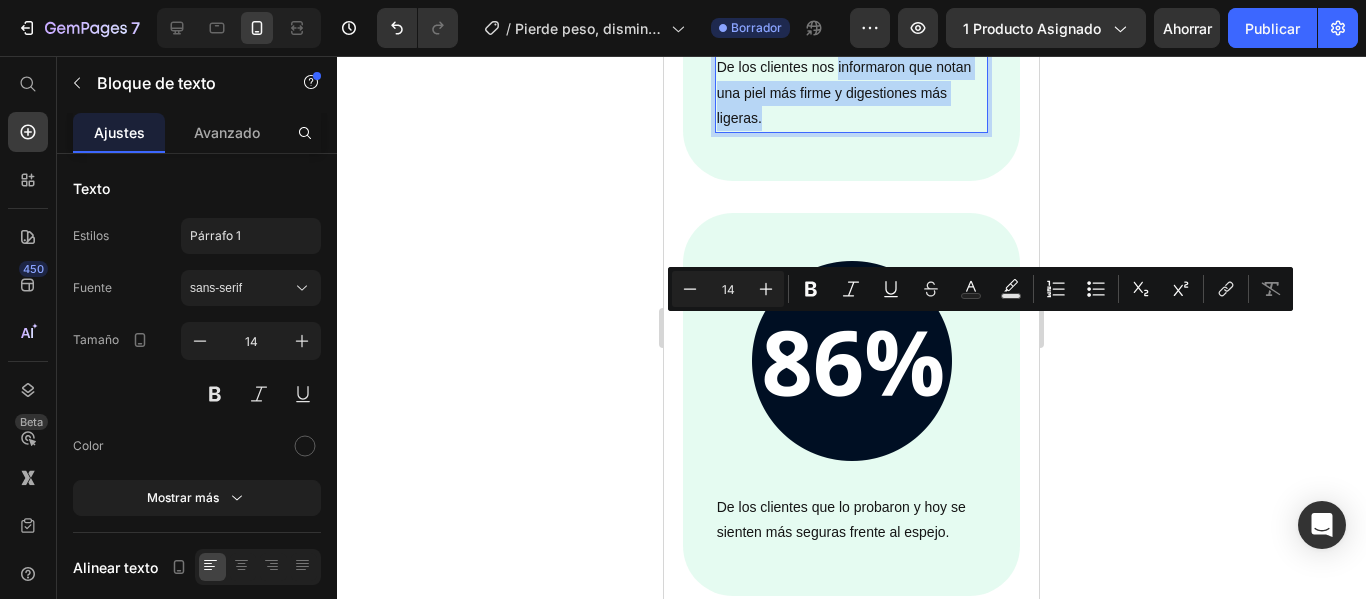 drag, startPoint x: 838, startPoint y: 325, endPoint x: 888, endPoint y: 368, distance: 65.946945 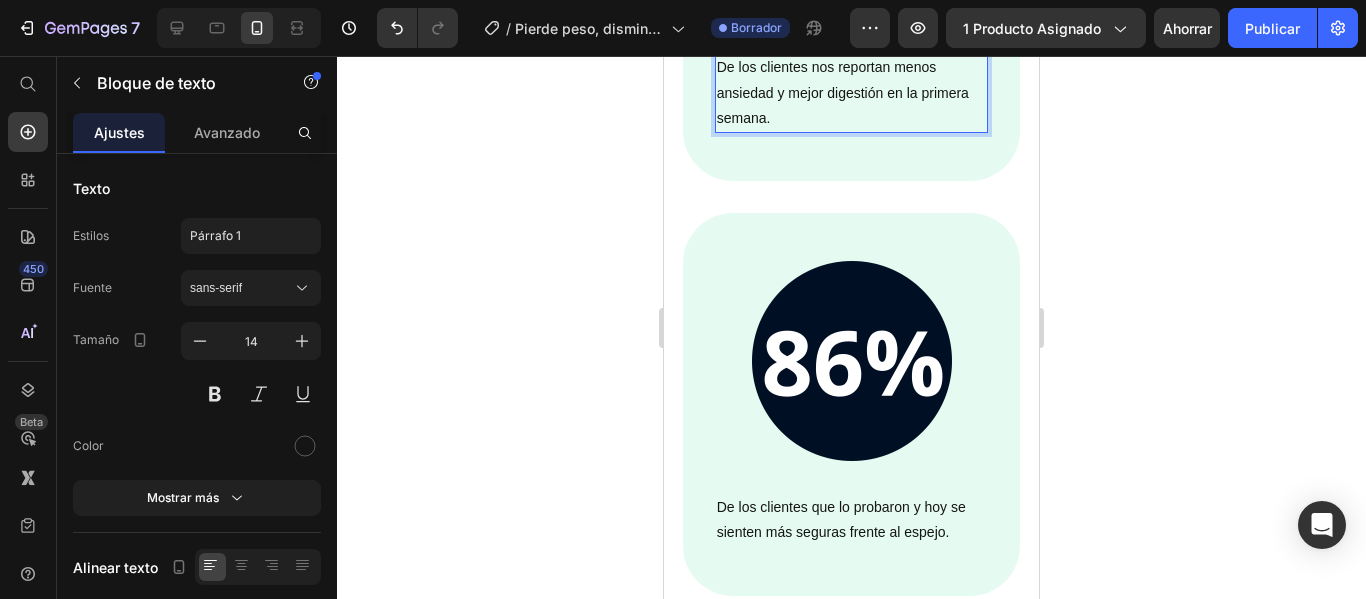 scroll, scrollTop: 5730, scrollLeft: 0, axis: vertical 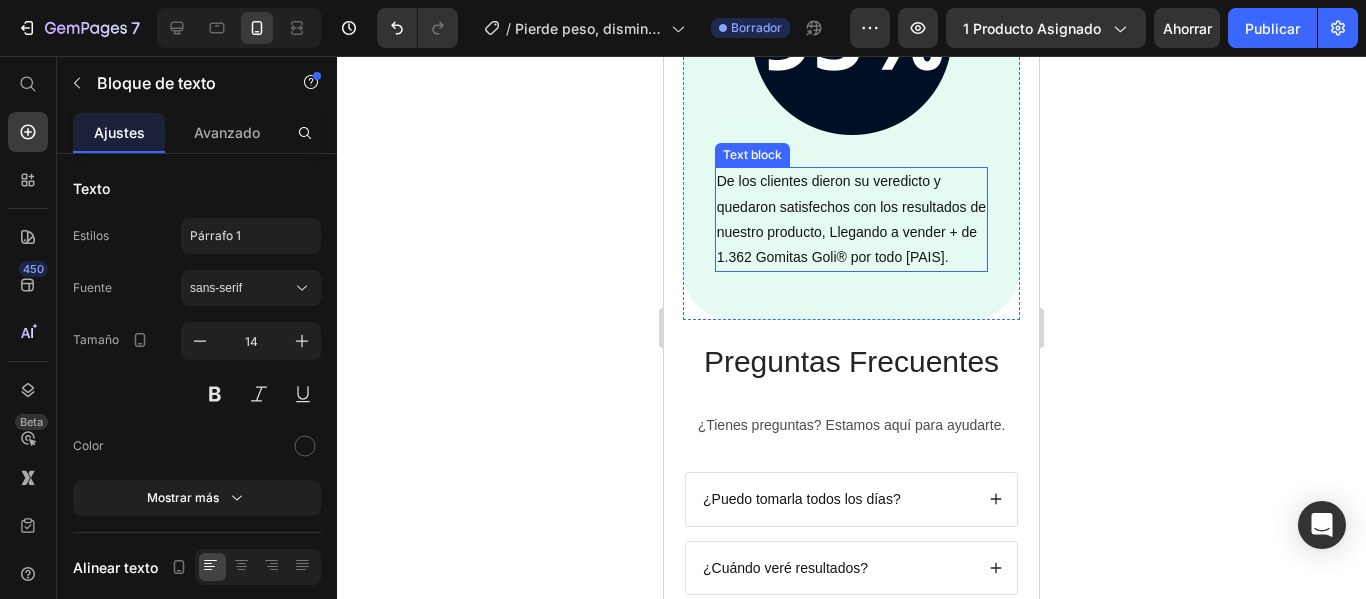 click on "De los clientes dieron su veredicto y quedaron satisfechos con los resultados de nuestro producto, Llegando a vender + de 1.362 Gomitas Goli® por todo [PAIS]." at bounding box center (852, 219) 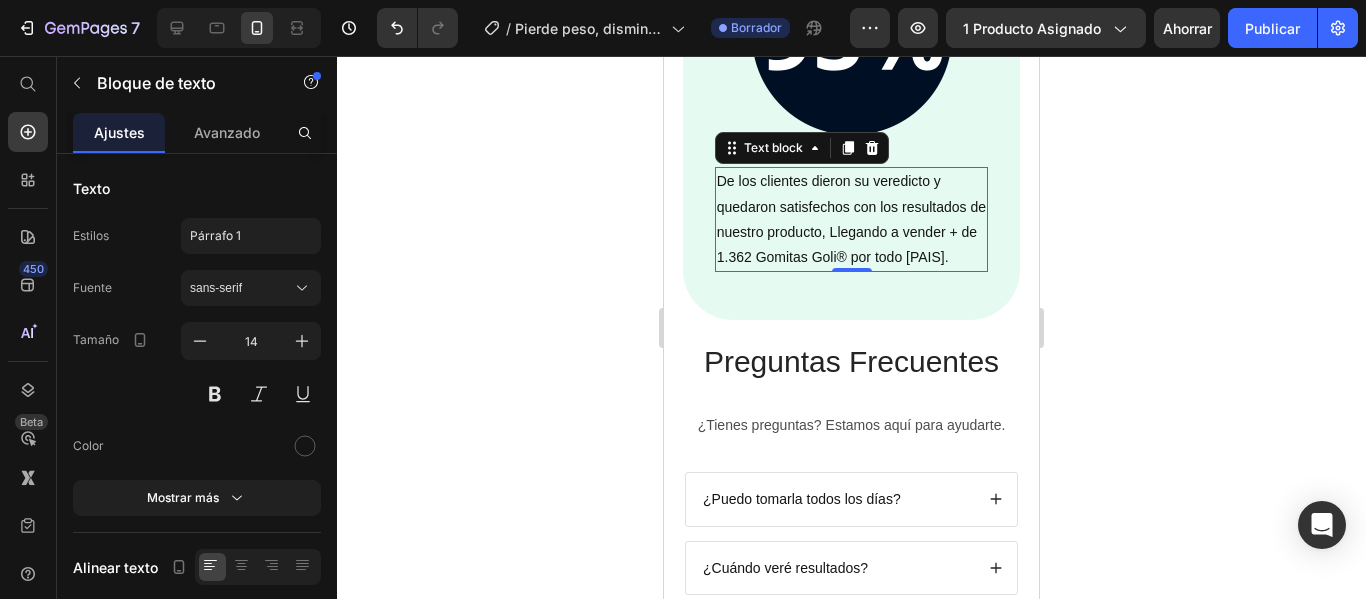 click on "De los clientes dieron su veredicto y quedaron satisfechos con los resultados de nuestro producto, Llegando a vender + de 1.362 Gomitas Goli® por todo [PAIS]." at bounding box center [852, 219] 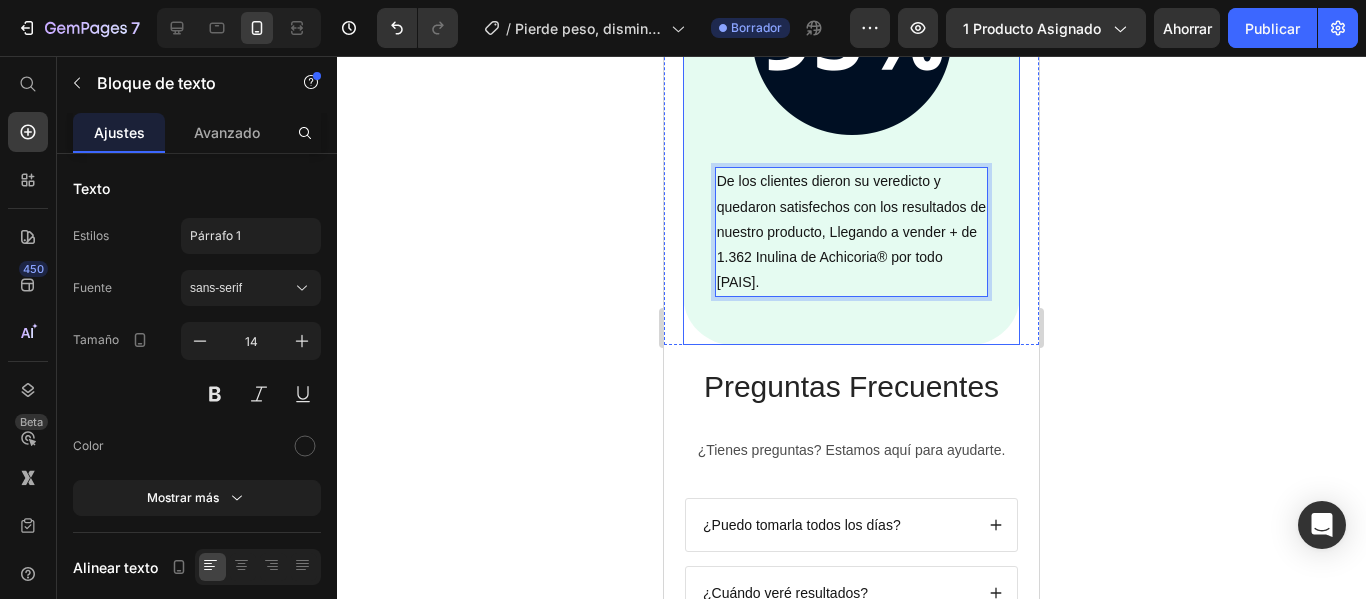 scroll, scrollTop: 6030, scrollLeft: 0, axis: vertical 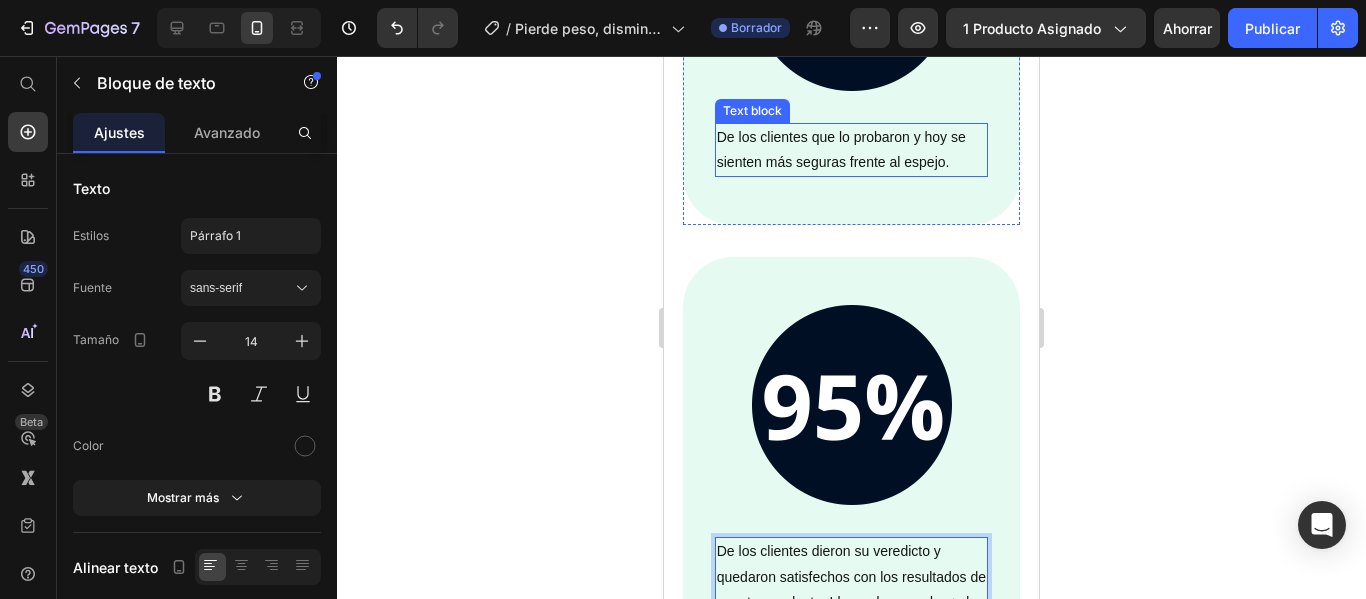 click on "De los clientes que lo probaron y hoy se sienten más seguras frente al espejo." at bounding box center [852, 150] 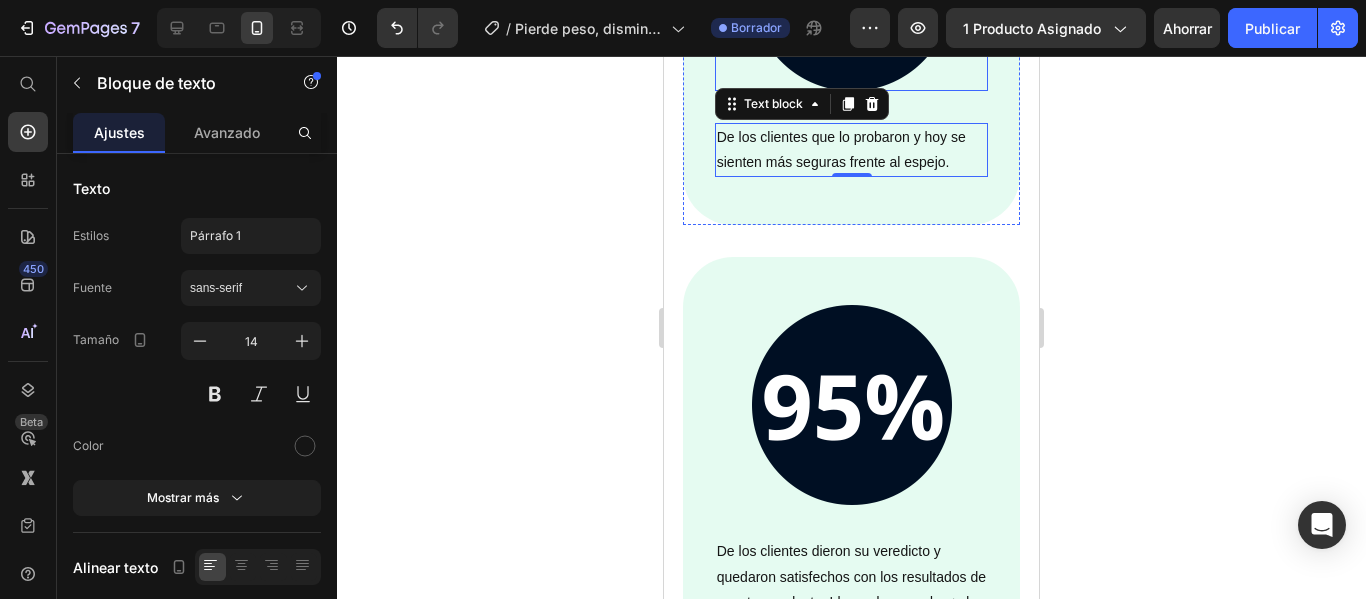 scroll, scrollTop: 6130, scrollLeft: 0, axis: vertical 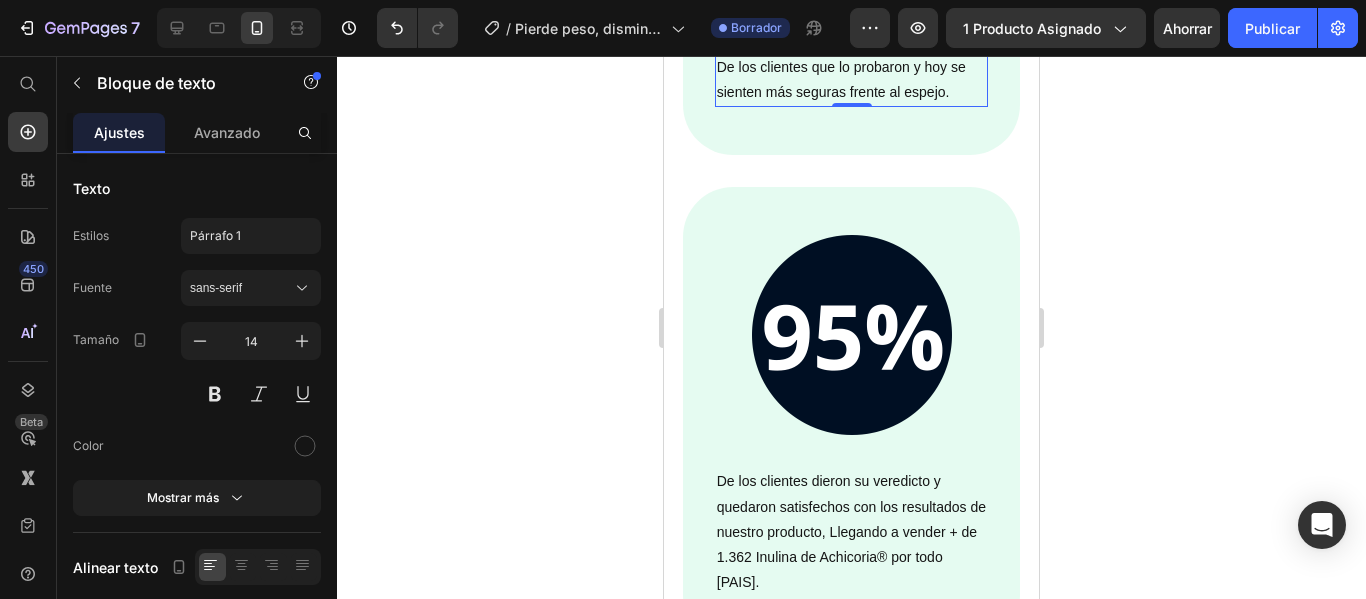 click on "De los clientes que lo probaron y hoy se sienten más seguras frente al espejo." at bounding box center [852, 80] 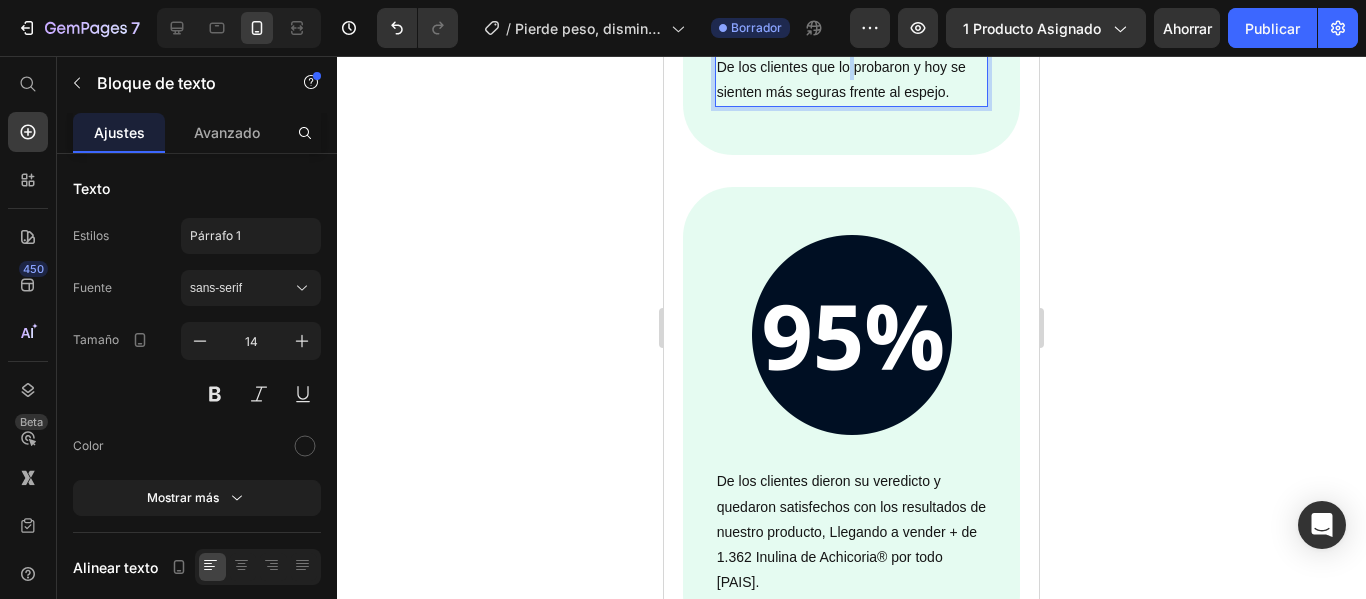 click on "De los clientes que lo probaron y hoy se sienten más seguras frente al espejo." at bounding box center (852, 80) 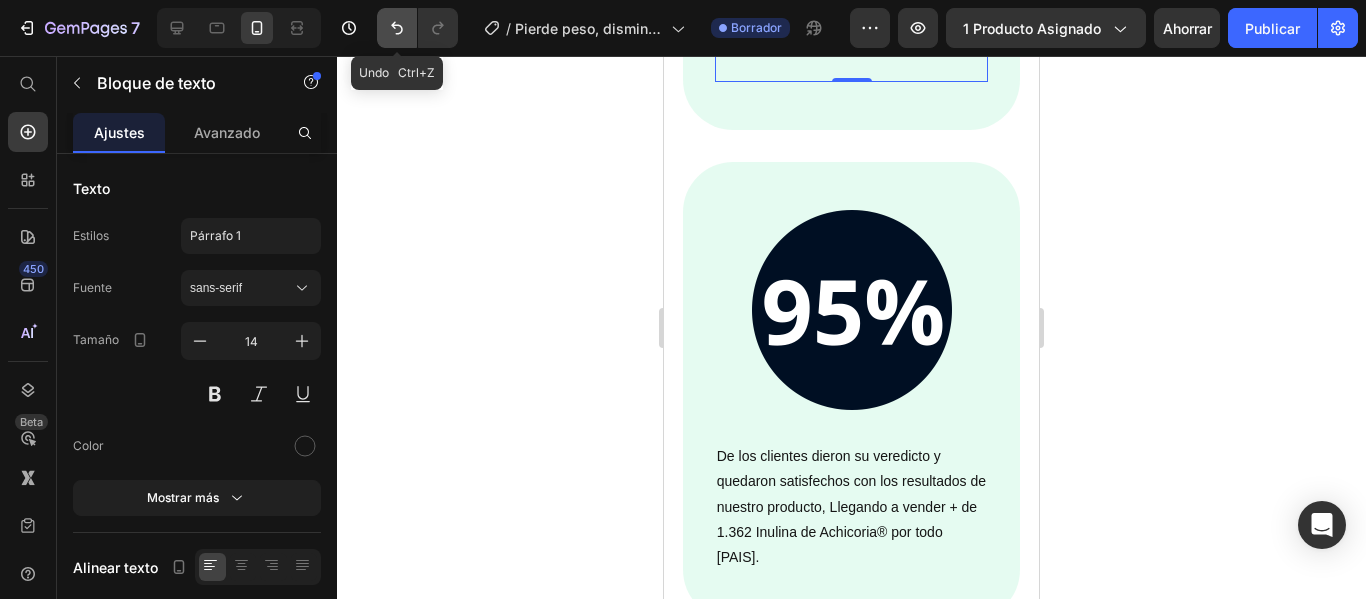 click 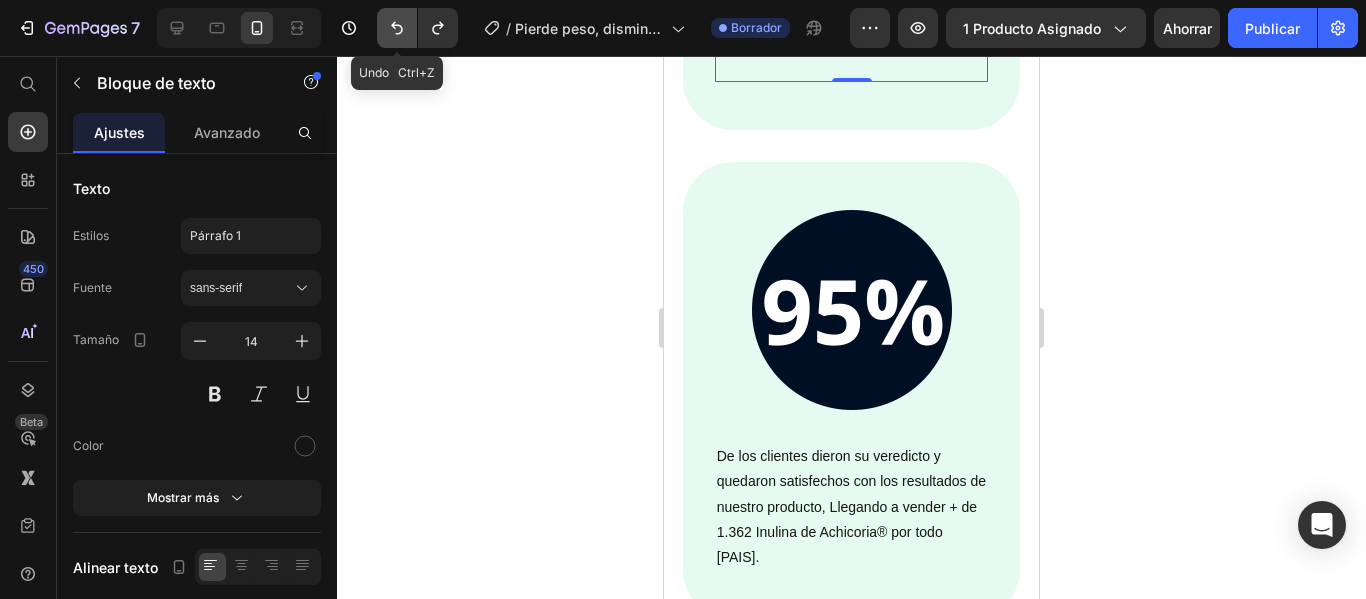 click 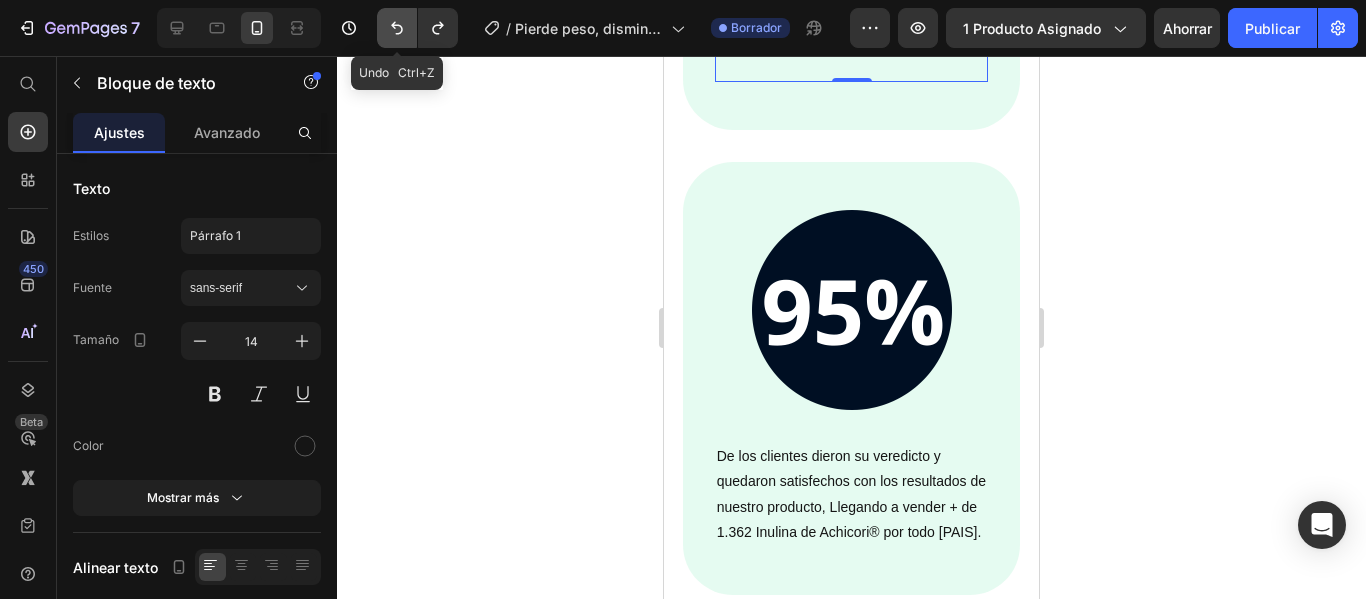 click 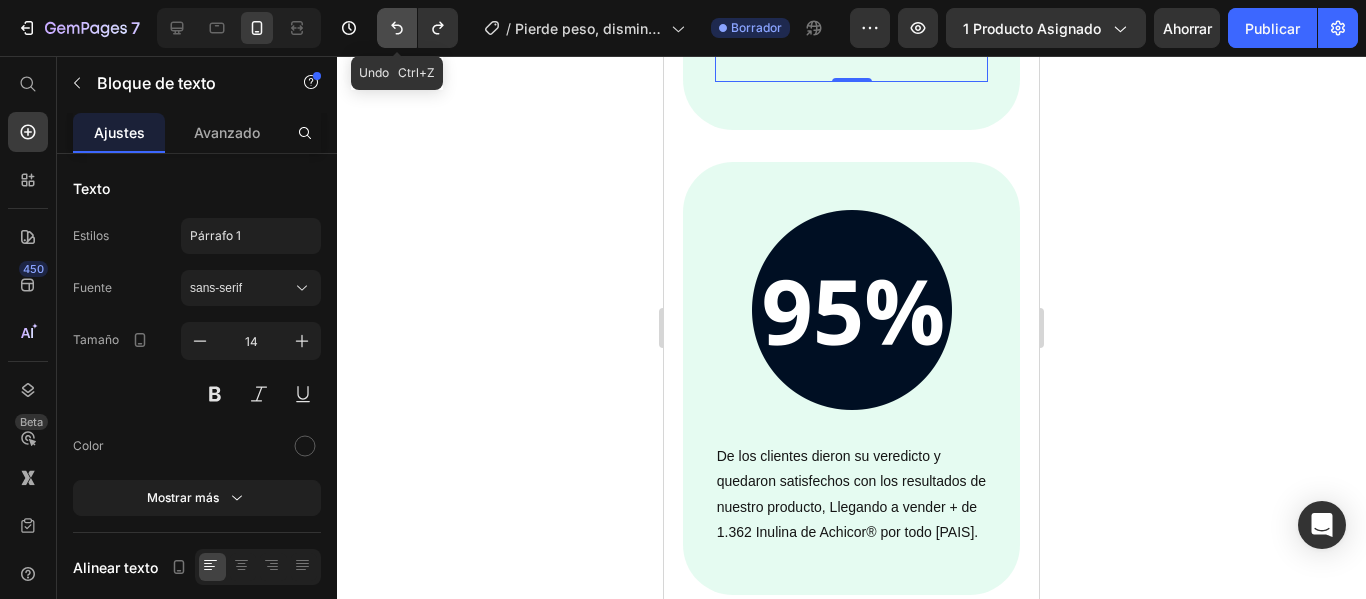 click 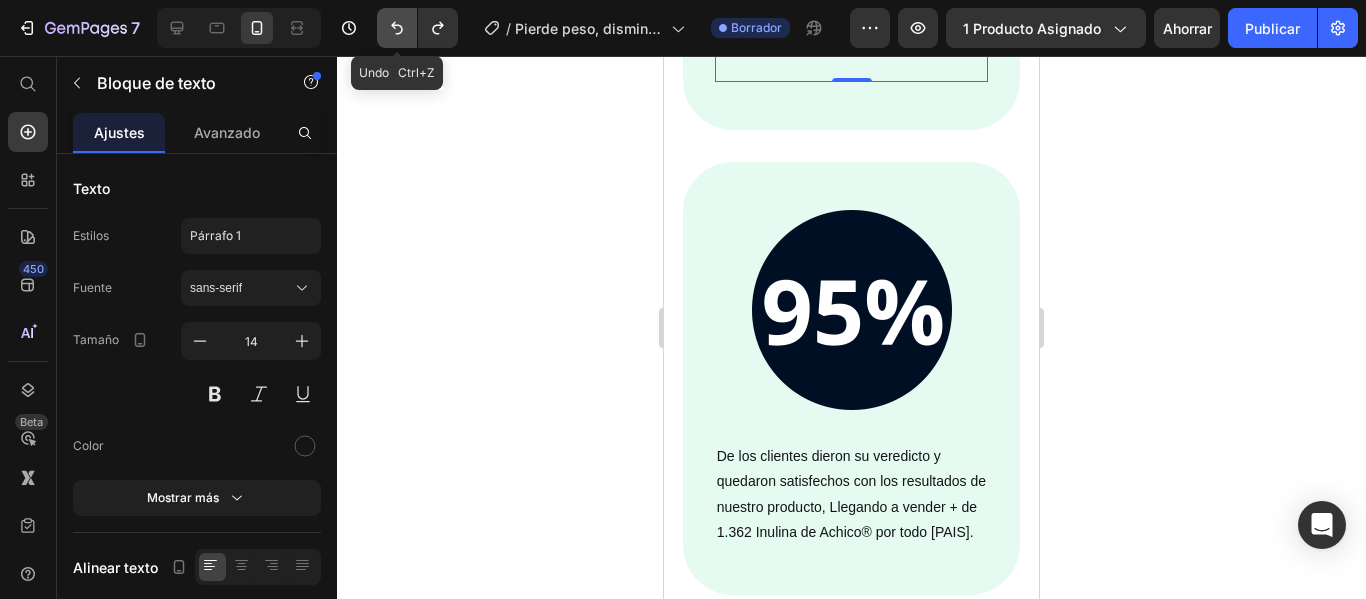 click 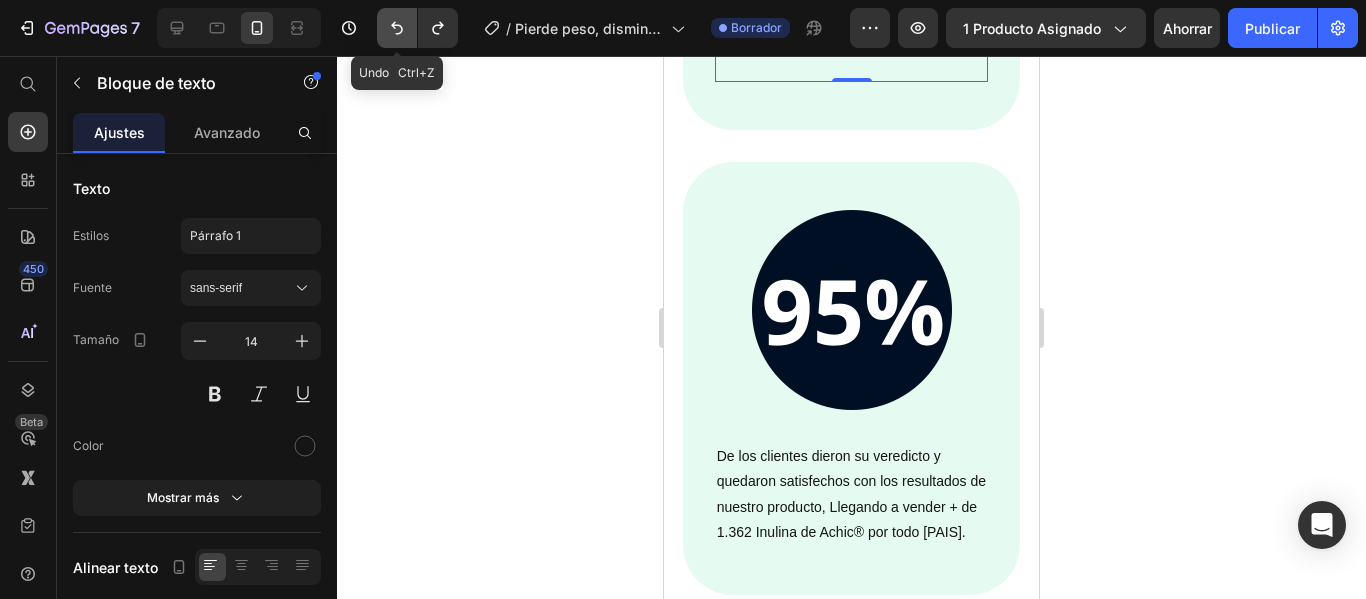 click 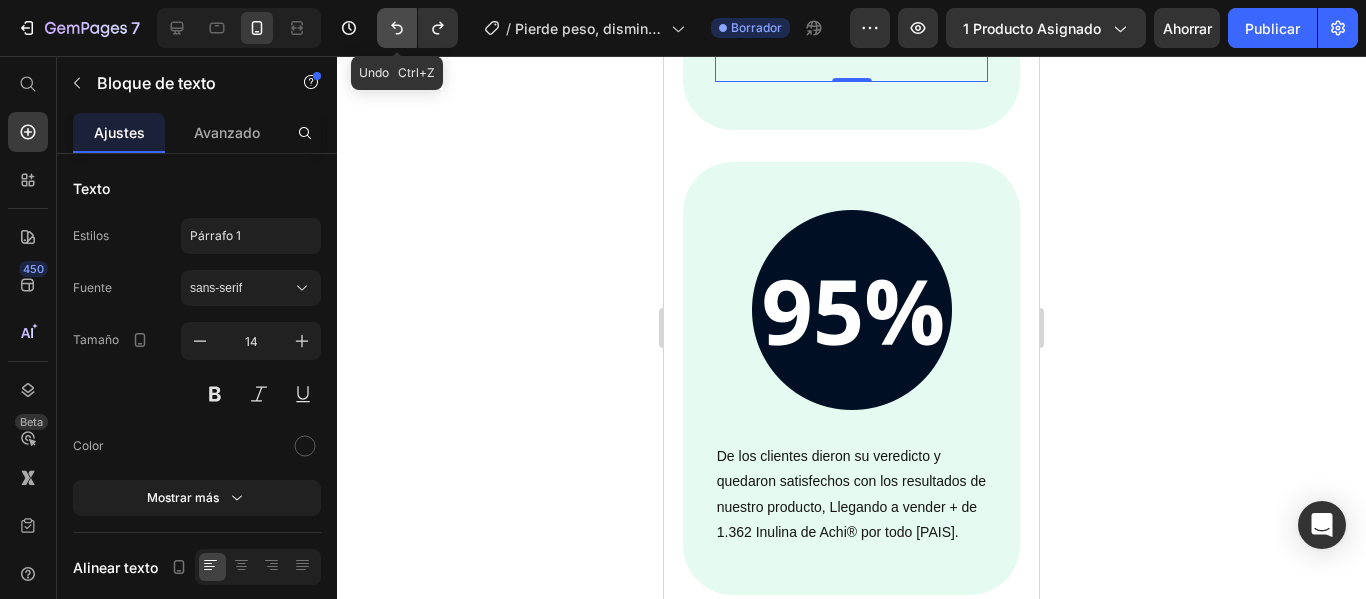 click 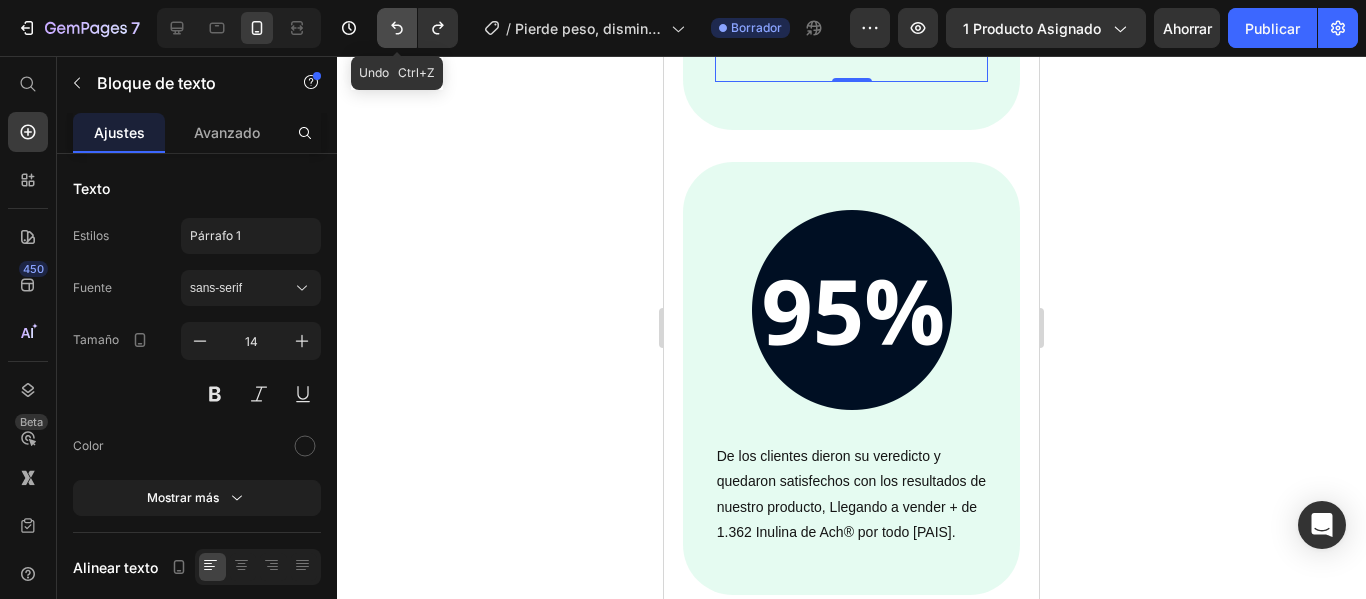 click 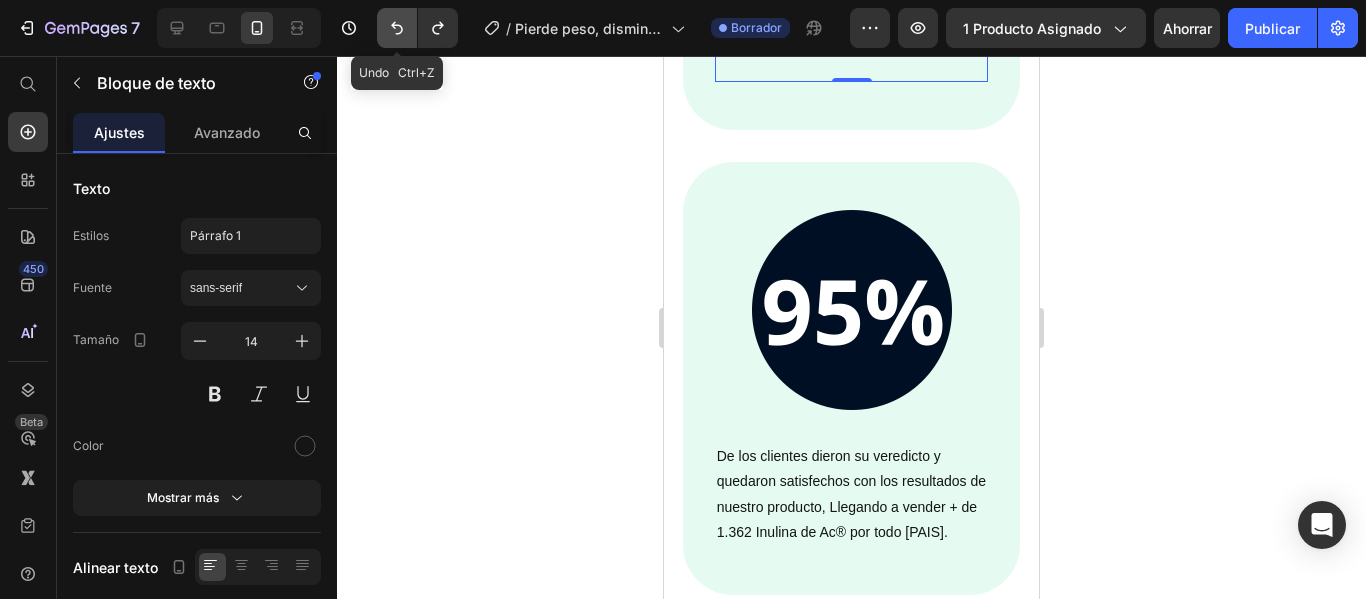 click 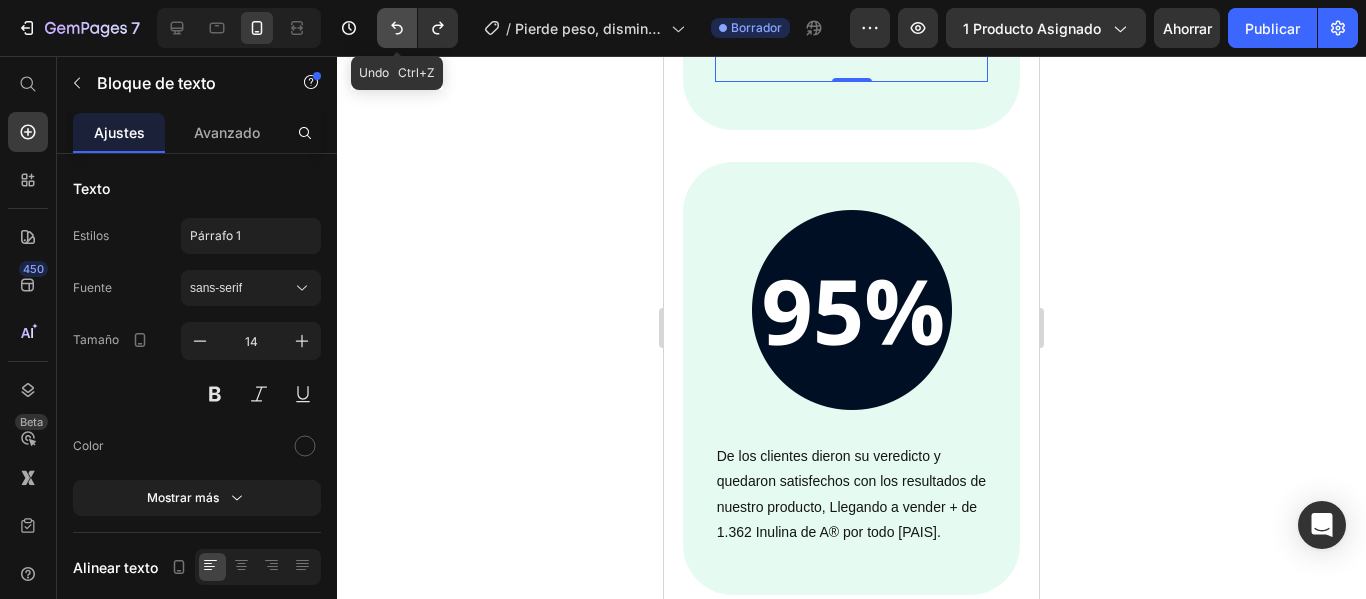 click 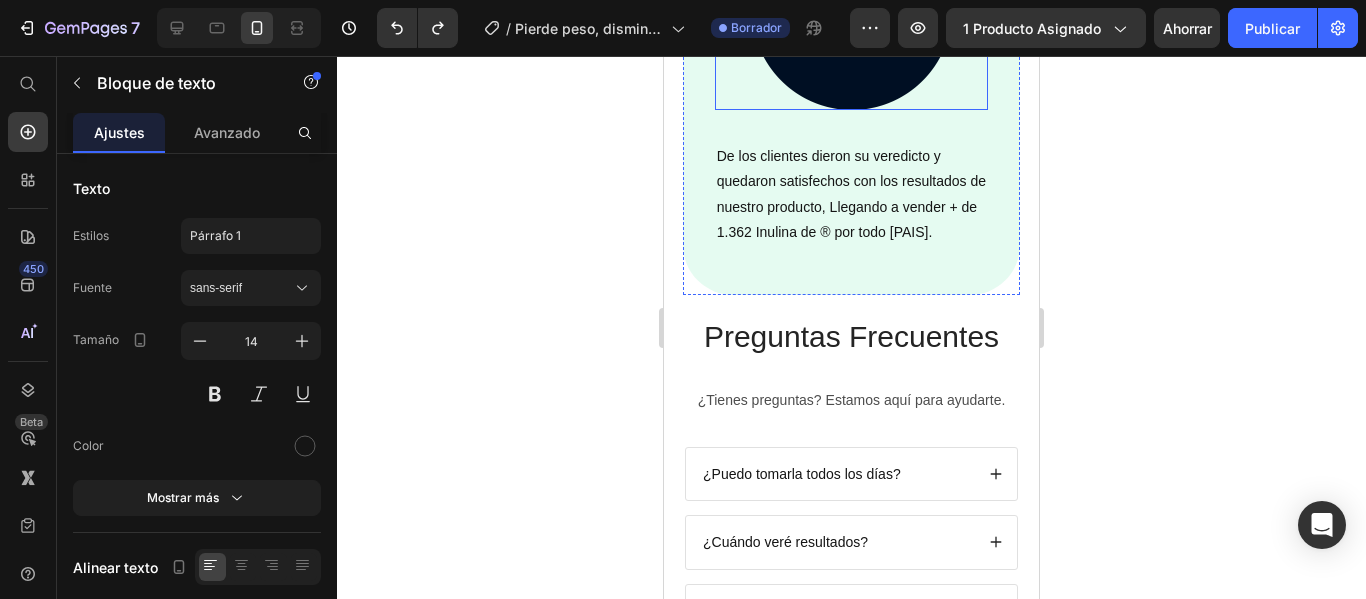 scroll, scrollTop: 6530, scrollLeft: 0, axis: vertical 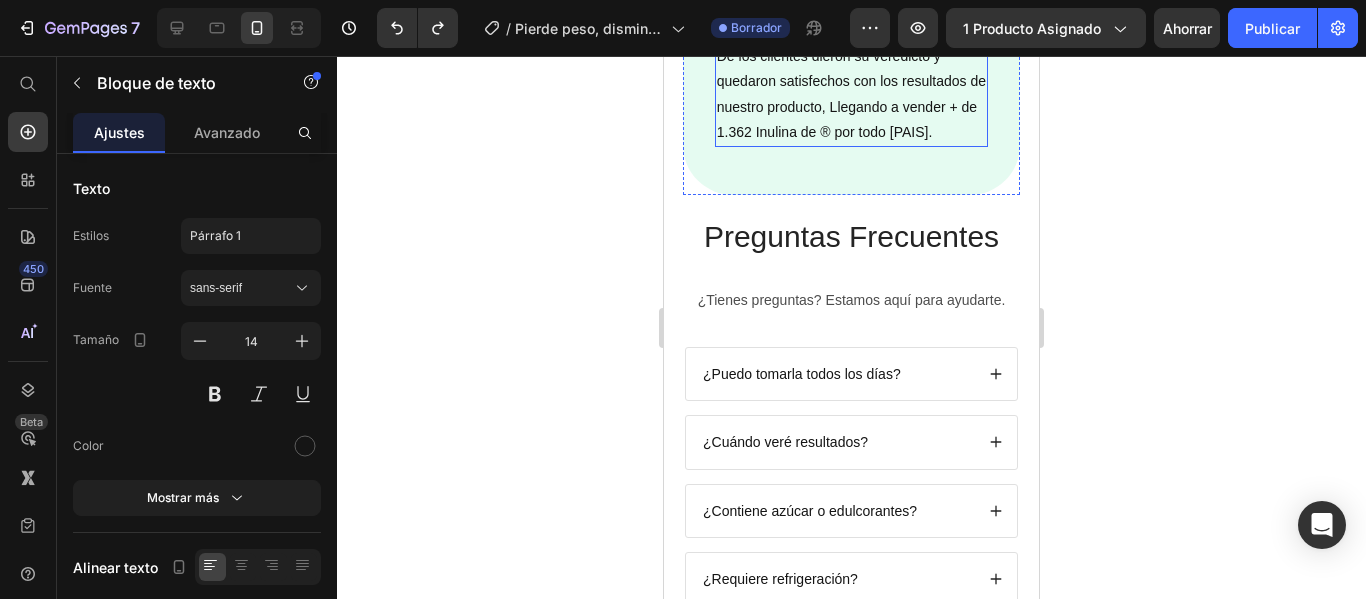 click on "De los clientes dieron su veredicto y quedaron satisfechos con los resultados de nuestro producto, Llegando a vender + de 1.362 Inulina de ® por todo [PAIS]." at bounding box center [852, 94] 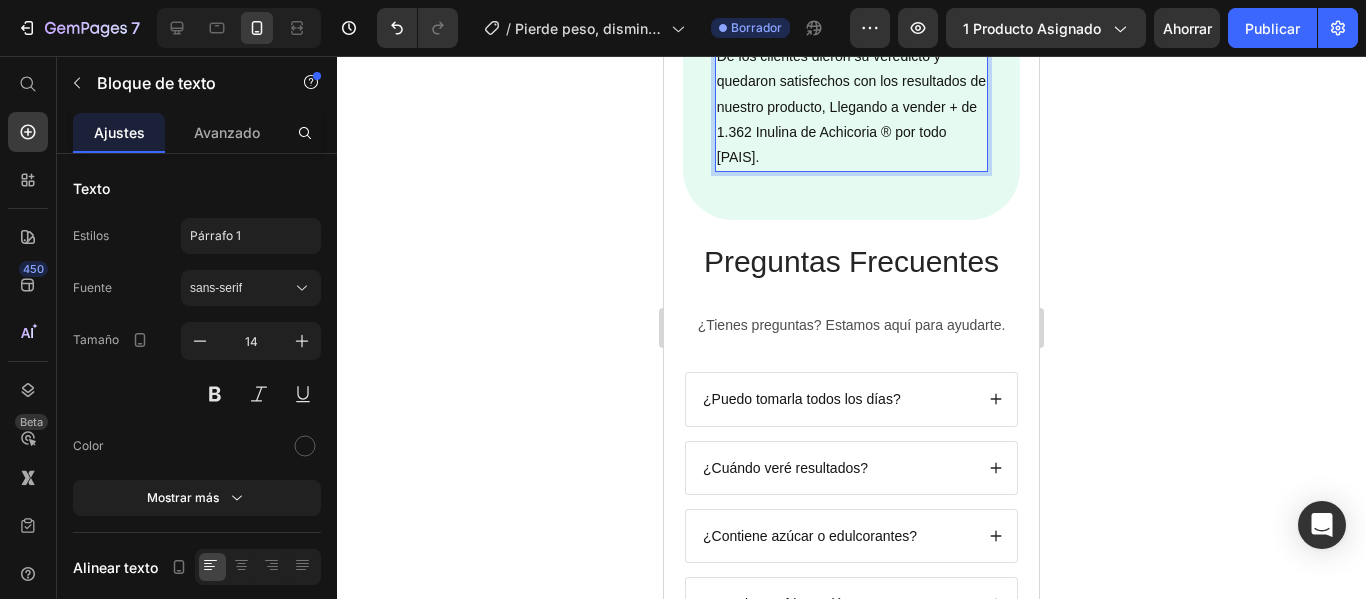 scroll, scrollTop: 6430, scrollLeft: 0, axis: vertical 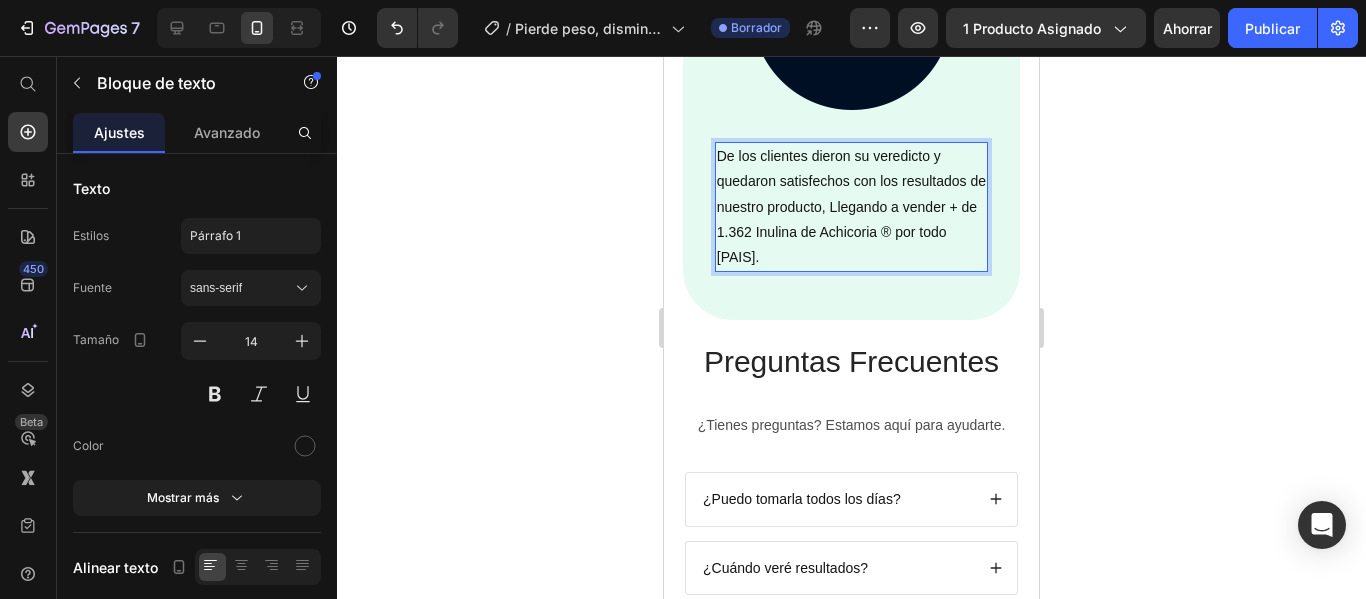 click on "De los clientes dieron su veredicto y quedaron satisfechos con los resultados de nuestro producto, Llegando a vender + de 1.362 Inulina de Achicoria ® por todo [PAIS]." at bounding box center [852, 207] 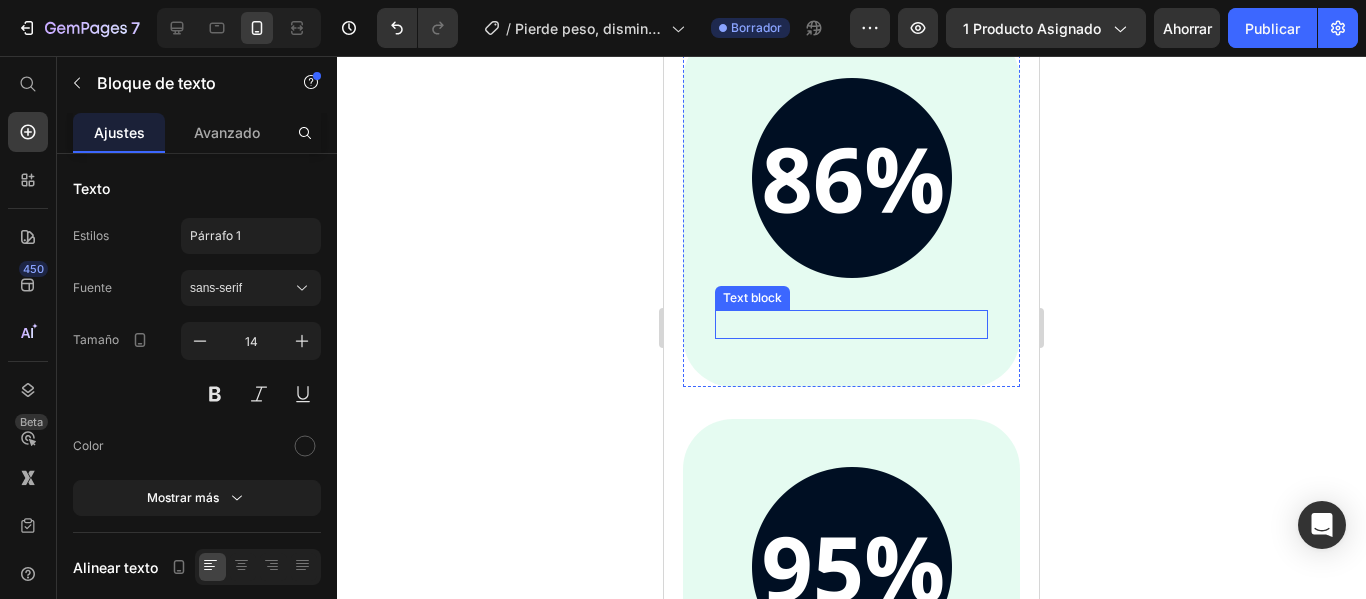 scroll, scrollTop: 5930, scrollLeft: 0, axis: vertical 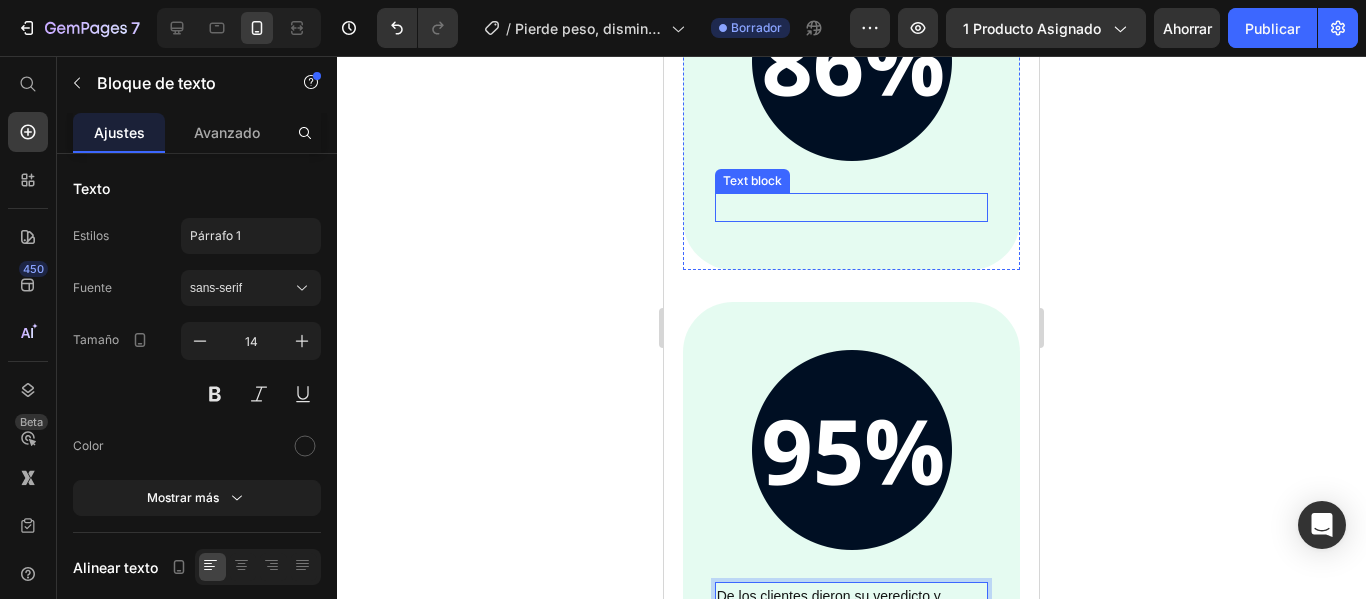 click at bounding box center [852, 207] 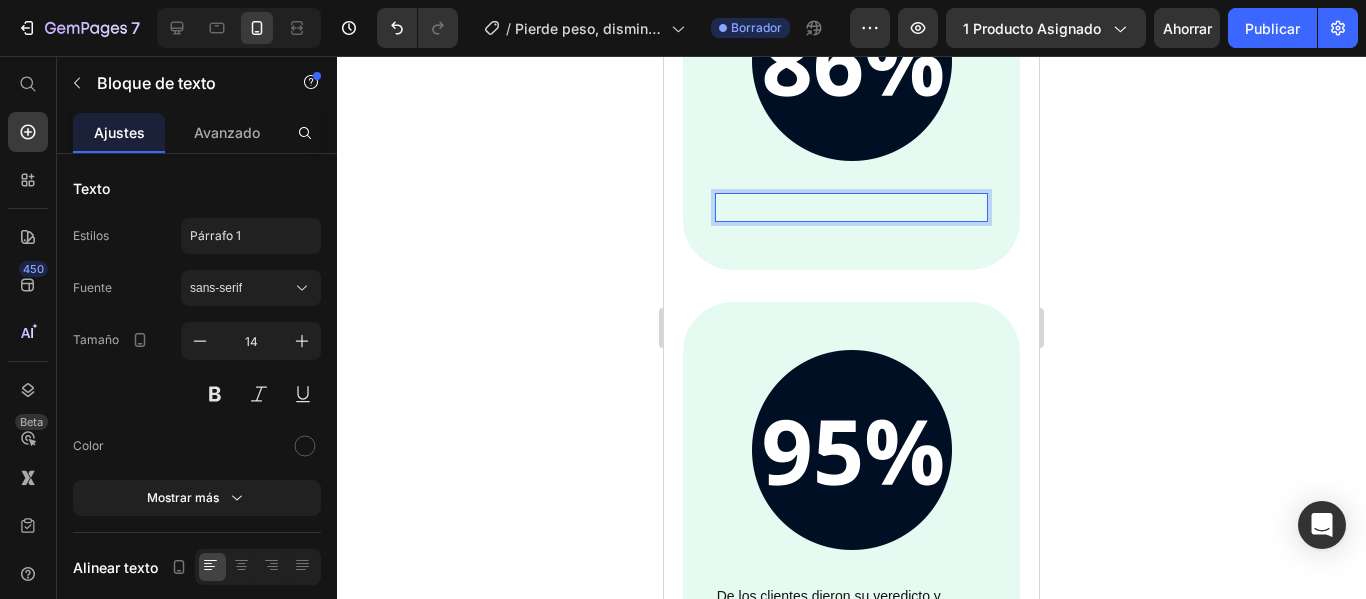 click at bounding box center [852, 207] 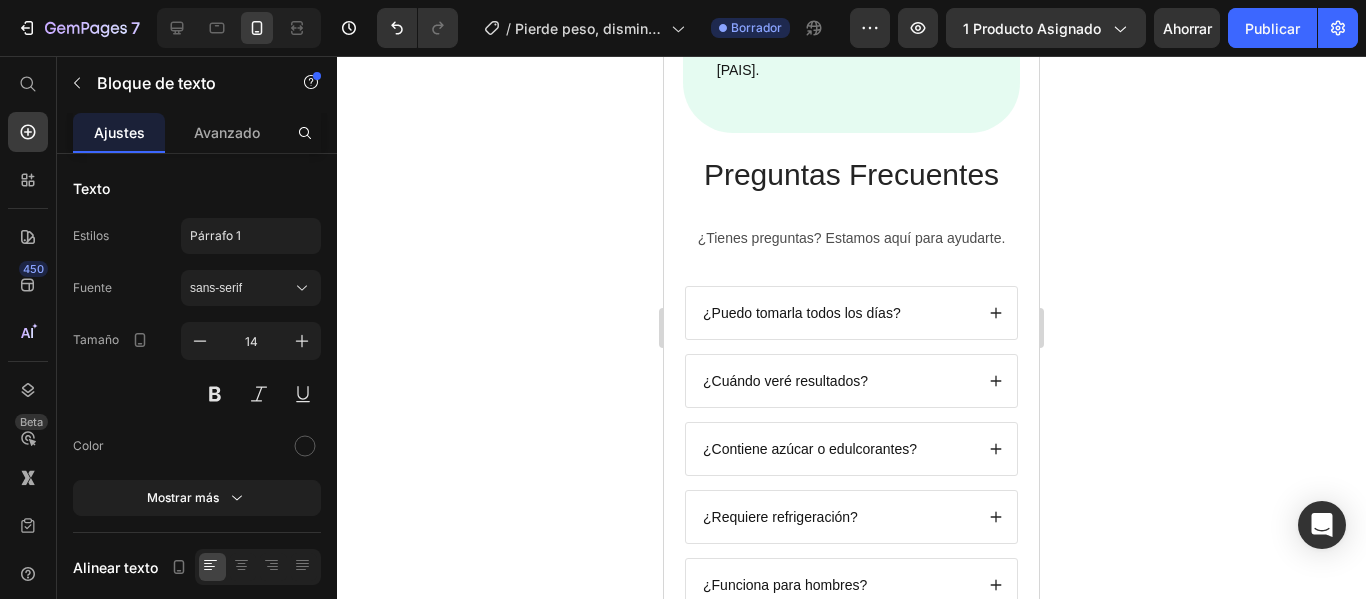 scroll, scrollTop: 6830, scrollLeft: 0, axis: vertical 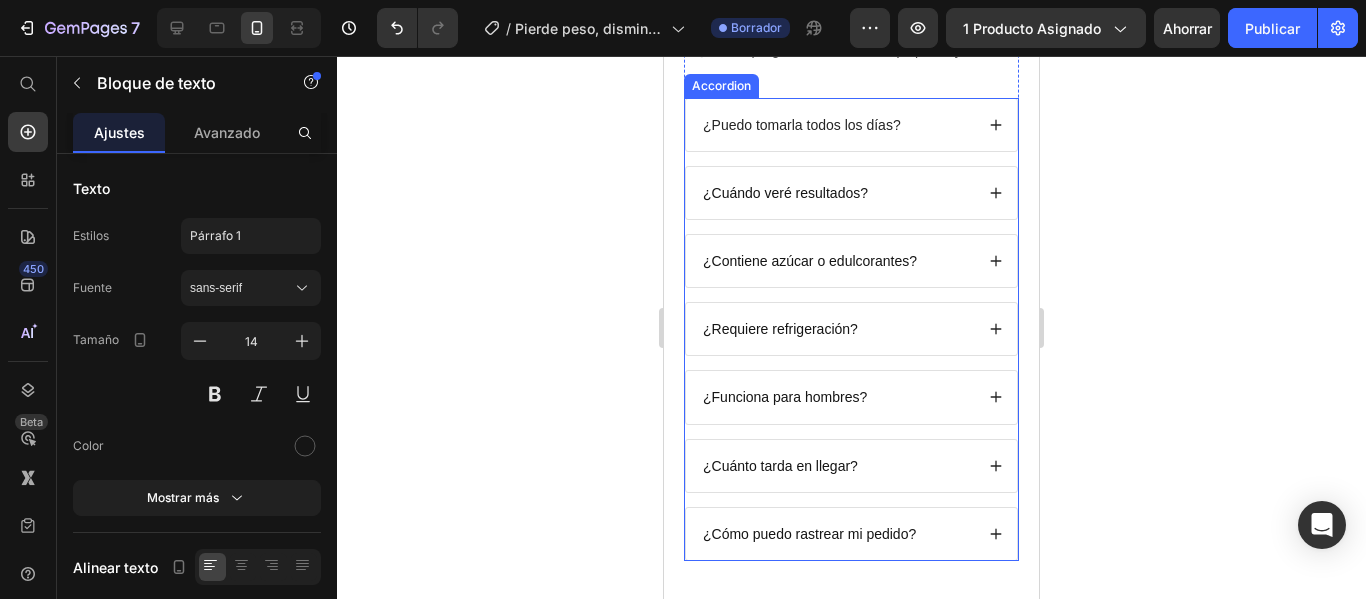 click on "¿Puedo tomarla todos los días?" at bounding box center [802, 125] 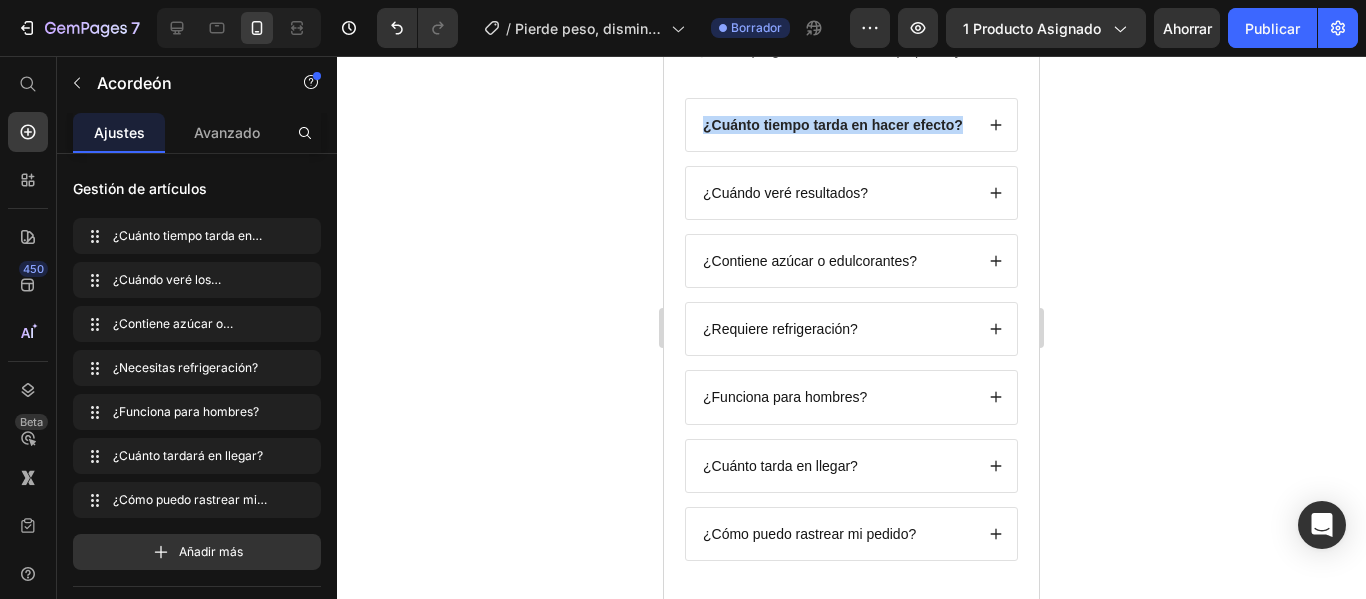 click on "¿Cuánto tiempo tarda en hacer efecto?" at bounding box center (833, 125) 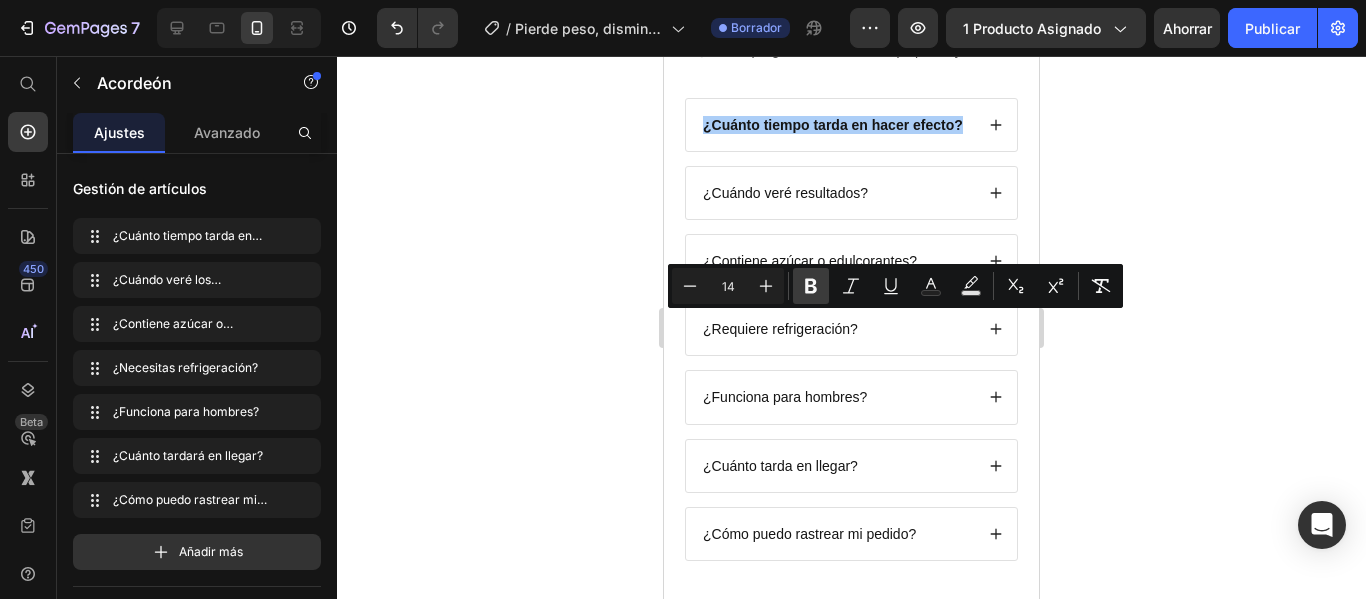 click 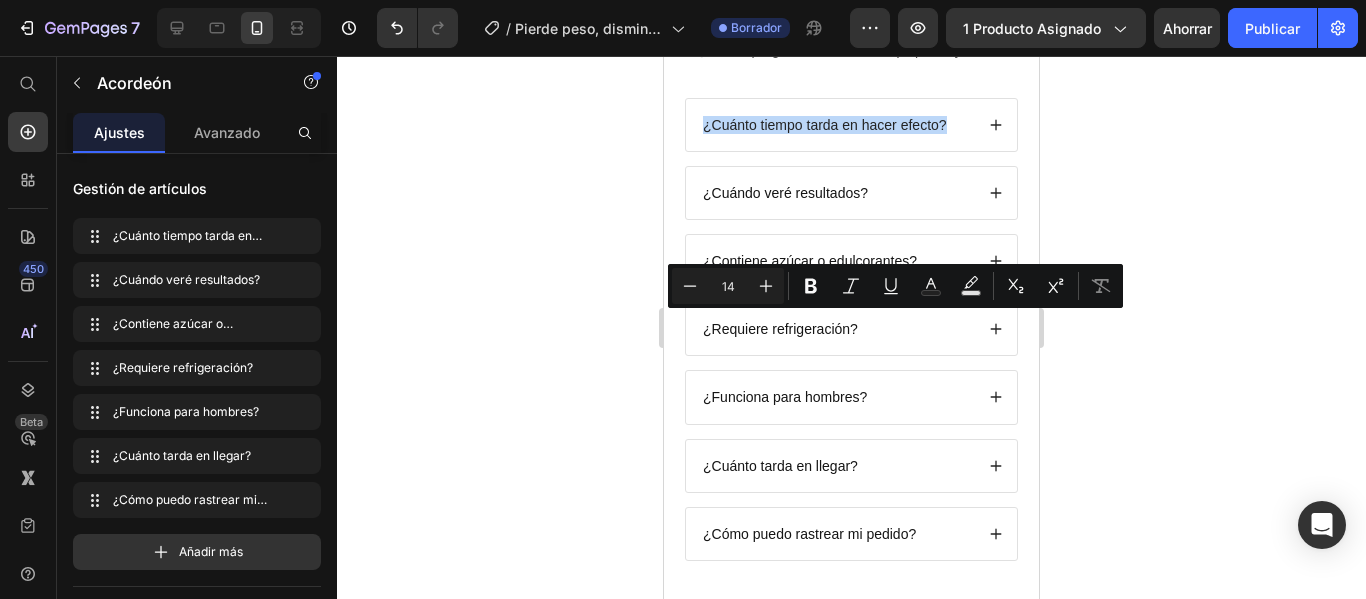 click 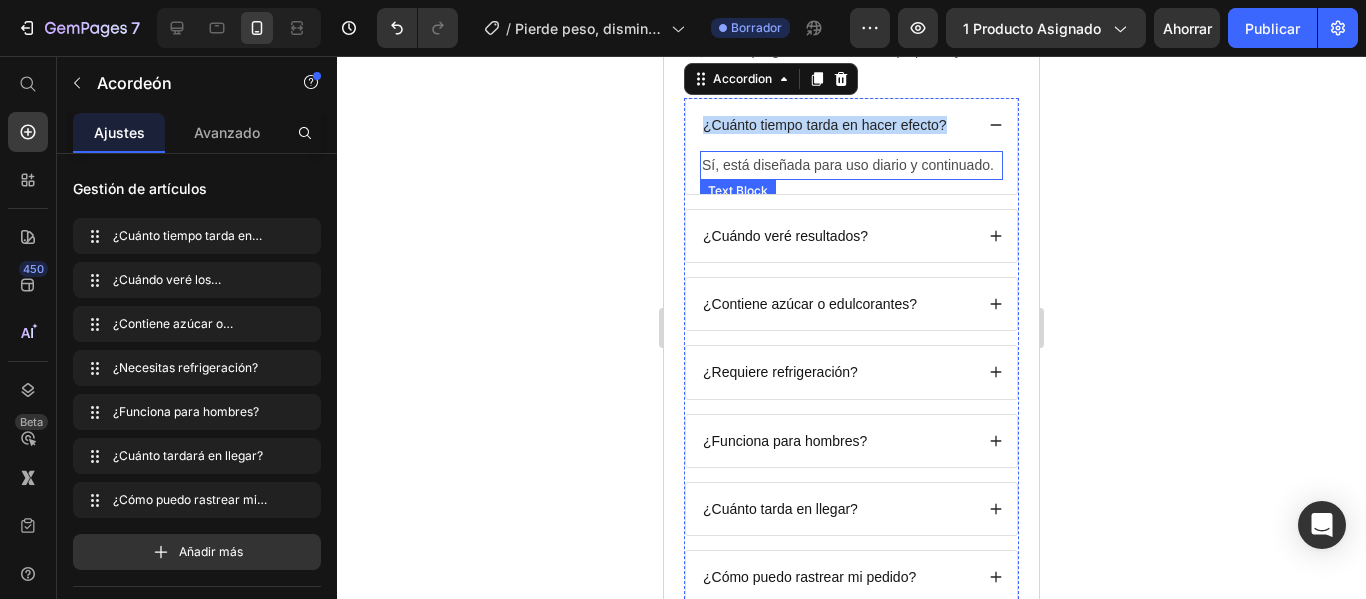 click on "Sí, está diseñada para uso diario y continuado." at bounding box center [851, 165] 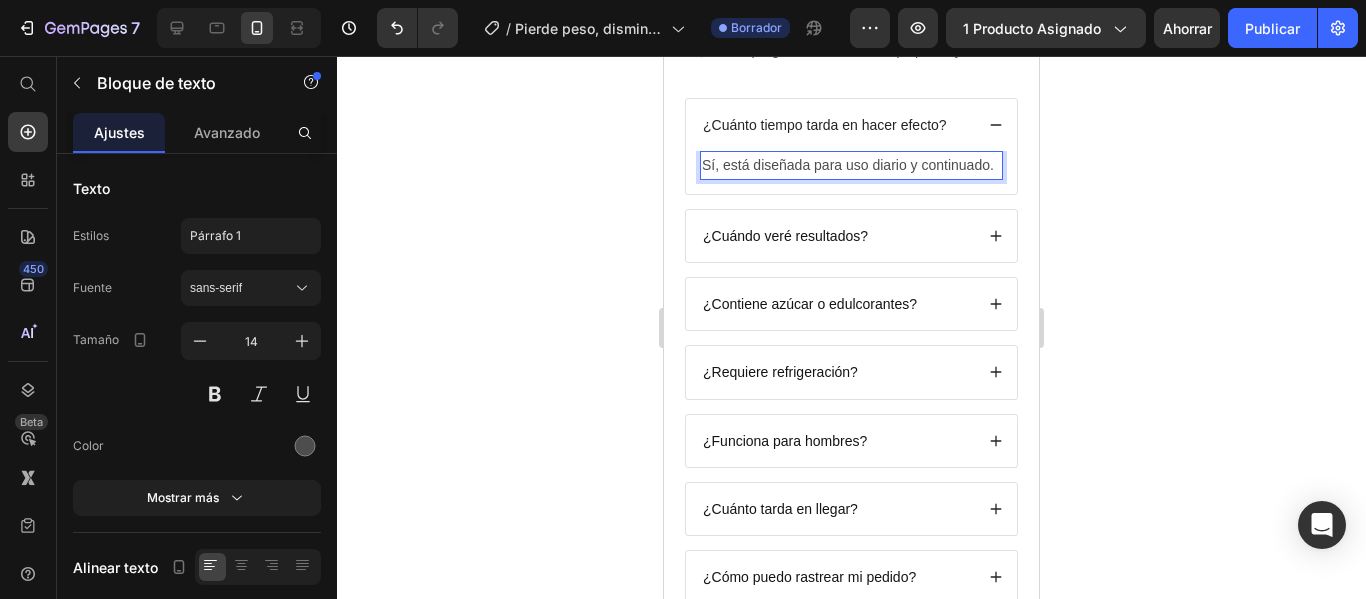 click on "Sí, está diseñada para uso diario y continuado." at bounding box center [851, 165] 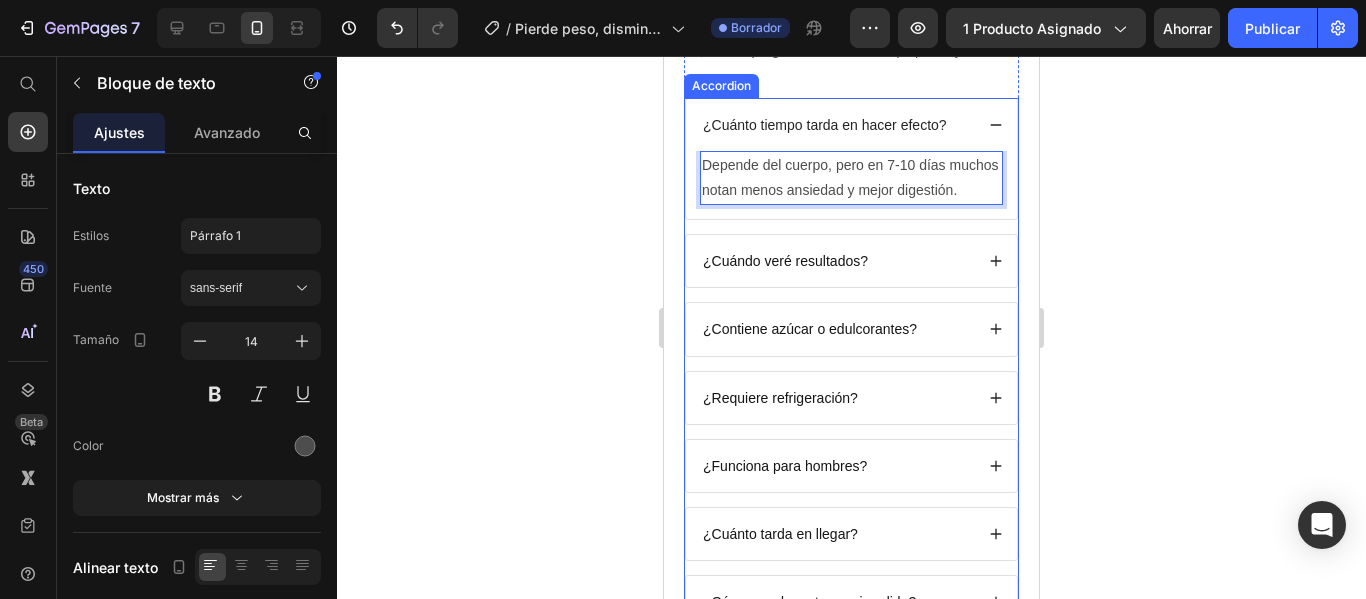 click on "¿Cuánto tiempo tarda en hacer efecto?" at bounding box center (851, 125) 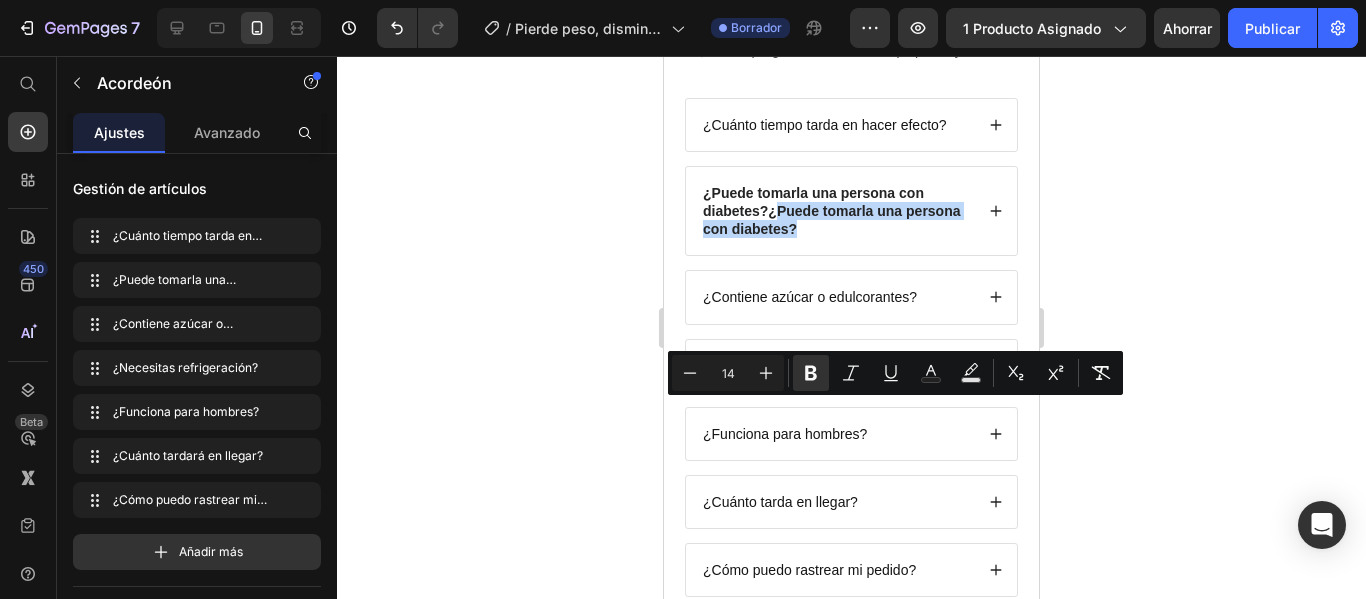 drag, startPoint x: 870, startPoint y: 428, endPoint x: 775, endPoint y: 411, distance: 96.50906 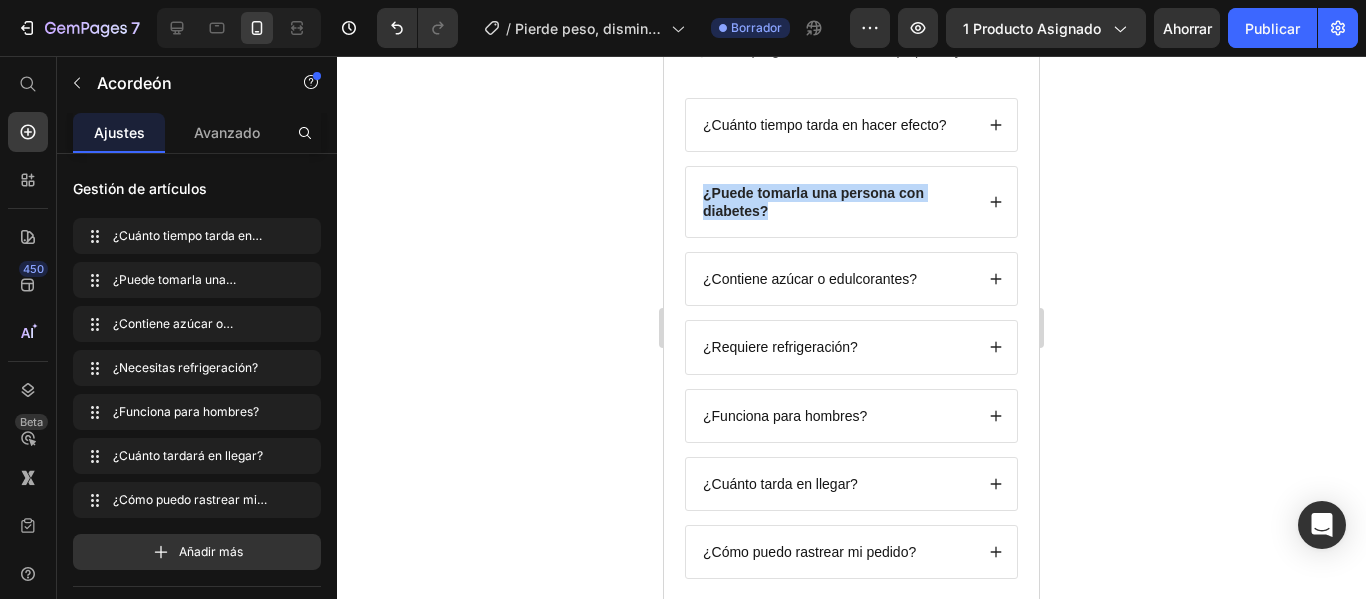 drag, startPoint x: 777, startPoint y: 411, endPoint x: 700, endPoint y: 389, distance: 80.08121 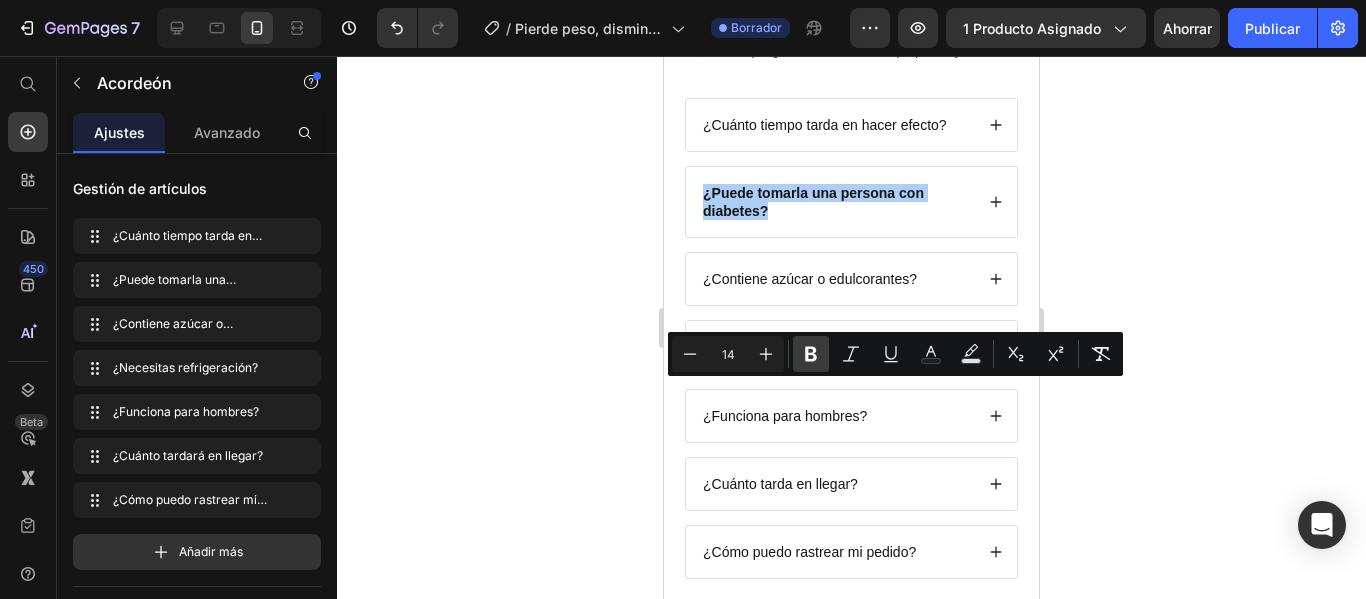 click 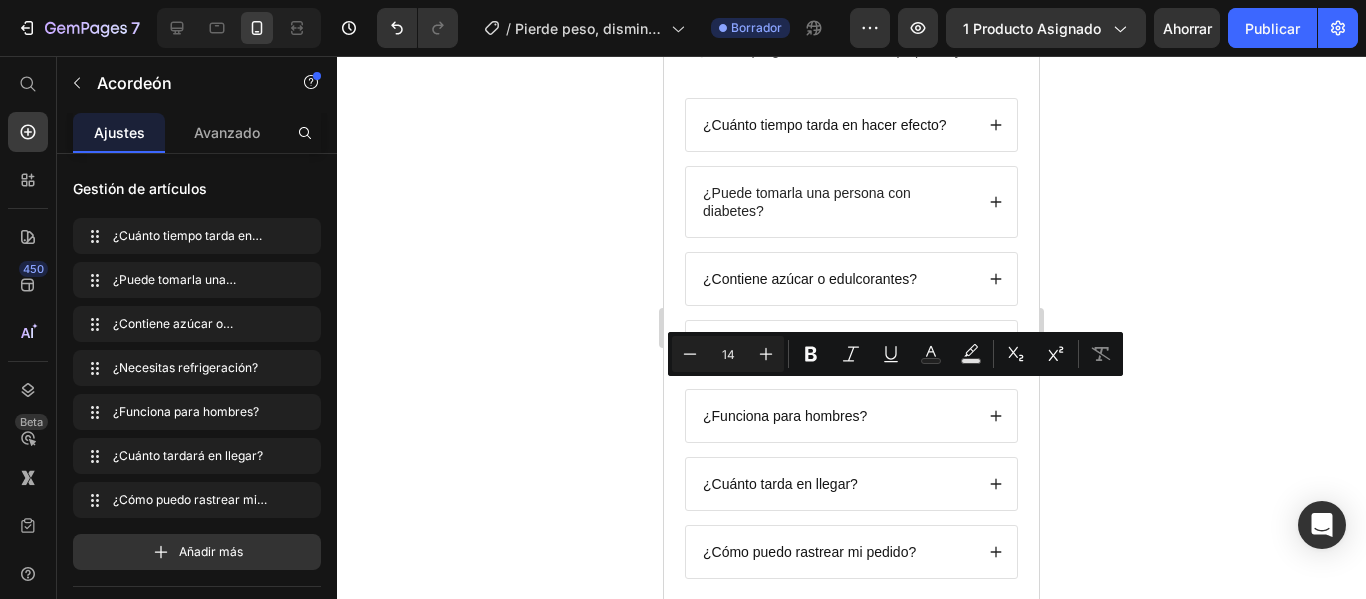 click 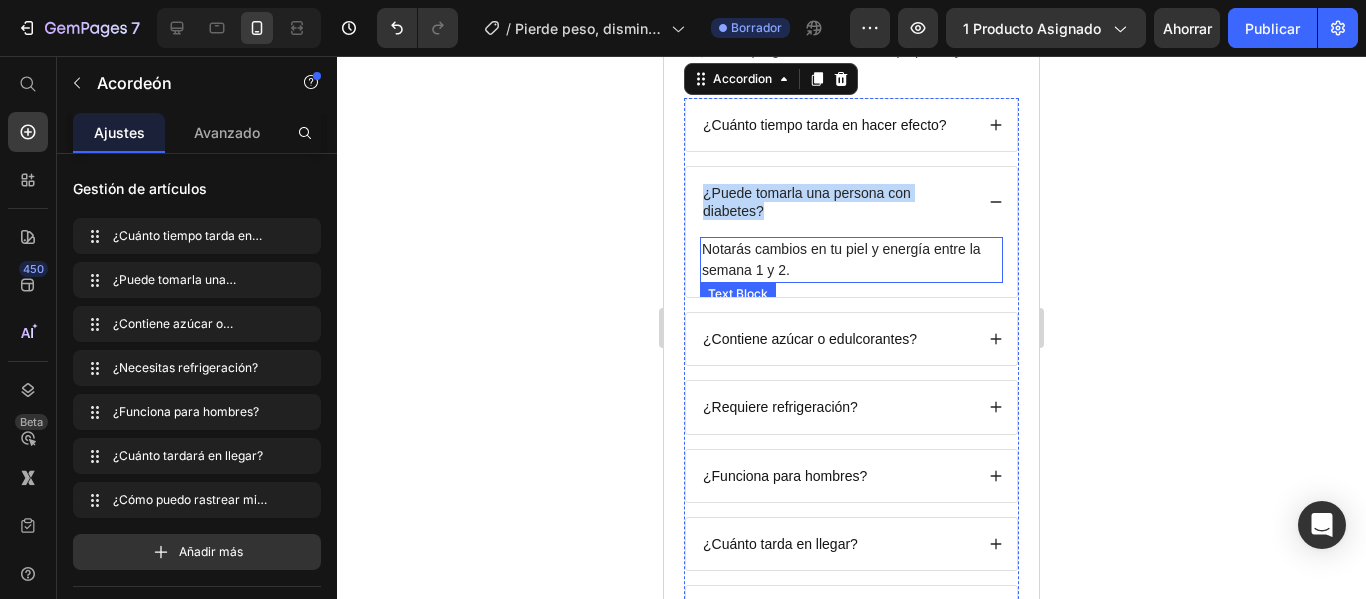 click on "Notarás cambios en tu piel y energía entre la semana 1 y 2." at bounding box center (851, 260) 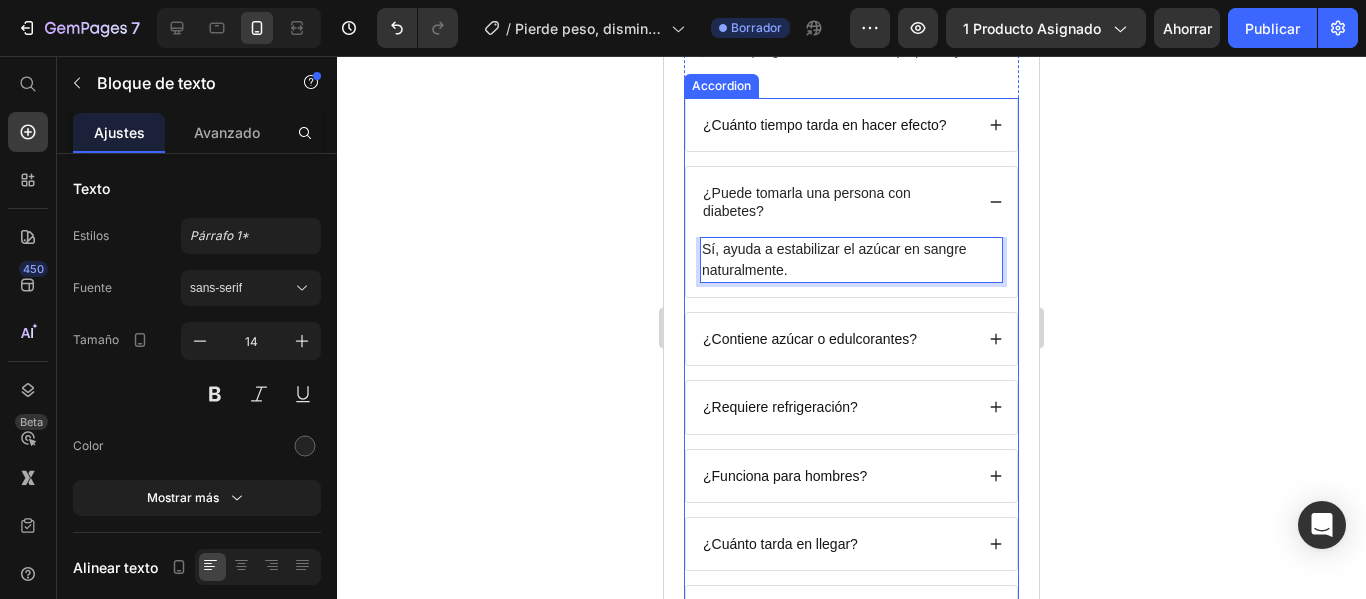 click on "¿Puede tomarla una persona con diabetes?" at bounding box center (851, 202) 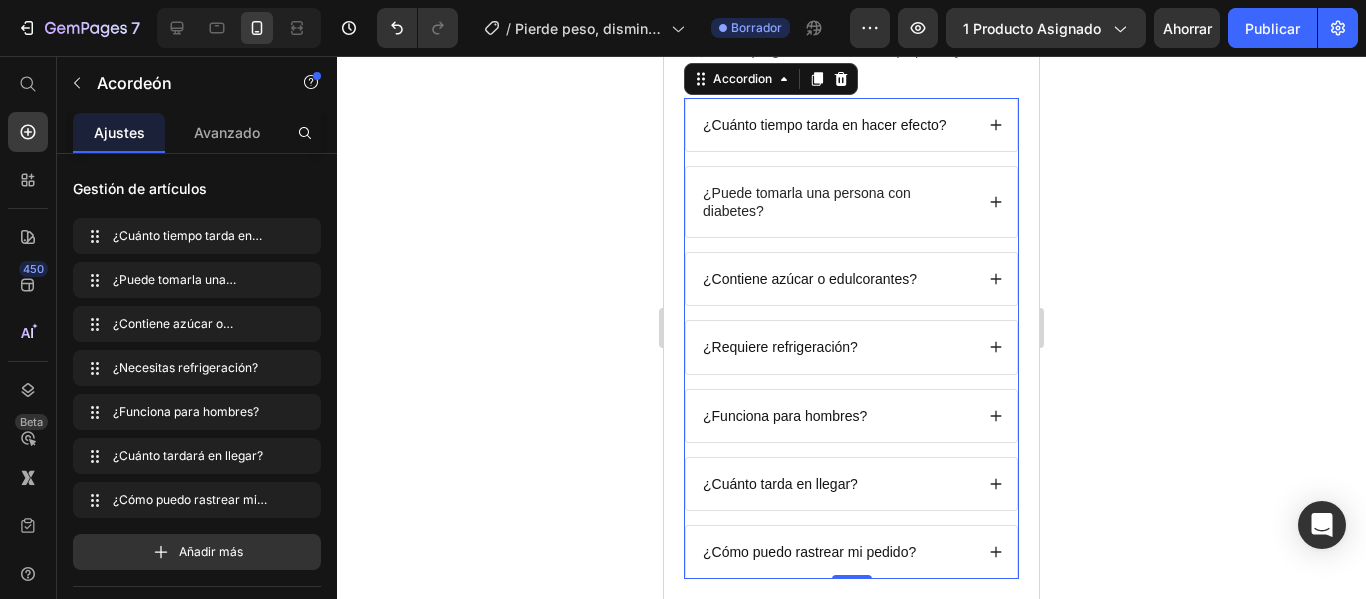 scroll, scrollTop: 6930, scrollLeft: 0, axis: vertical 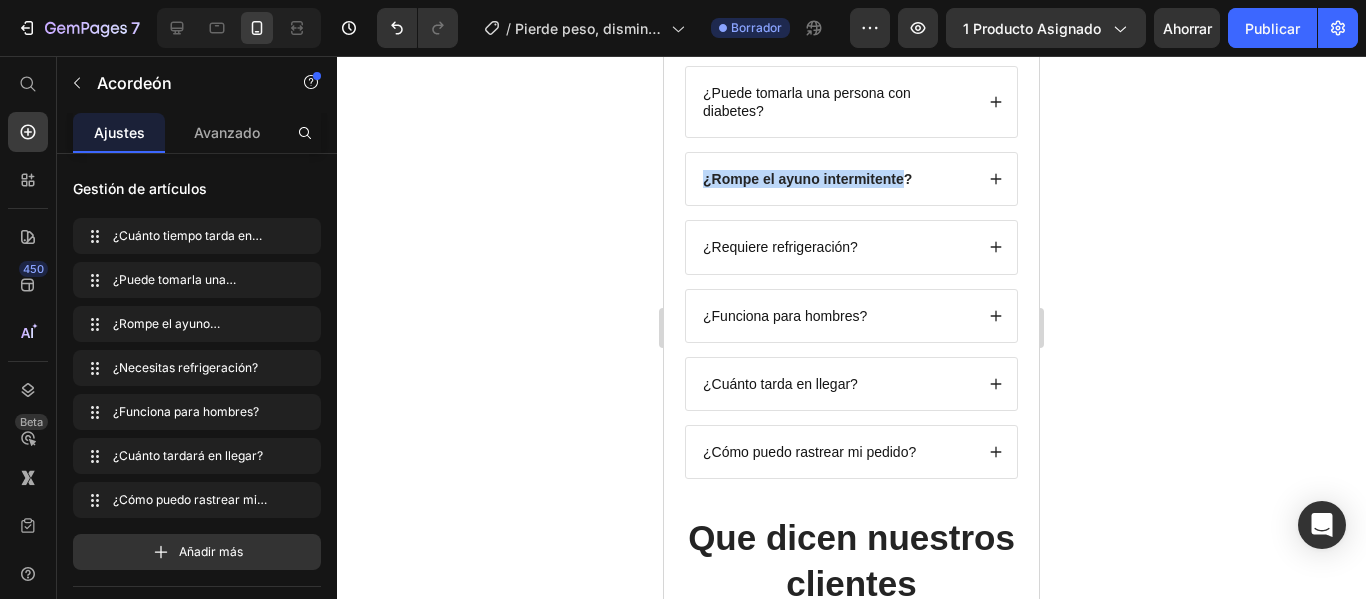 drag, startPoint x: 907, startPoint y: 375, endPoint x: 690, endPoint y: 374, distance: 217.0023 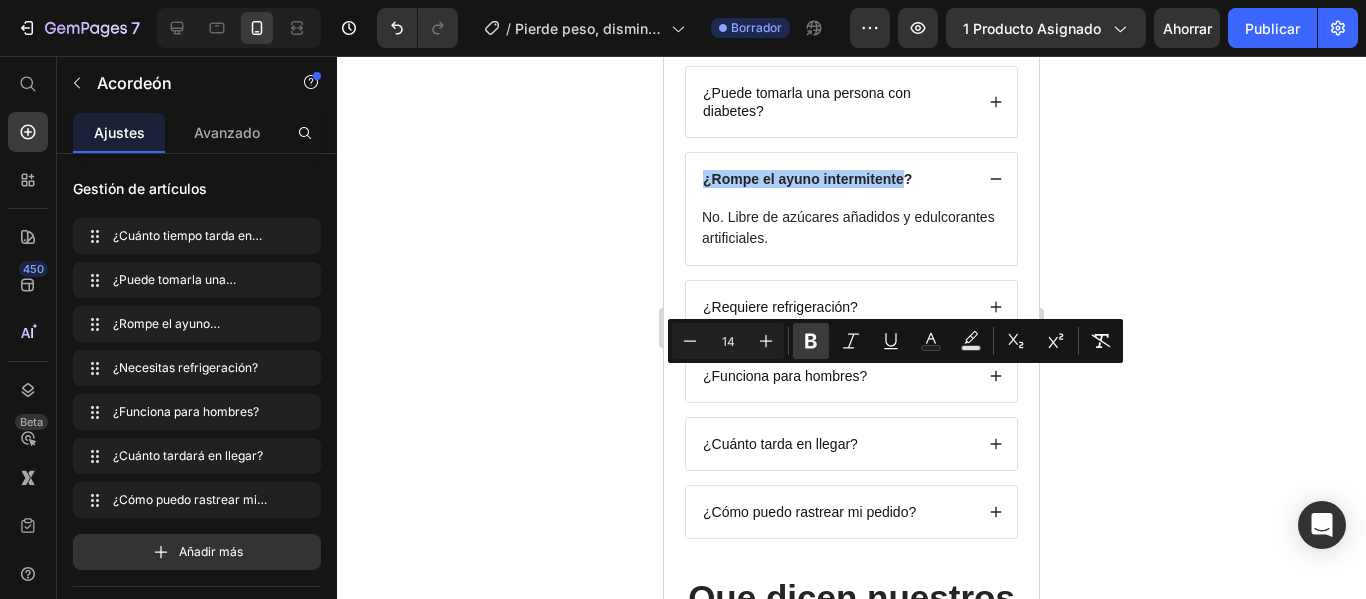 click on "Bold" at bounding box center [811, 341] 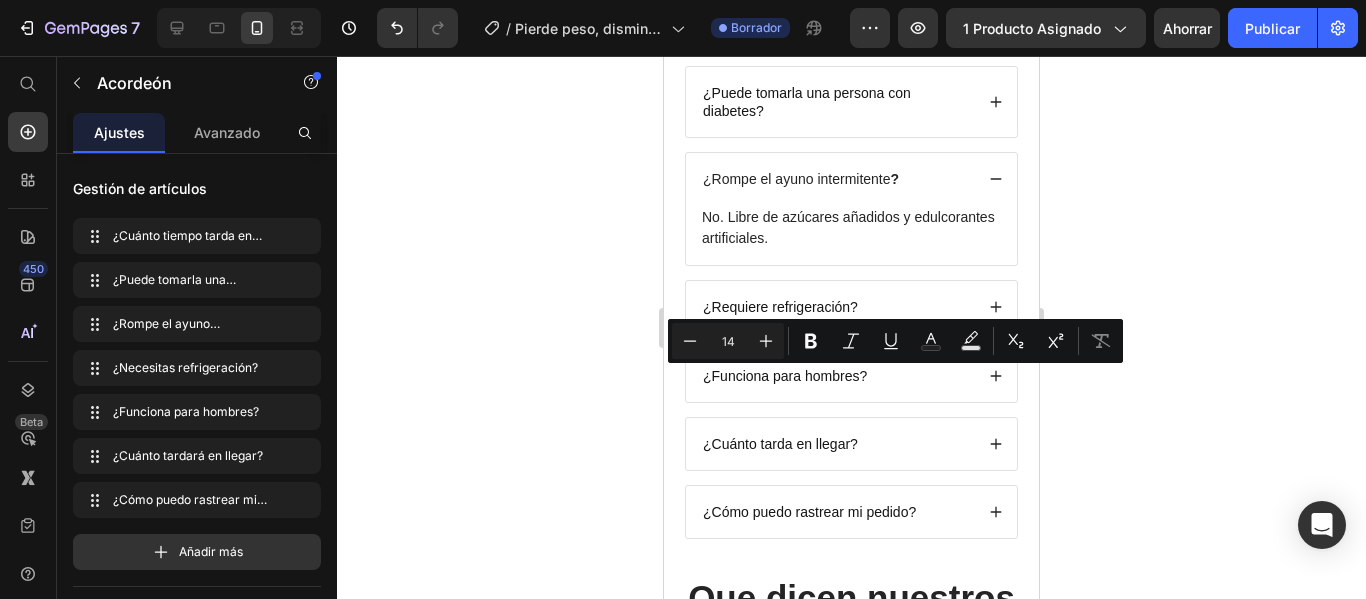 click on "¿Rompe el ayuno intermitente ?" at bounding box center [801, 179] 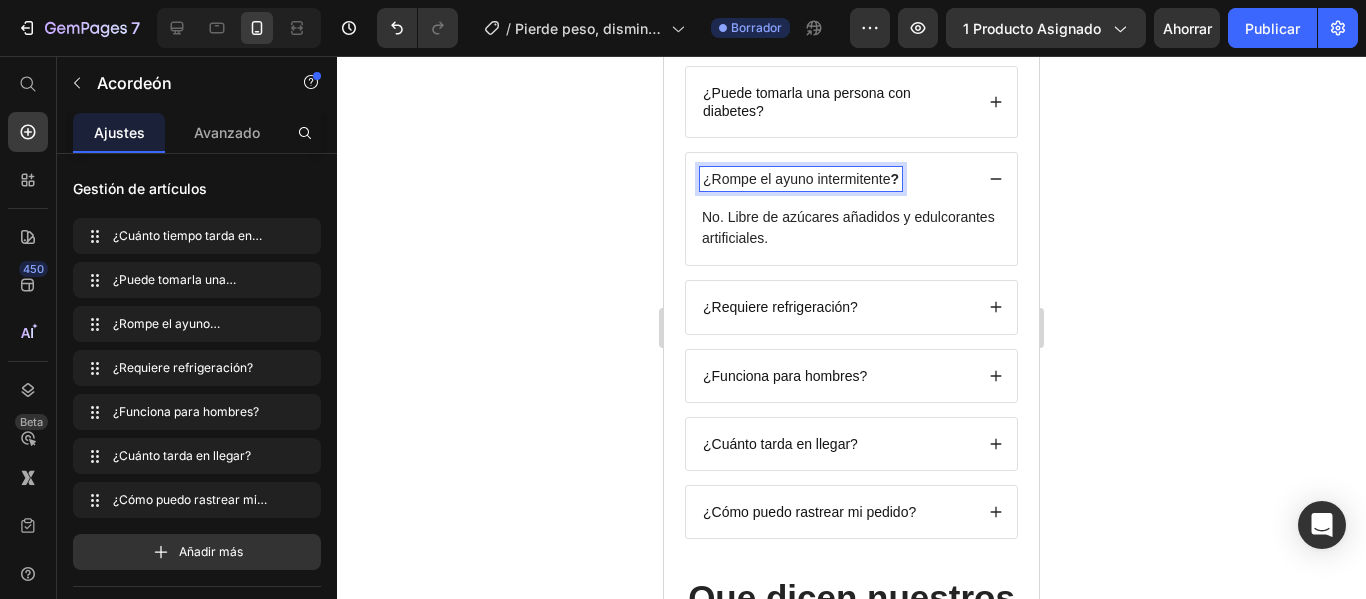 click 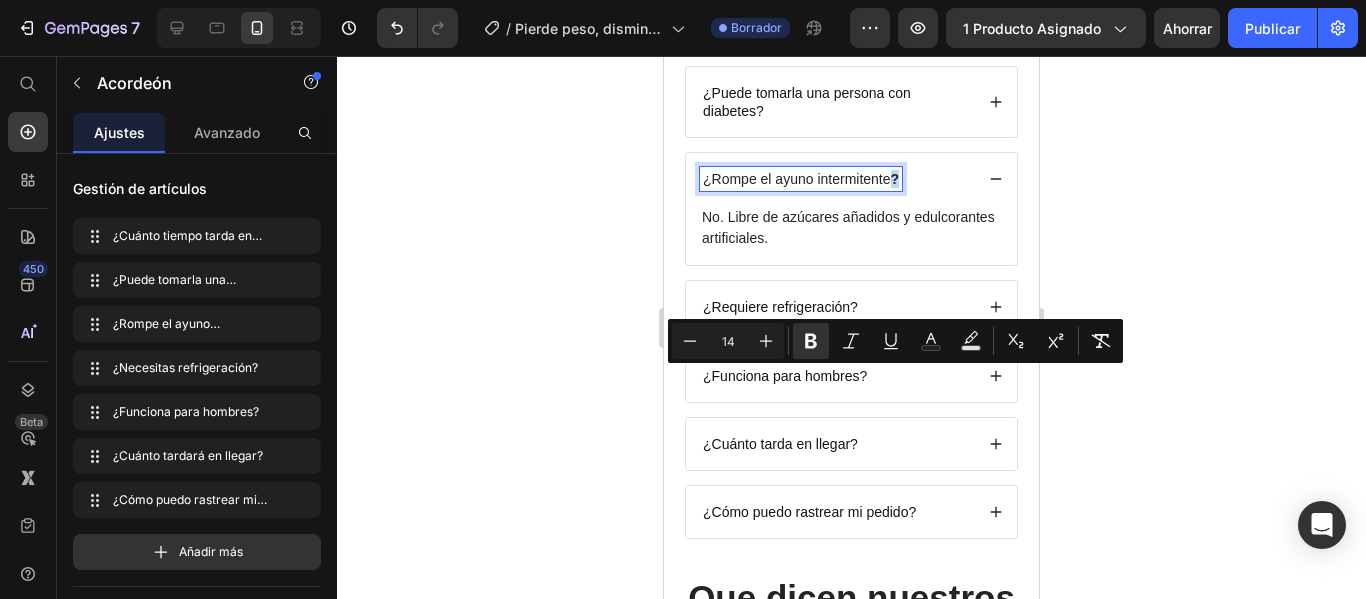 click on "iPhone 13 Mini  ( 375 px) iPhone 13 Mini iPhone 13 Pro iPhone 11 Pro Max iPhone 15 Pro Max Pixel 7 Galaxy S8+ Galaxy S20 Ultra iPad Mini iPad Air iPad Pro Header Image De los clientes nos reportan menos ansiedad y mejor digestión en la primera semana. Text block Row Image De los clientes nos cuentan que se sienten más ligeros, sanos y felices. Text block Row Image De los clientes dieron su veredicto y quedaron satisfechos con los resultados de nuestro producto, Llegando a vender + de 1.362 Inulina de Achicoria® por todo [PAIS]. Text block Row Row Section 10 Preguntas Frecuentes Heading ¿Tienes preguntas? Estamos aquí para ayudarte. Text Block
¿Cuánto tiempo tarda en hacer efecto?
¿Puede tomarla una persona con diabetes?
¿Rompe el ayuno intermitente ? No. Libre de azúcares añadidos y edulcorantes artificiales. Text Block
¿Requiere refrigeración?
¿Funciona para hombres?
¿Cuánto tarda en llegar?   0" at bounding box center [851, -2602] 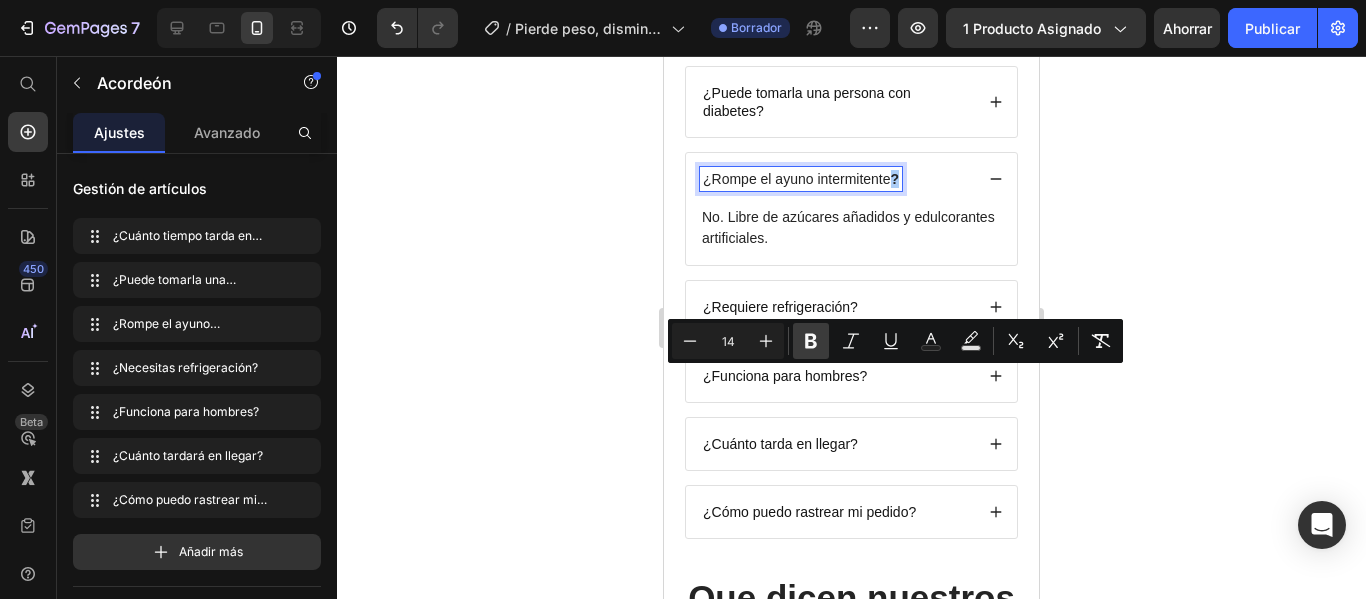 click on "Bold" at bounding box center [811, 341] 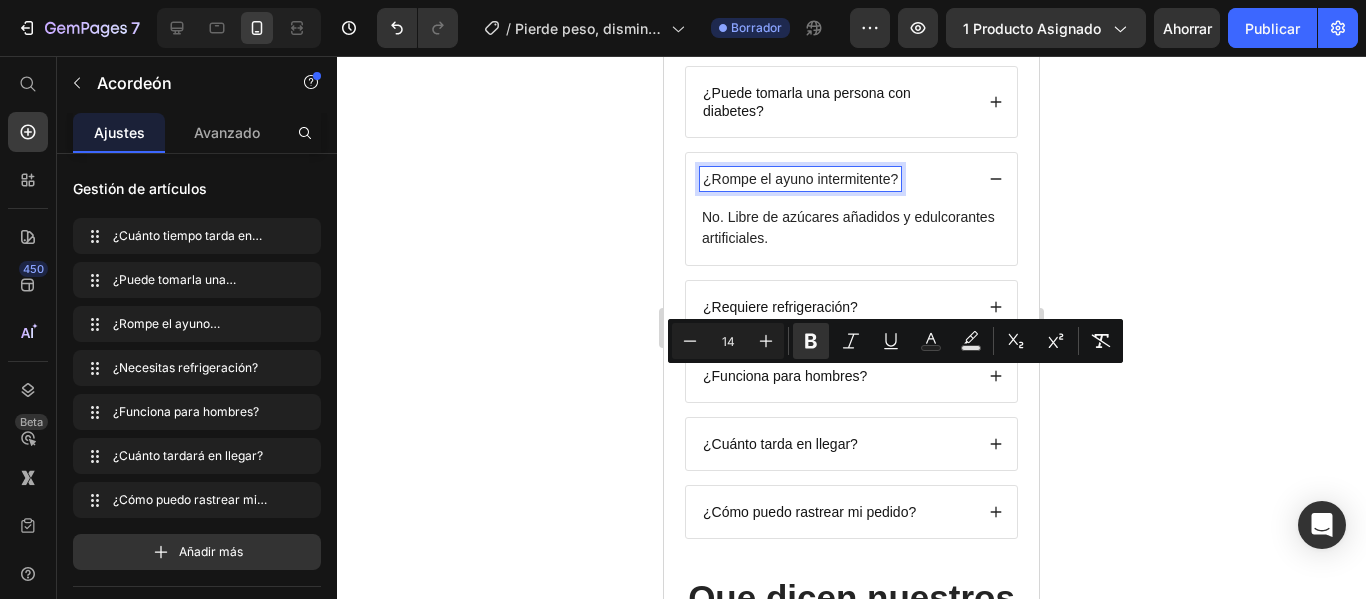 click on "¿Rompe el ayuno intermitente?" at bounding box center [851, 179] 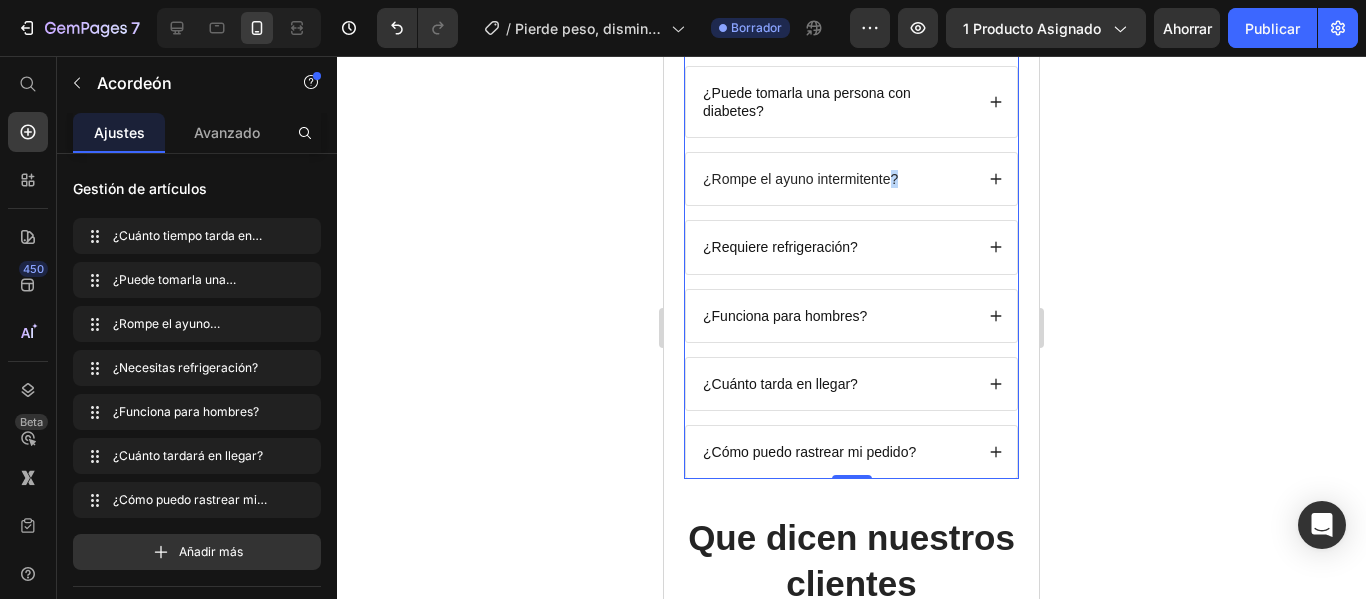 click on "¿Rompe el ayuno intermitente?" at bounding box center (851, 179) 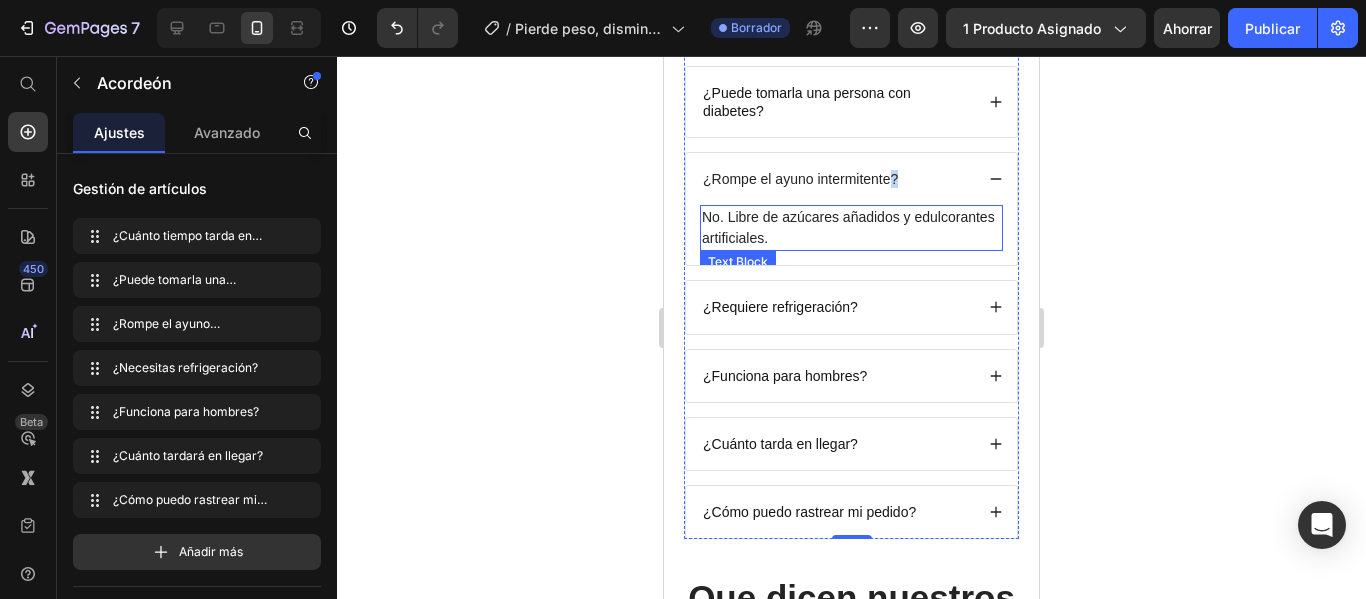 click on "No. Libre de azúcares añadidos y edulcorantes artificiales." at bounding box center (851, 228) 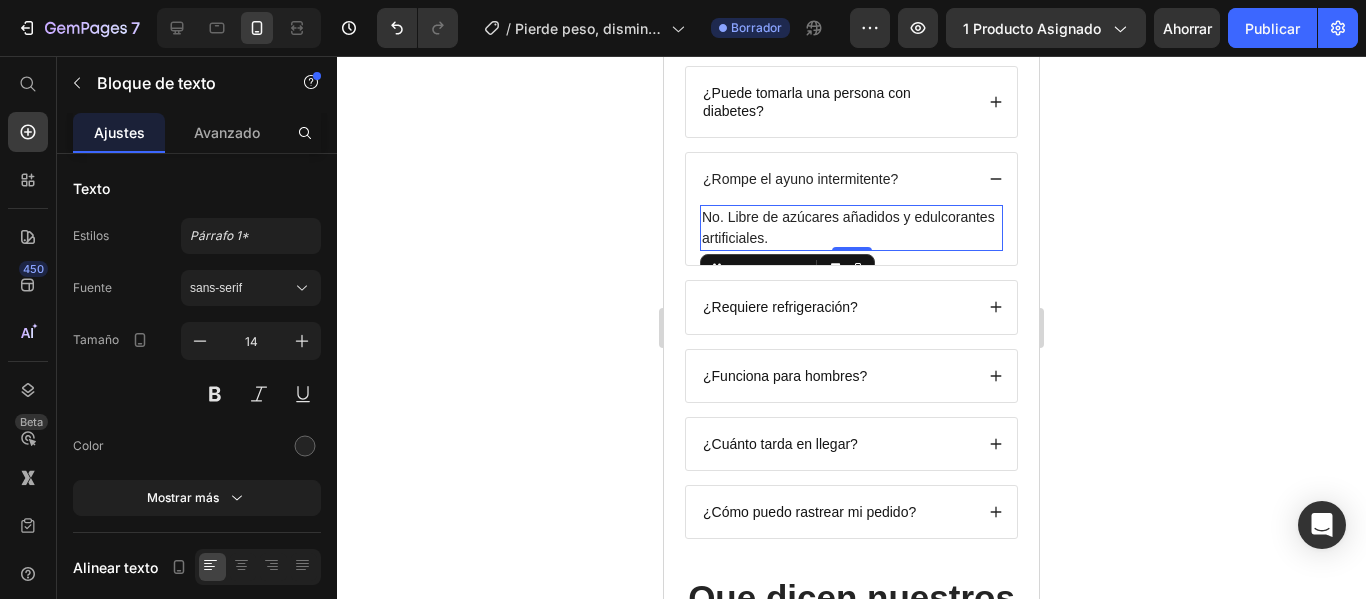 click on "No. Libre de azúcares añadidos y edulcorantes artificiales." at bounding box center (851, 228) 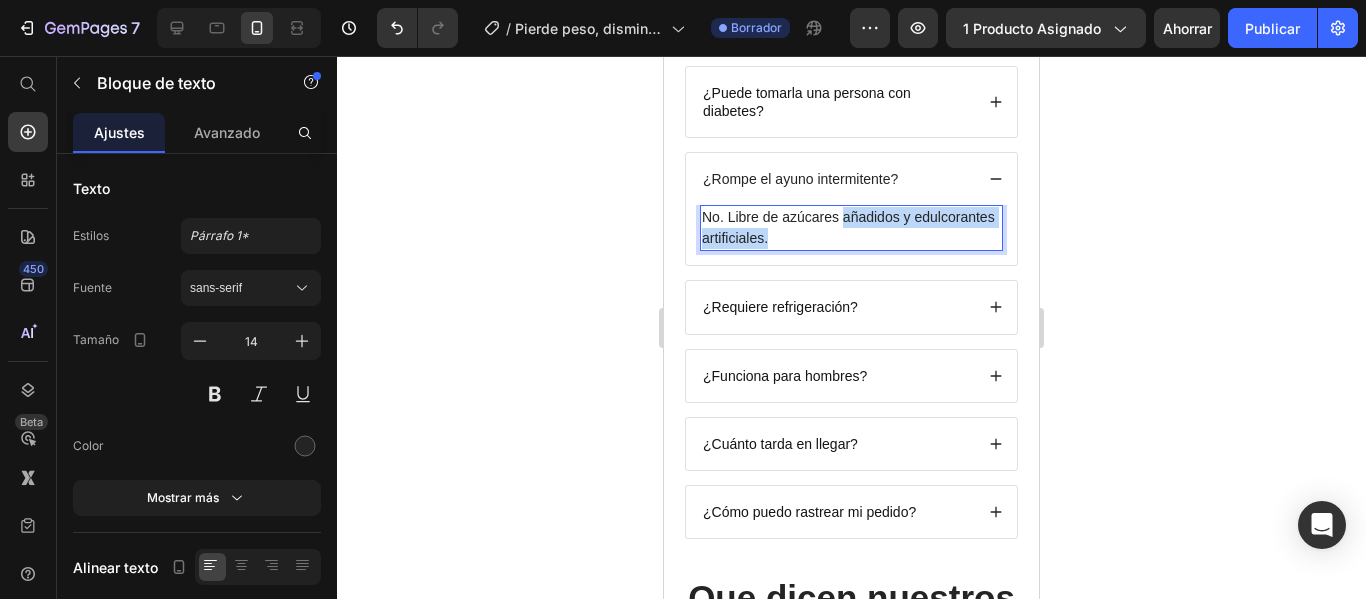 click on "No. Libre de azúcares añadidos y edulcorantes artificiales." at bounding box center (851, 228) 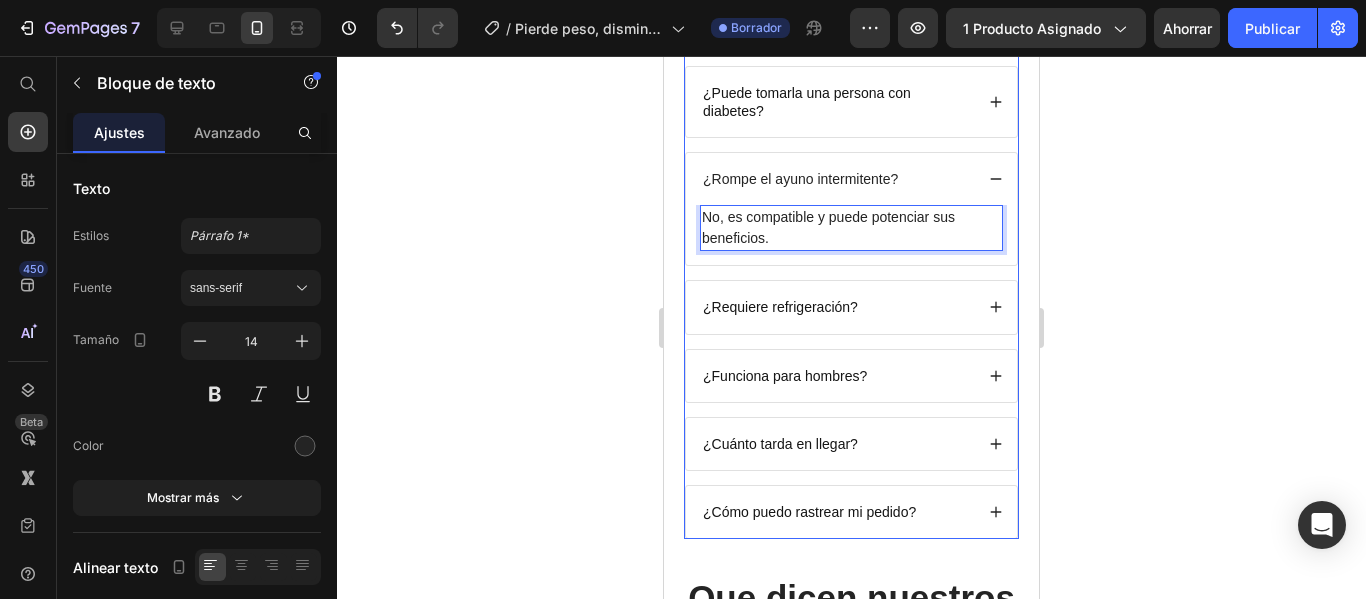 click 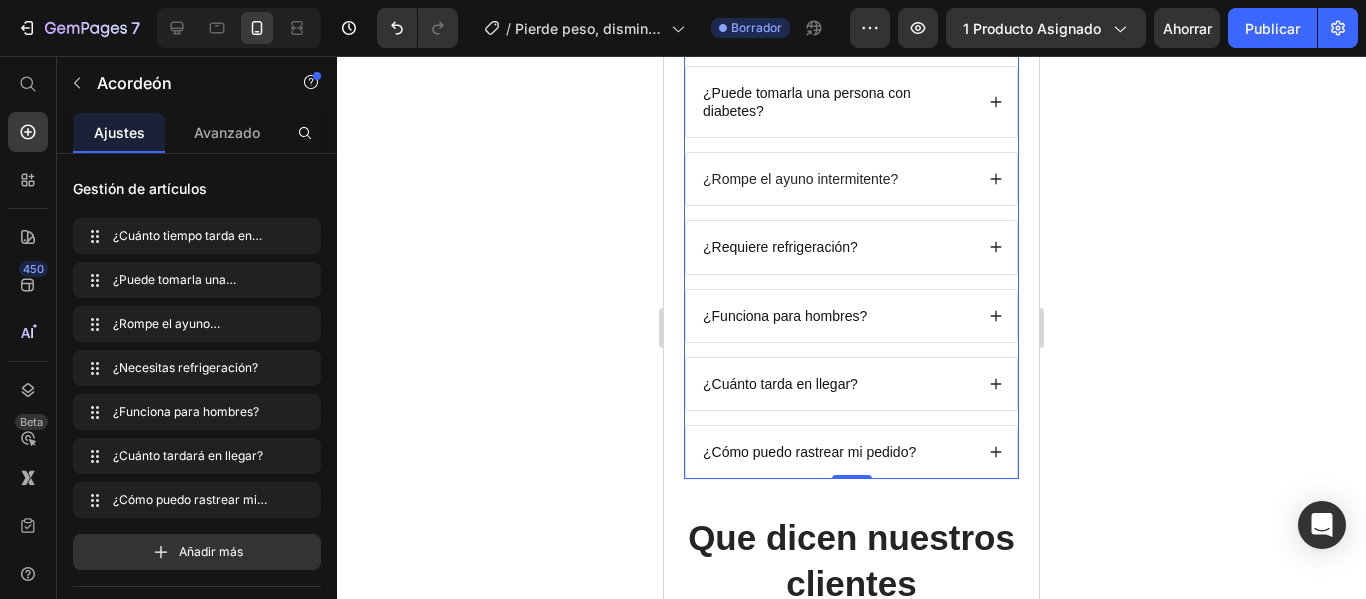 scroll, scrollTop: 7030, scrollLeft: 0, axis: vertical 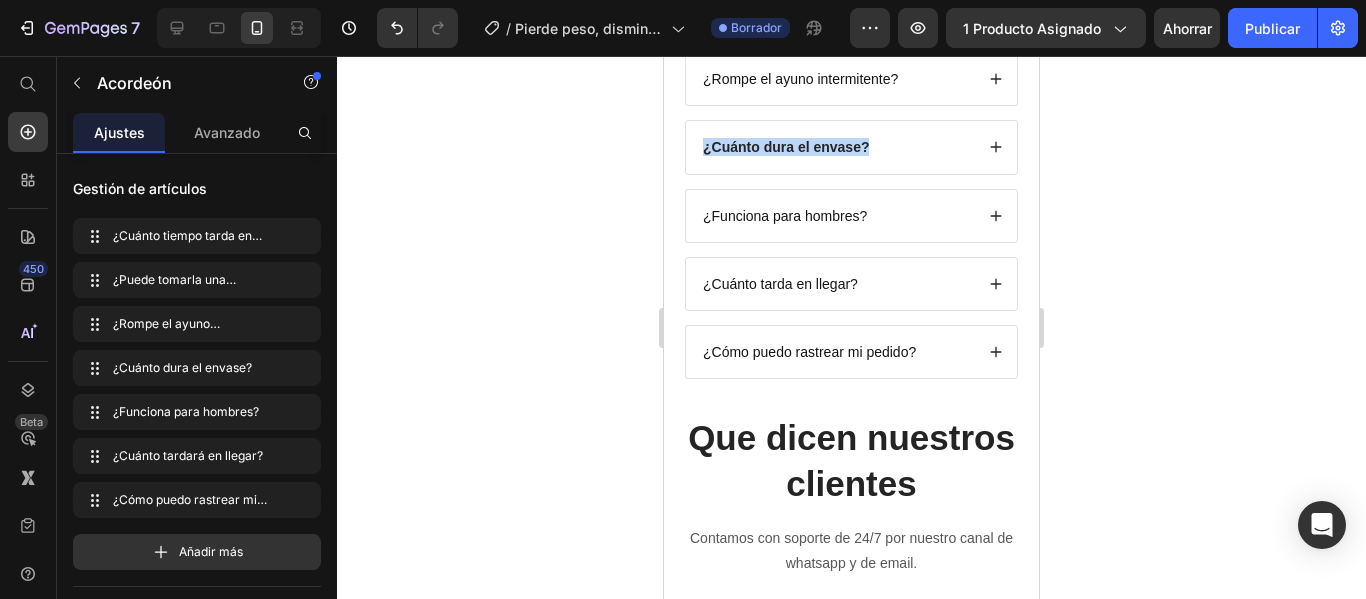drag, startPoint x: 867, startPoint y: 348, endPoint x: 688, endPoint y: 345, distance: 179.02513 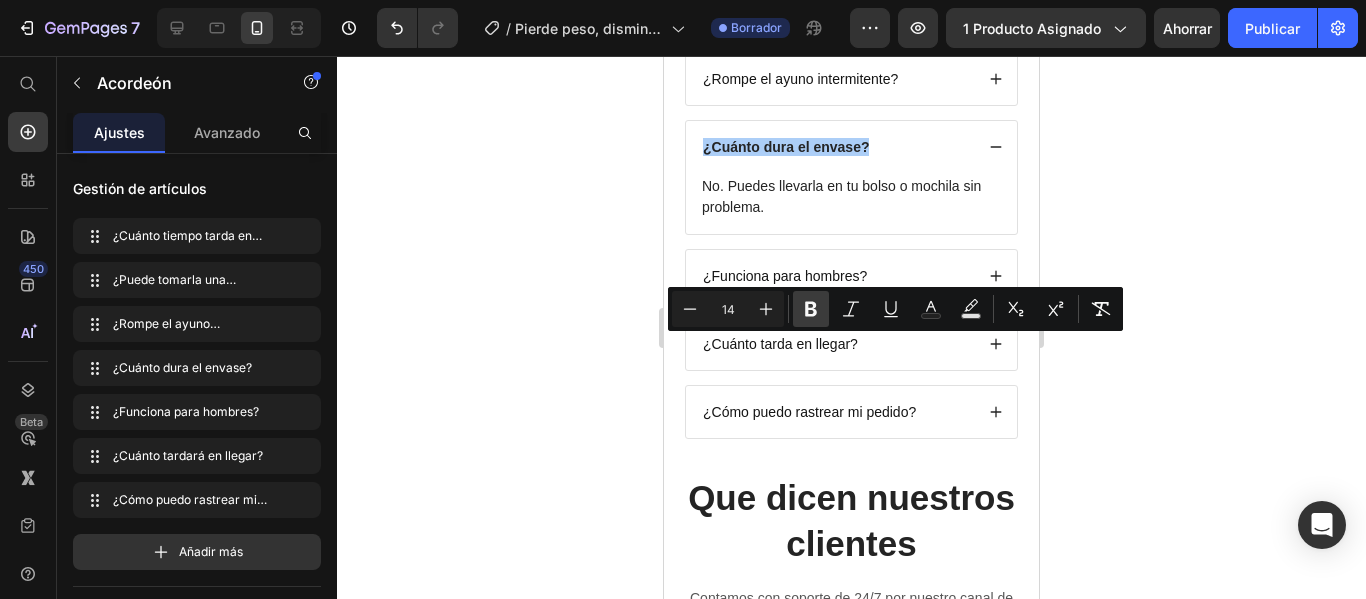 click 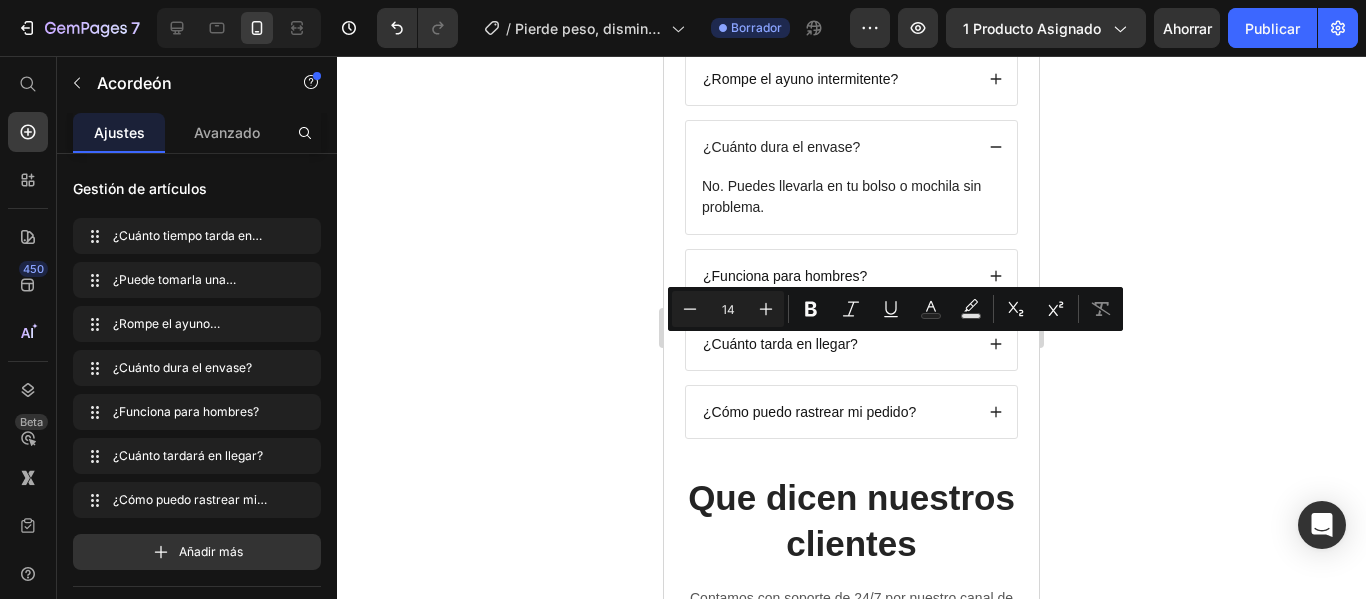 click on "No. Puedes llevarla en tu bolso o mochila sin problema." at bounding box center [851, 197] 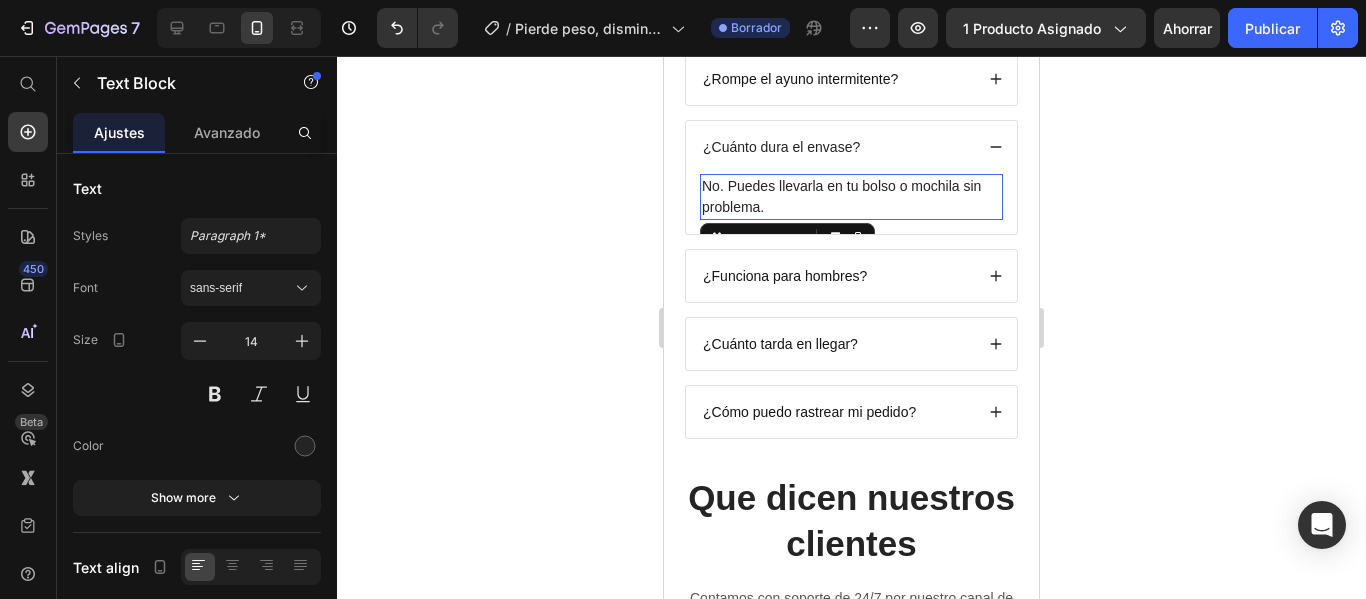 click on "No. Puedes llevarla en tu bolso o mochila sin problema." at bounding box center [851, 197] 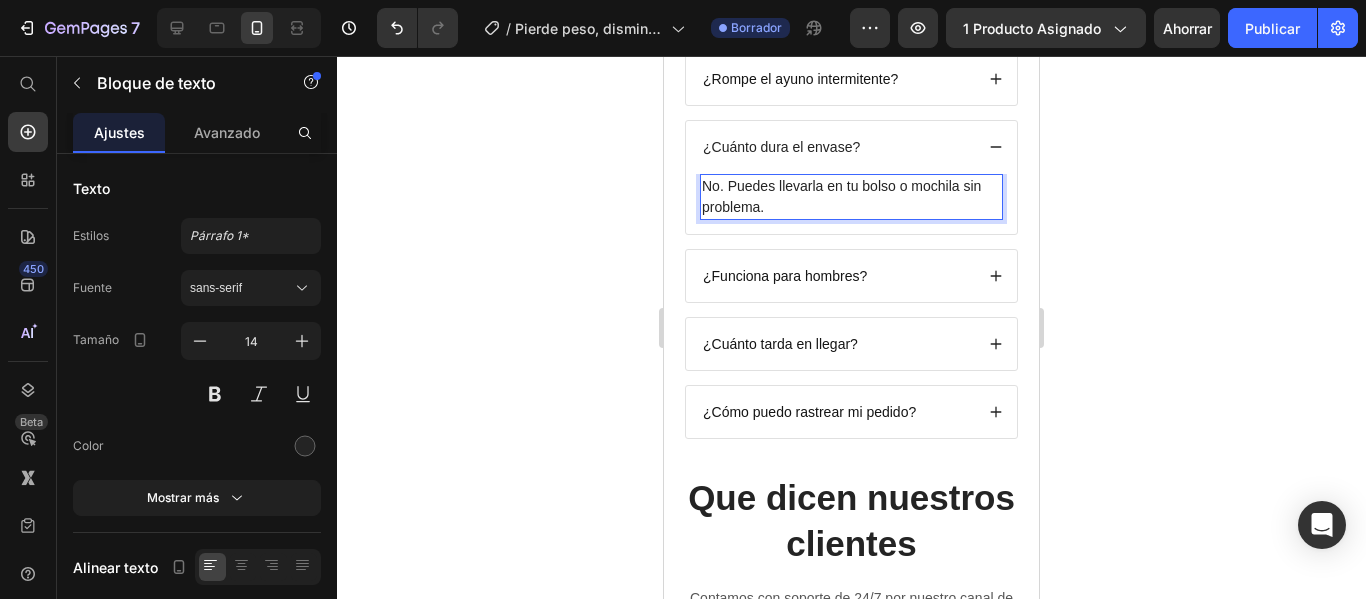 click on "No. Puedes llevarla en tu bolso o mochila sin problema." at bounding box center [851, 197] 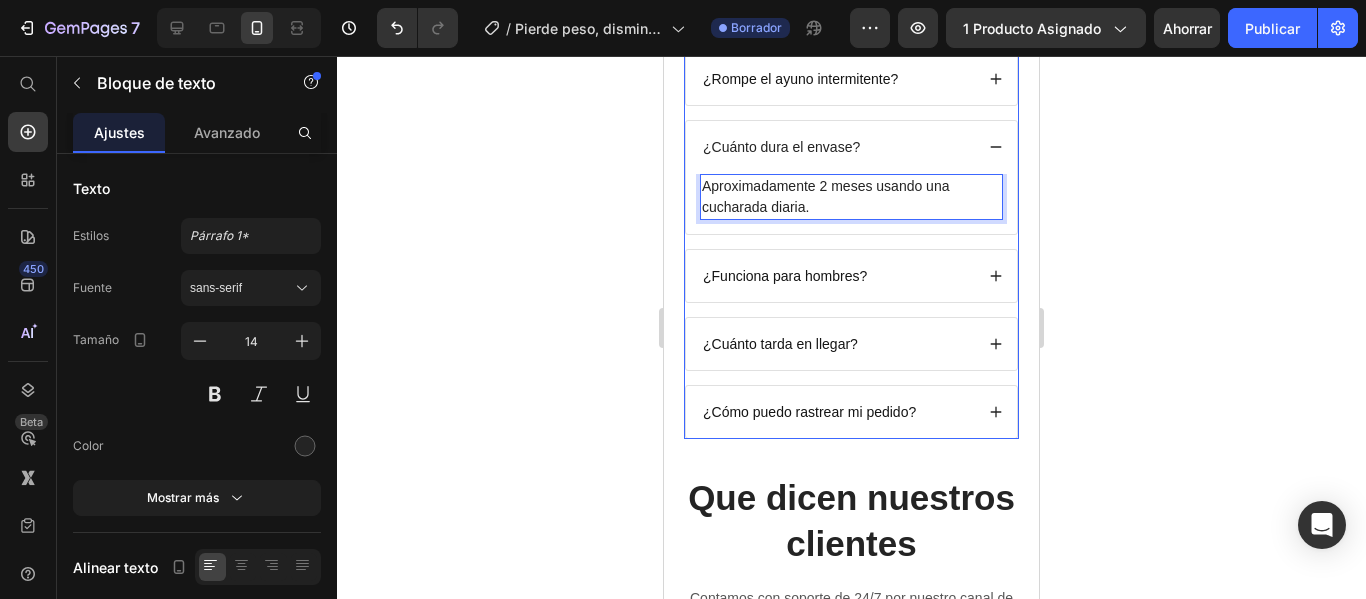 click 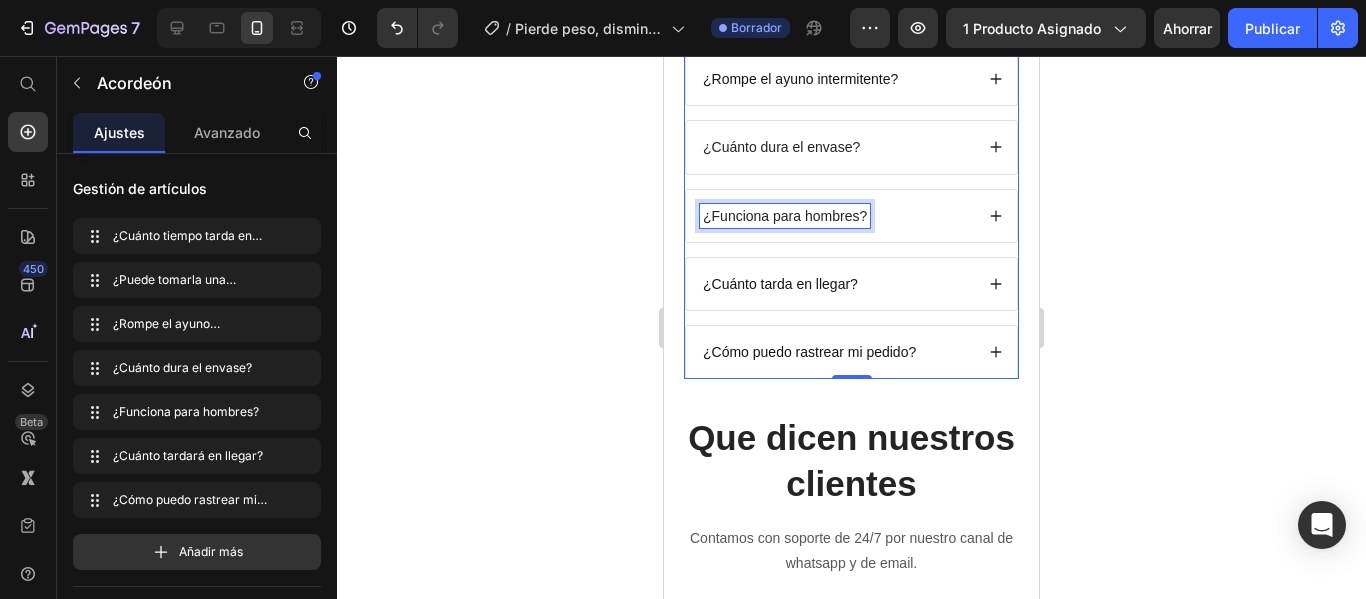click on "¿Funciona para hombres?" at bounding box center (785, 216) 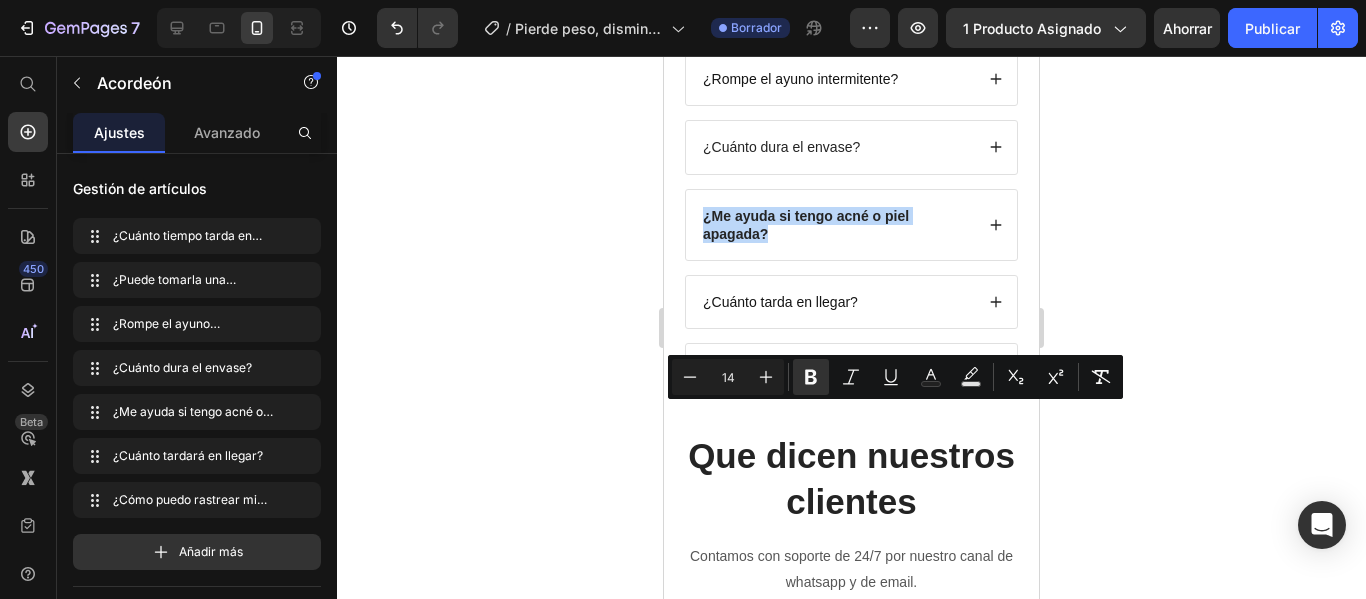 click on "¿Me ayuda si tengo acné o piel apagada?" at bounding box center (836, 225) 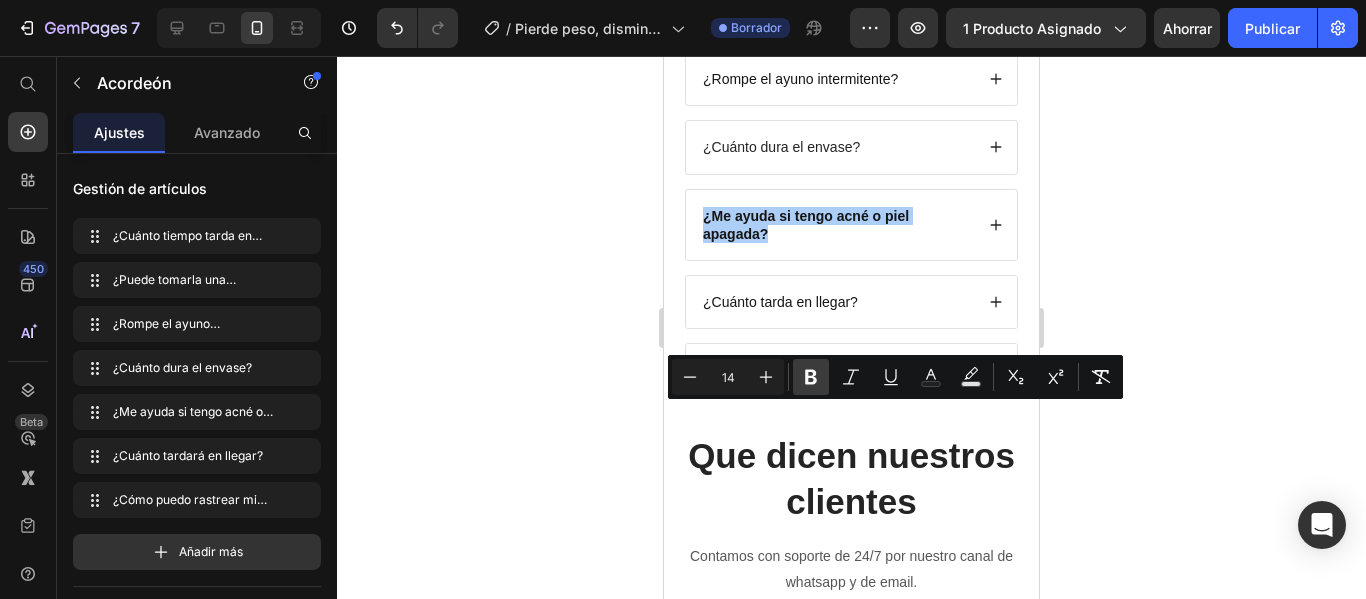 click 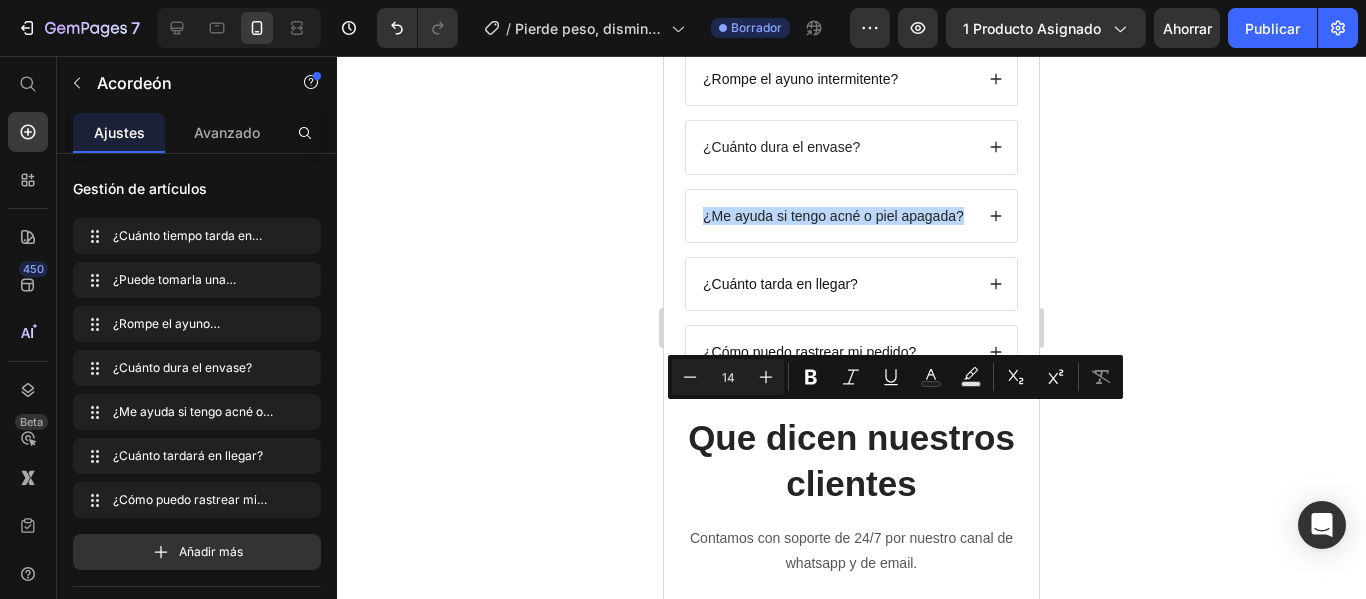 click 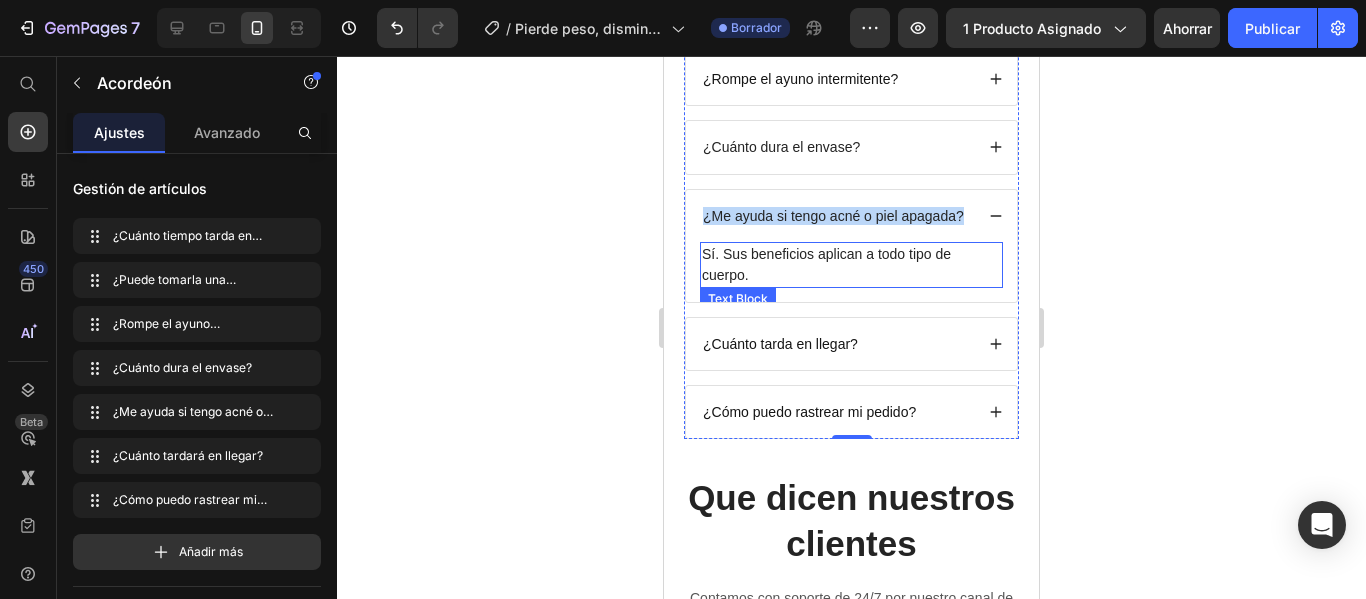 click on "Sí. Sus beneficios aplican a todo tipo de cuerpo." at bounding box center (851, 265) 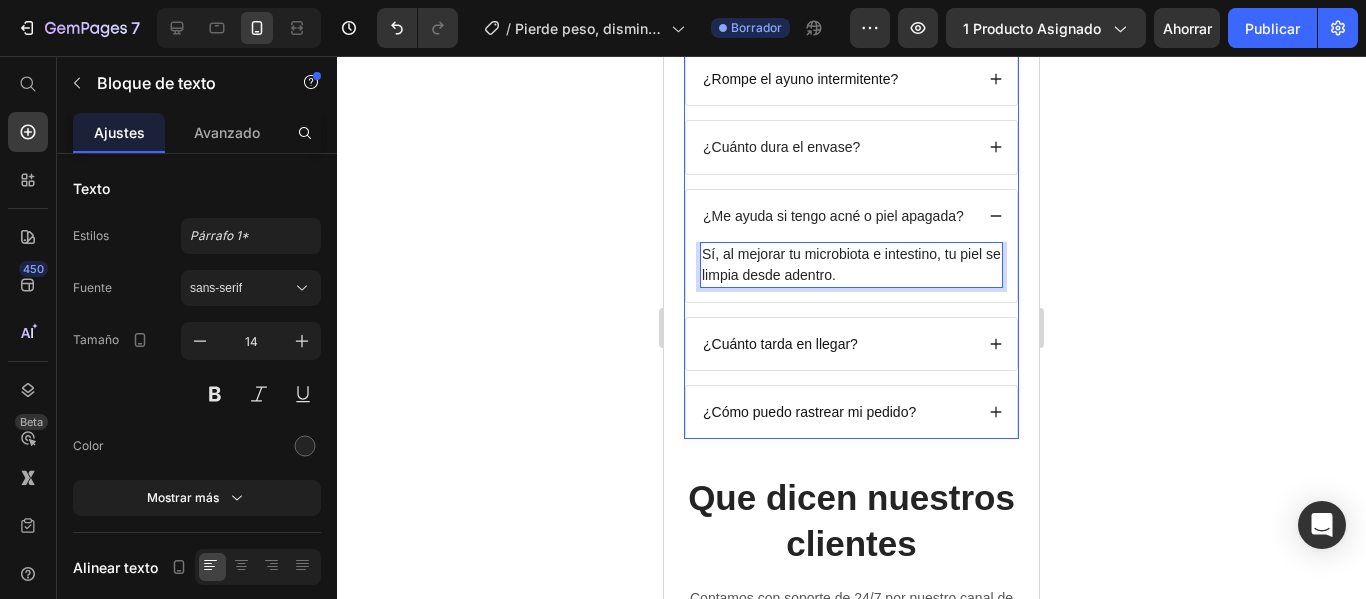click 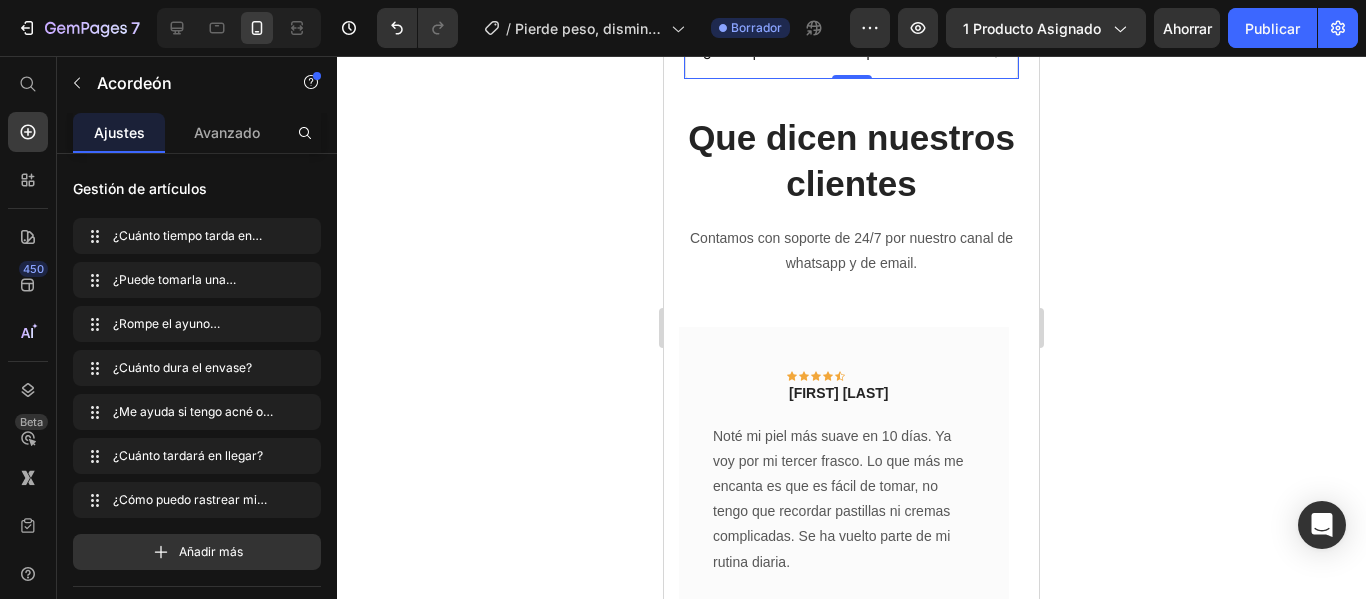 scroll, scrollTop: 7630, scrollLeft: 0, axis: vertical 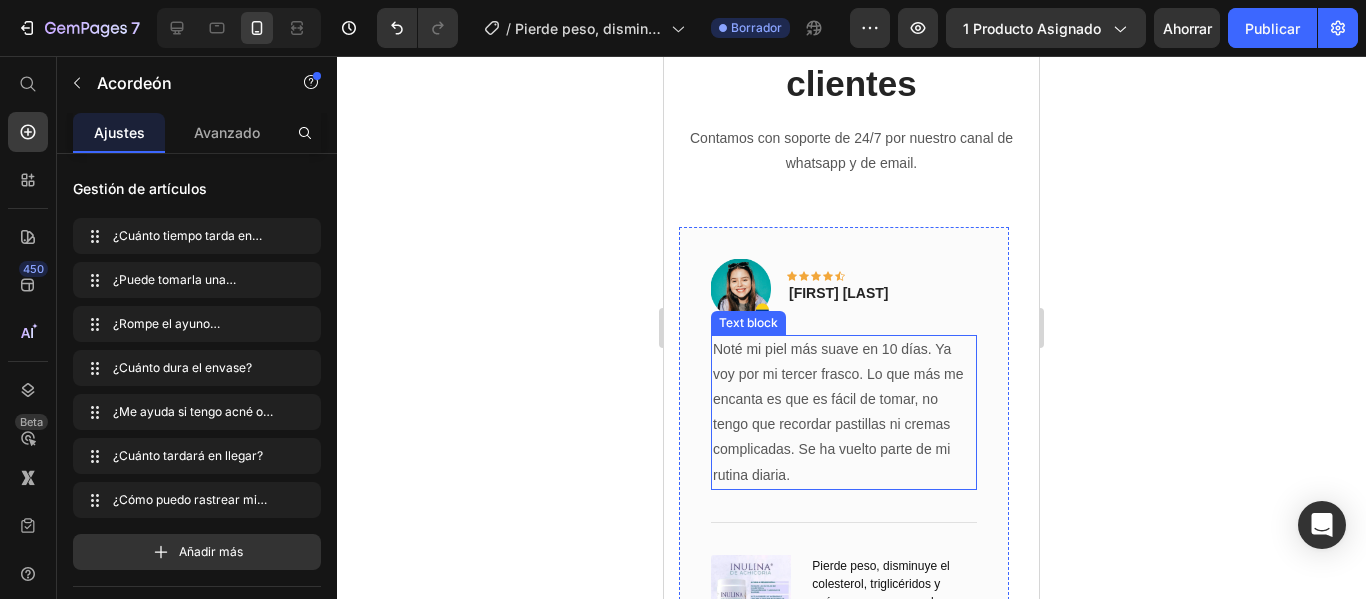 click on "Noté mi piel más suave en 10 días. Ya voy por mi tercer frasco. Lo que más me encanta es que es fácil de tomar, no tengo que recordar pastillas ni cremas complicadas. Se ha vuelto parte de mi rutina diaria." at bounding box center (844, 412) 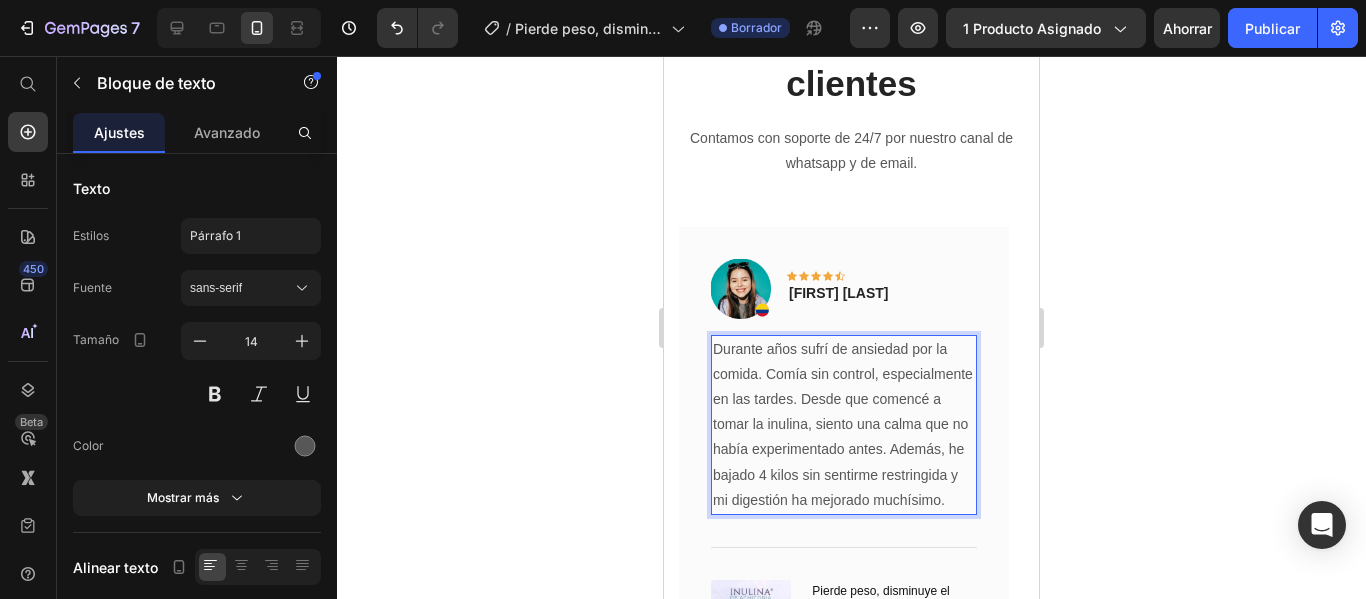 scroll, scrollTop: 7830, scrollLeft: 0, axis: vertical 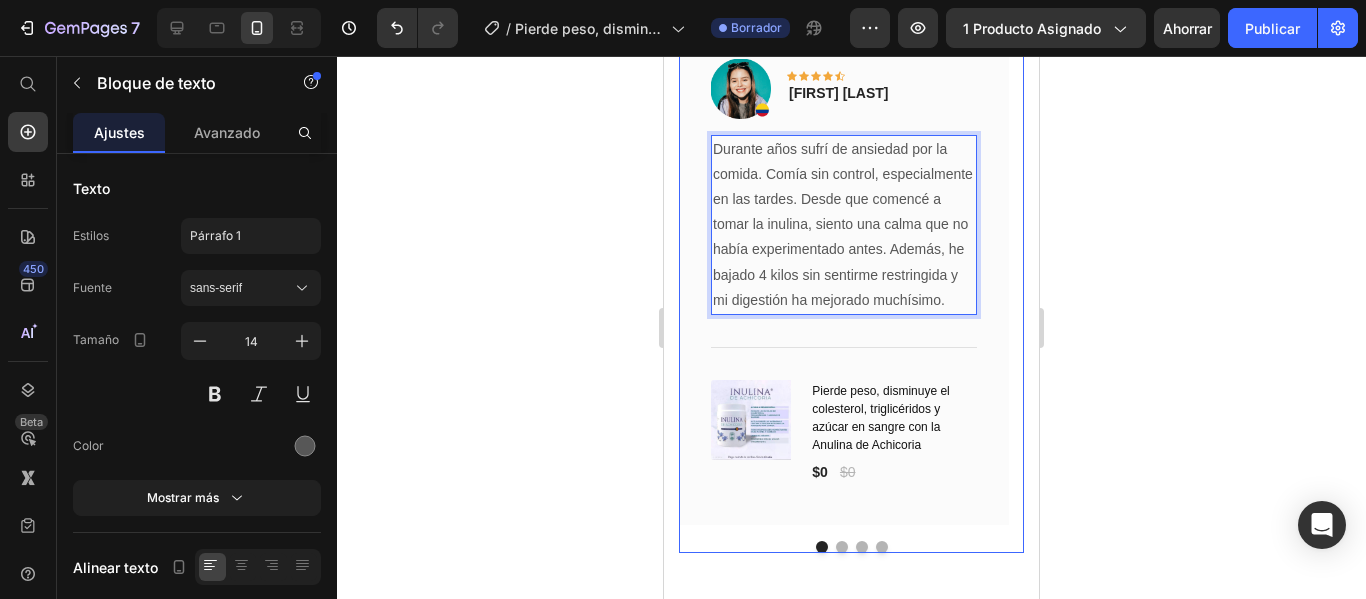 click at bounding box center (842, 547) 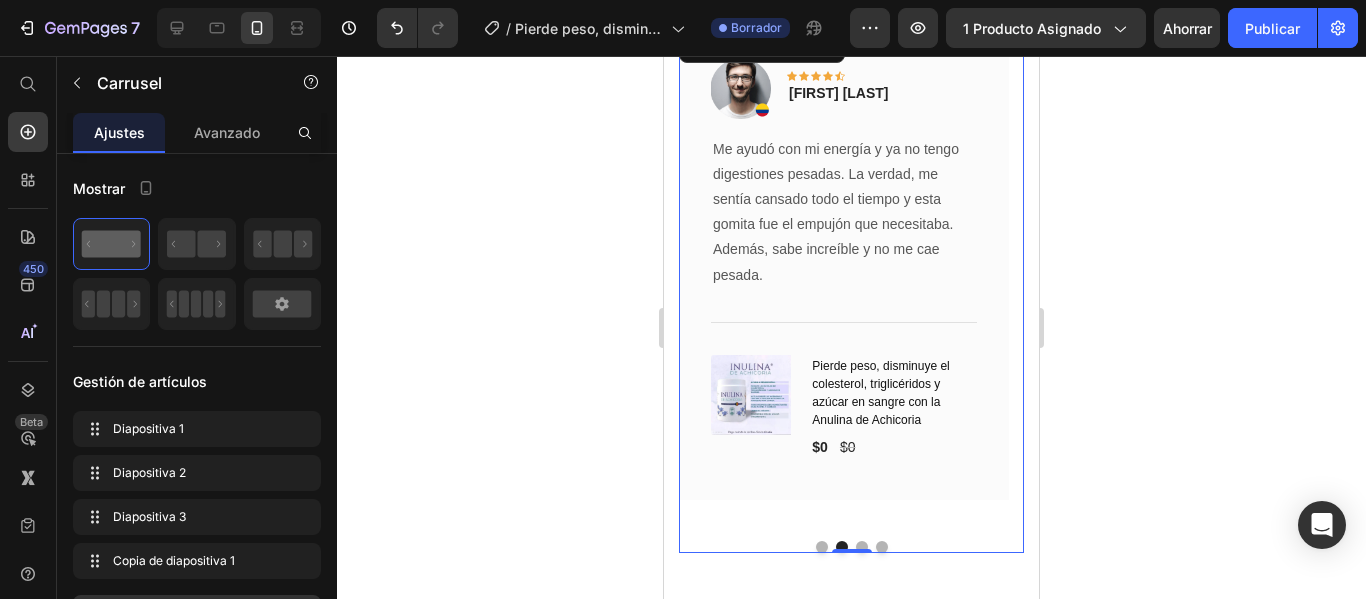 click at bounding box center [862, 547] 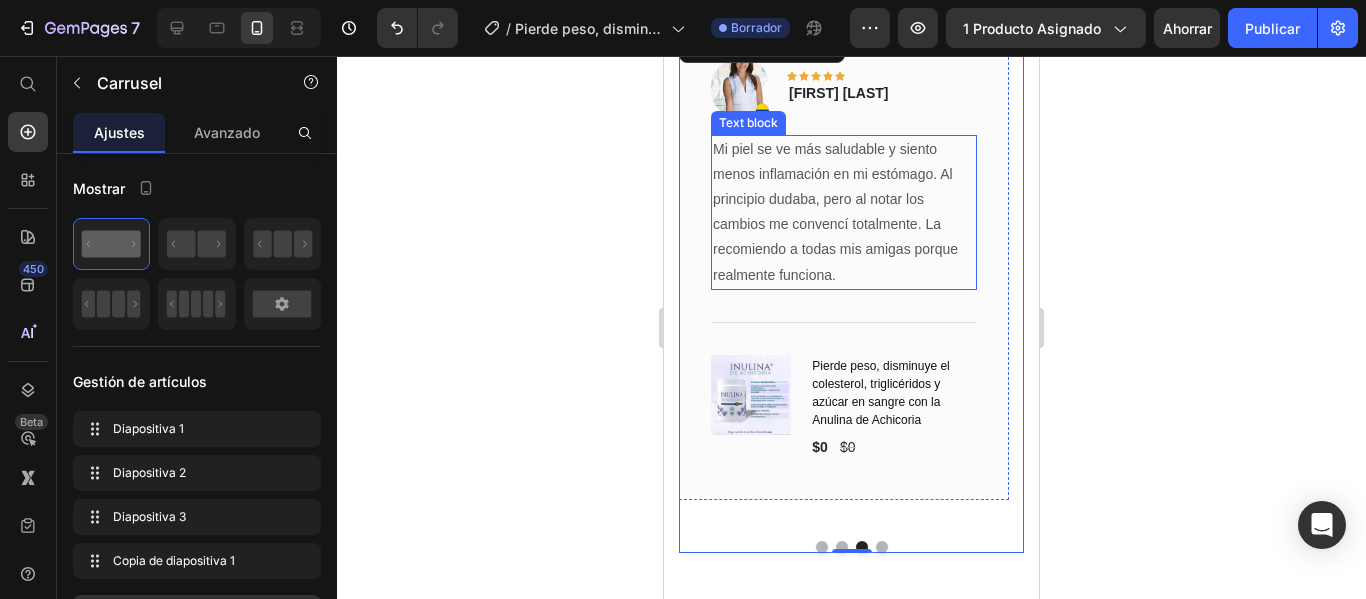 click on "Mi piel se ve más saludable y siento menos inflamación en mi estómago. Al principio dudaba, pero al notar los cambios me convencí totalmente. La recomiendo a todas mis amigas porque realmente funciona." at bounding box center [844, 212] 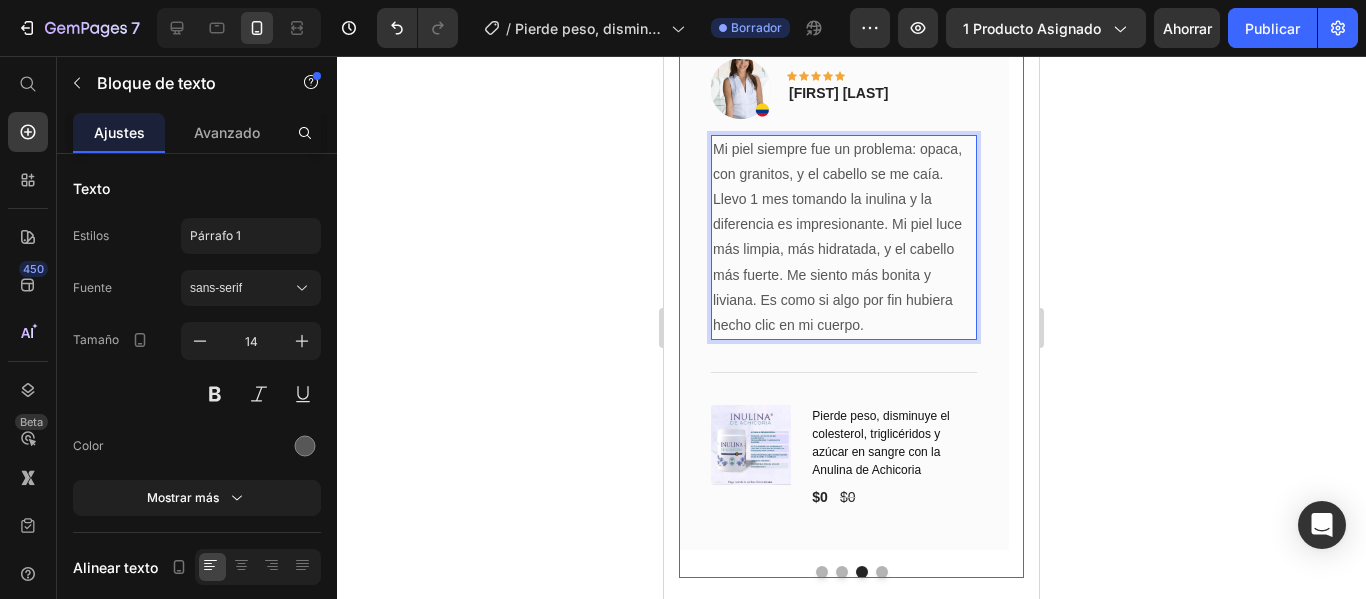 click at bounding box center (842, 572) 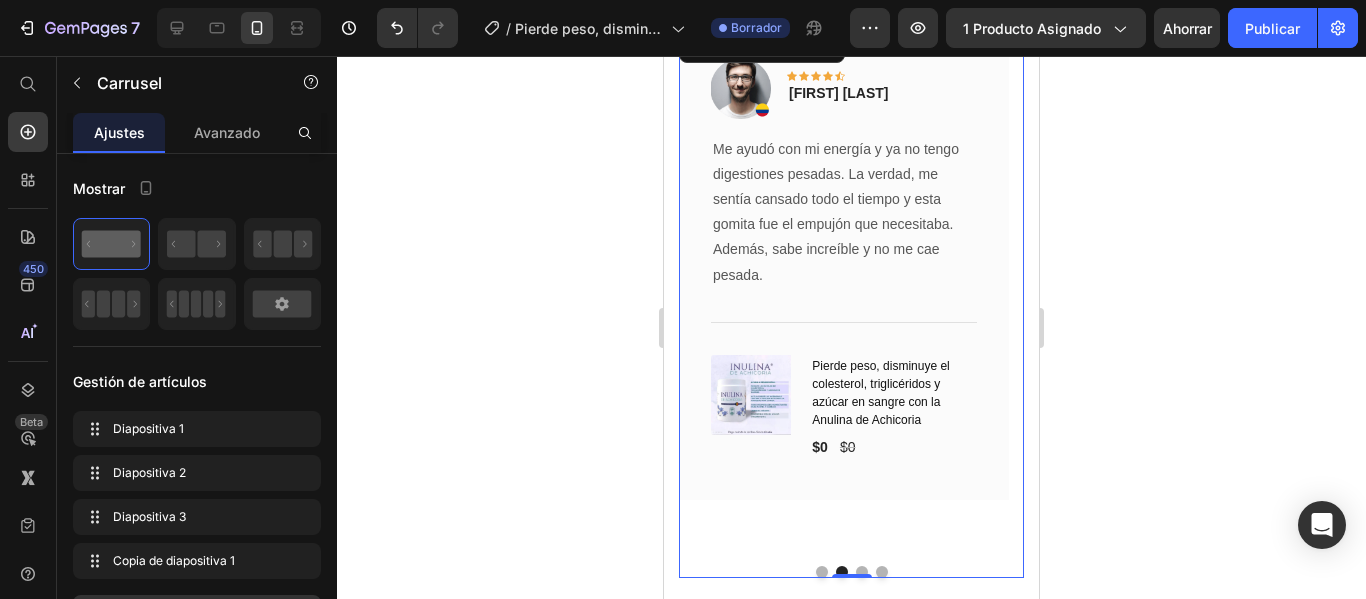 click at bounding box center [882, 572] 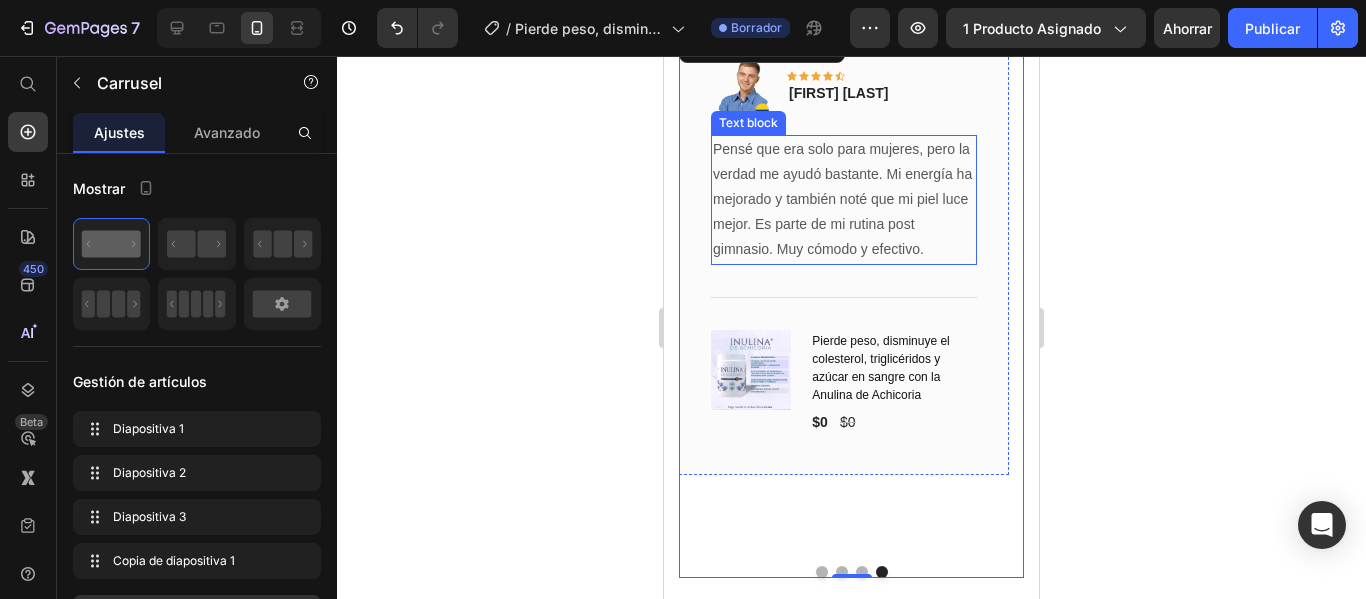 click on "Pensé que era solo para mujeres, pero la verdad me ayudó bastante. Mi energía ha mejorado y también noté que mi piel luce mejor. Es parte de mi rutina post gimnasio. Muy cómodo y efectivo." at bounding box center (844, 200) 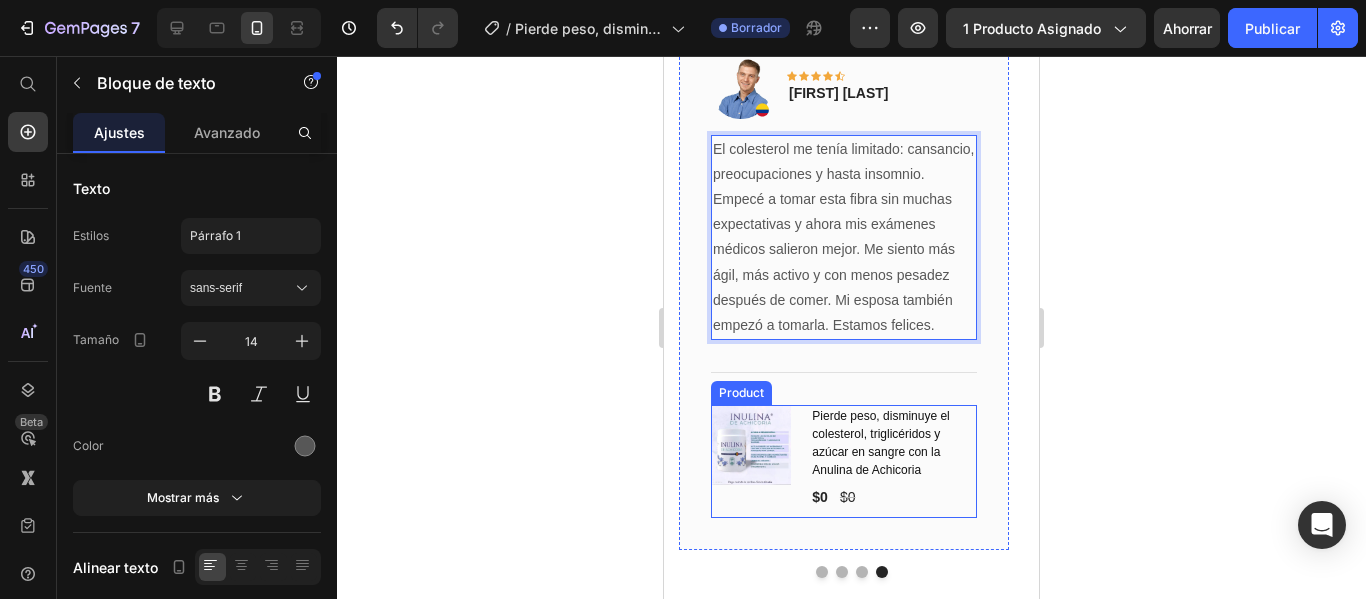 scroll, scrollTop: 7930, scrollLeft: 0, axis: vertical 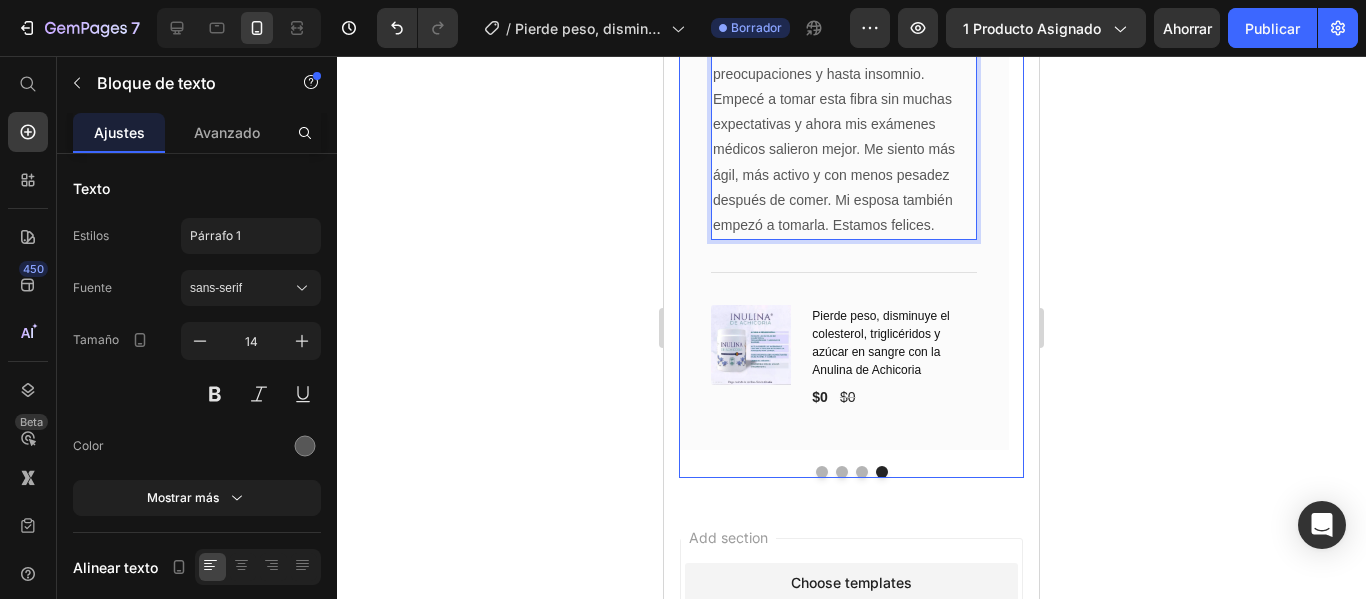 click at bounding box center (842, 472) 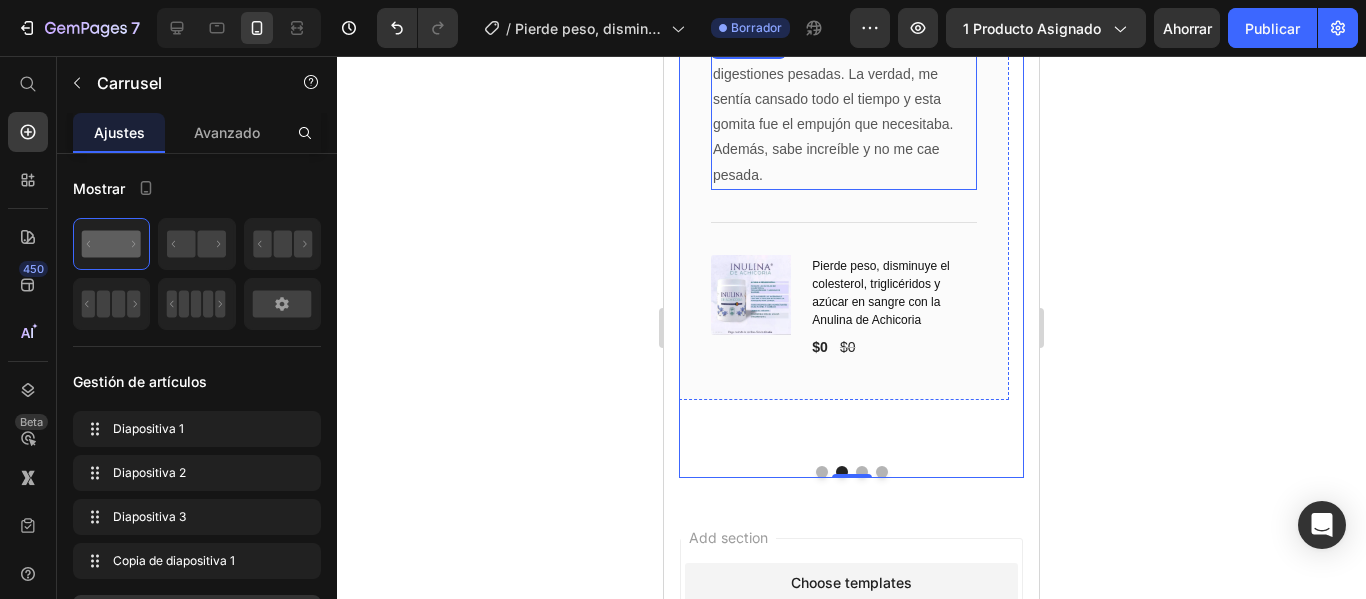 scroll, scrollTop: 7830, scrollLeft: 0, axis: vertical 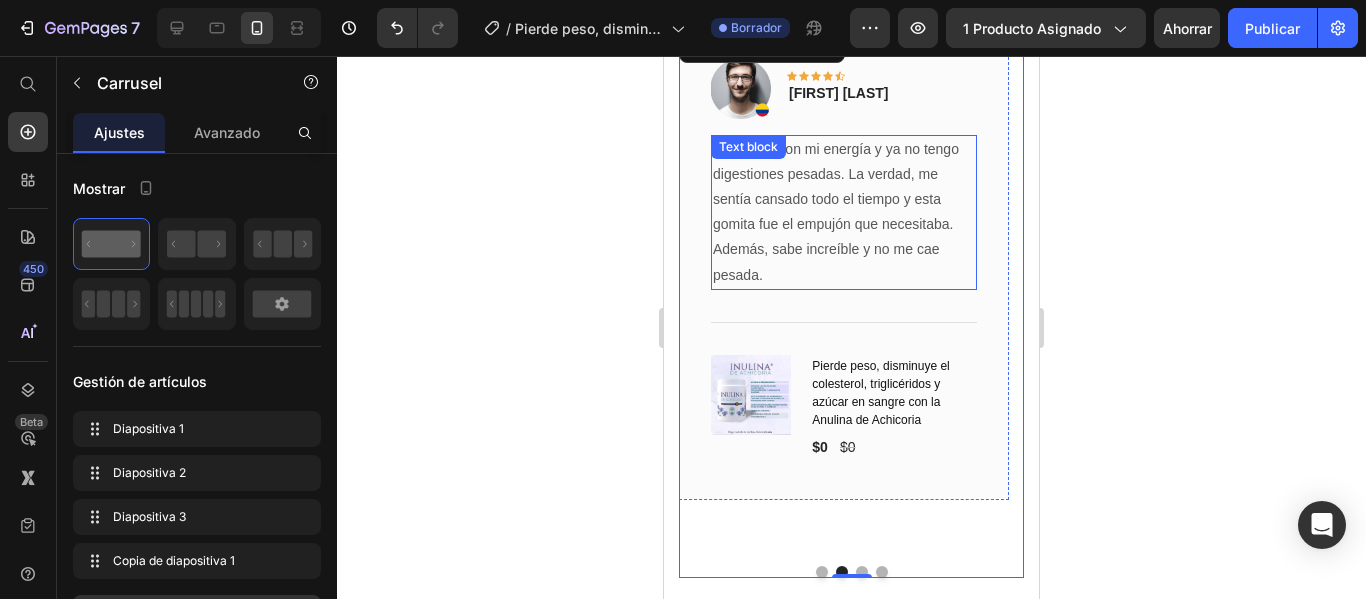 click on "Me ayudó con mi energía y ya no tengo digestiones pesadas. La verdad, me sentía cansado todo el tiempo y esta gomita fue el empujón que necesitaba. Además, sabe increíble y no me cae pesada." at bounding box center (844, 212) 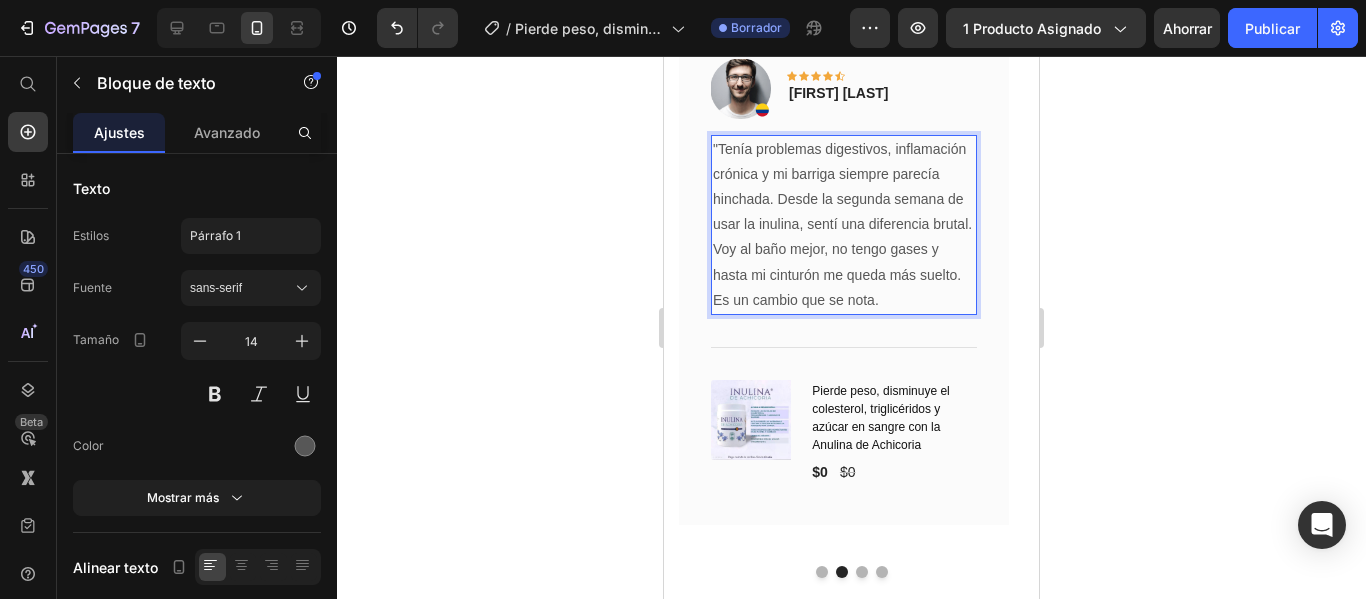 click on ""Tenía problemas digestivos, inflamación crónica y mi barriga siempre parecía hinchada. Desde la segunda semana de usar la inulina, sentí una diferencia brutal. Voy al baño mejor, no tengo gases y hasta mi cinturón me queda más suelto. Es un cambio que se nota." at bounding box center (844, 225) 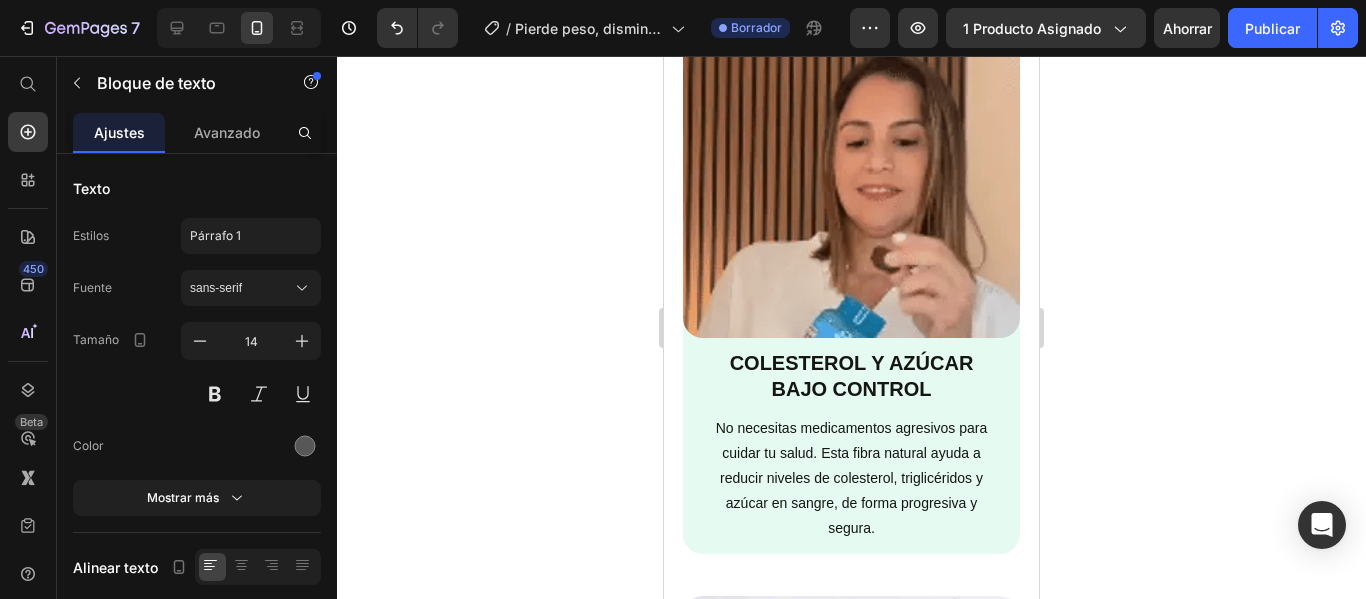 scroll, scrollTop: 3223, scrollLeft: 0, axis: vertical 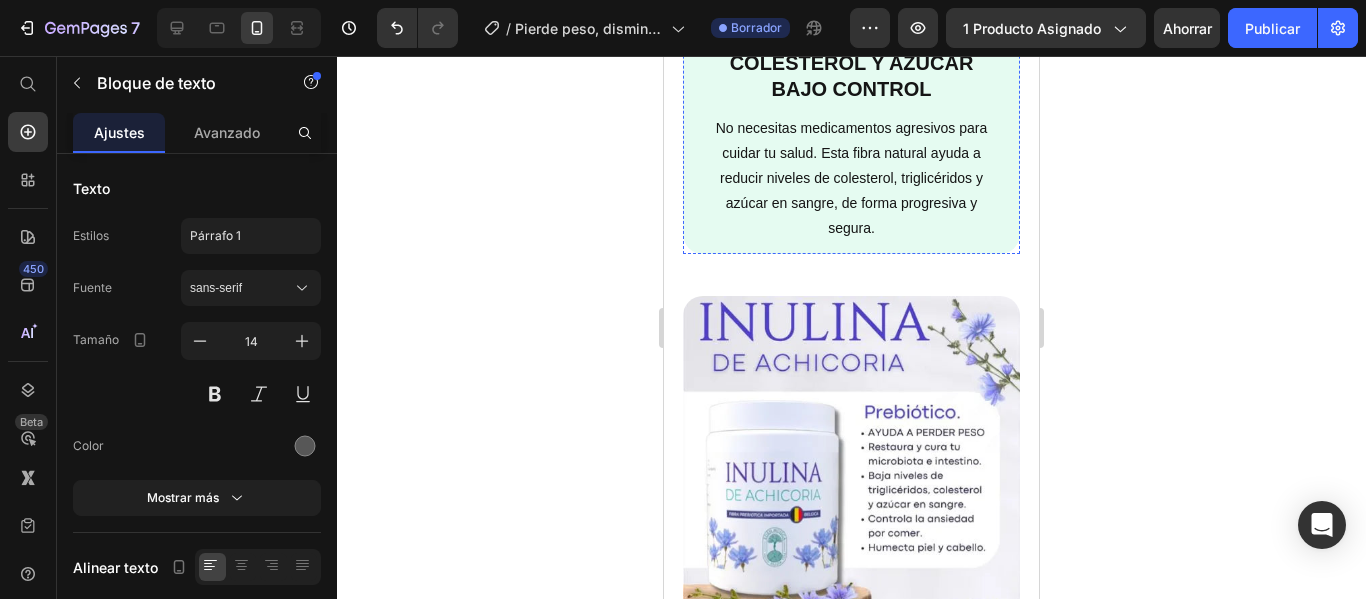 click at bounding box center [852, -131] 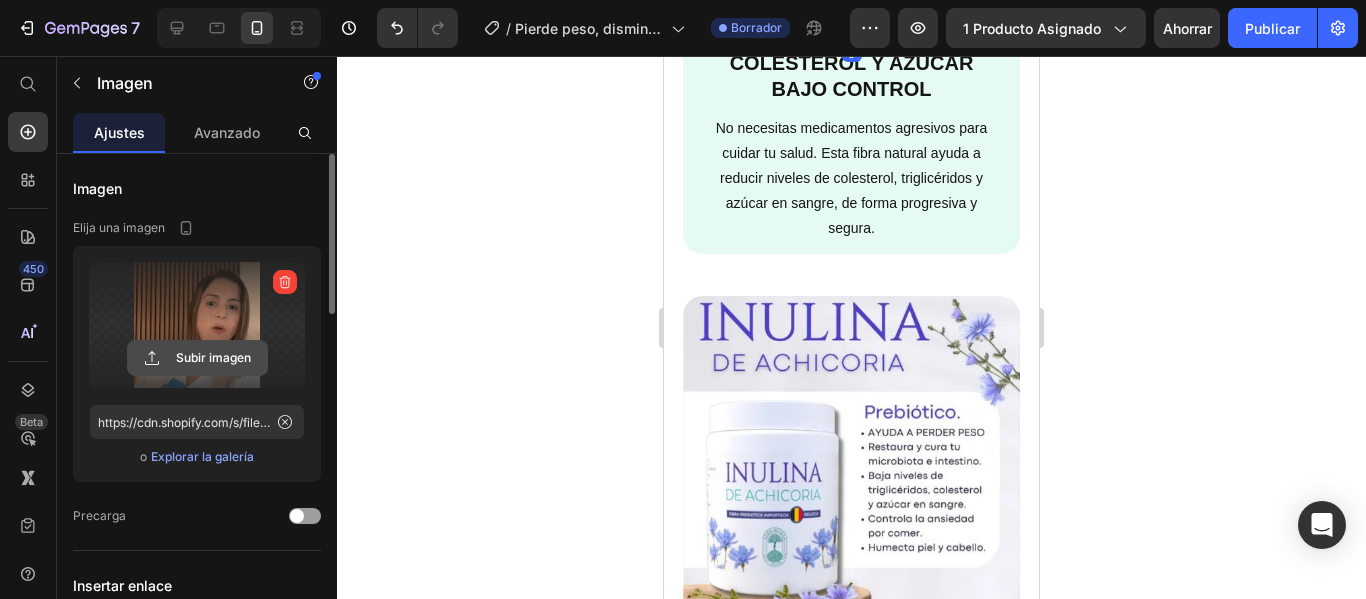 click 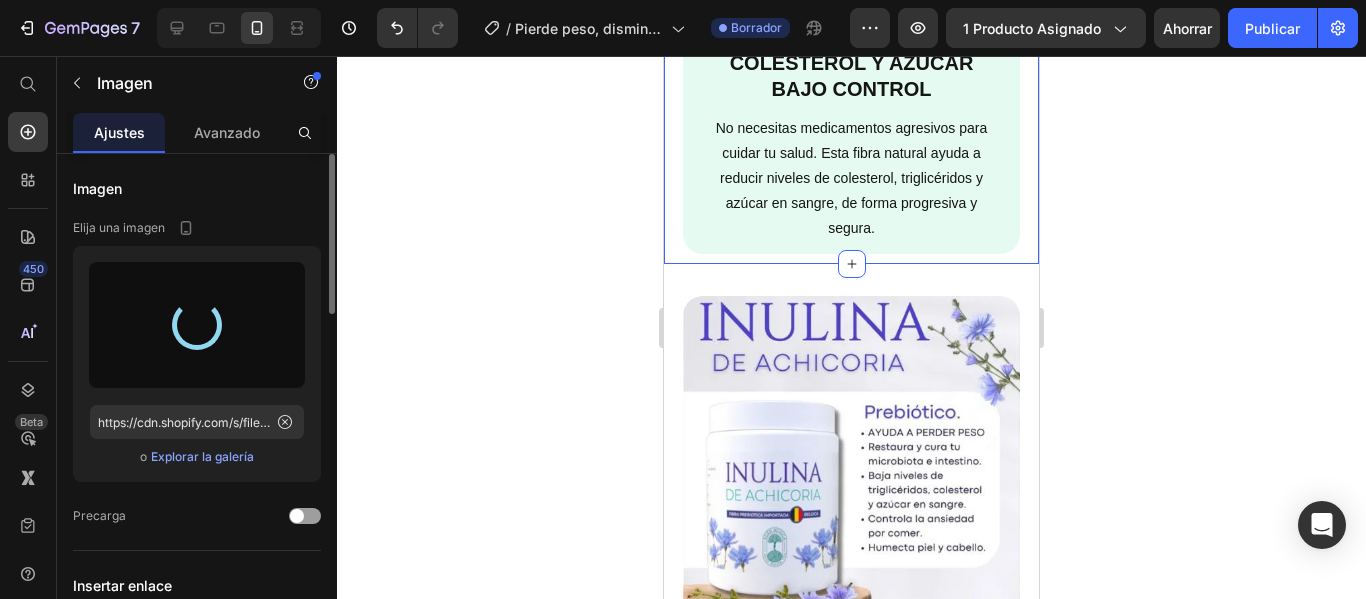 type on "https://cdn.shopify.com/s/files/1/0714/8571/8759/files/gempages_547003309001540832-7fbfbde0-4138-4f9f-a33d-44d6ee95b23a.webp" 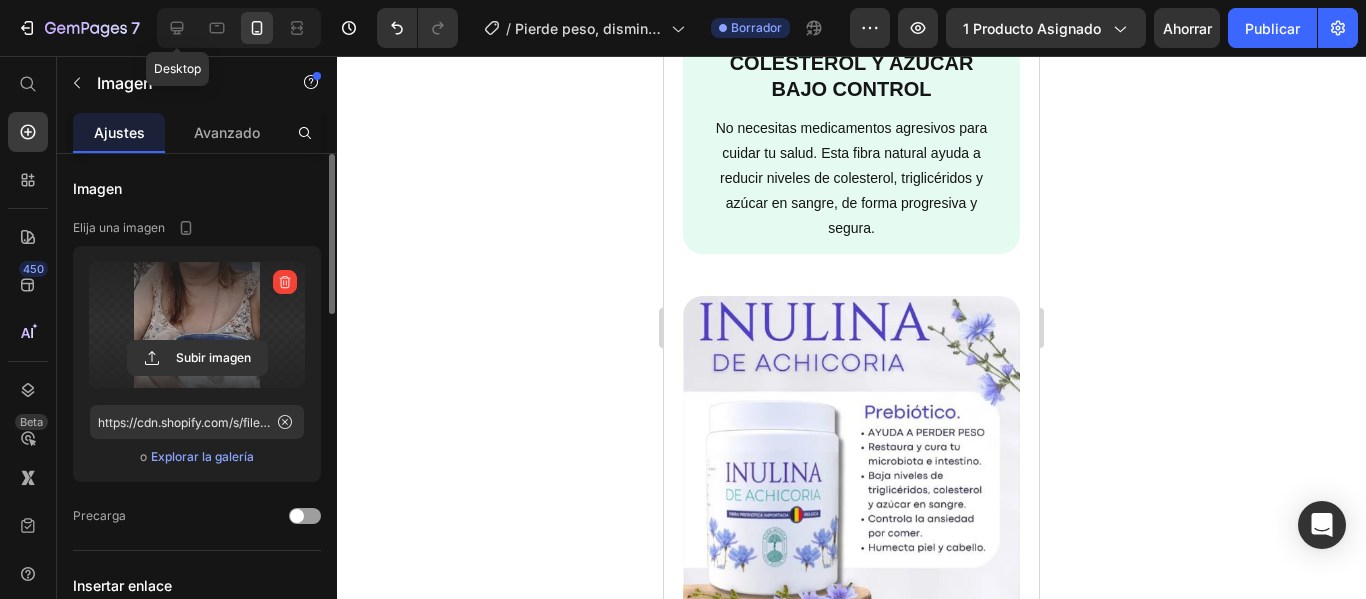 click 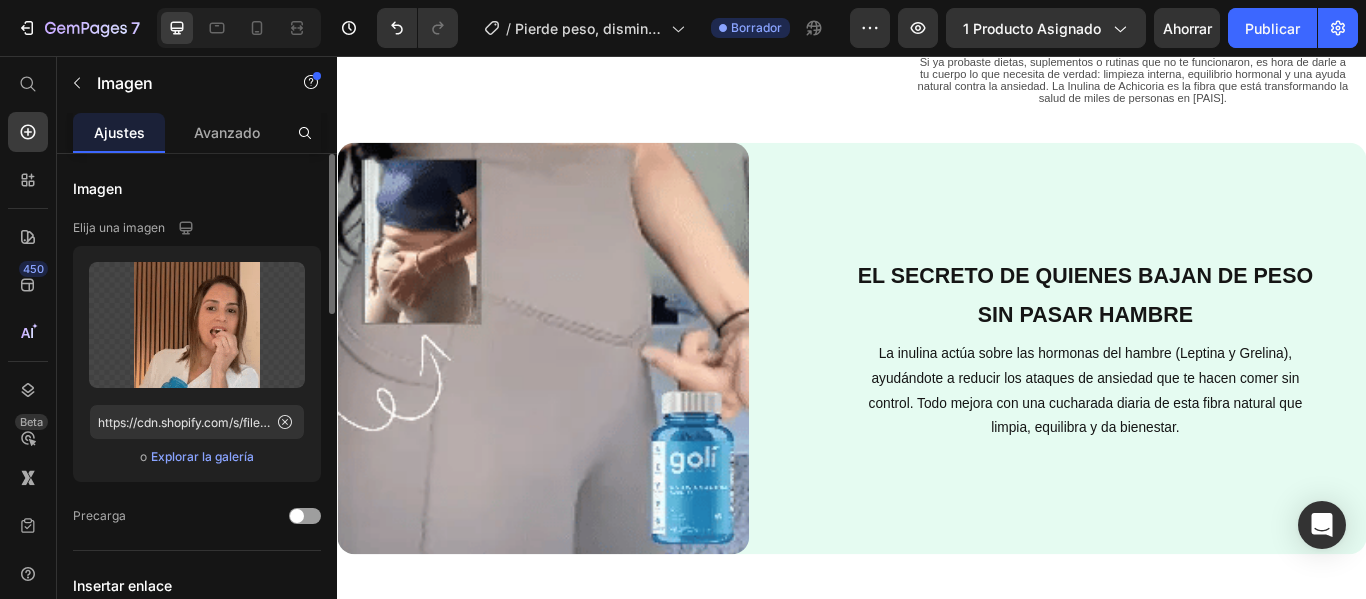 scroll, scrollTop: 700, scrollLeft: 0, axis: vertical 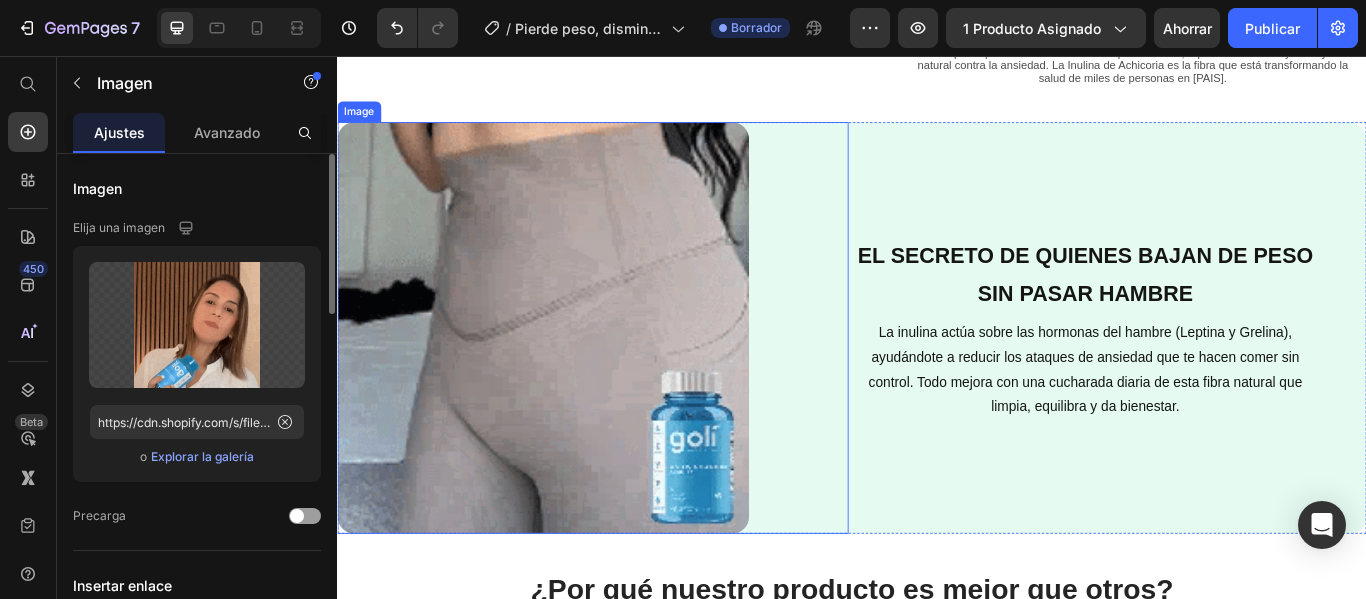click at bounding box center (635, 373) 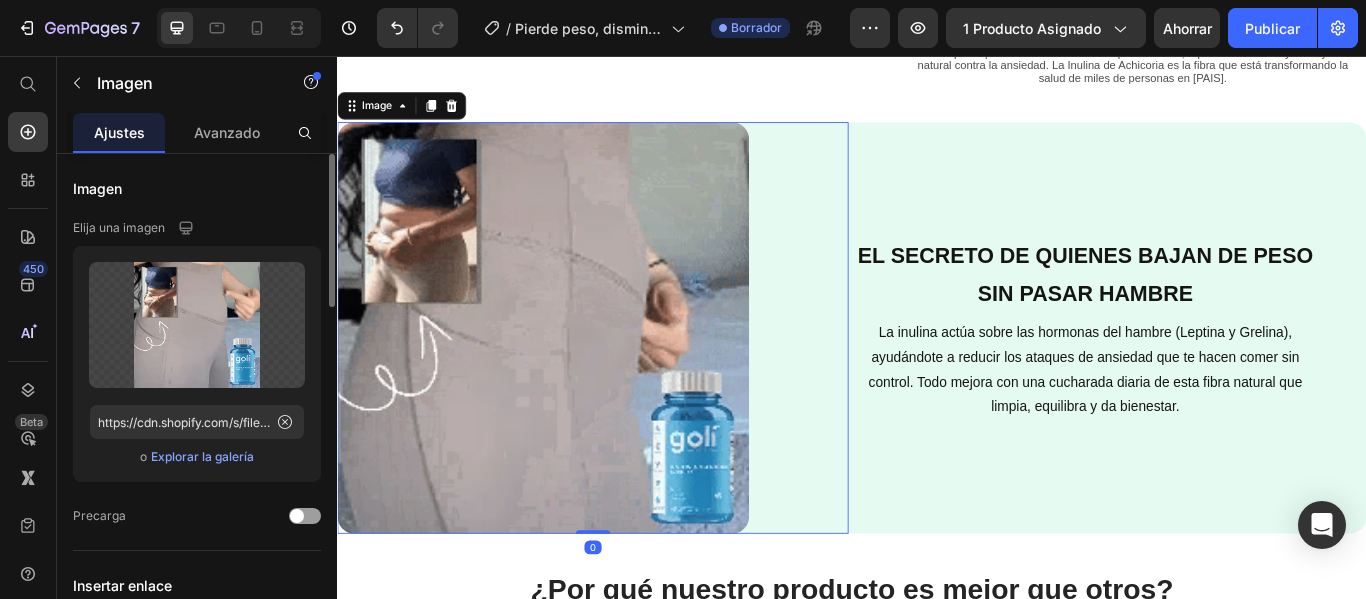 click on "Explorar la galería" at bounding box center (202, 456) 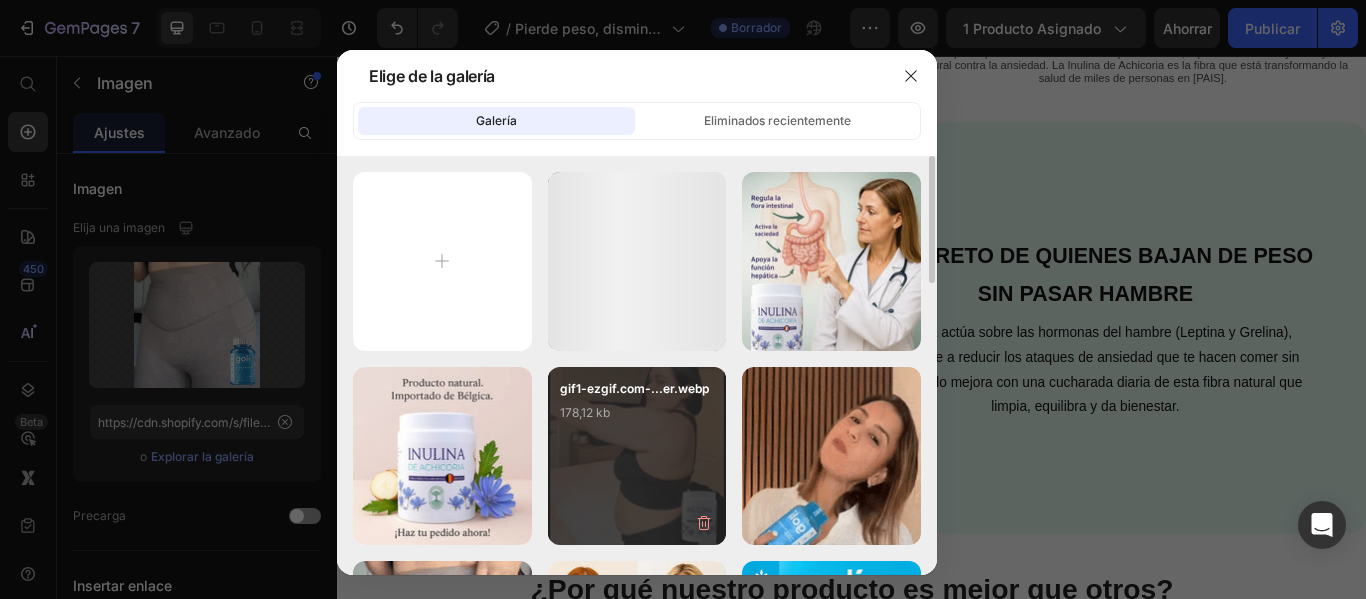 click on "gif1-ezgif.com-...er.webp 178,12 kb" at bounding box center [637, 419] 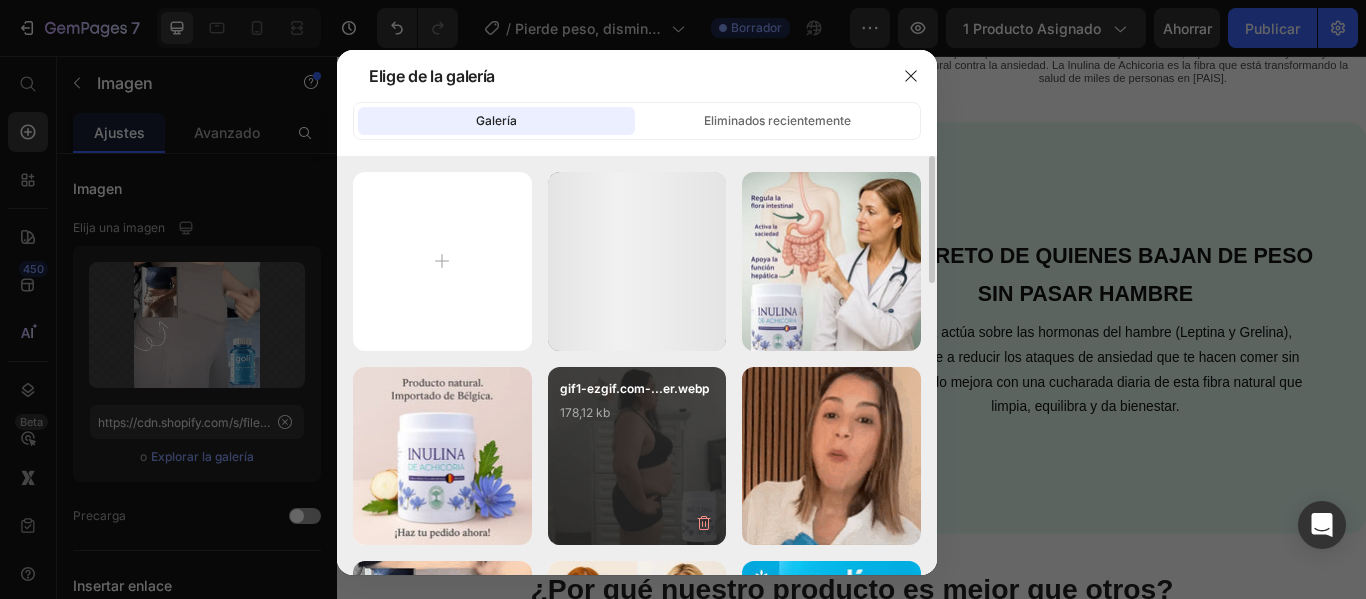 type on "https://cdn.shopify.com/s/files/1/0714/8571/8759/files/gempages_547003309001540832-87b32042-7634-4c14-94bc-95736f966baa.webp" 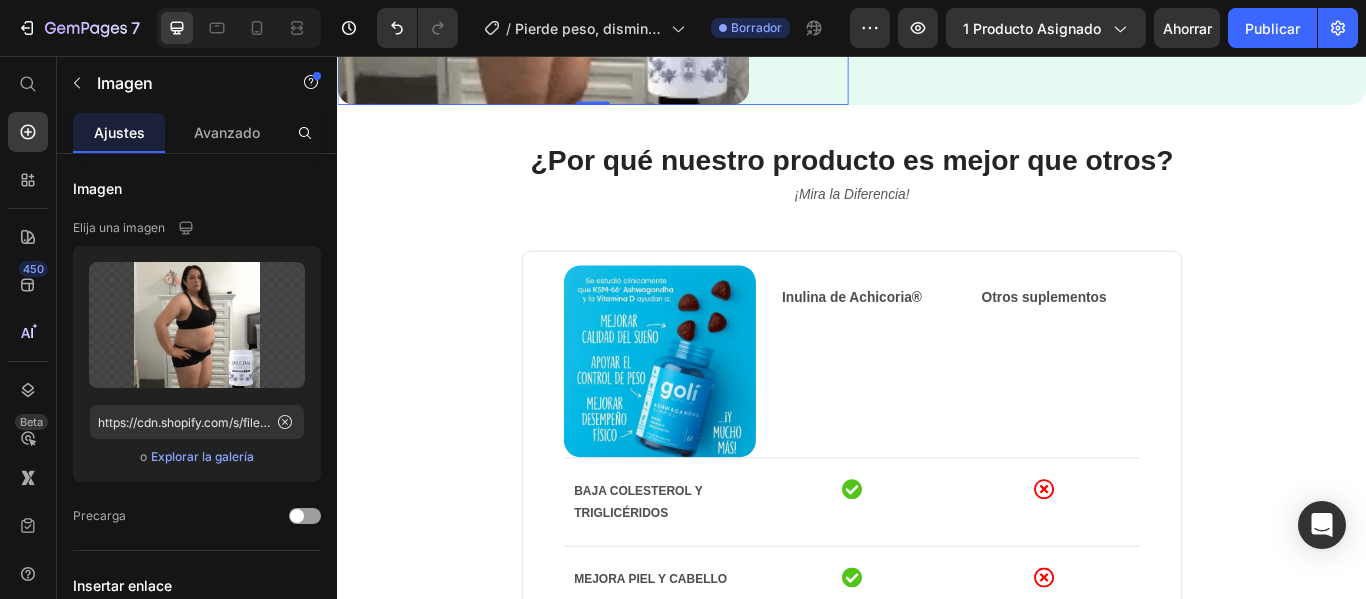 scroll, scrollTop: 1300, scrollLeft: 0, axis: vertical 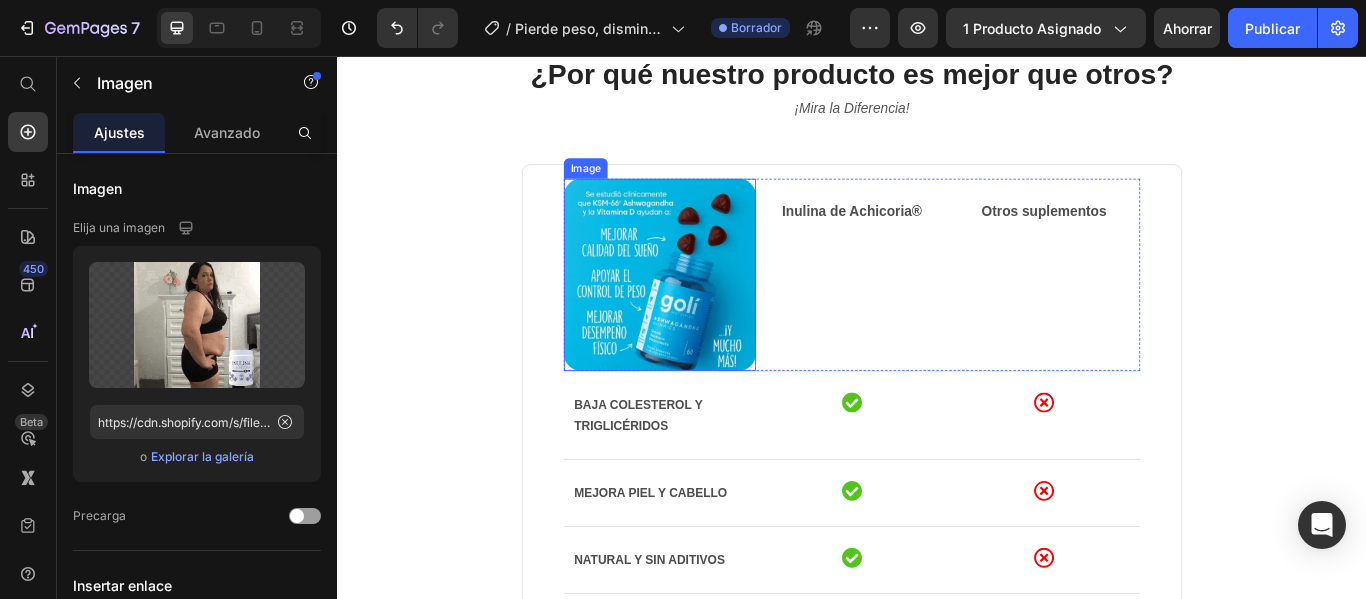 click at bounding box center [713, 311] 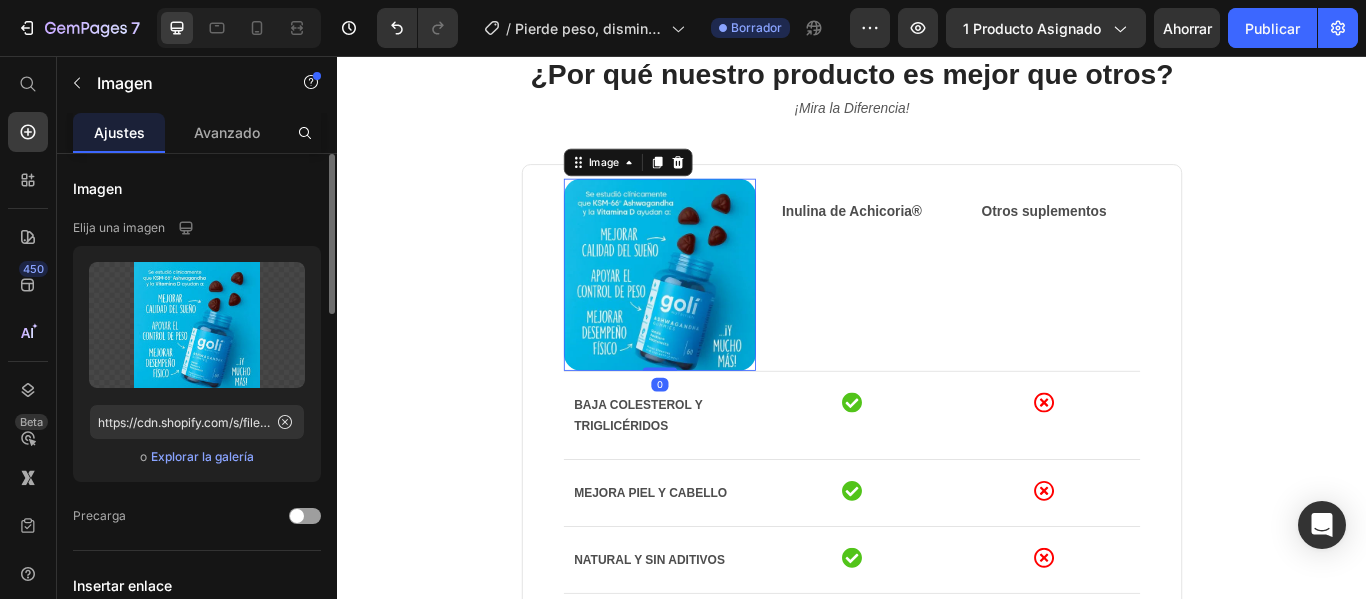 click on "Explorar la galería" at bounding box center [202, 456] 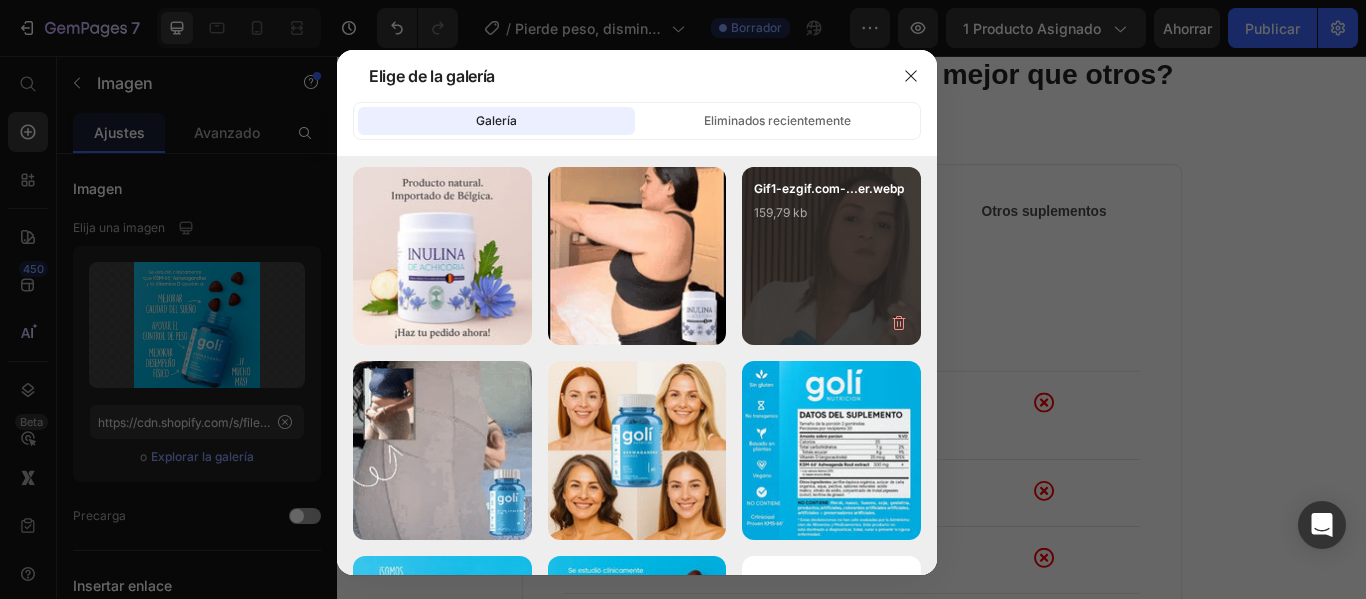 scroll, scrollTop: 0, scrollLeft: 0, axis: both 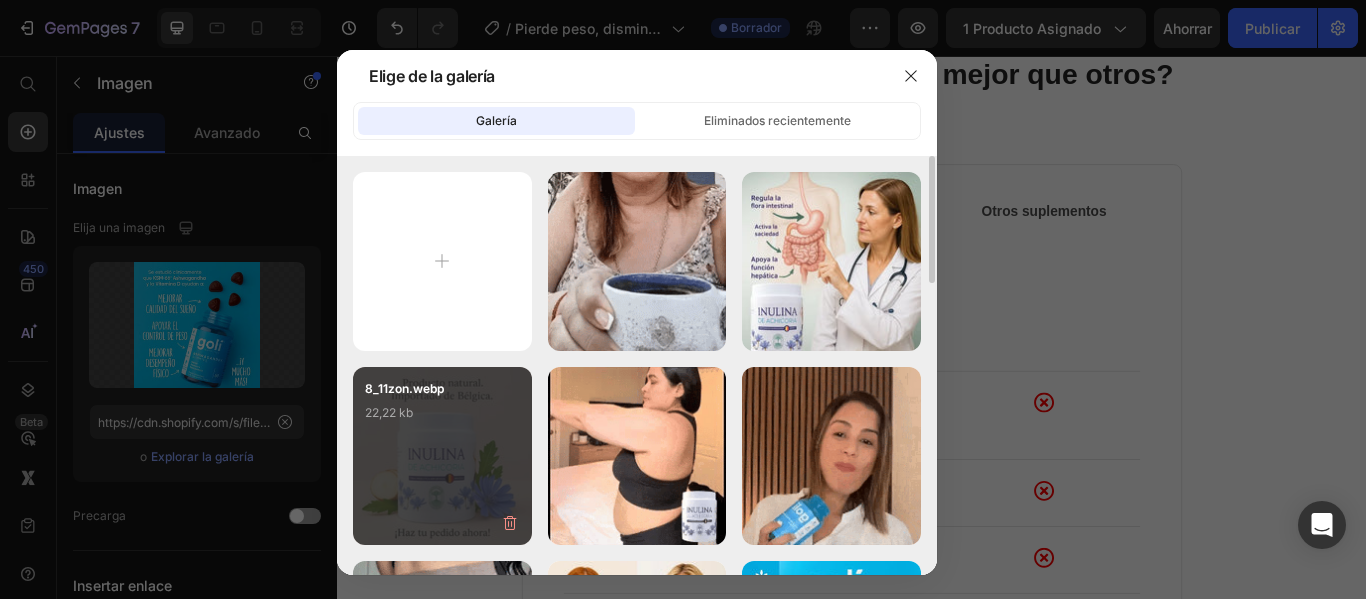 click on "8_11zon.webp 22,22 kb" at bounding box center [442, 419] 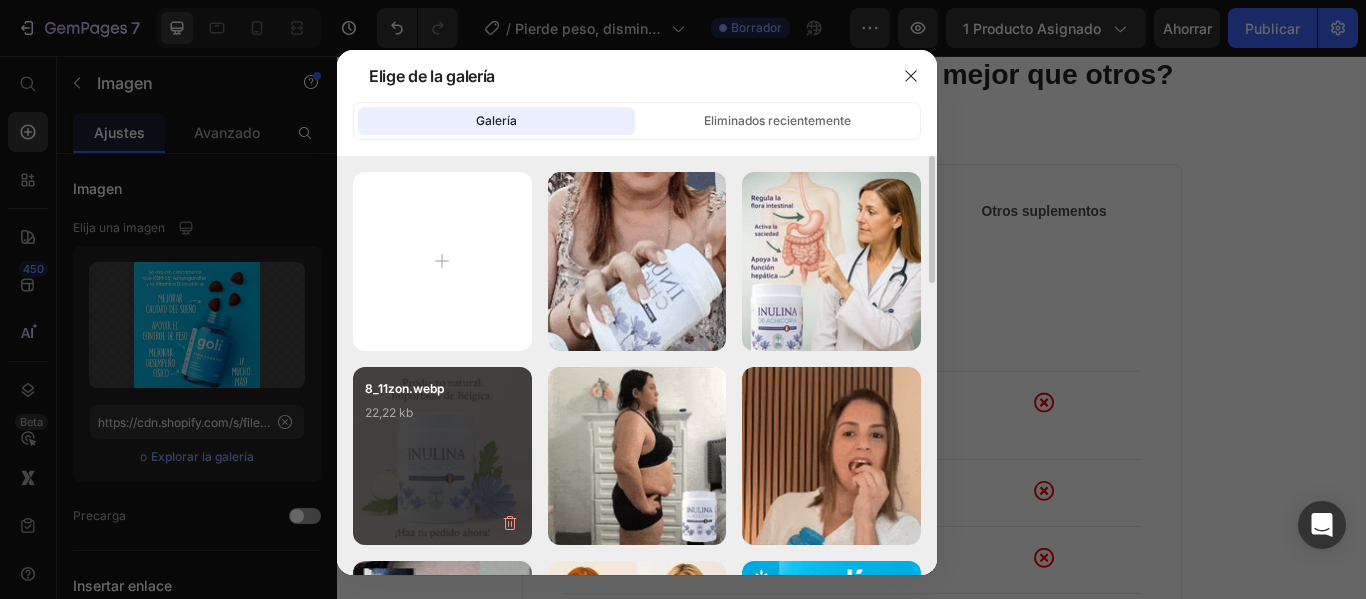 type on "https://cdn.shopify.com/s/files/1/0714/8571/8759/files/gempages_547003309001540832-1b8ec268-d291-44bc-91d8-fb4f32b689f2.webp" 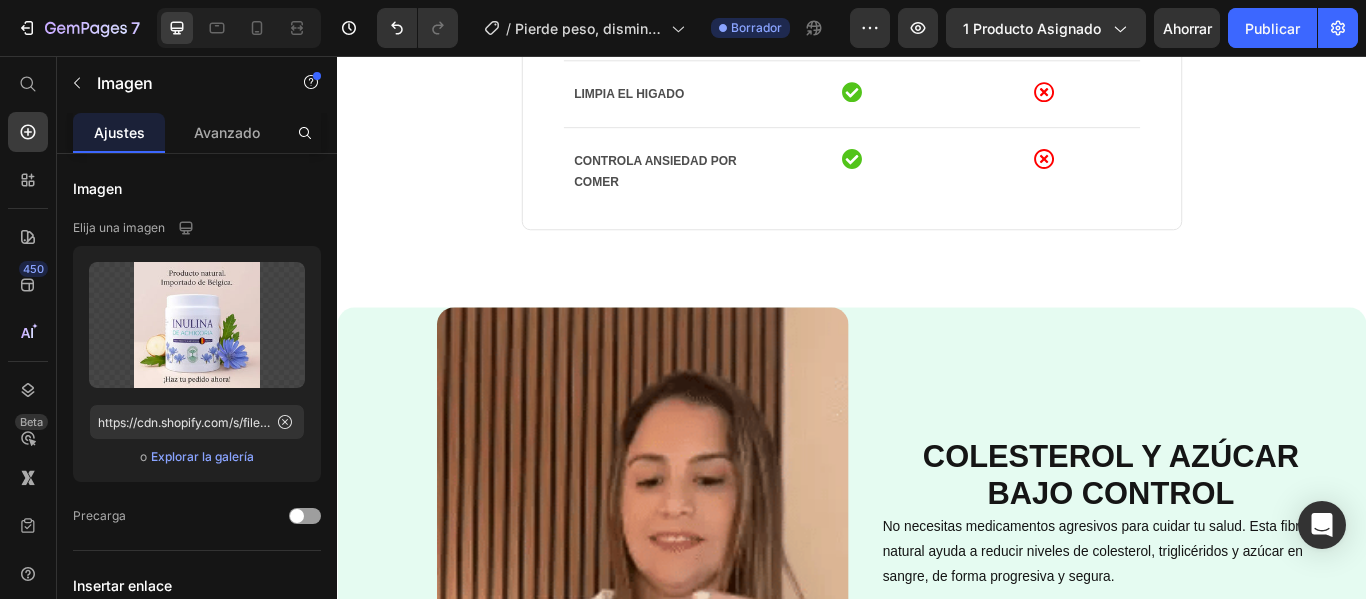 scroll, scrollTop: 2200, scrollLeft: 0, axis: vertical 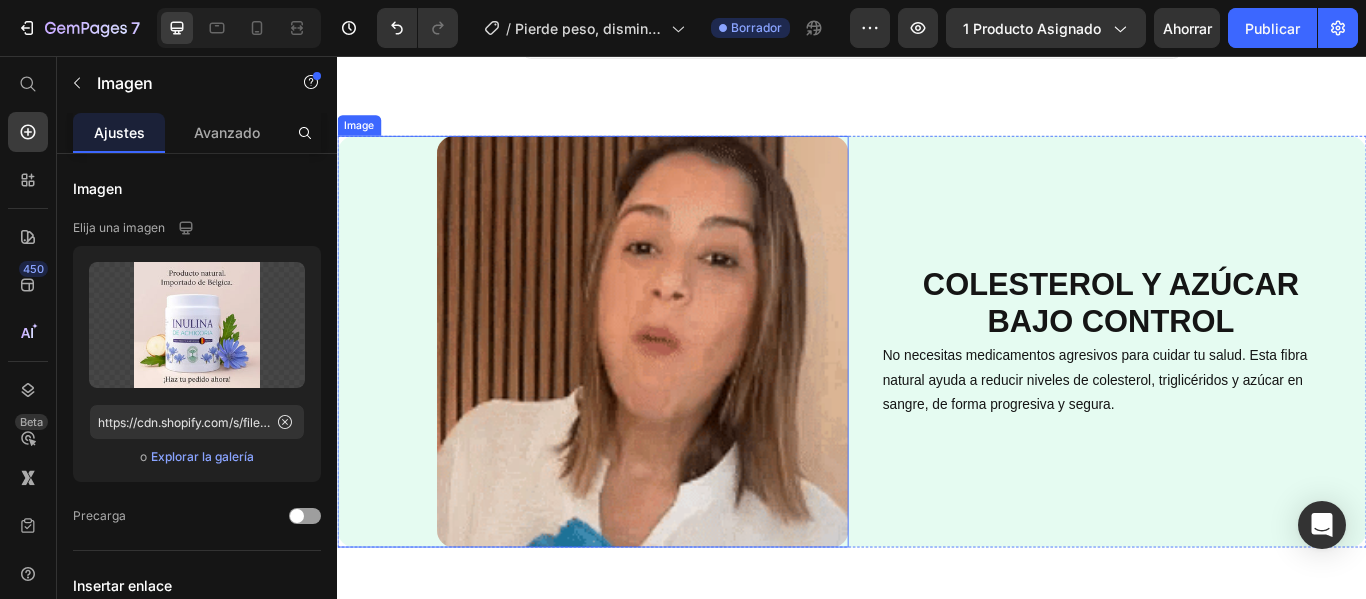 click at bounding box center (635, 389) 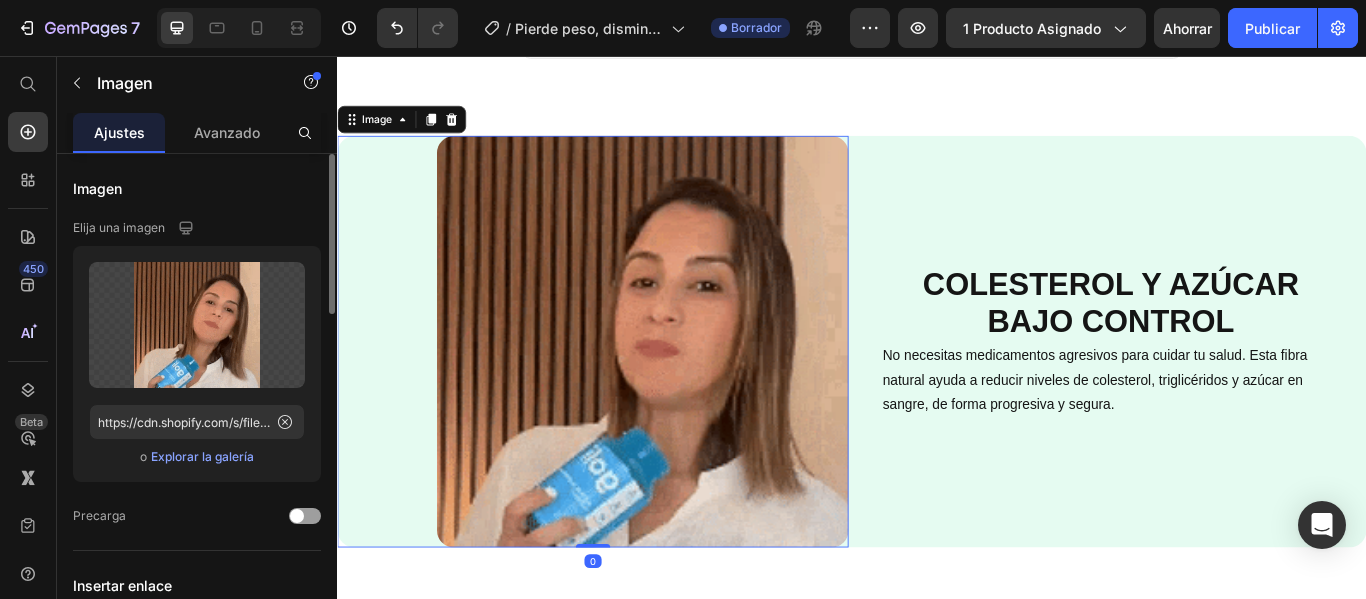 click on "Explorar la galería" at bounding box center [202, 456] 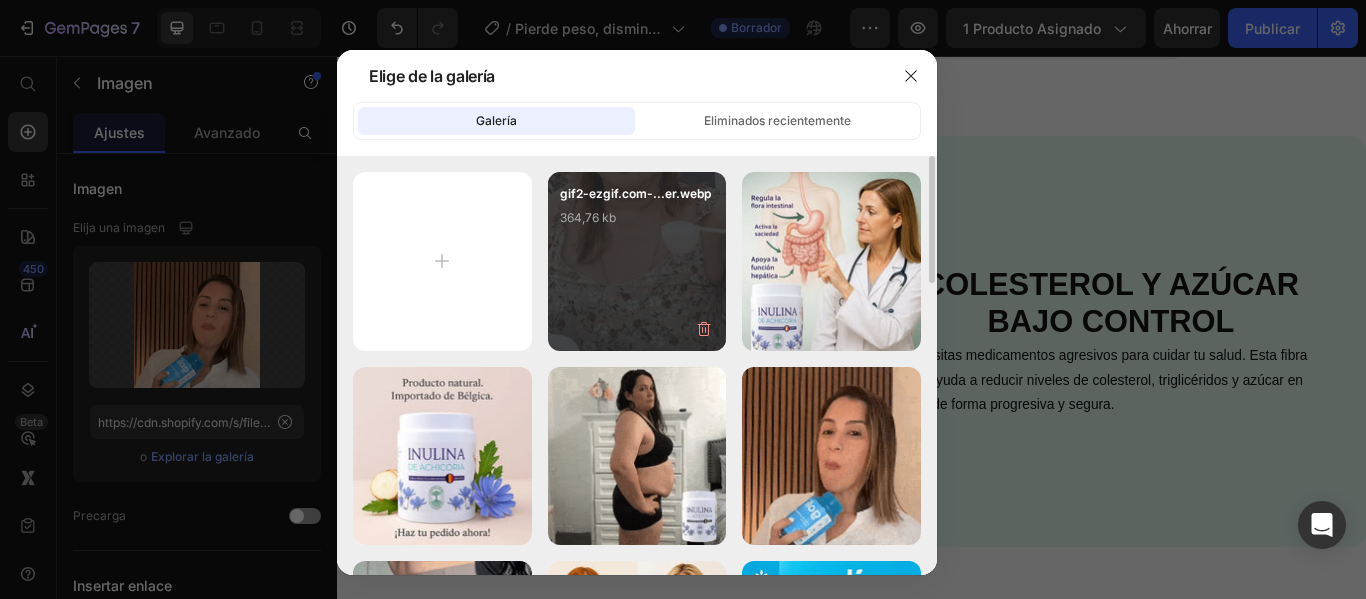 click on "gif2-ezgif.com-...er.webp 364,76 kb" at bounding box center [637, 224] 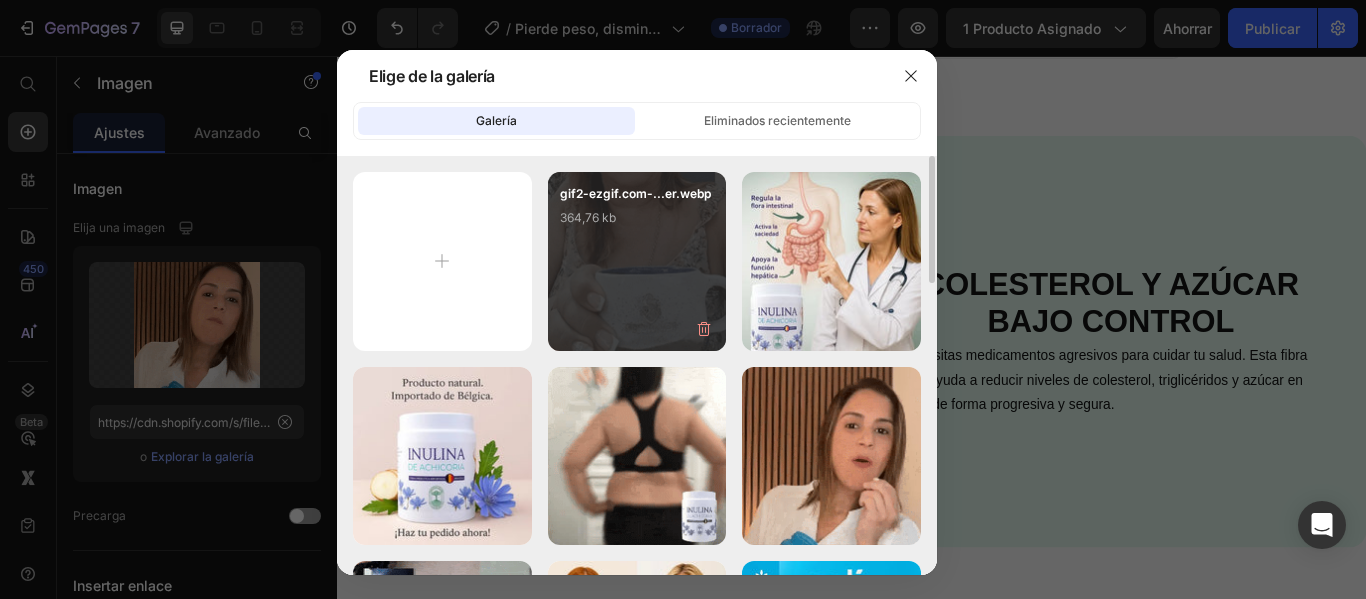 type on "https://cdn.shopify.com/s/files/1/0714/8571/8759/files/gempages_547003309001540832-7fbfbde0-4138-4f9f-a33d-44d6ee95b23a.webp" 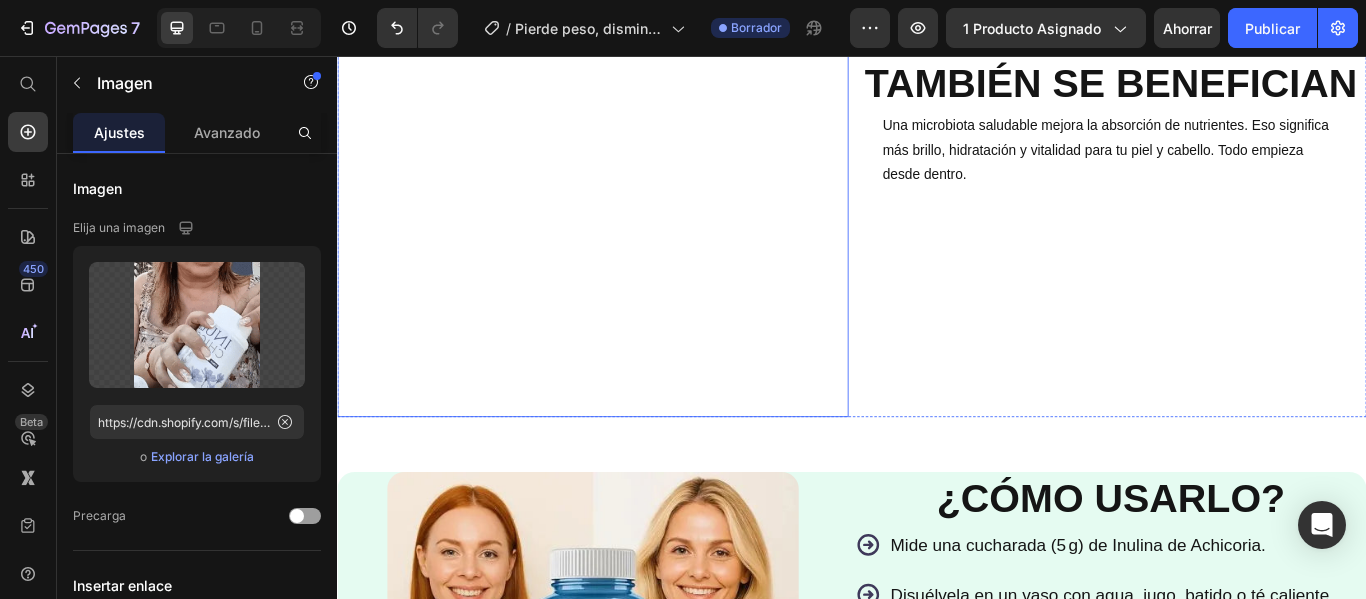 scroll, scrollTop: 2900, scrollLeft: 0, axis: vertical 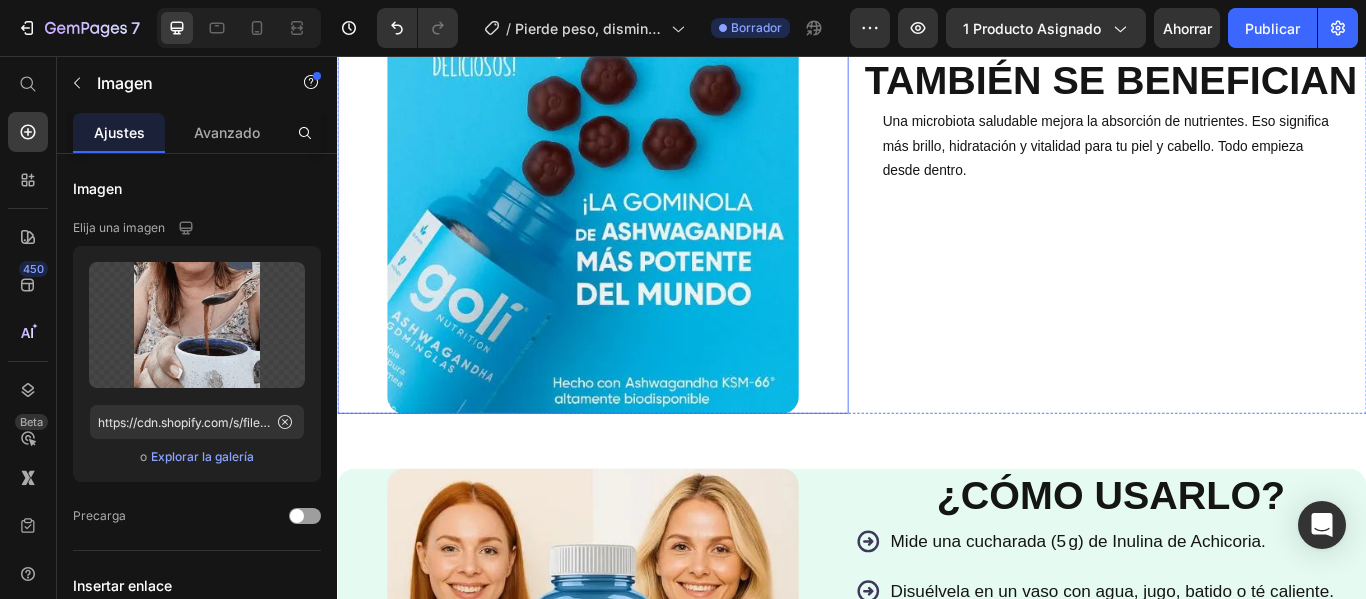 click at bounding box center [635, 233] 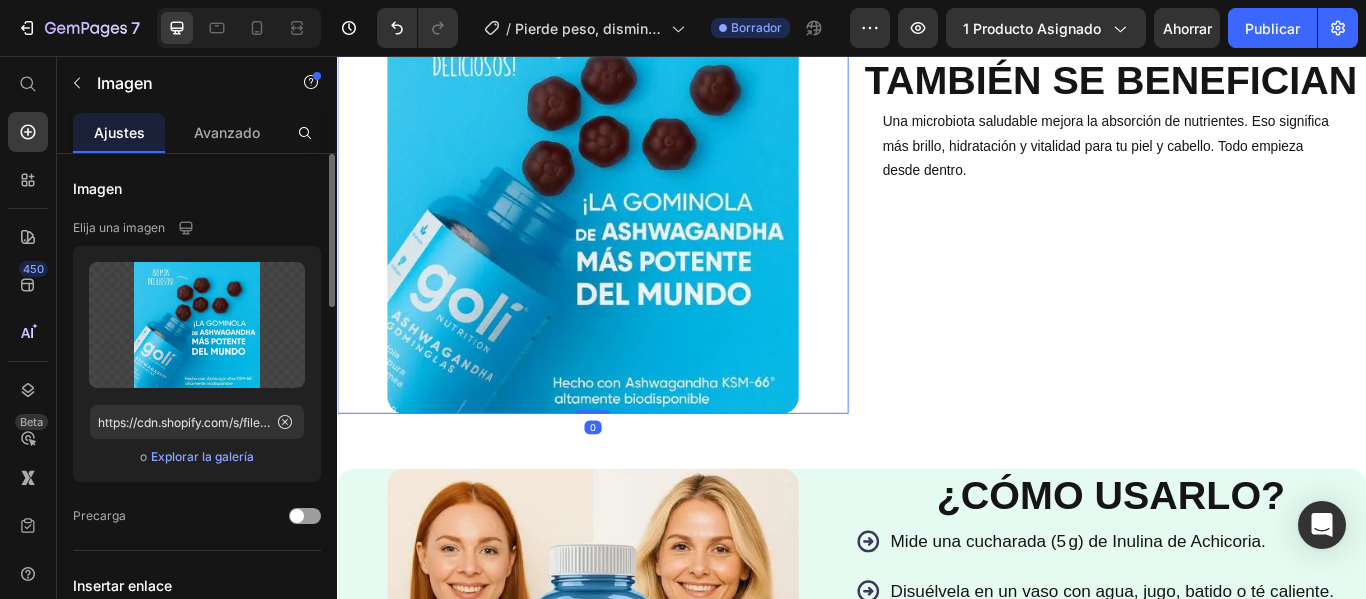 click on "Explorar la galería" at bounding box center [202, 456] 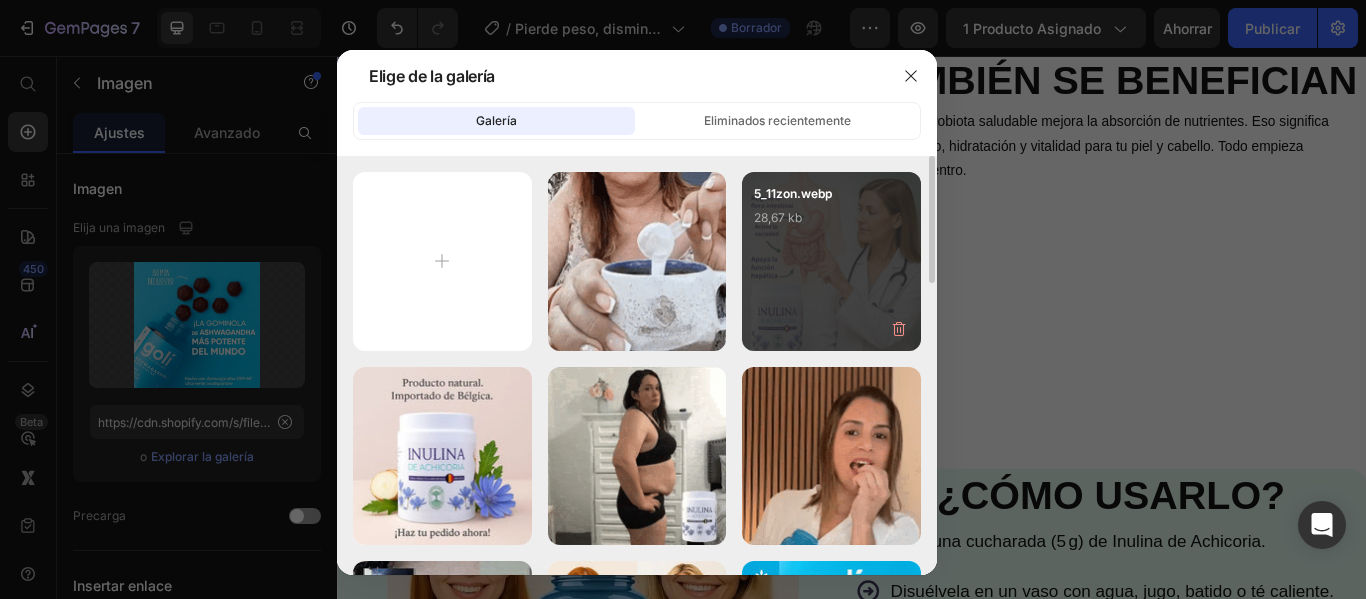 click on "5_11zon.webp 28,67 kb" at bounding box center (831, 261) 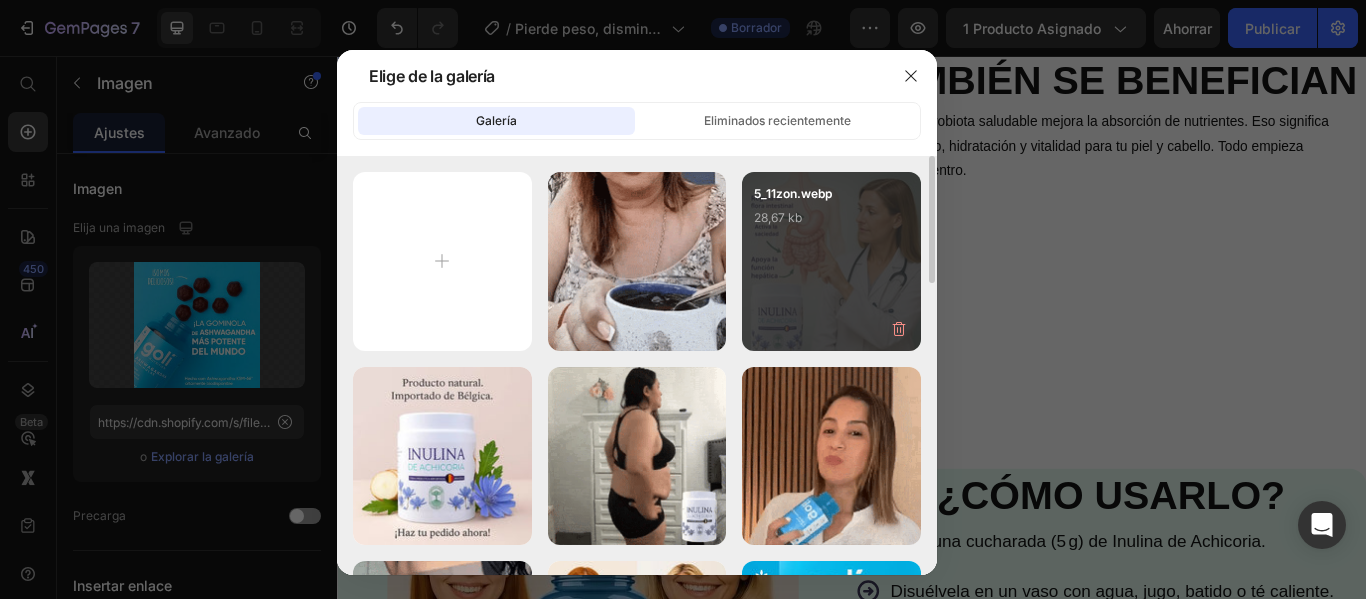 type on "https://cdn.shopify.com/s/files/1/0714/8571/8759/files/gempages_547003309001540832-92725842-31f0-44df-9f27-a49e3070d603.webp" 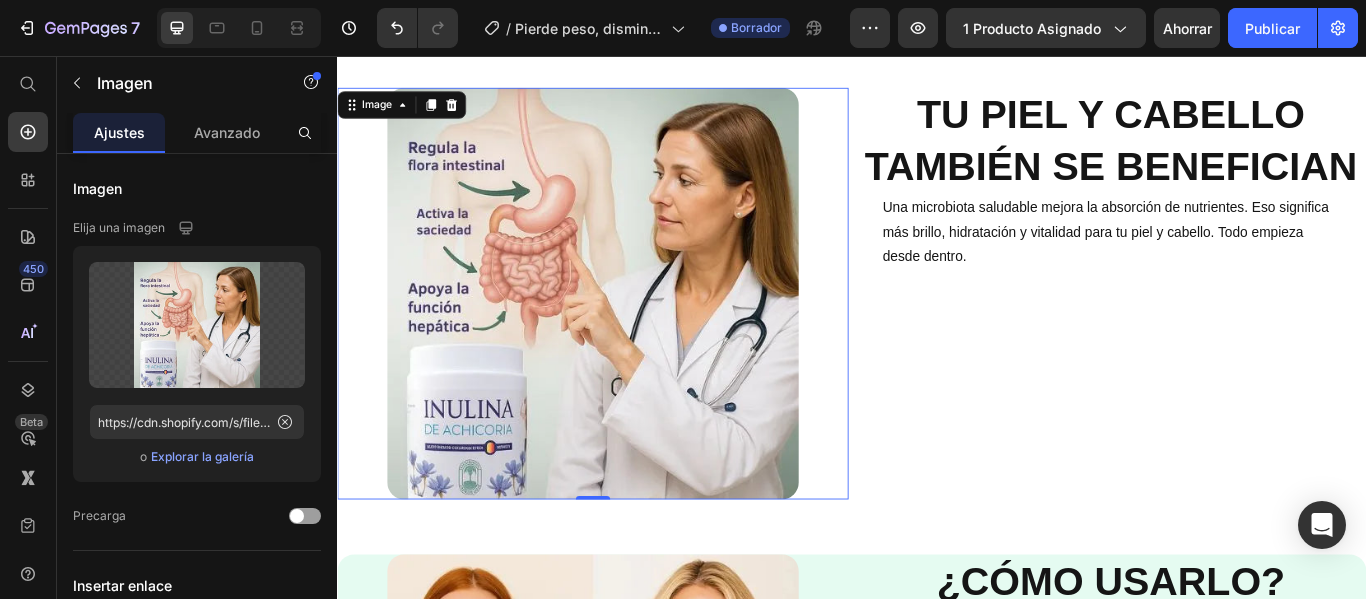 scroll, scrollTop: 3100, scrollLeft: 0, axis: vertical 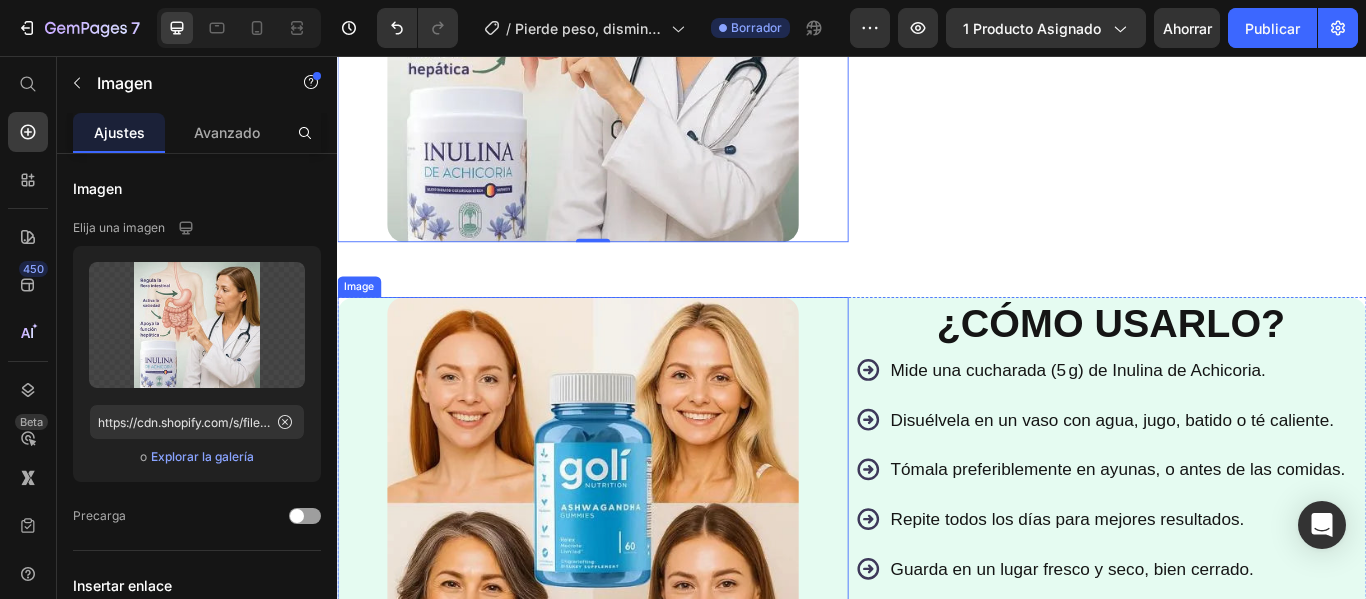 click at bounding box center (635, 577) 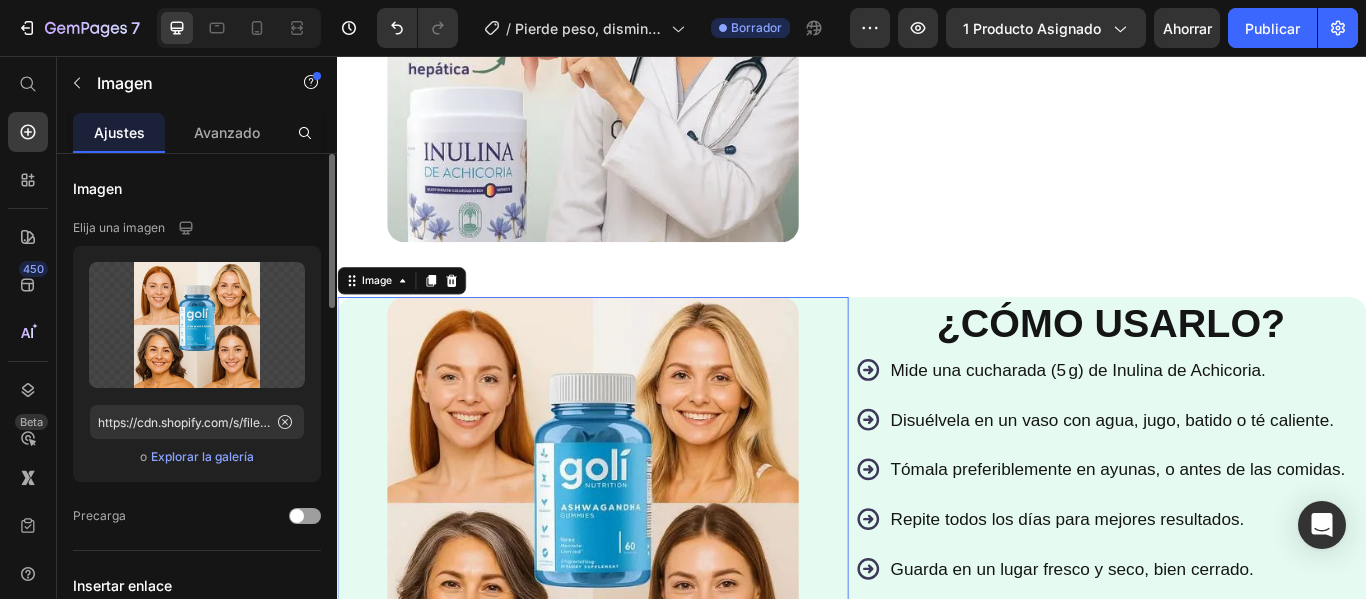 click on "Explorar la galería" at bounding box center [202, 456] 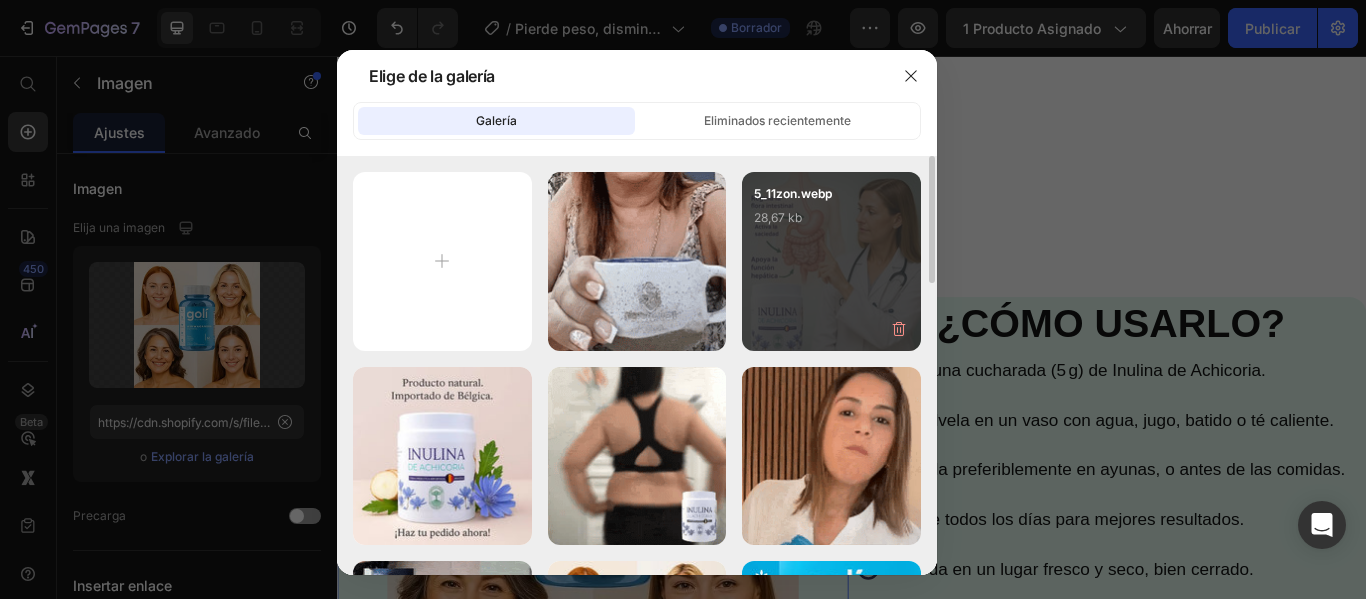 click on "5_11zon.webp 28,67 kb" at bounding box center [831, 261] 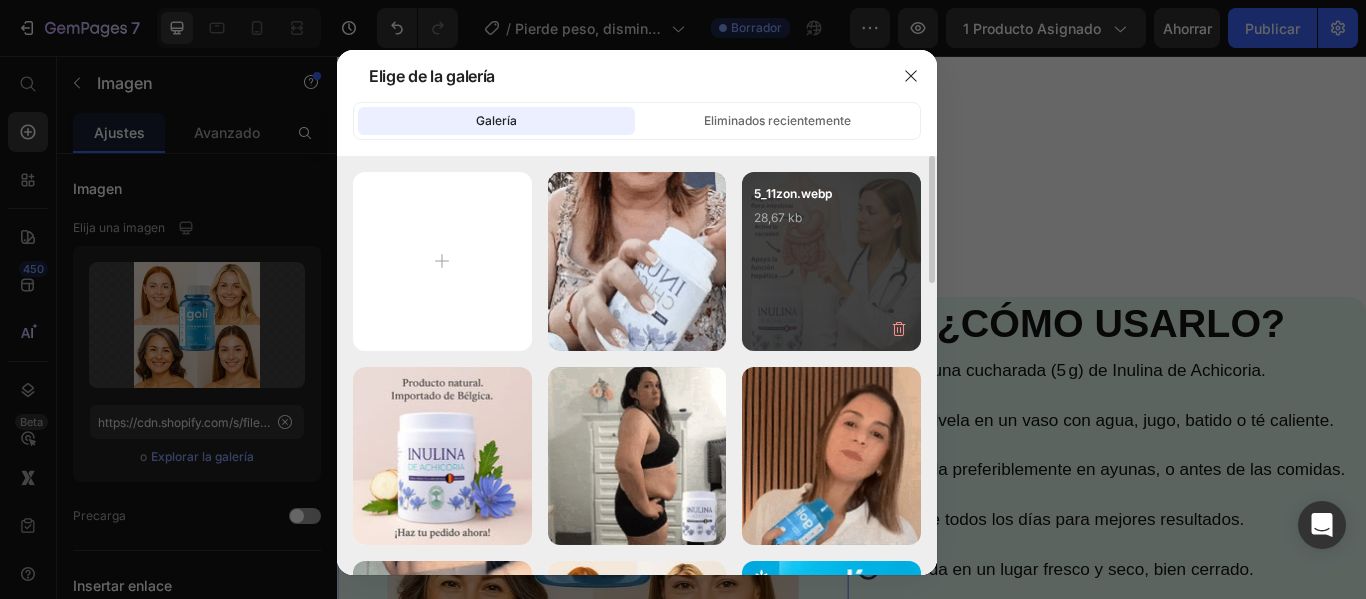 type on "https://cdn.shopify.com/s/files/1/0714/8571/8759/files/gempages_547003309001540832-92725842-31f0-44df-9f27-a49e3070d603.webp" 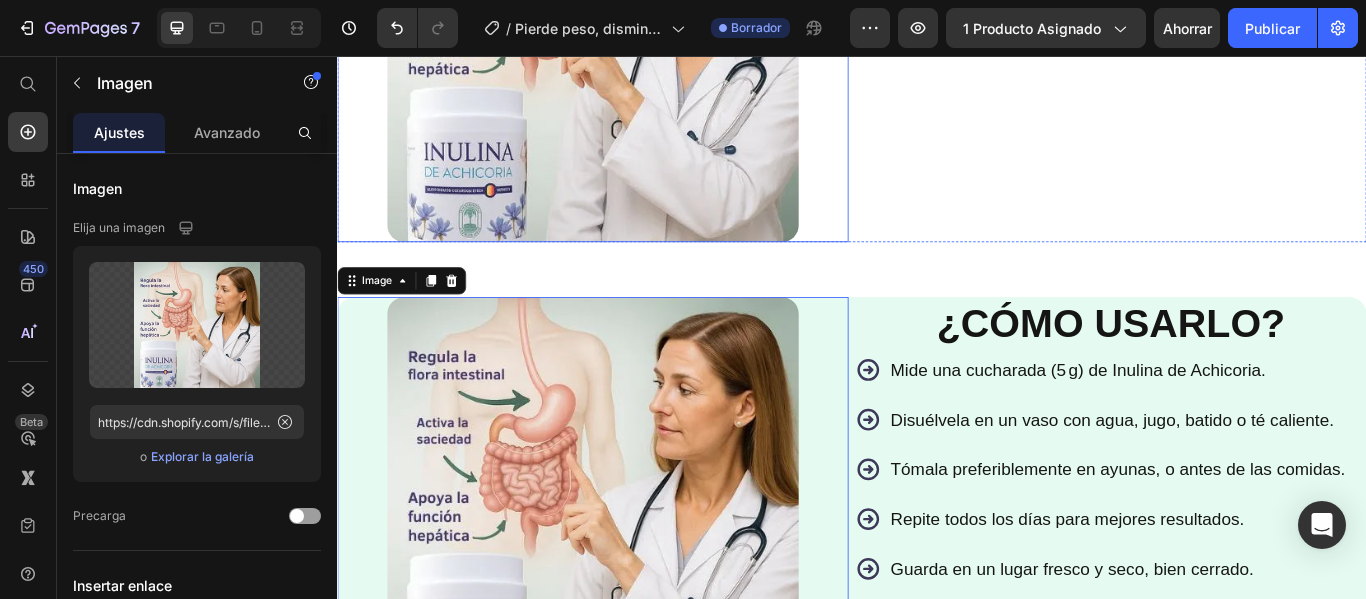 scroll, scrollTop: 2700, scrollLeft: 0, axis: vertical 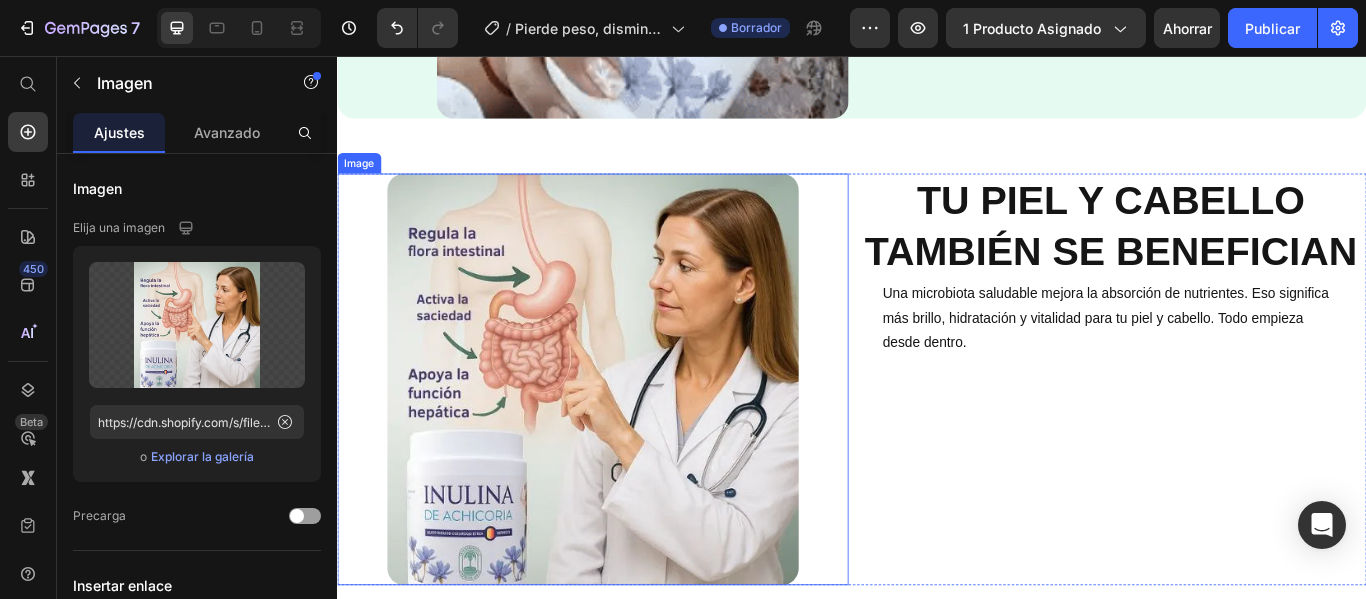 click at bounding box center [635, 433] 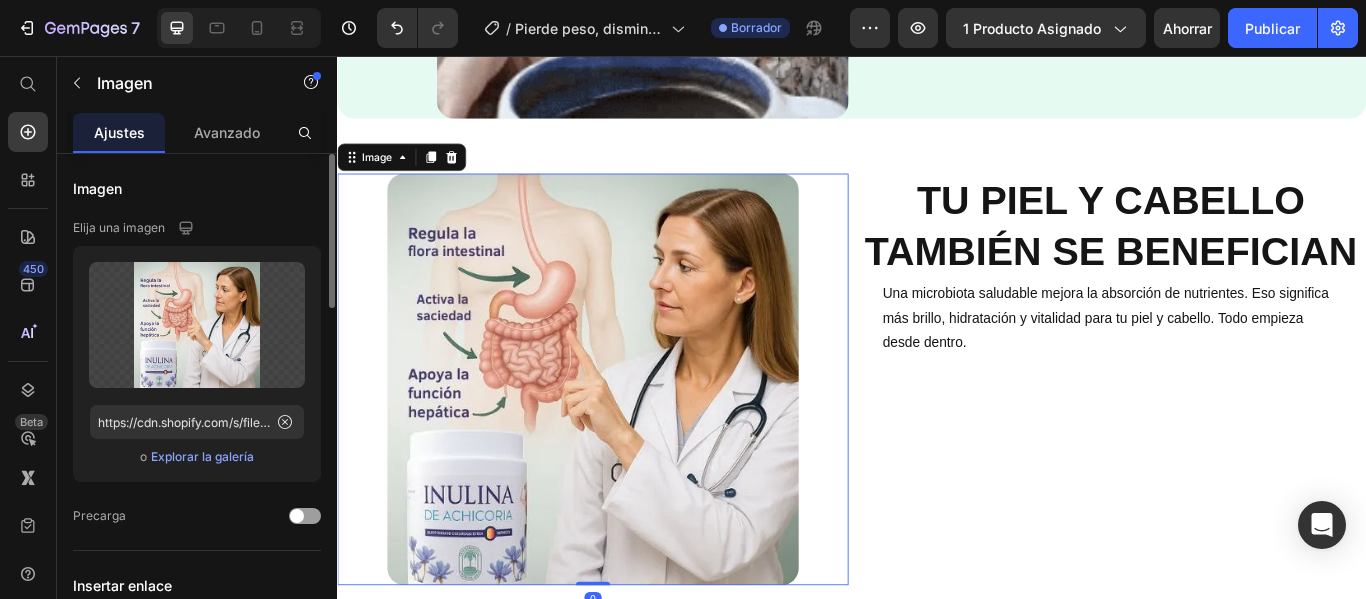 click on "Explorar la galería" at bounding box center (202, 456) 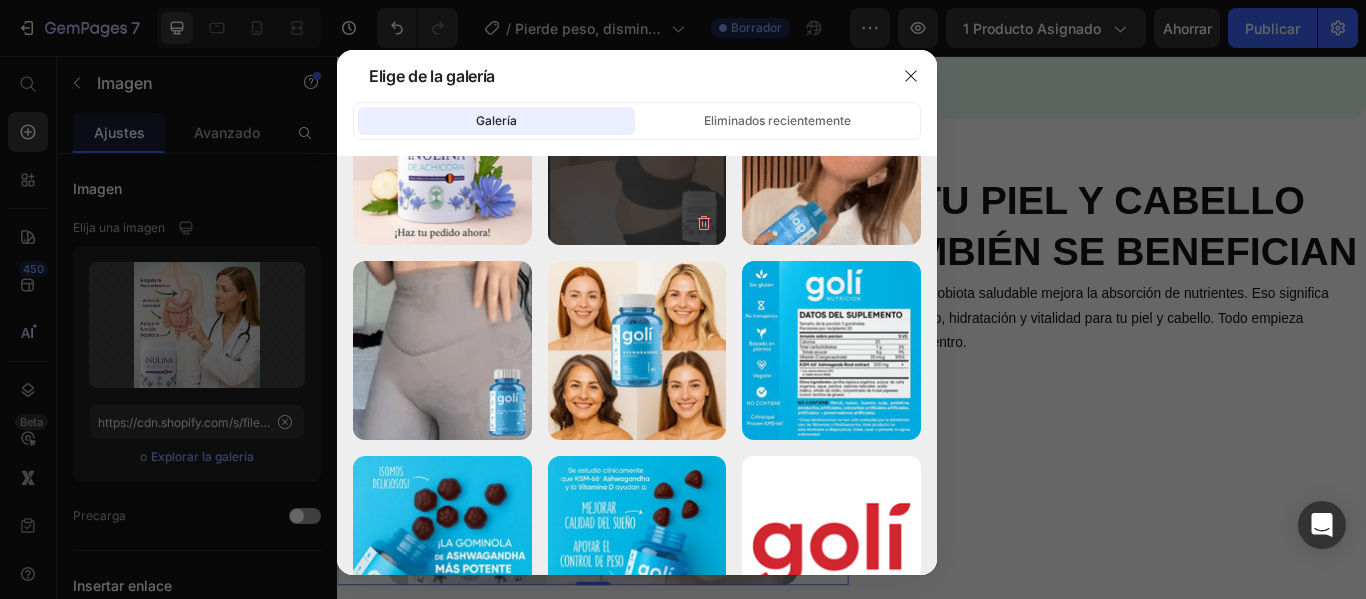 scroll, scrollTop: 0, scrollLeft: 0, axis: both 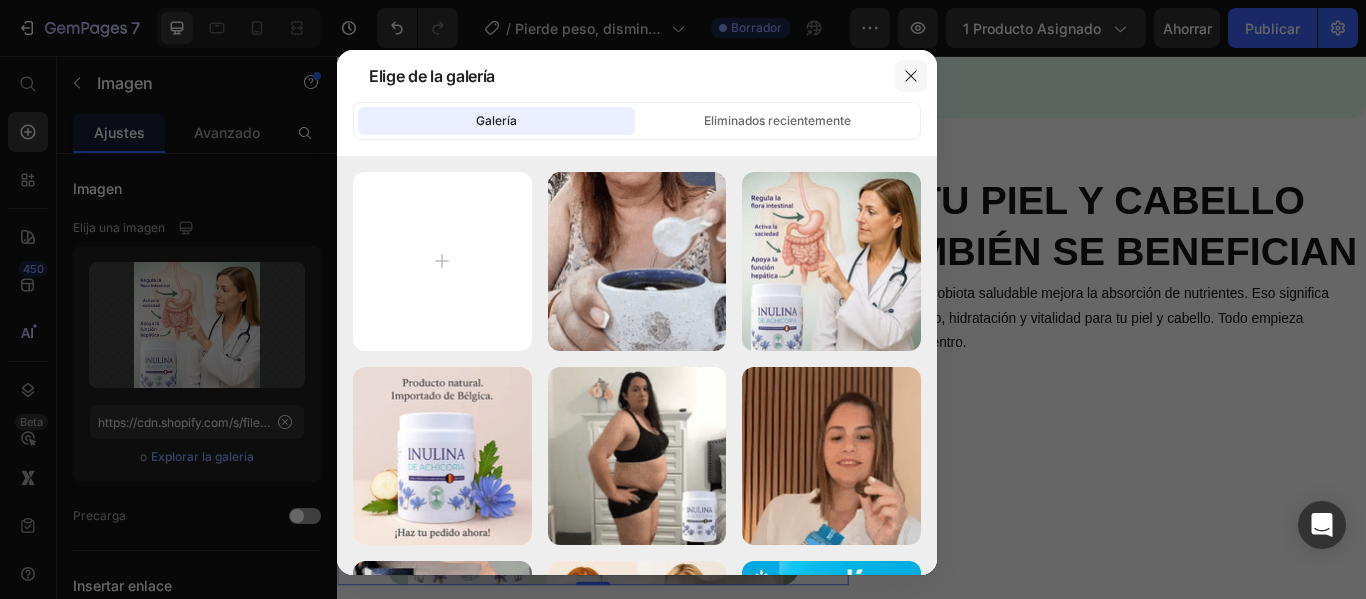 click 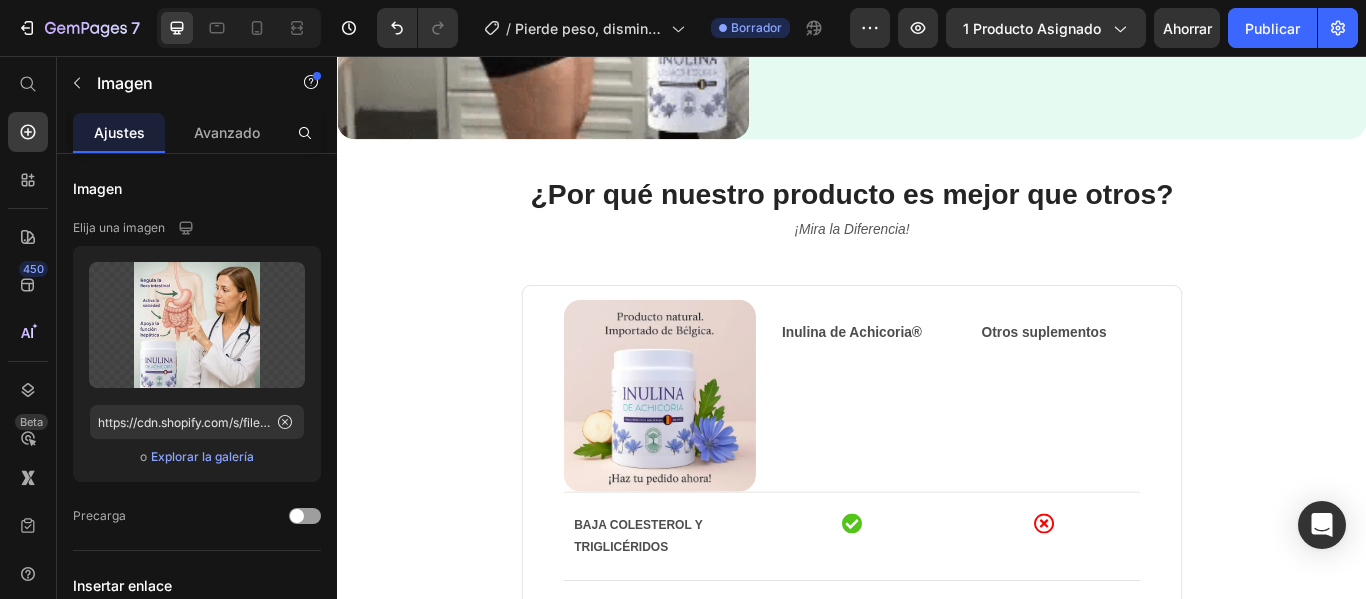scroll, scrollTop: 0, scrollLeft: 0, axis: both 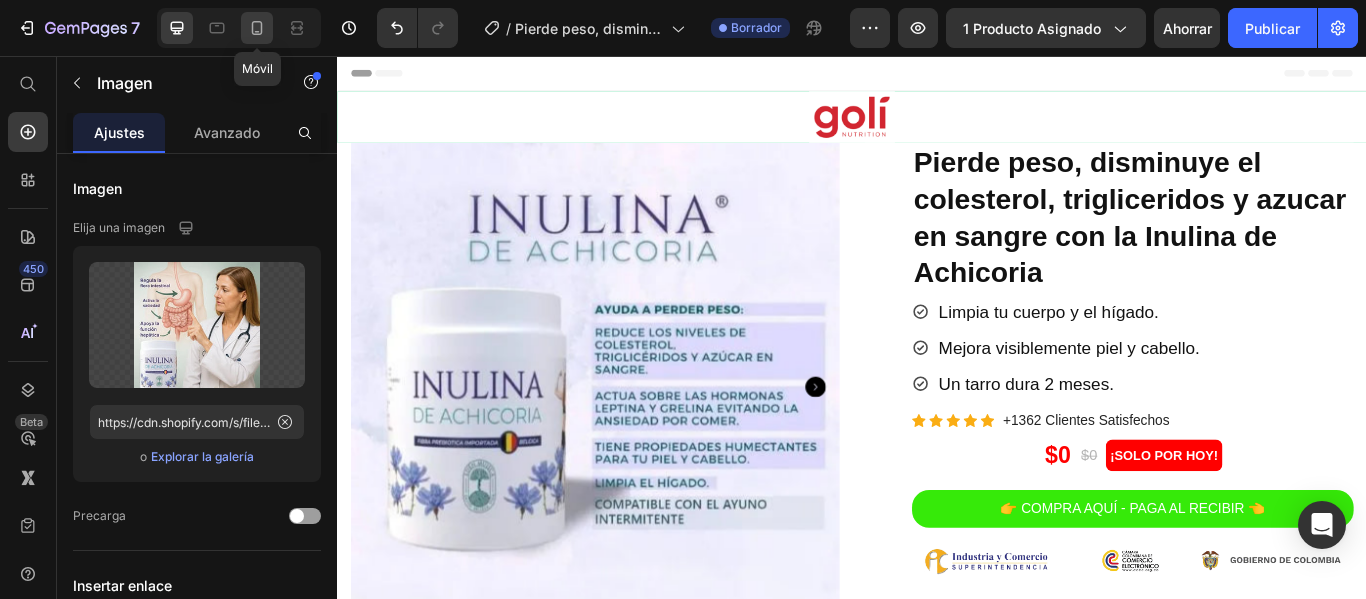 click 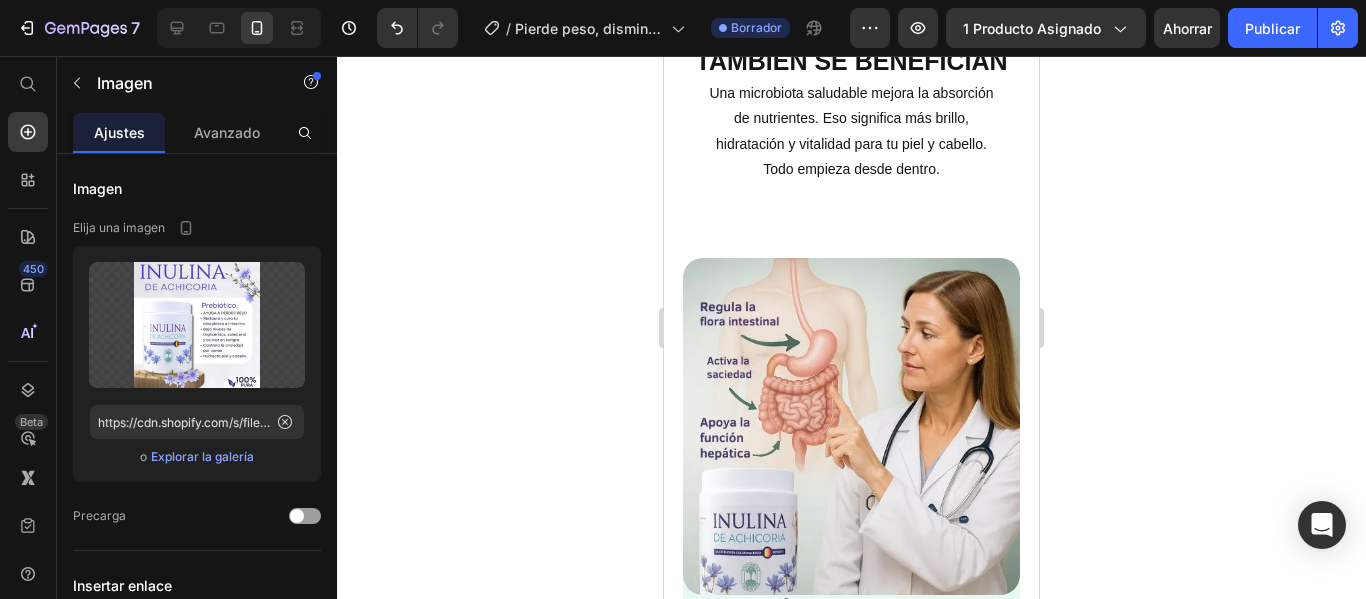 scroll, scrollTop: 4200, scrollLeft: 0, axis: vertical 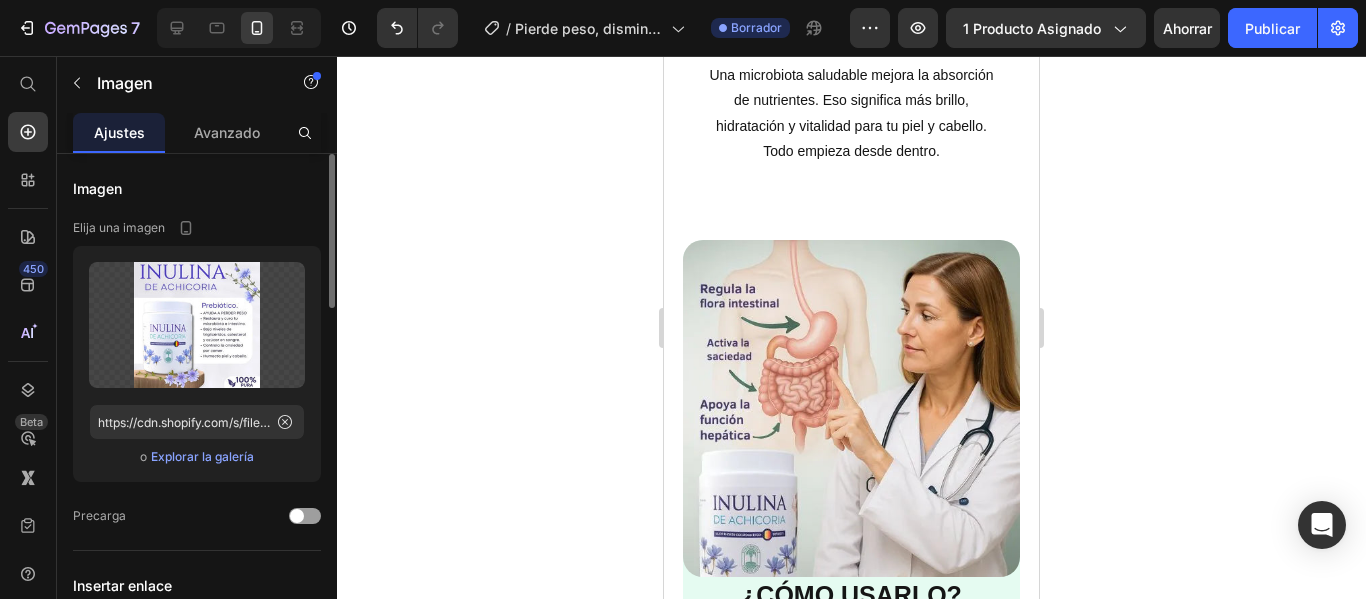 click on "Explorar la galería" at bounding box center (202, 456) 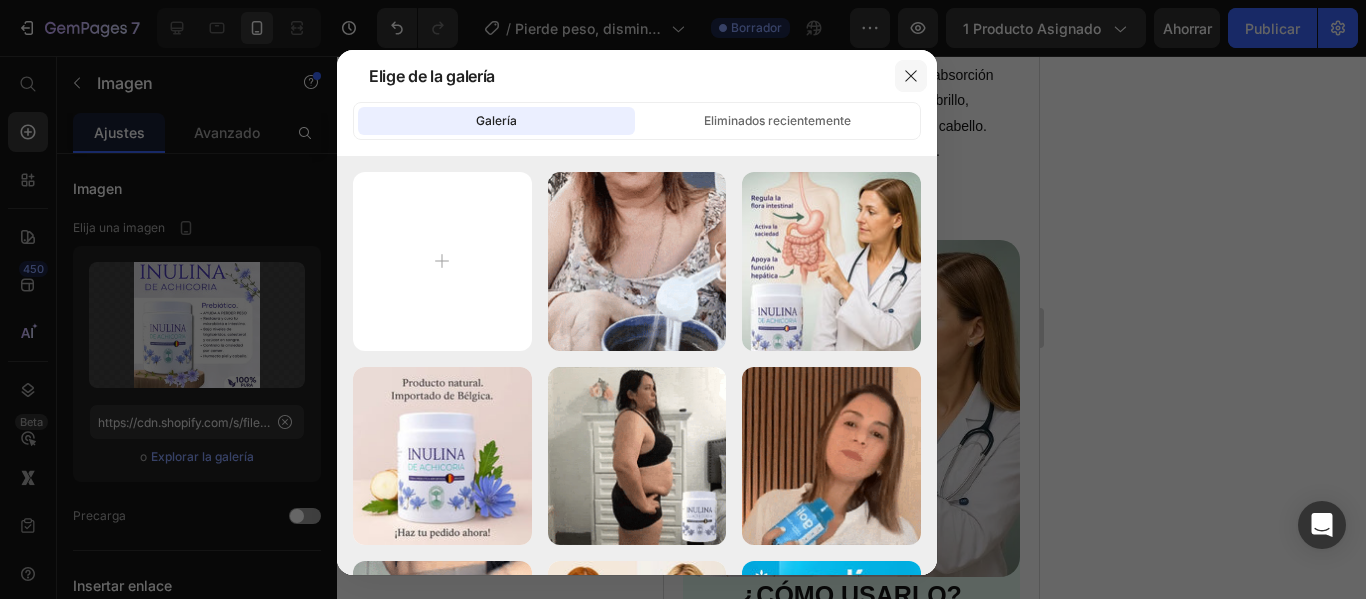 click at bounding box center (911, 76) 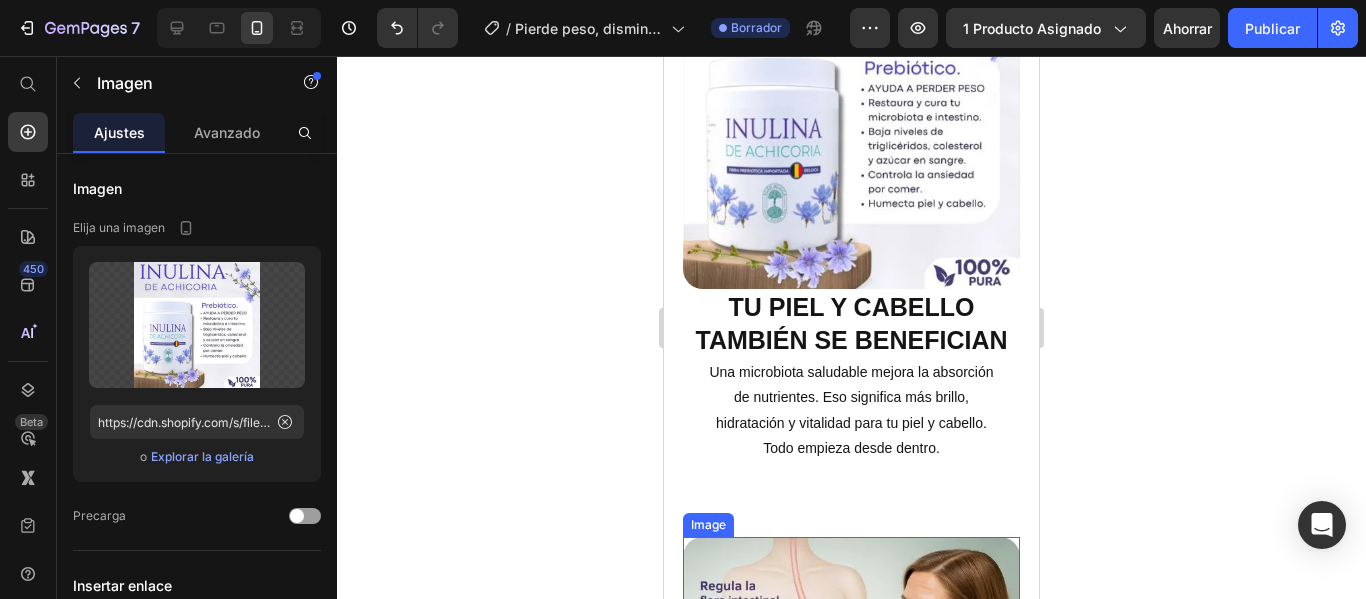 scroll, scrollTop: 3800, scrollLeft: 0, axis: vertical 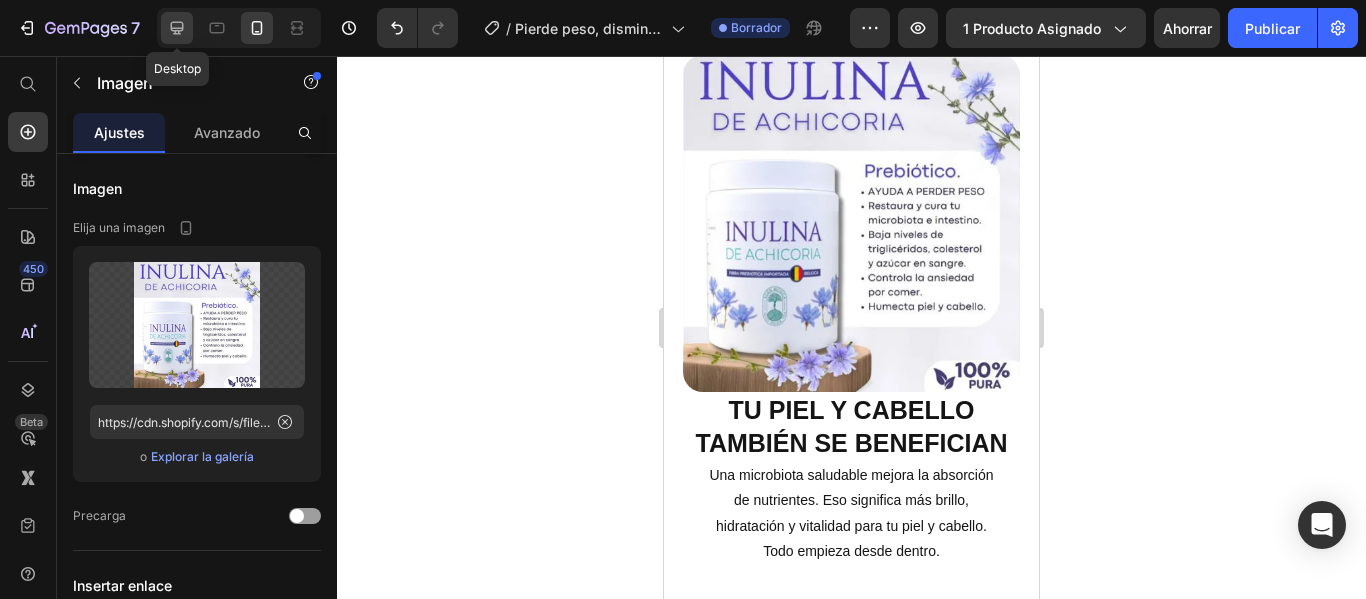 click 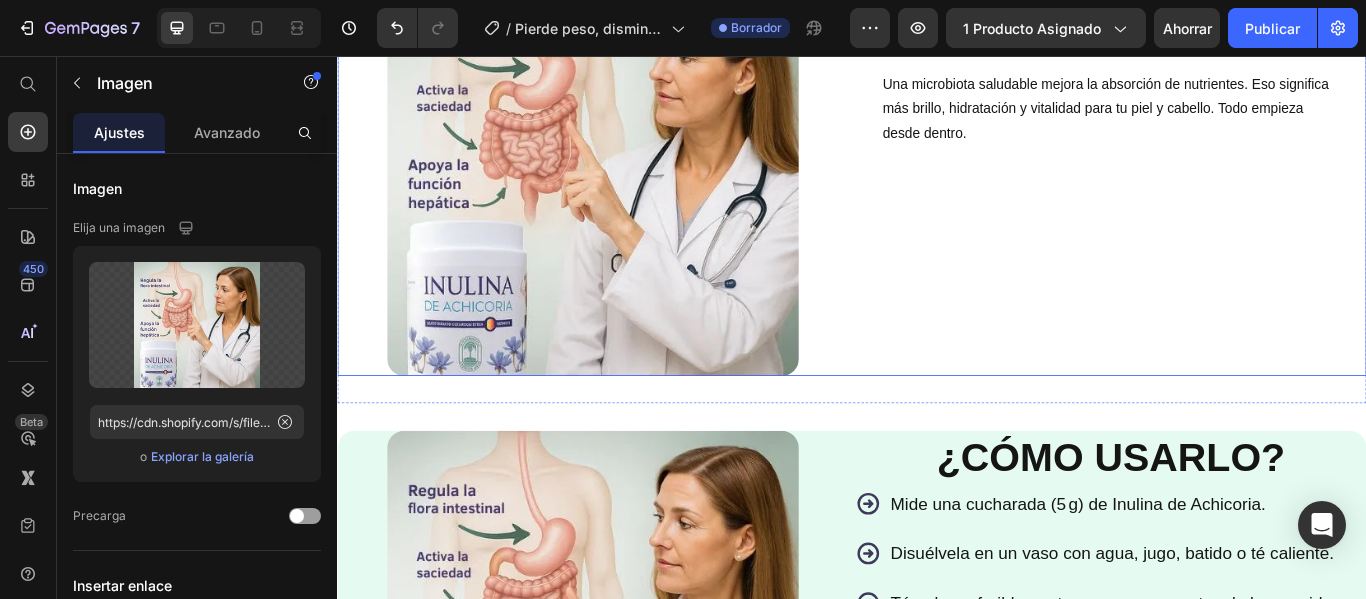 scroll, scrollTop: 3810, scrollLeft: 0, axis: vertical 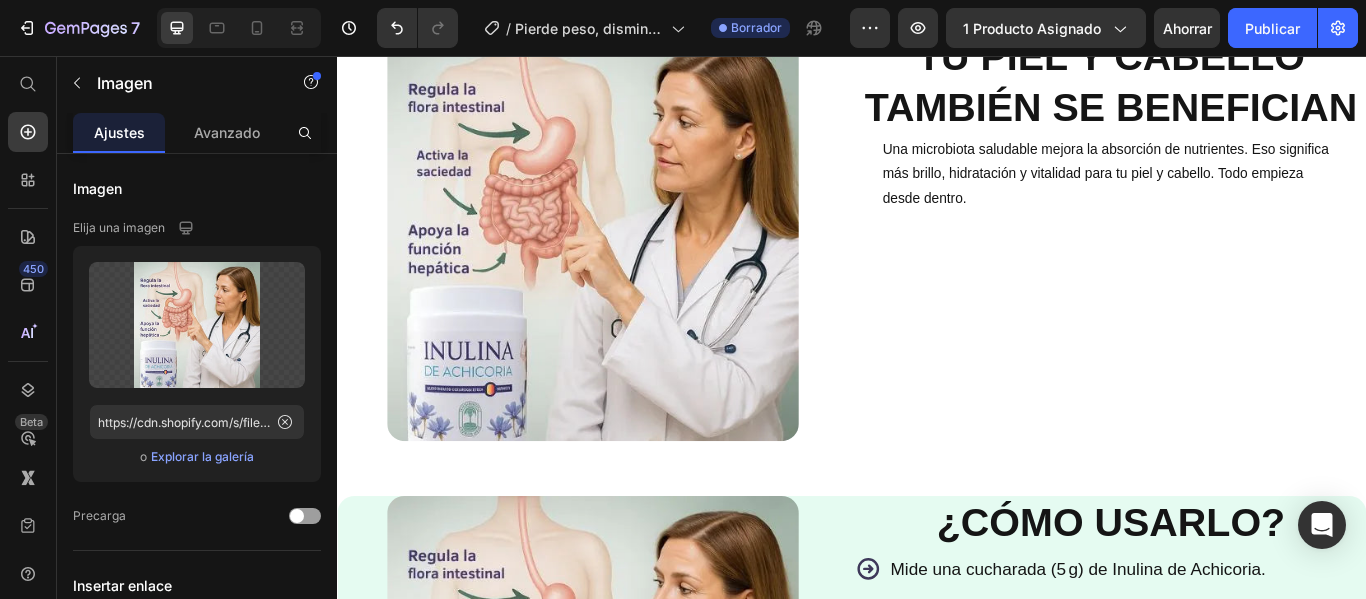 click at bounding box center [635, 265] 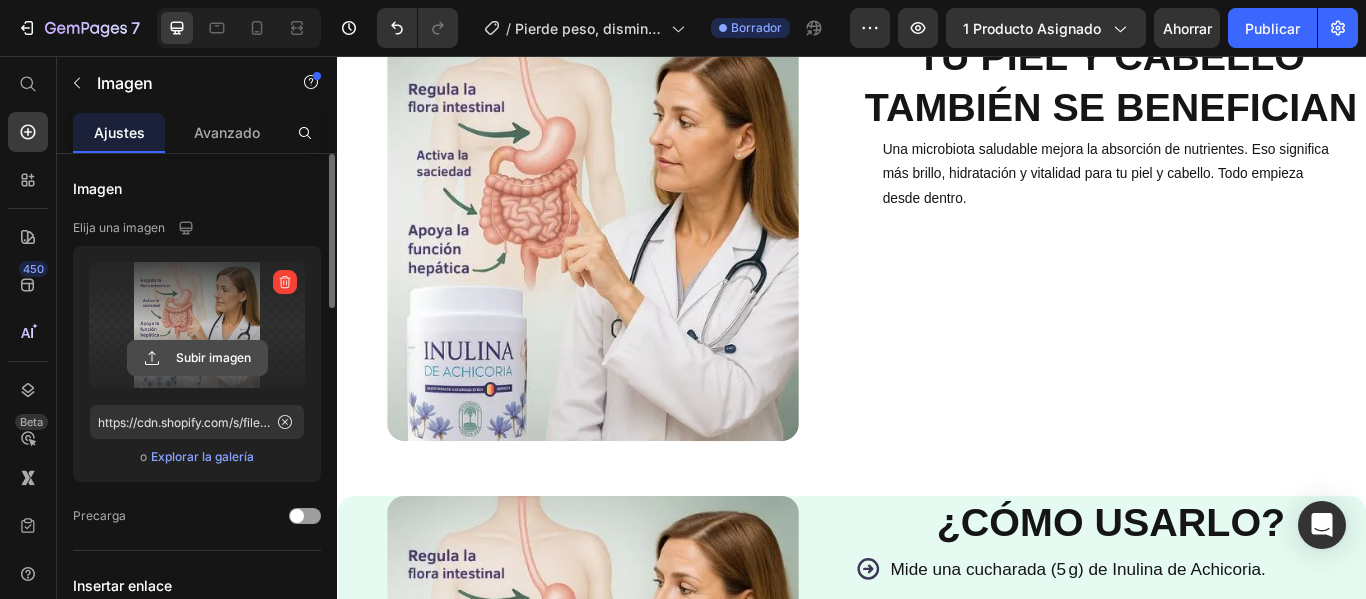 click 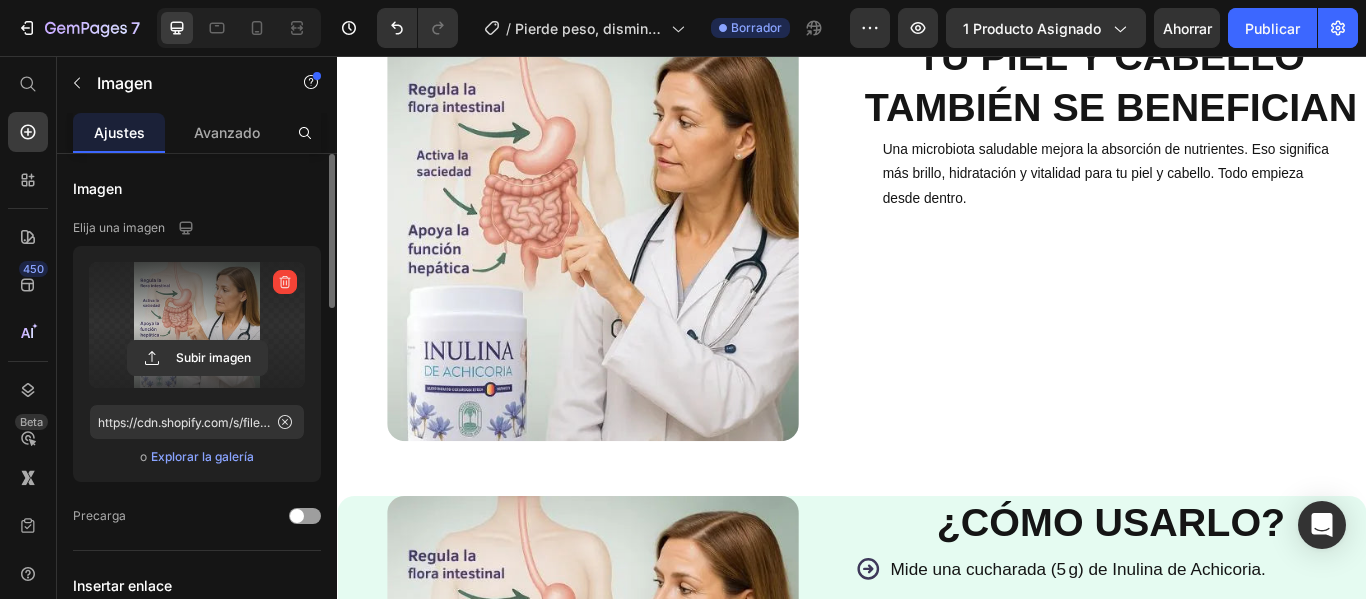 click on "Explorar la galería" at bounding box center [202, 456] 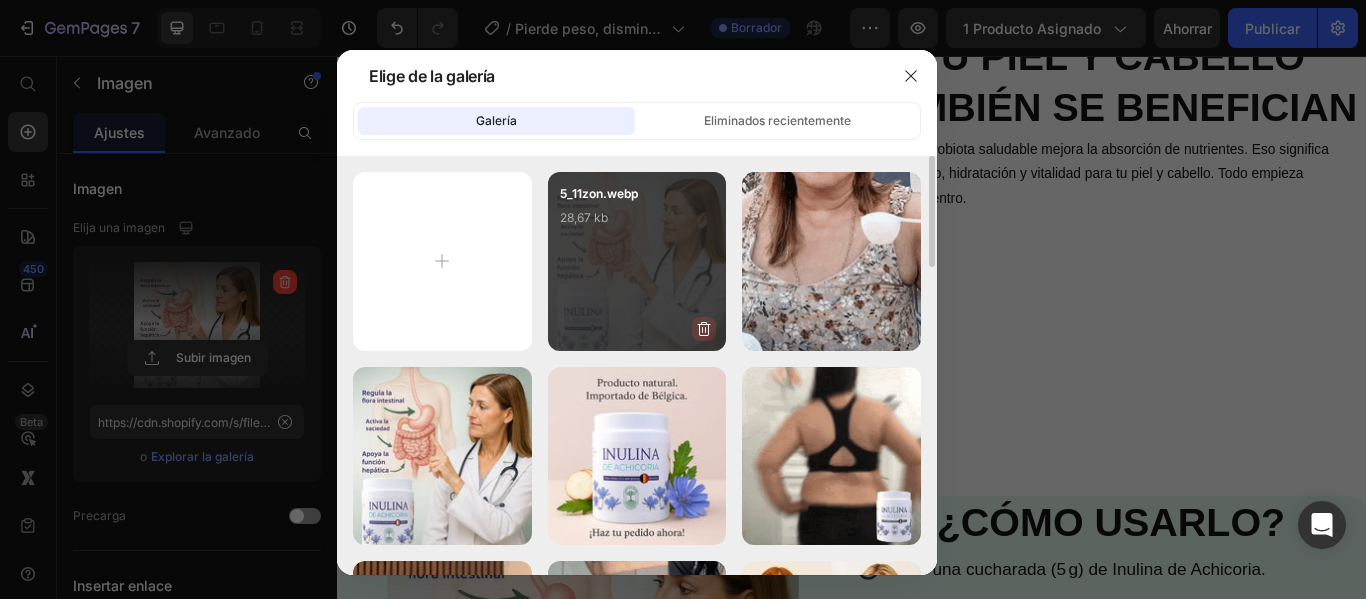click 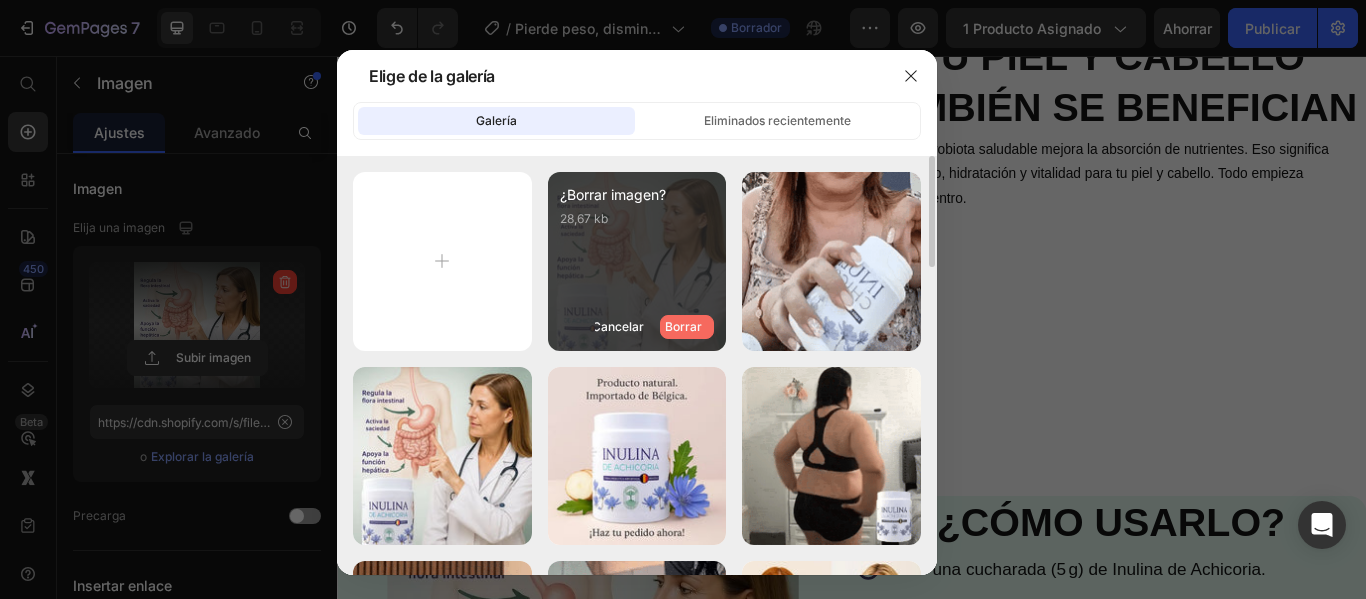 click on "Borrar" at bounding box center [687, 327] 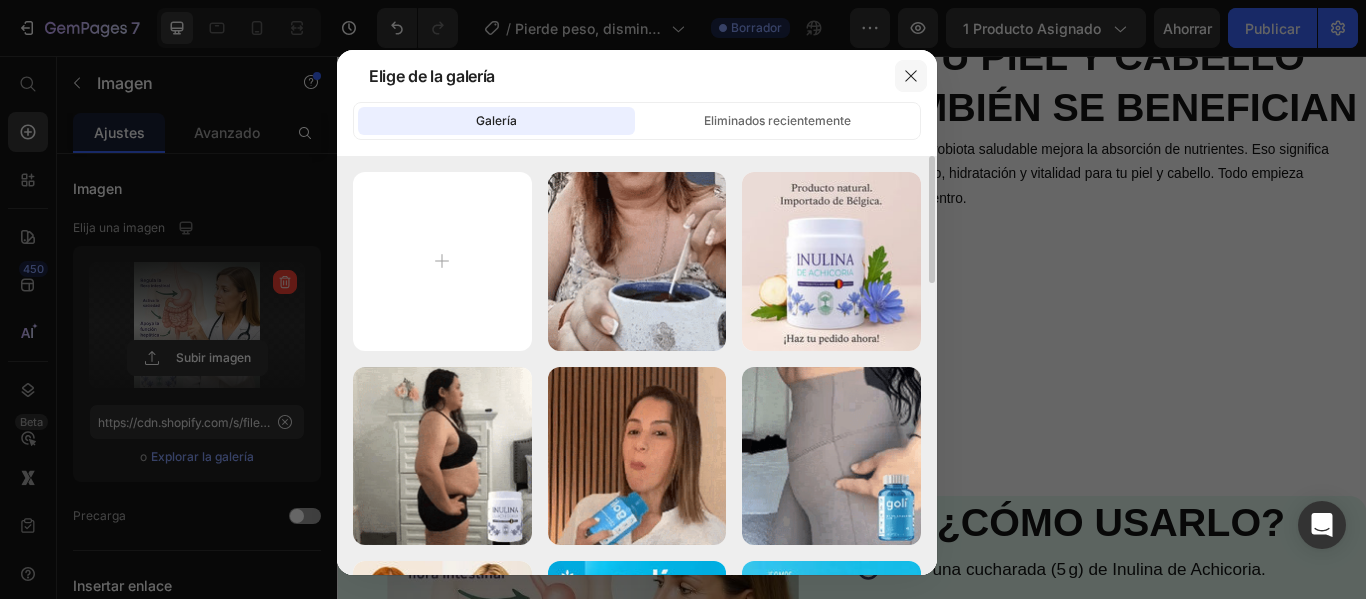 click 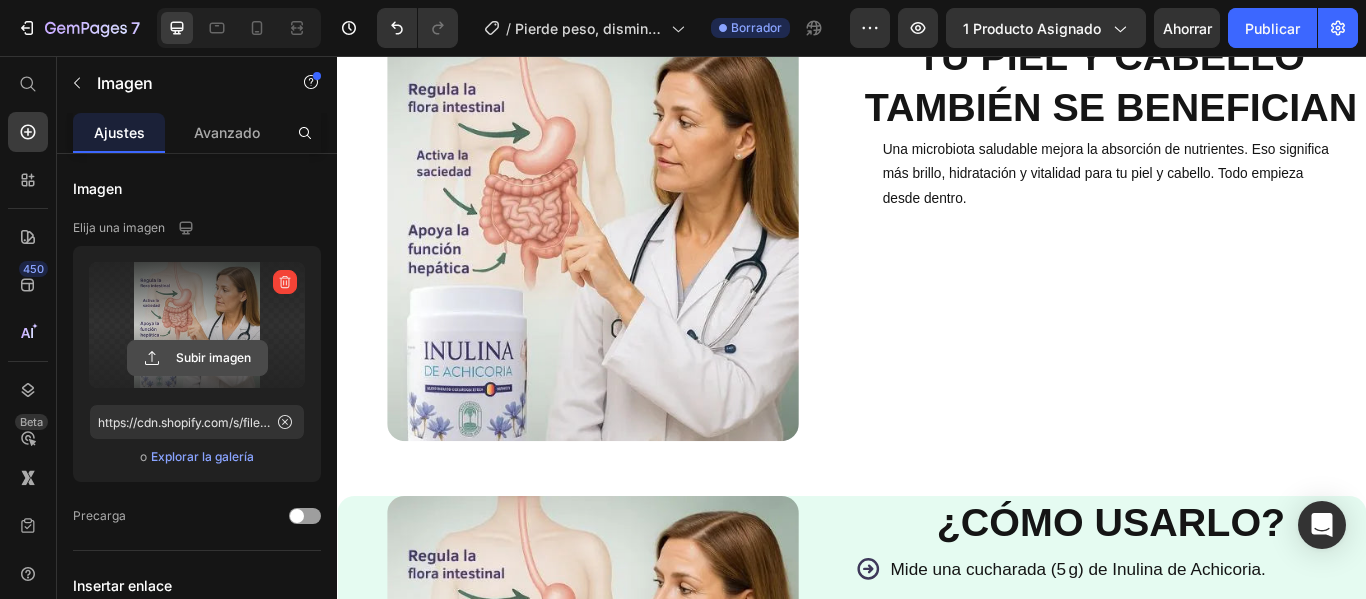 click 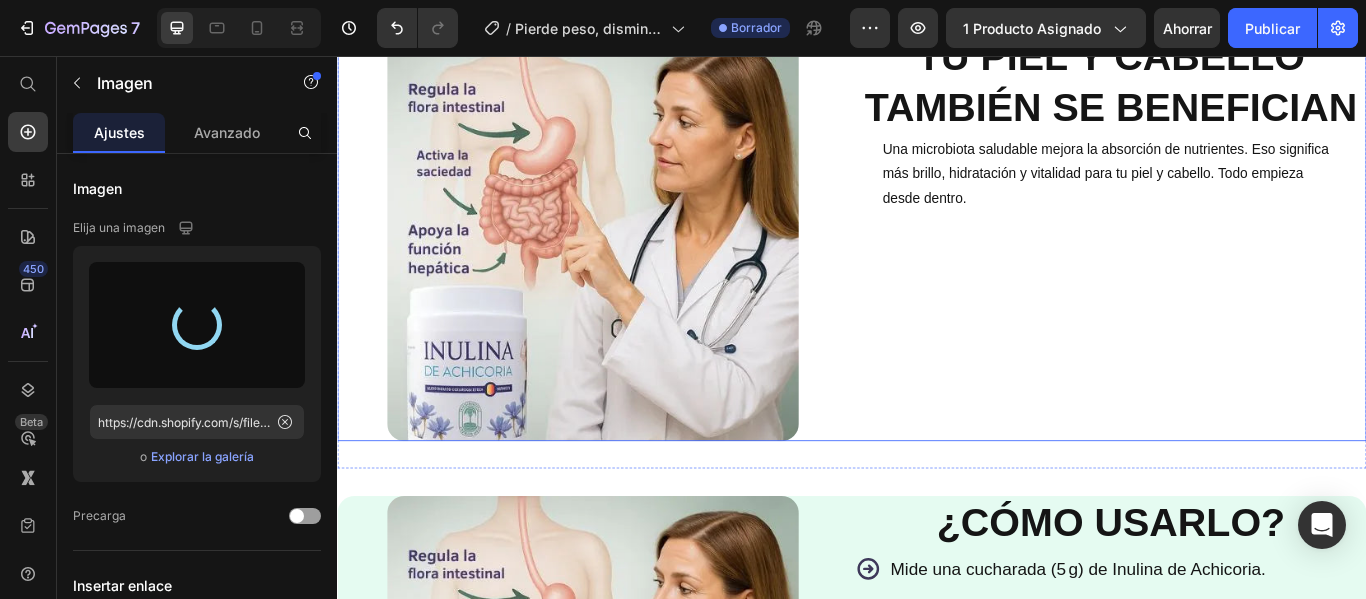 type on "https://cdn.shopify.com/s/files/1/0714/8571/8759/files/gempages_547003309001540832-4fef5e50-f7c0-41c1-824b-0a77a78c7bca.webp" 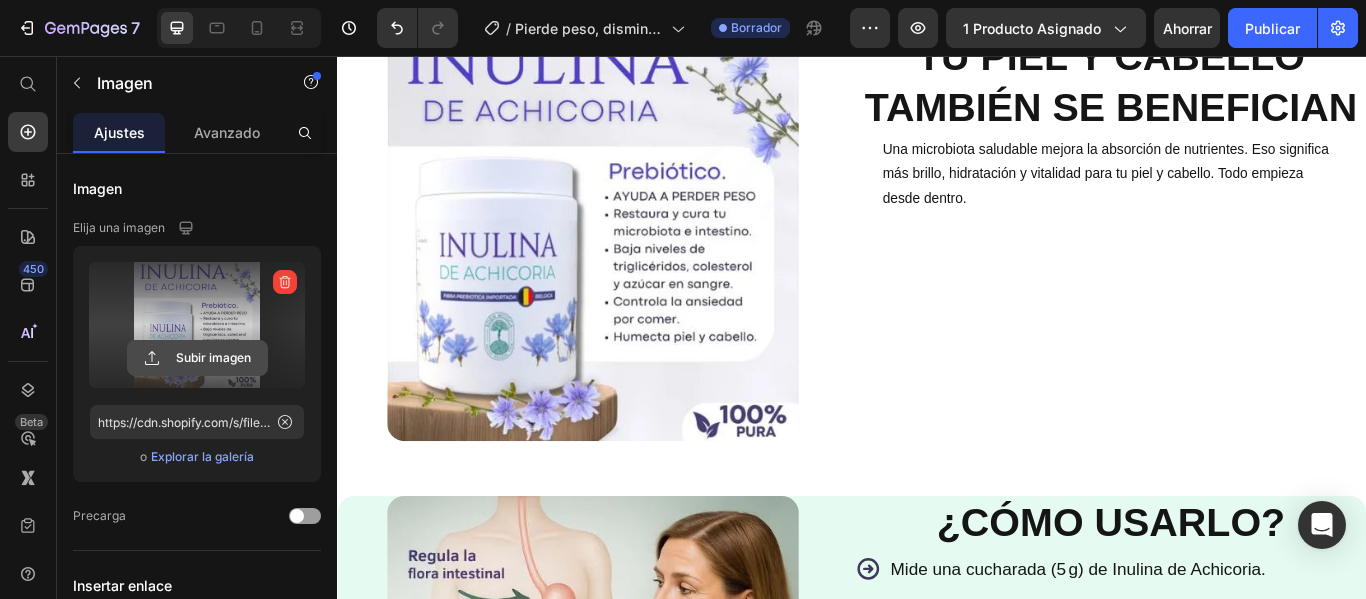 click 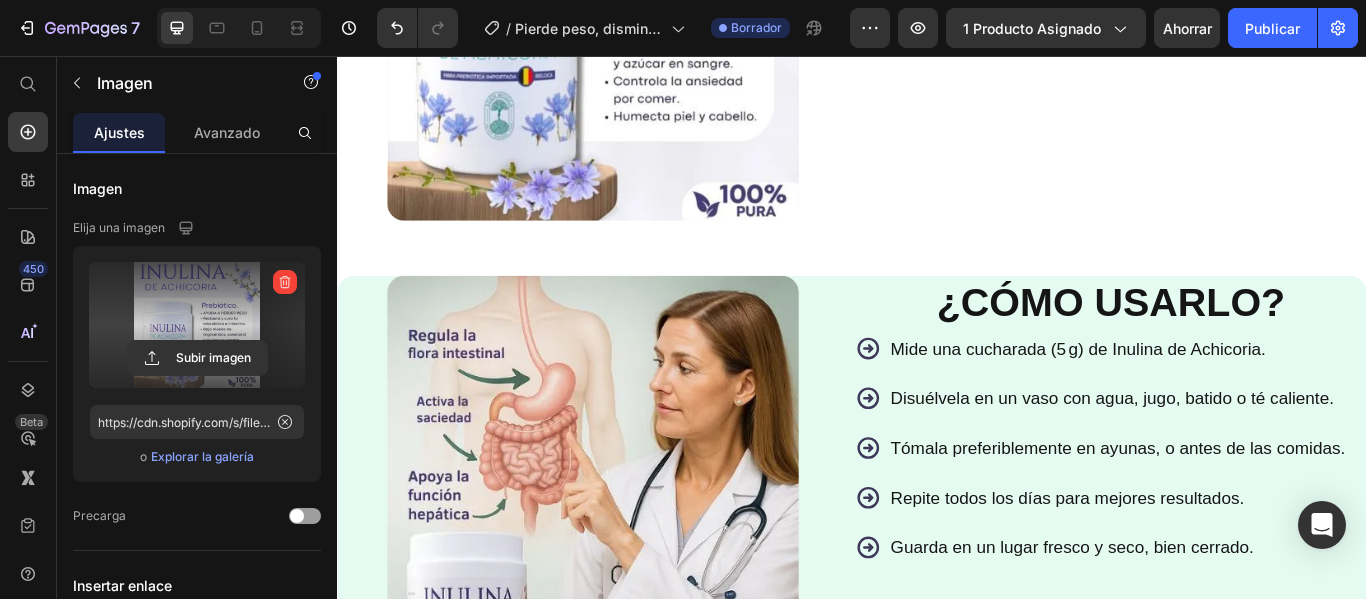 scroll, scrollTop: 3300, scrollLeft: 0, axis: vertical 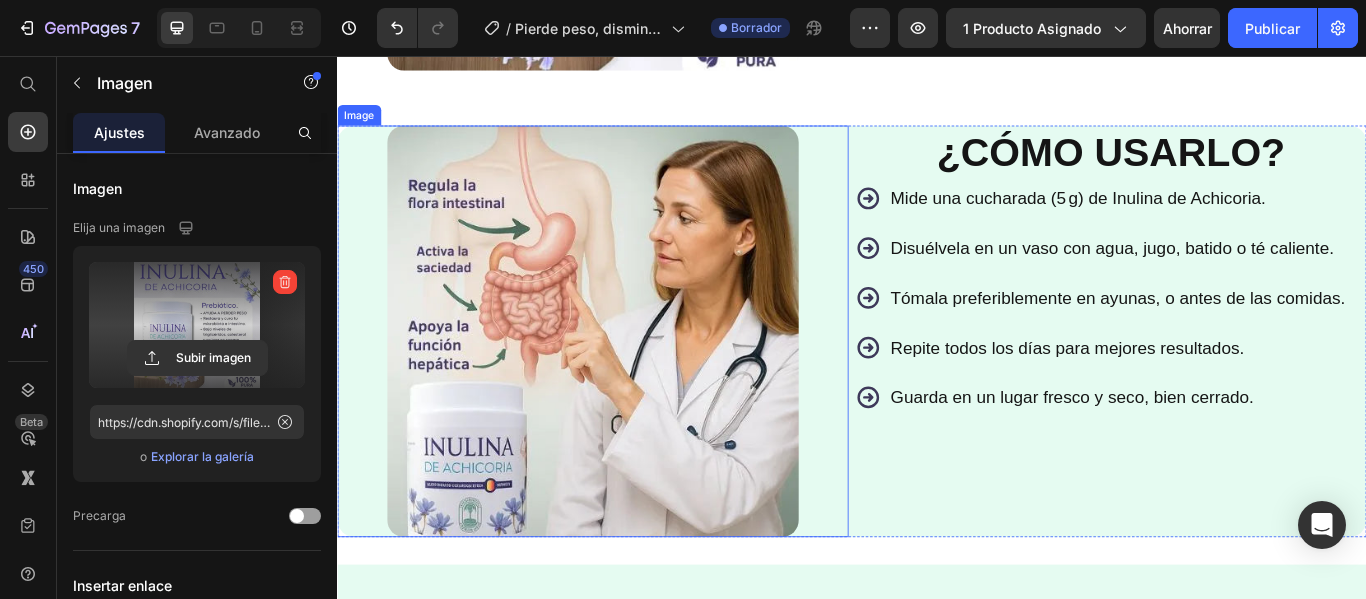 click at bounding box center [635, 377] 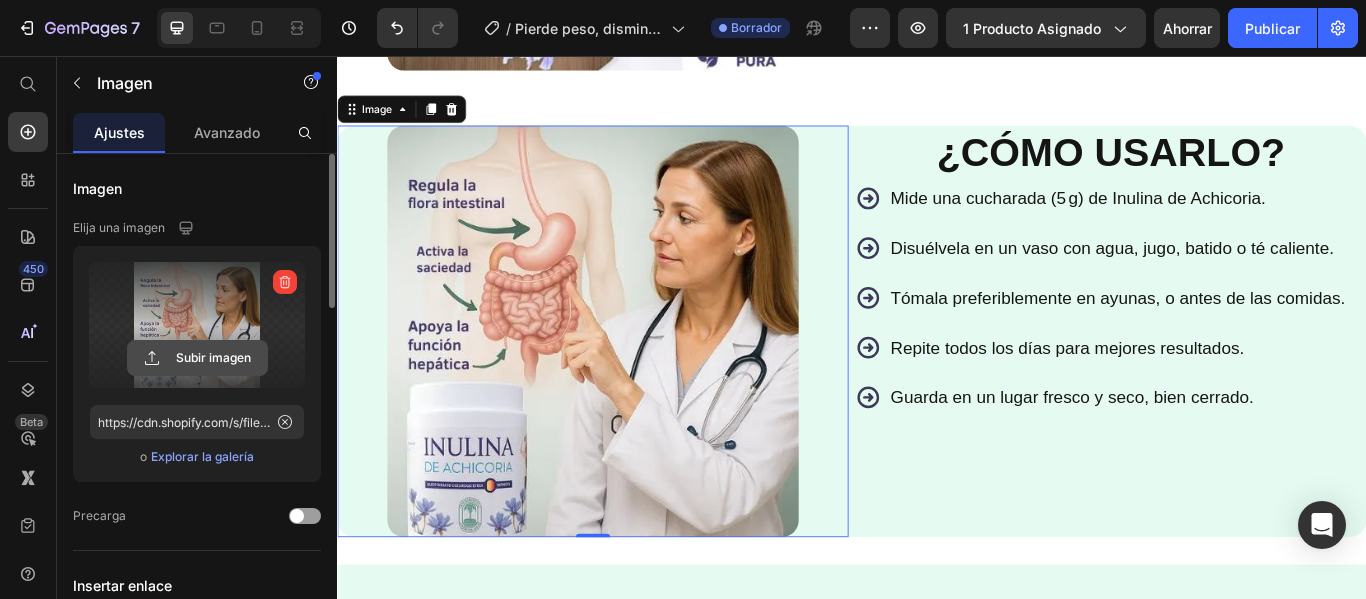 click 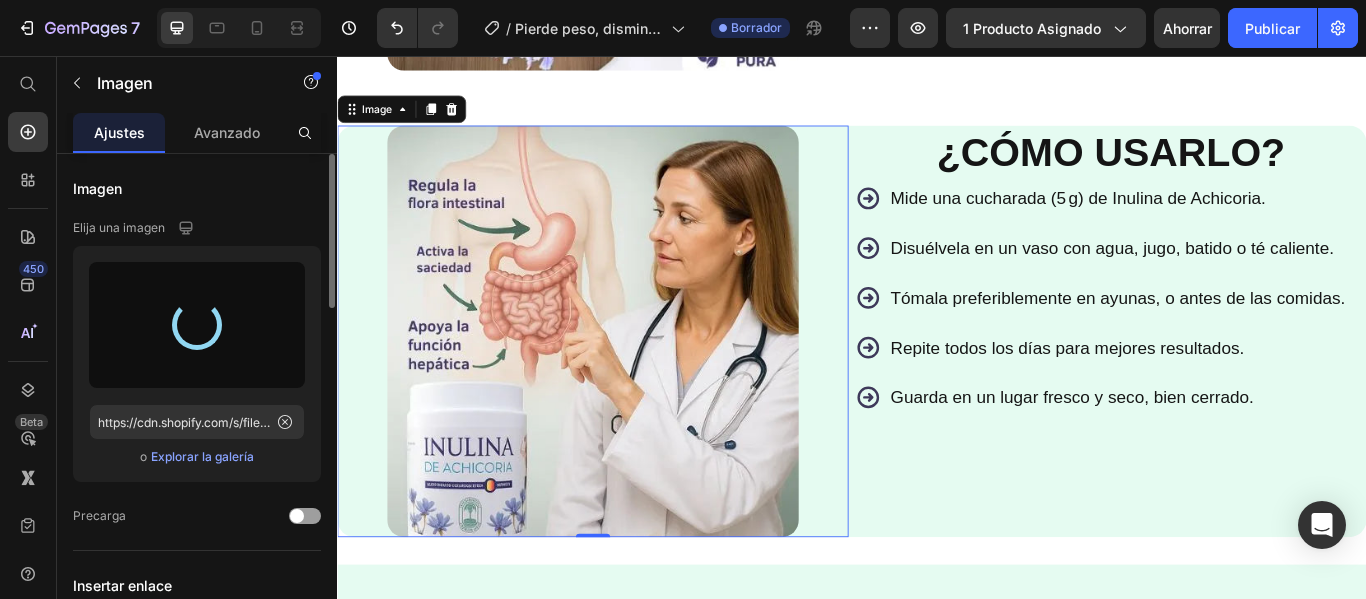 type on "https://cdn.shopify.com/s/files/1/0714/8571/8759/files/gempages_547003309001540832-a2f4e817-b164-43e2-96b2-ae7ca6da5c7d.webp" 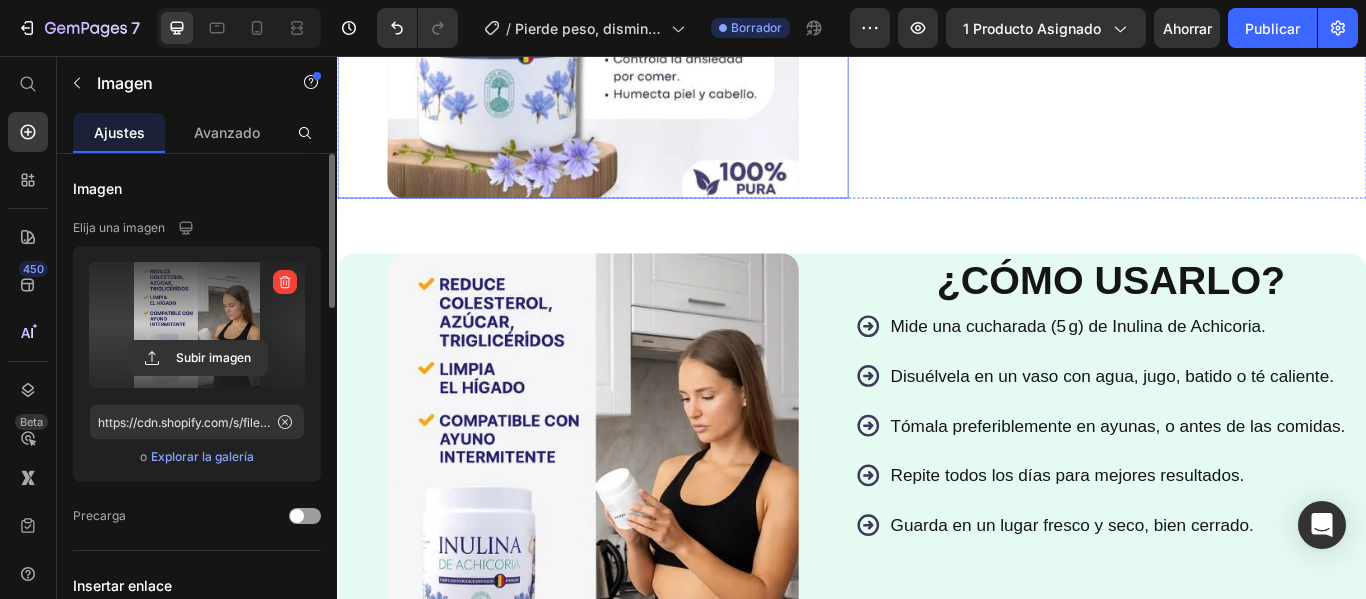 scroll, scrollTop: 3400, scrollLeft: 0, axis: vertical 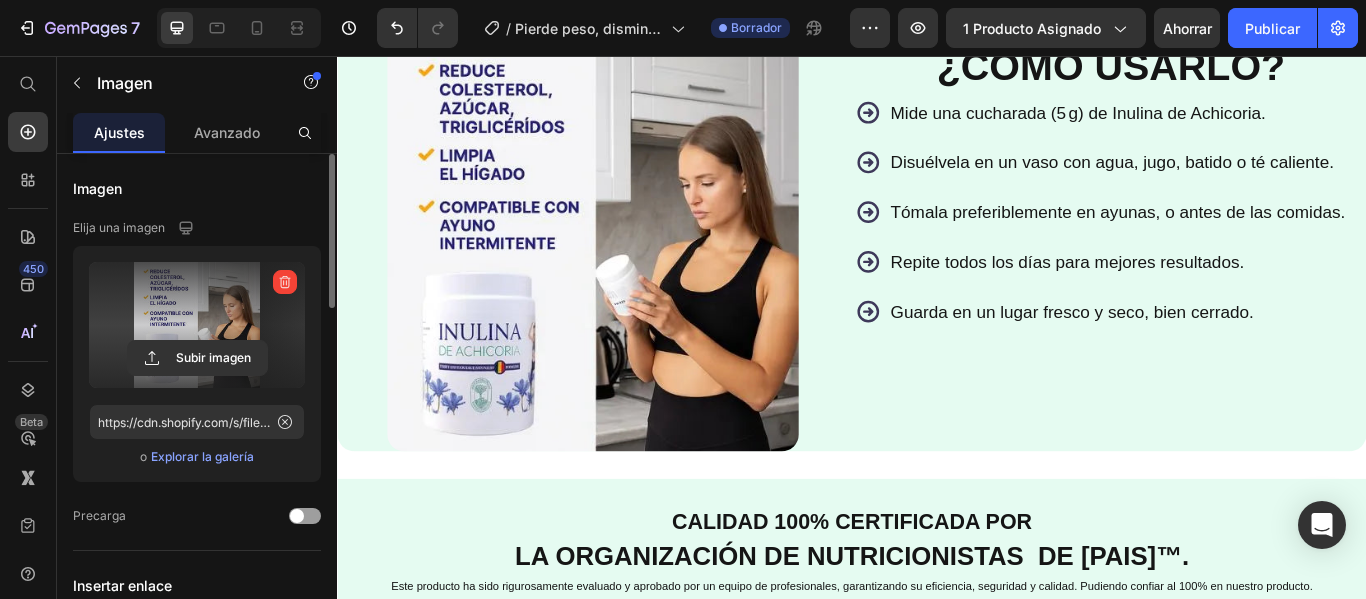 click at bounding box center [635, 277] 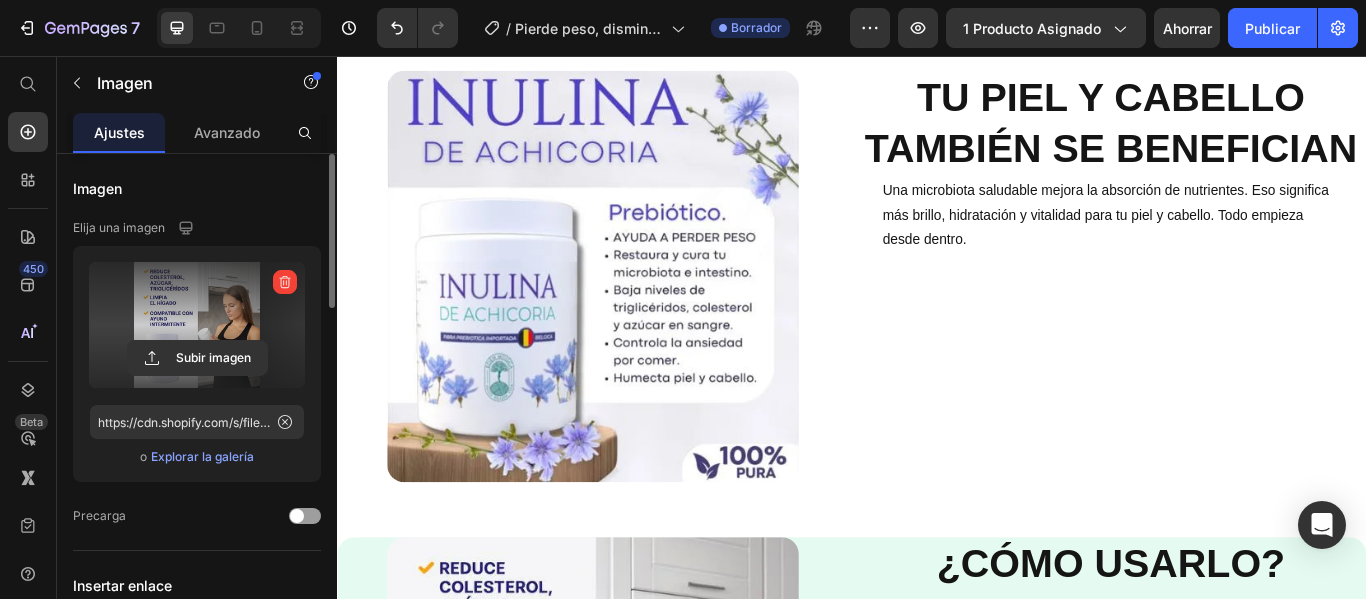 scroll, scrollTop: 2800, scrollLeft: 0, axis: vertical 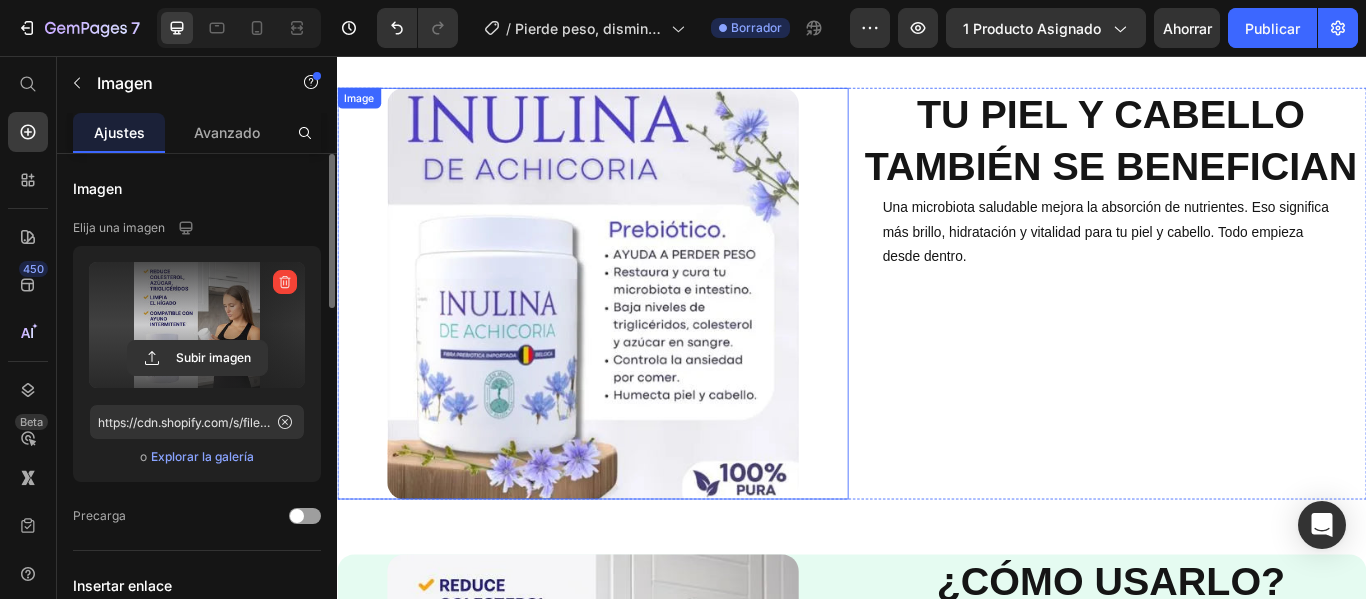 click at bounding box center [635, 333] 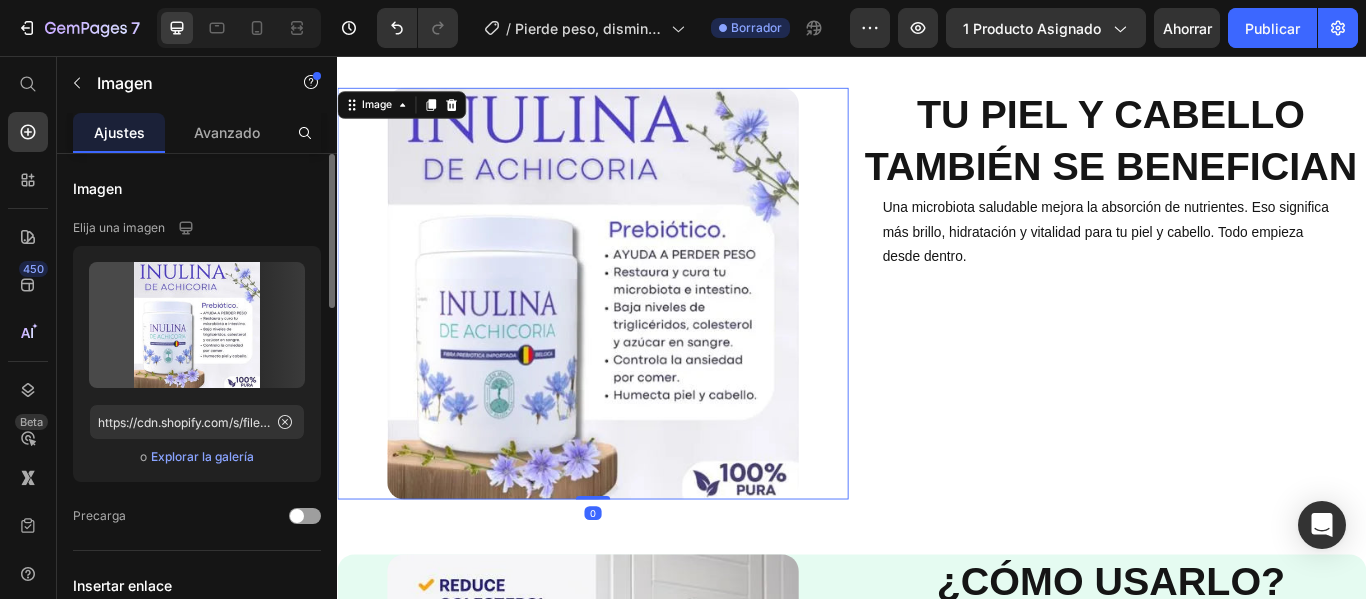 scroll, scrollTop: 3100, scrollLeft: 0, axis: vertical 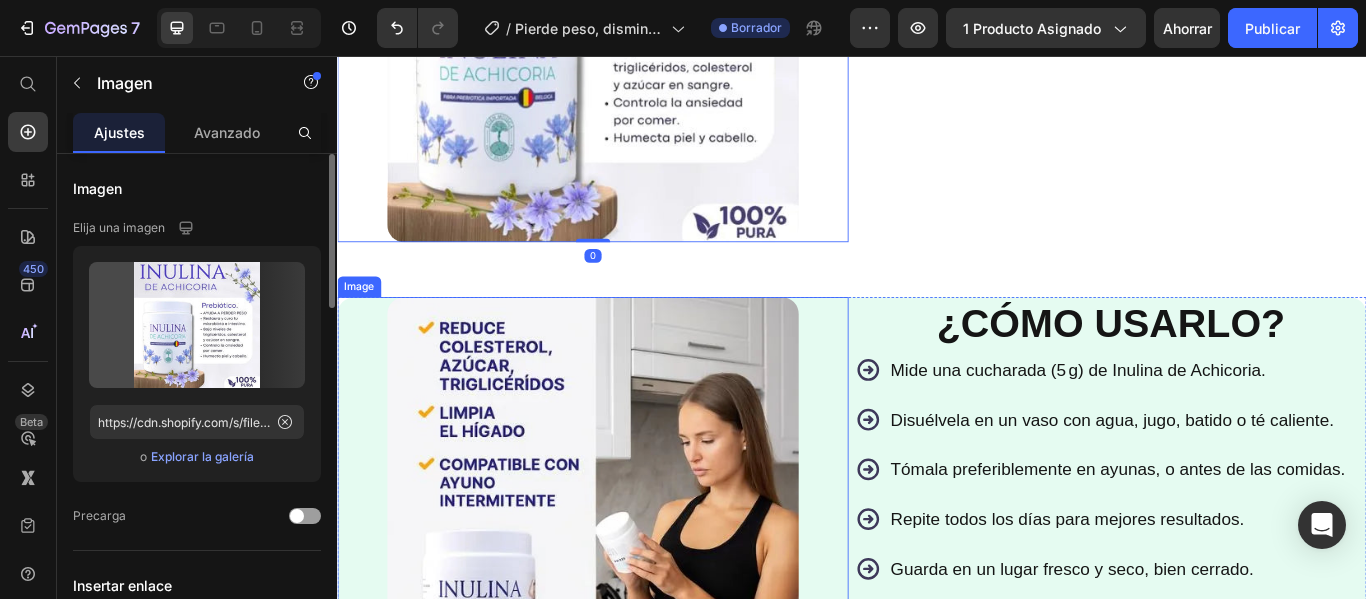 click at bounding box center [635, 577] 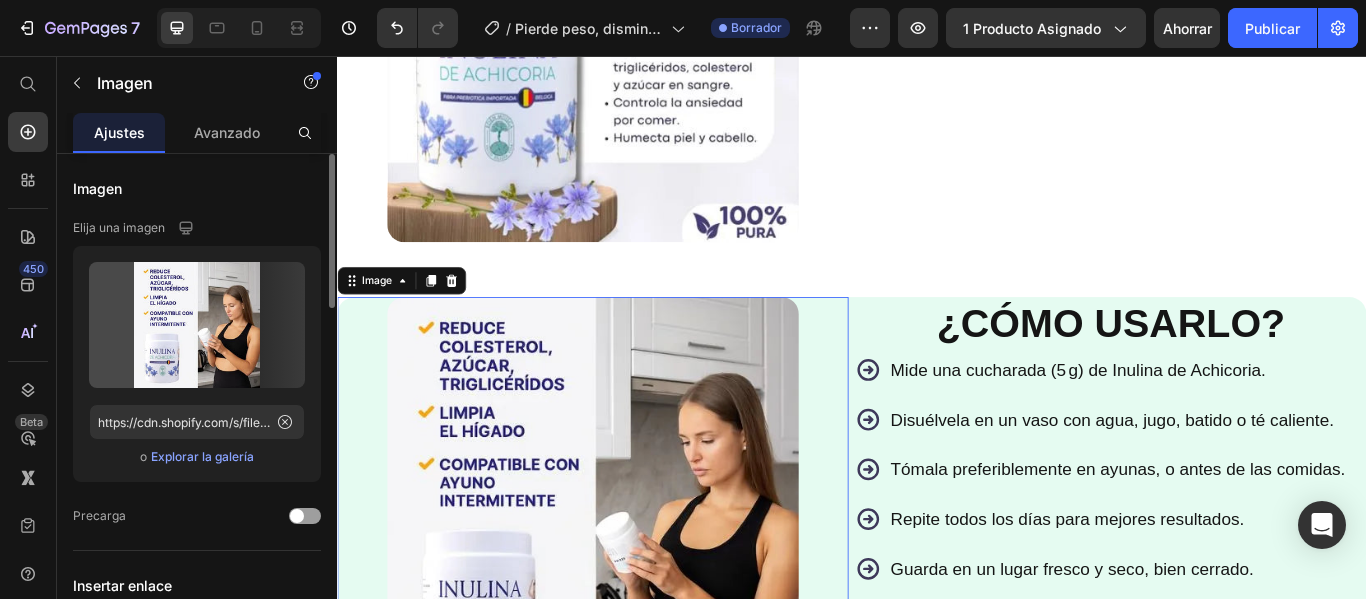 click on "Explorar la galería" at bounding box center [202, 456] 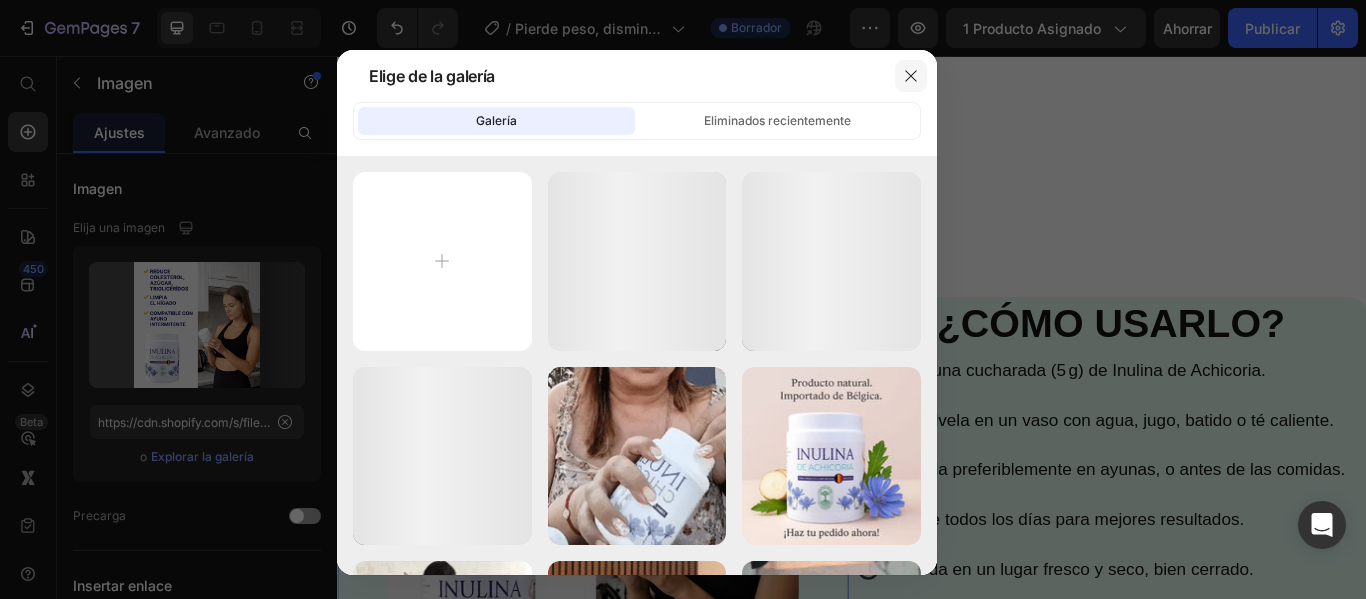 click 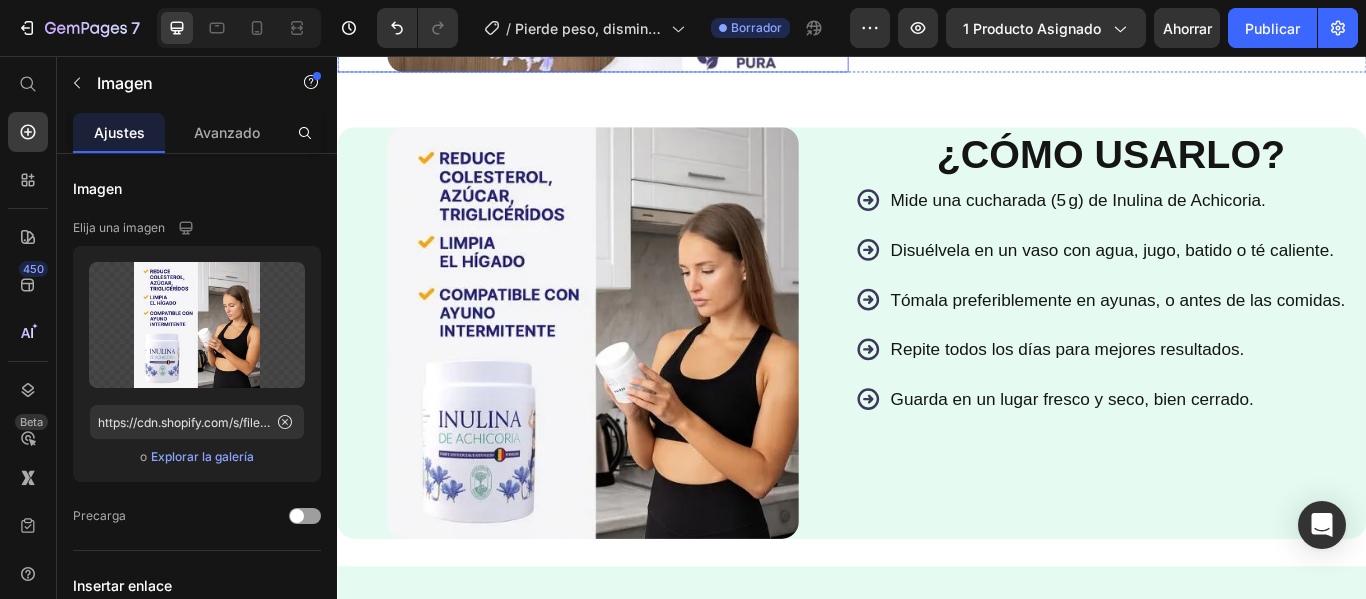 scroll, scrollTop: 3300, scrollLeft: 0, axis: vertical 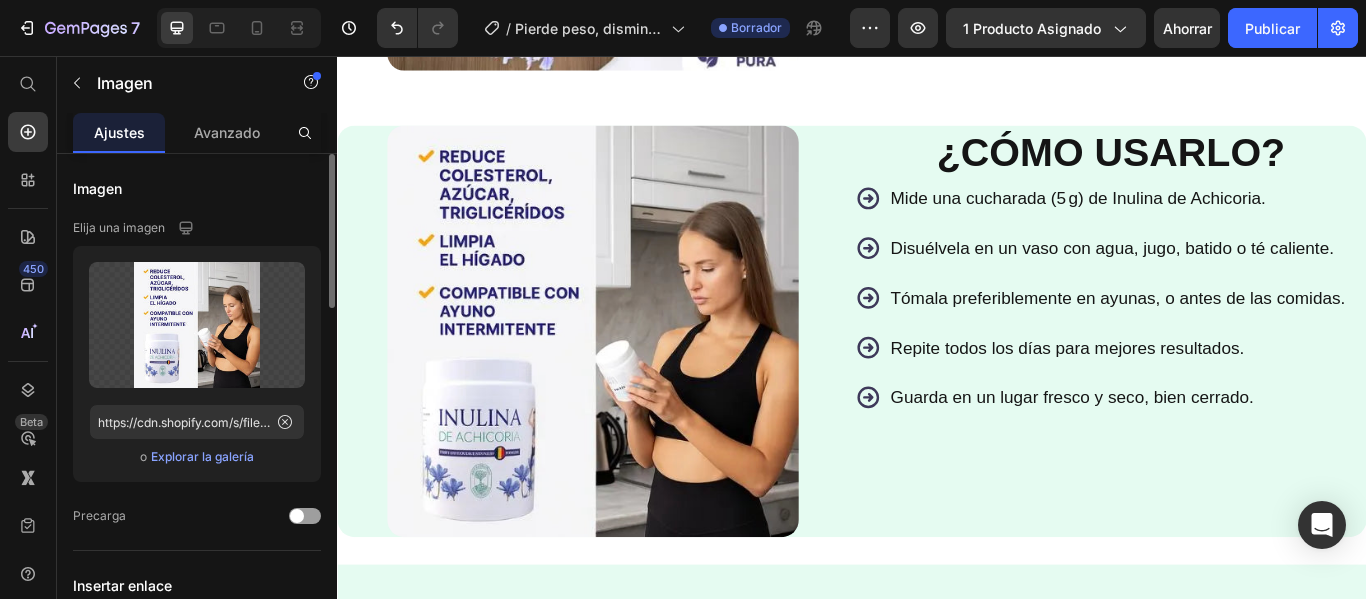 click on "Explorar la galería" at bounding box center (202, 456) 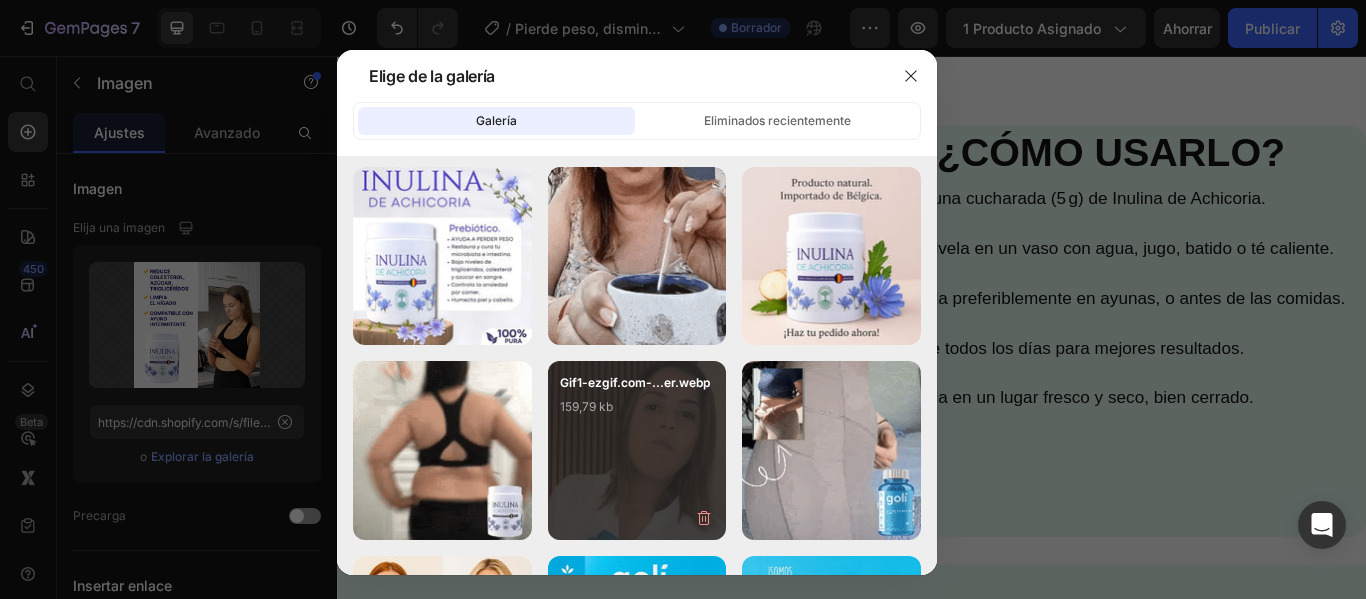 scroll, scrollTop: 0, scrollLeft: 0, axis: both 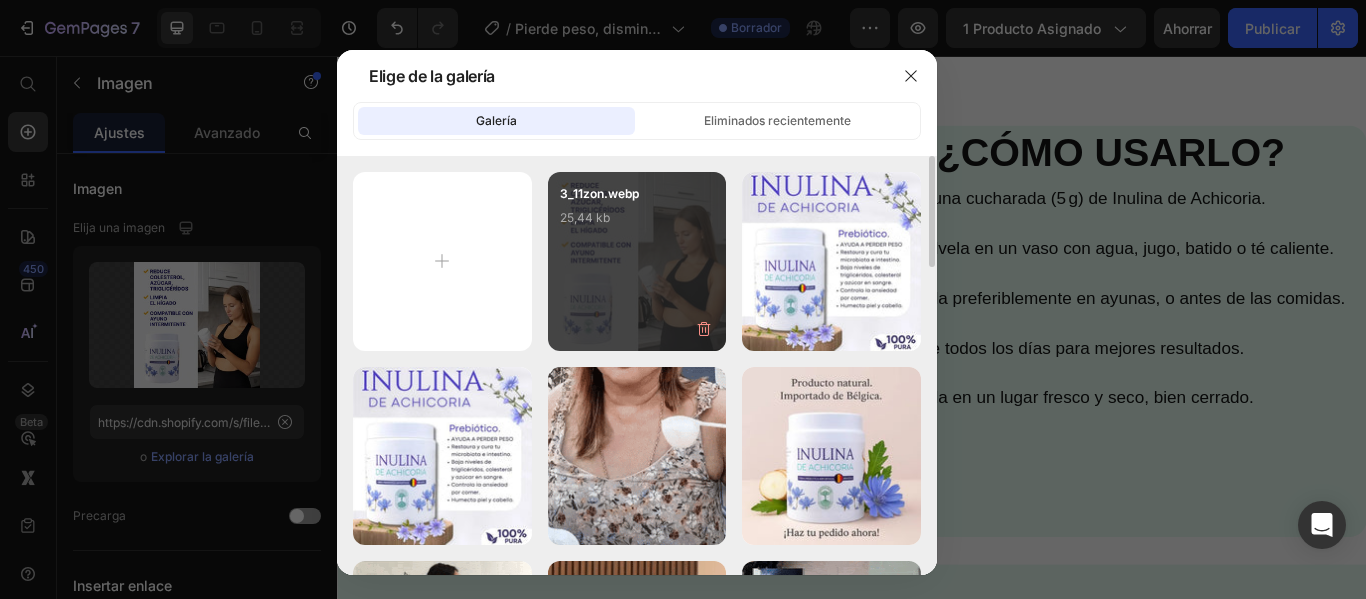 click on "3_11zon.webp 25,44 kb" at bounding box center [637, 261] 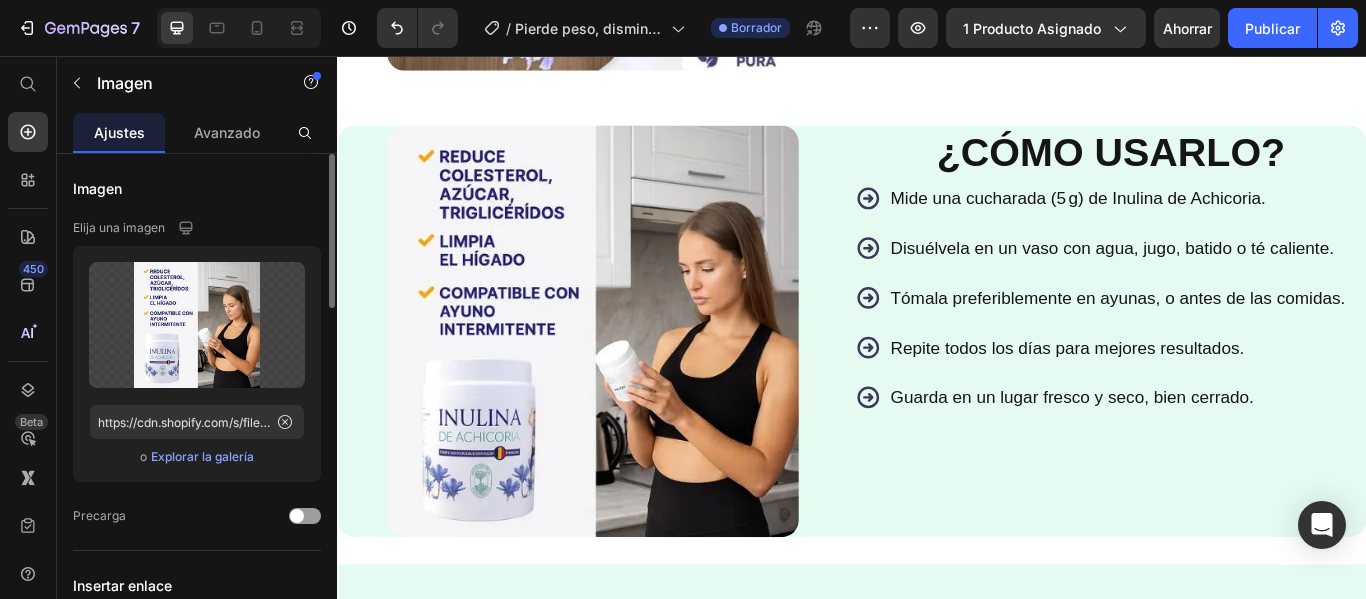 click on "Explorar la galería" at bounding box center (202, 456) 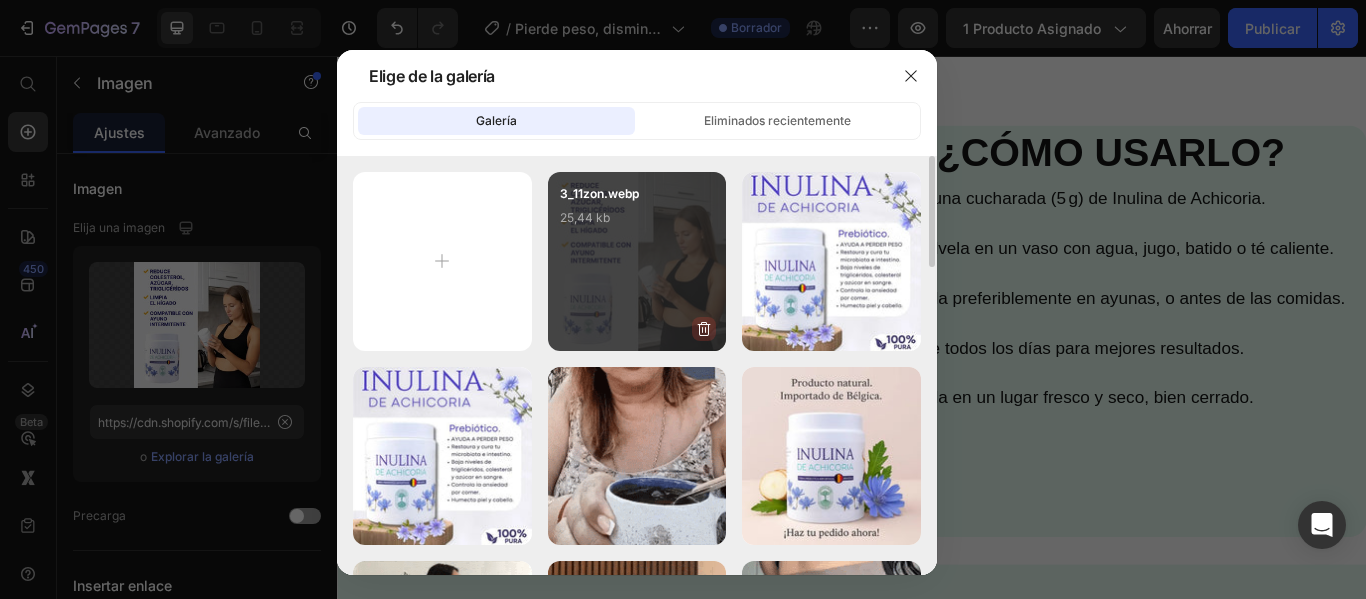 click 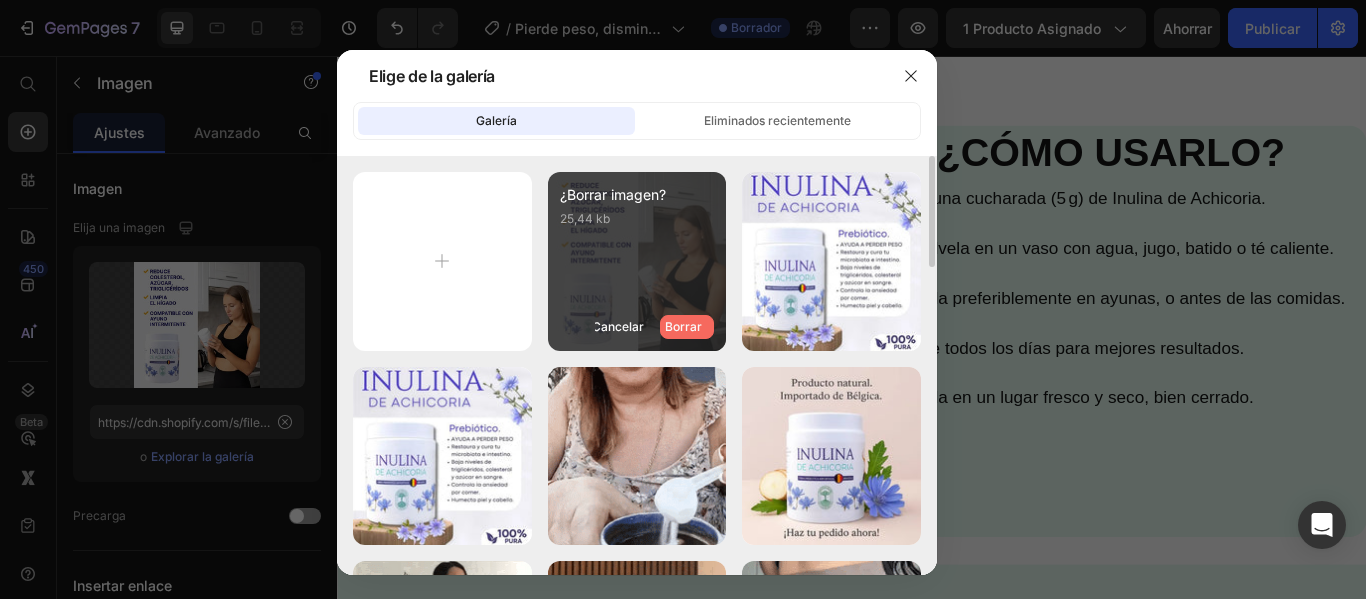 click on "Borrar" at bounding box center (687, 327) 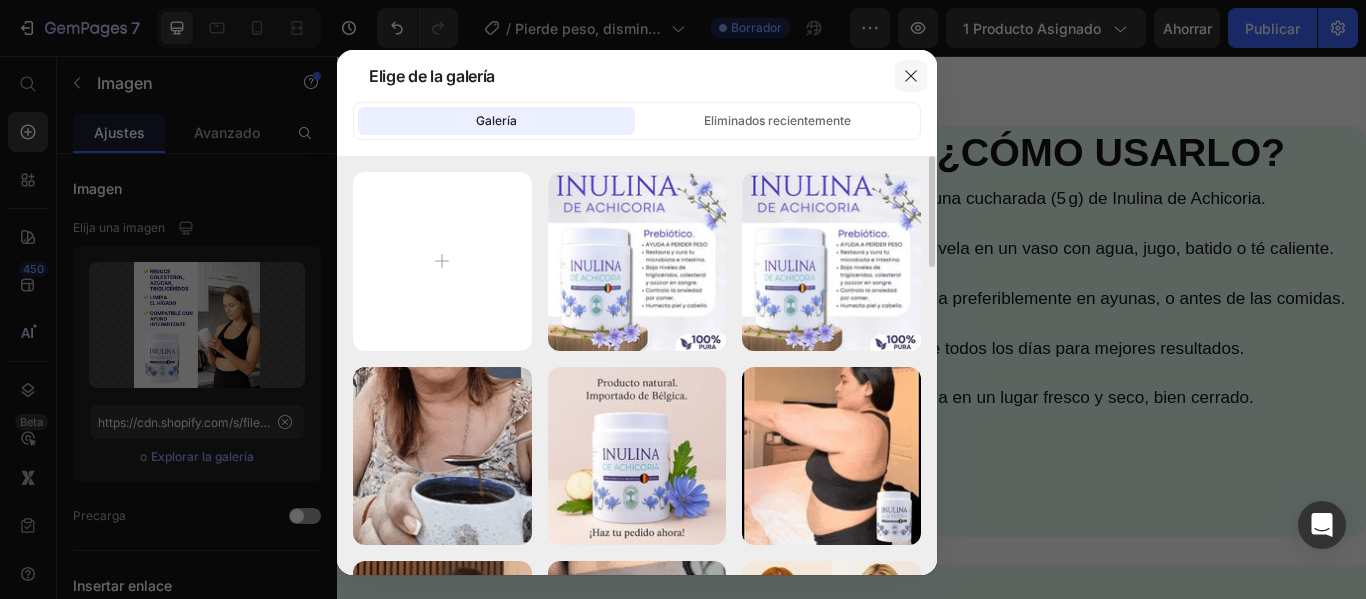 click at bounding box center (911, 76) 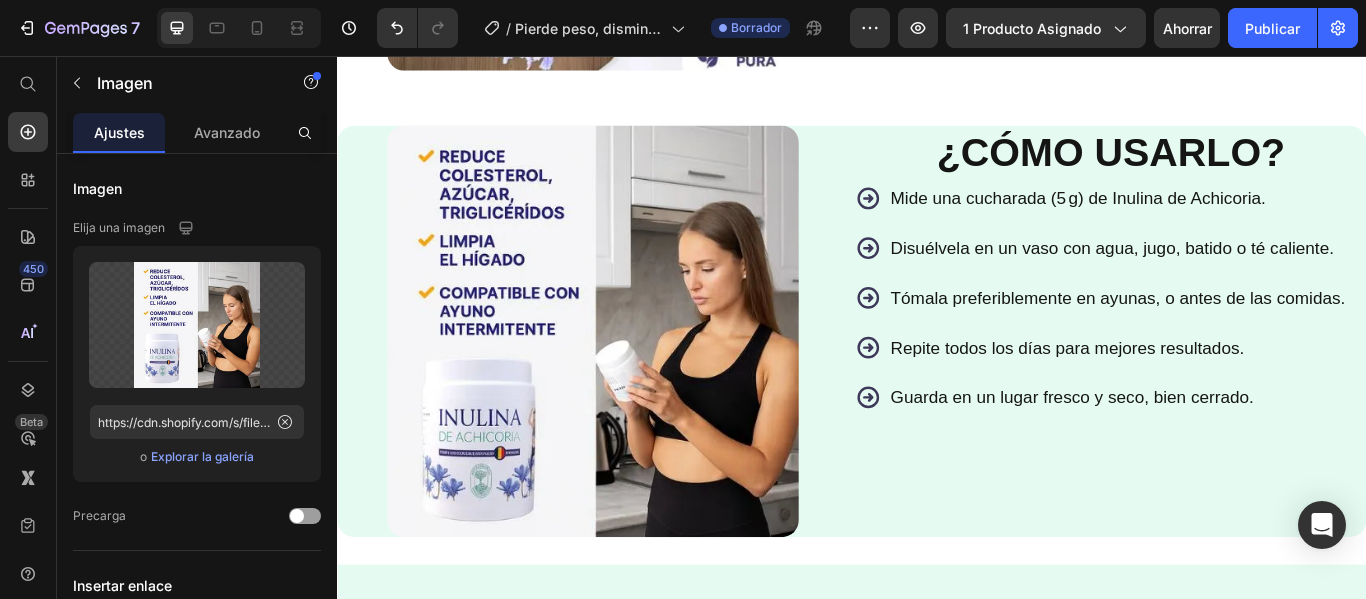 click at bounding box center (635, 377) 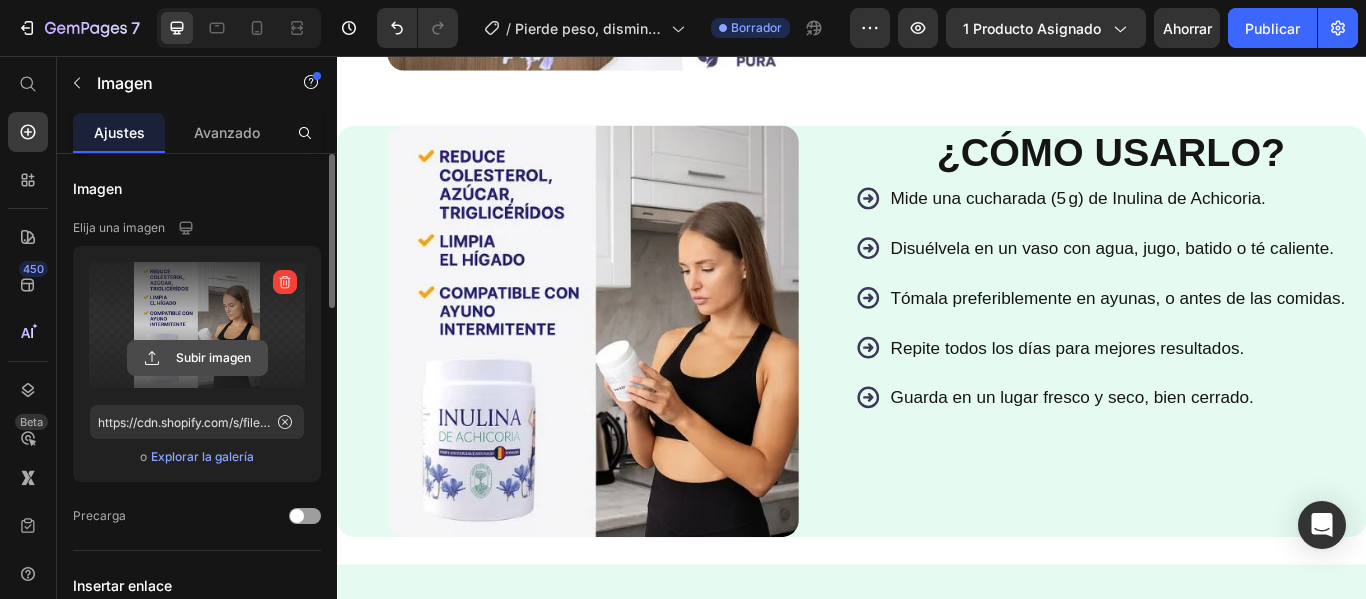 click 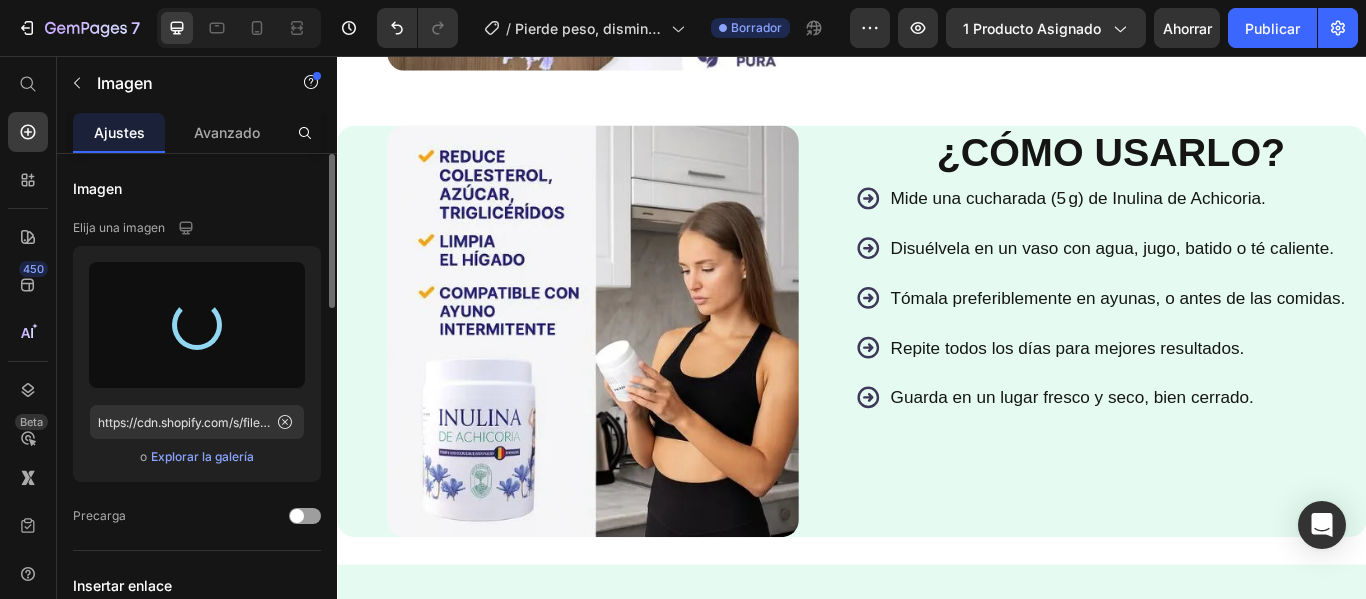 type on "https://cdn.shopify.com/s/files/1/0714/8571/8759/files/gempages_547003309001540832-c1b32631-2d2e-4df0-b907-ac1c2c4bbf79.webp" 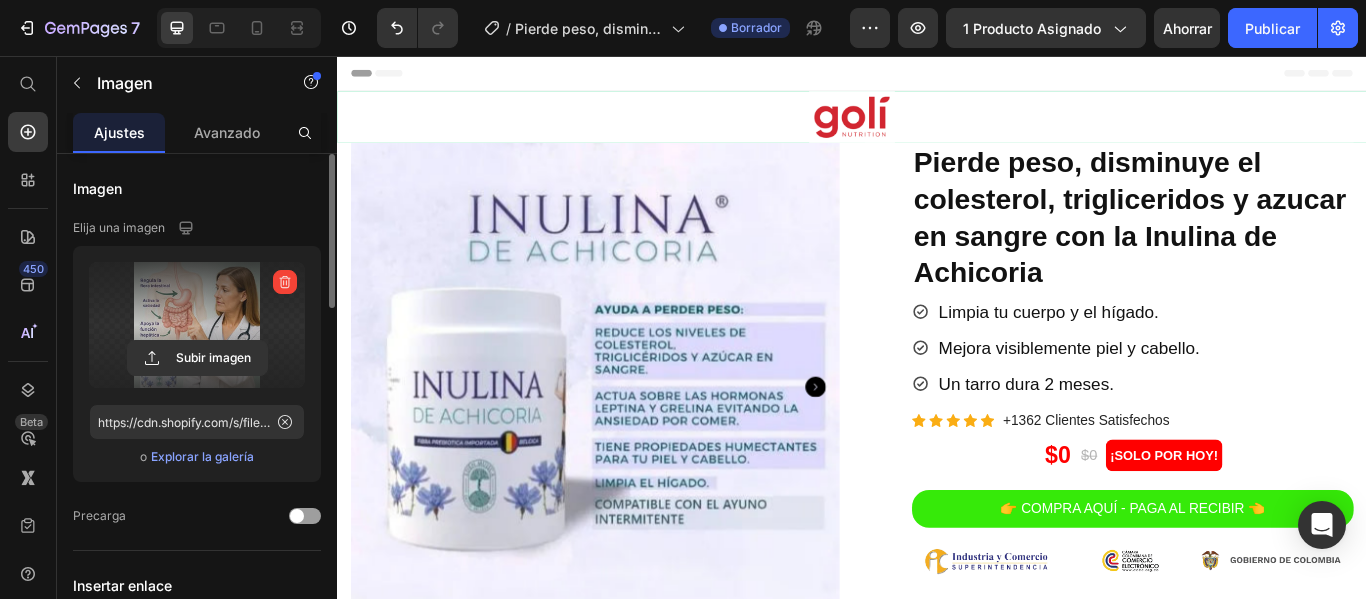 scroll, scrollTop: 500, scrollLeft: 0, axis: vertical 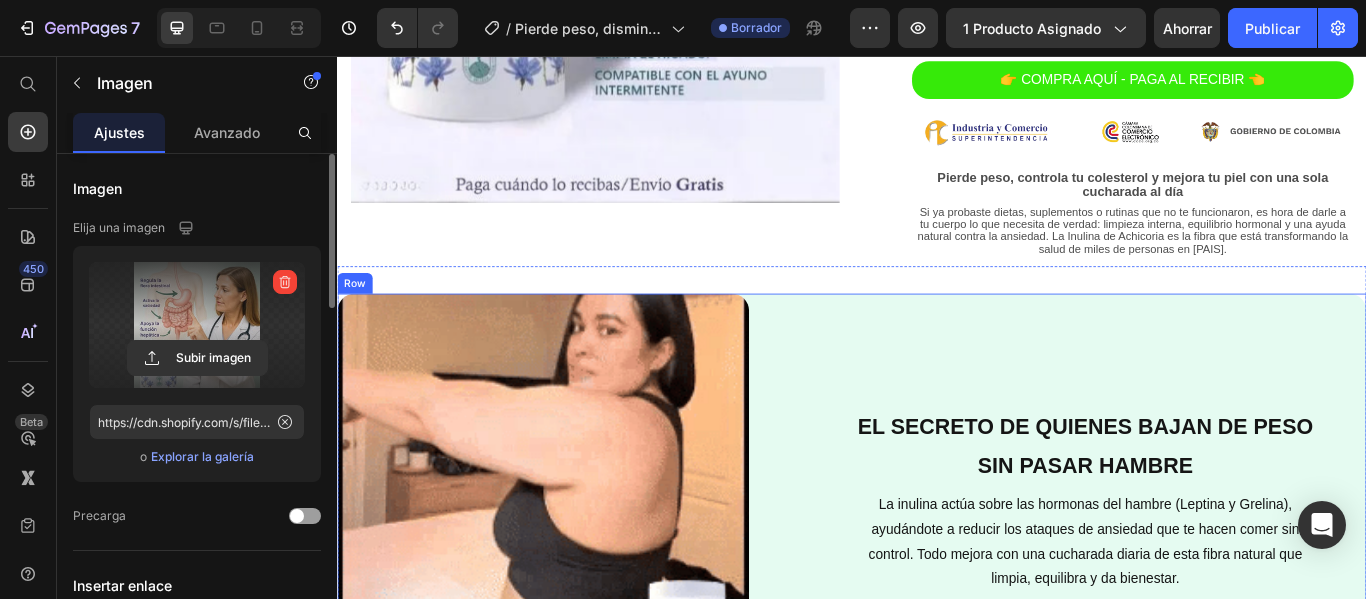 click on "El secreto de quienes bajan de peso sin pasar hambre Heading La inulina actúa sobre las hormonas del hambre (Leptina y Grelina), ayudándote a reducir los ataques de ansiedad que te hacen comer sin control. Todo mejora con una cucharada diaria de esta fibra natural que limpia, equilibra y da bienestar. Text Block" at bounding box center [1239, 573] 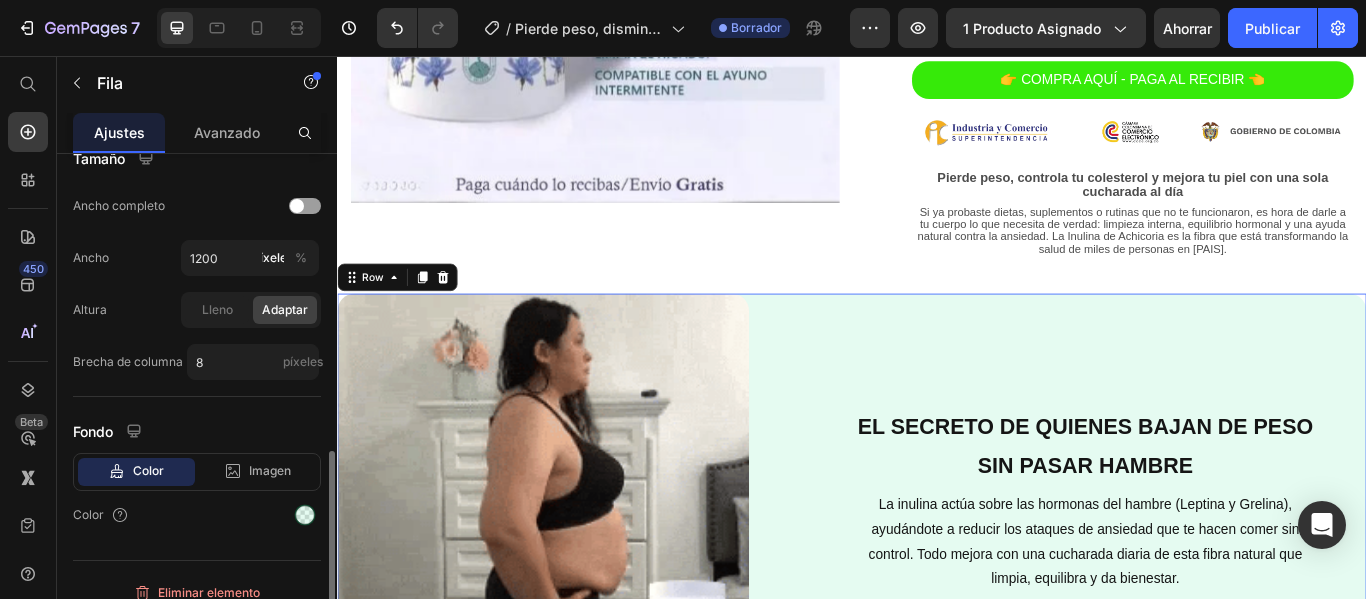 scroll, scrollTop: 619, scrollLeft: 0, axis: vertical 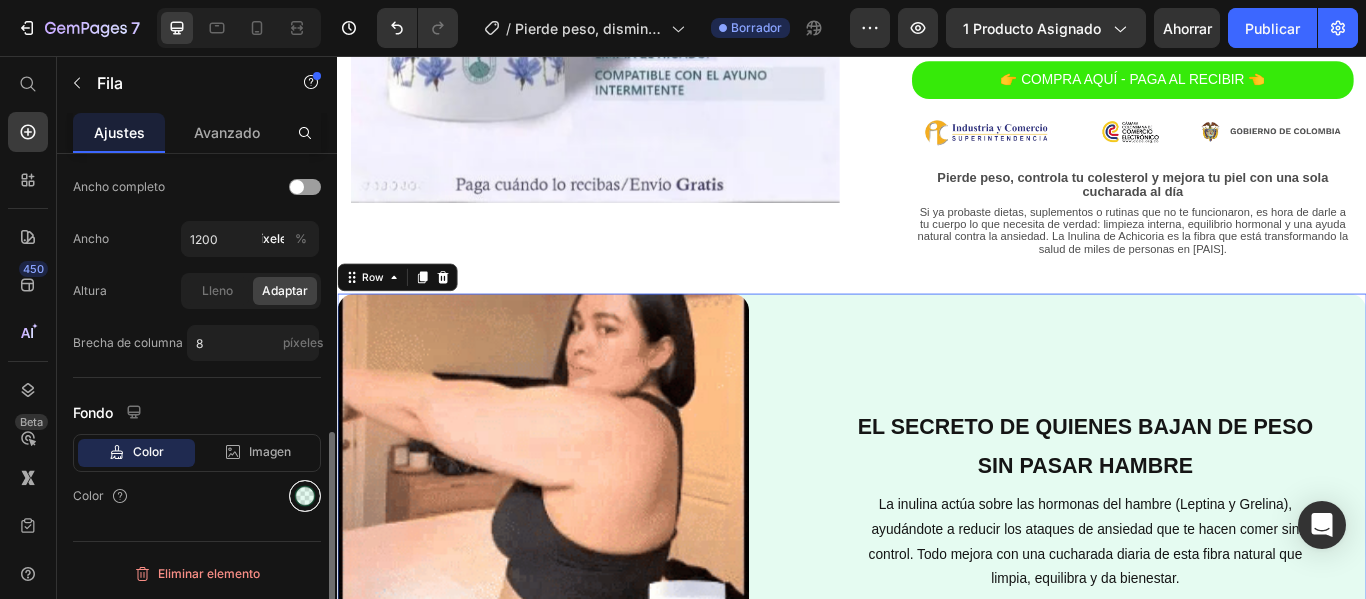 click at bounding box center (305, 496) 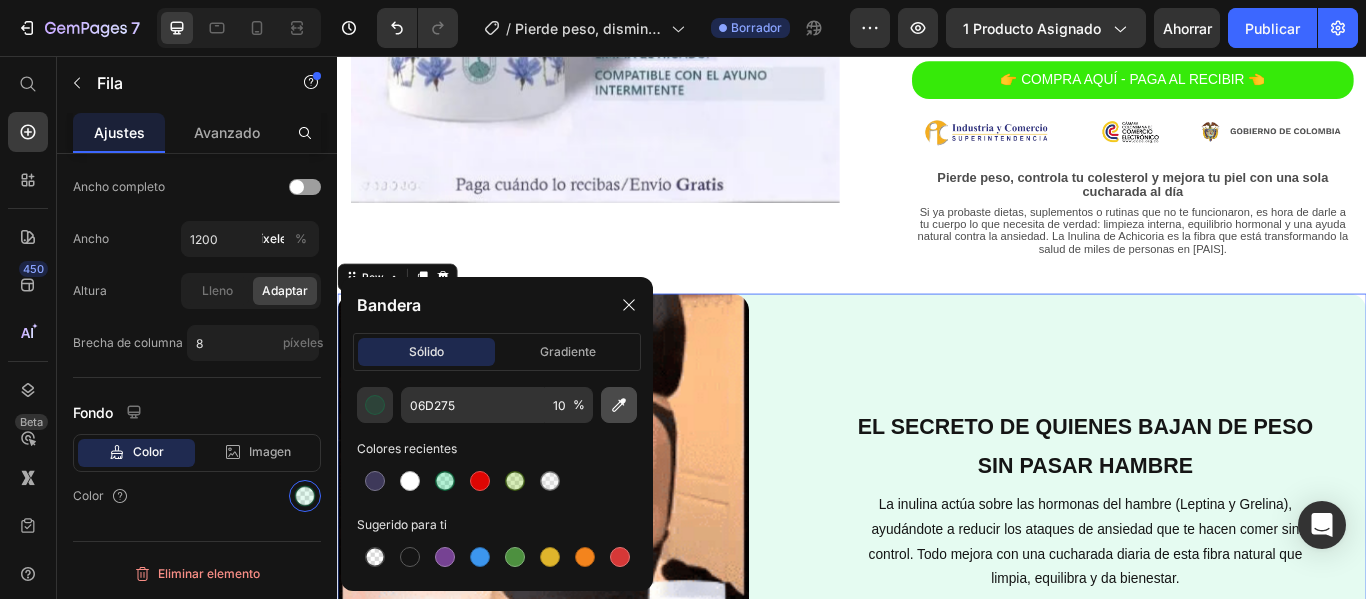 click at bounding box center [619, 405] 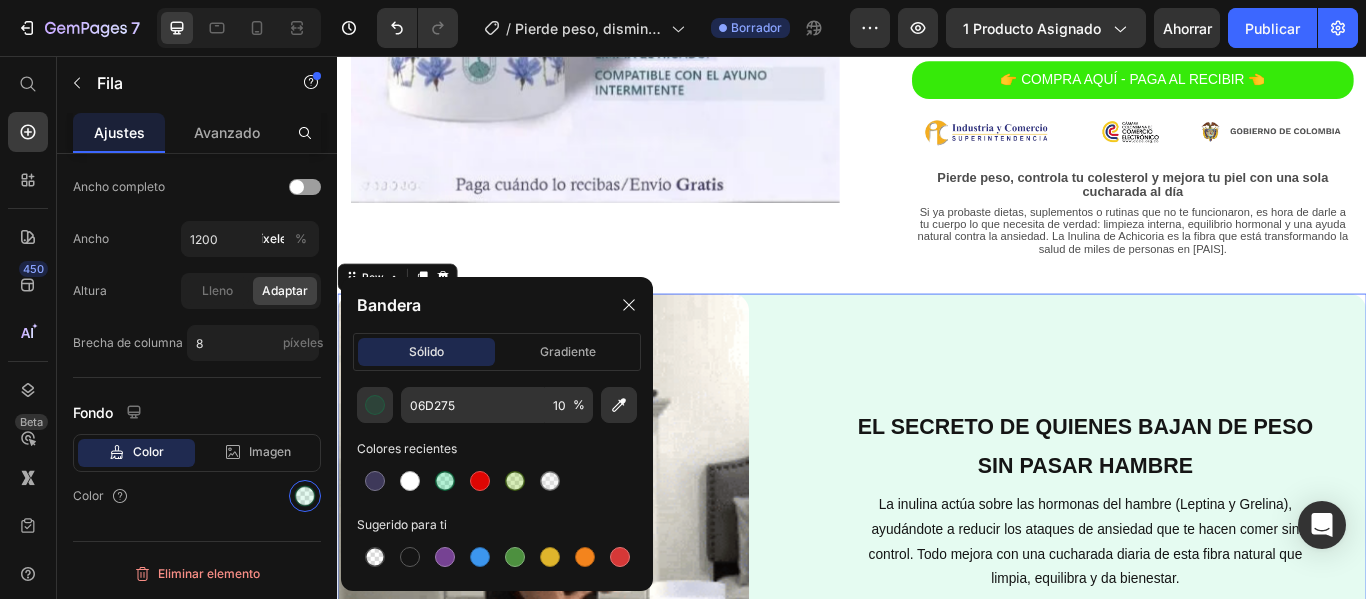 type on "54506B" 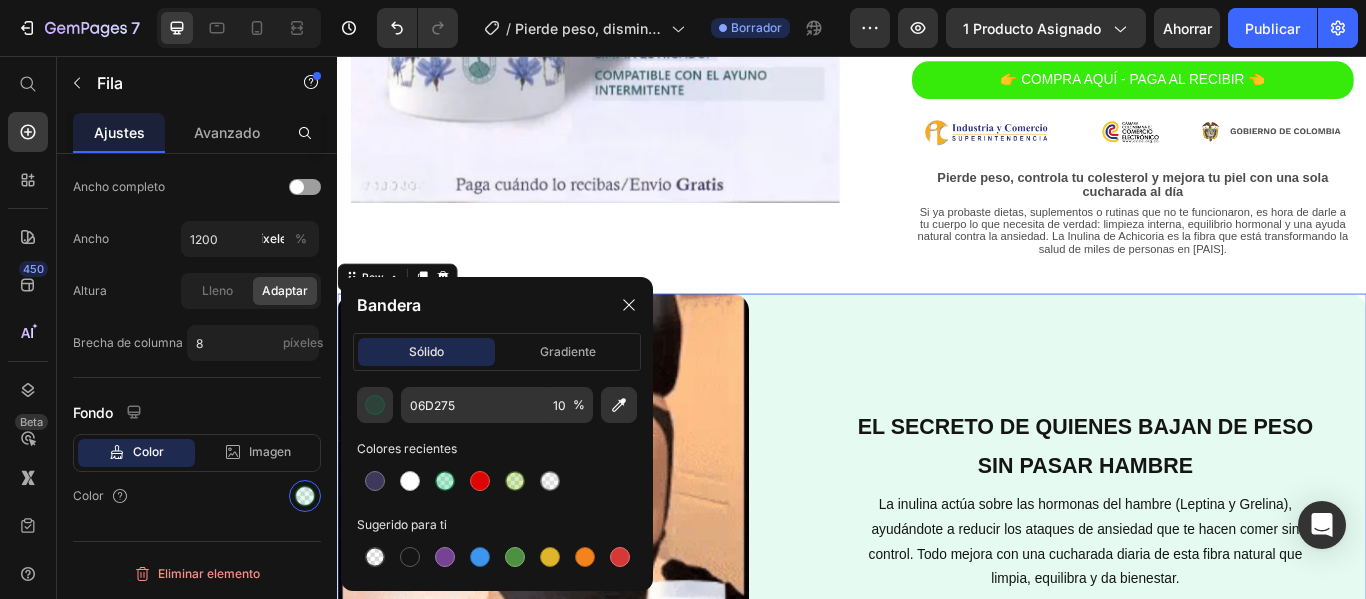 type on "100" 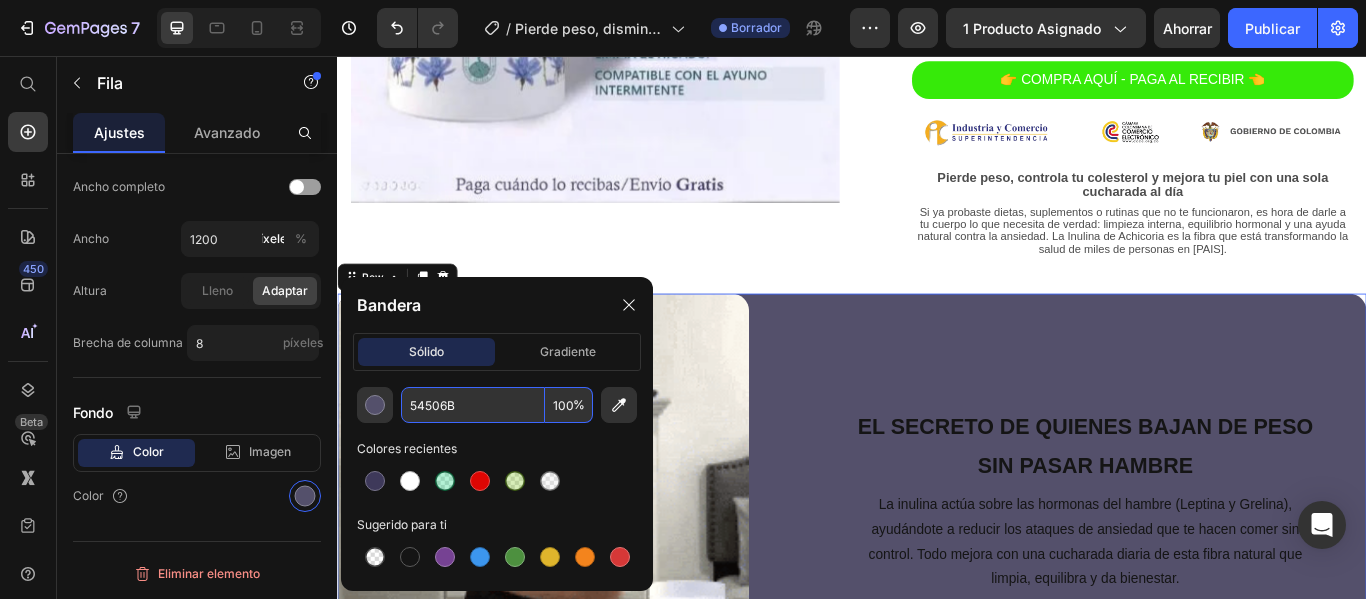 click on "100" at bounding box center (569, 405) 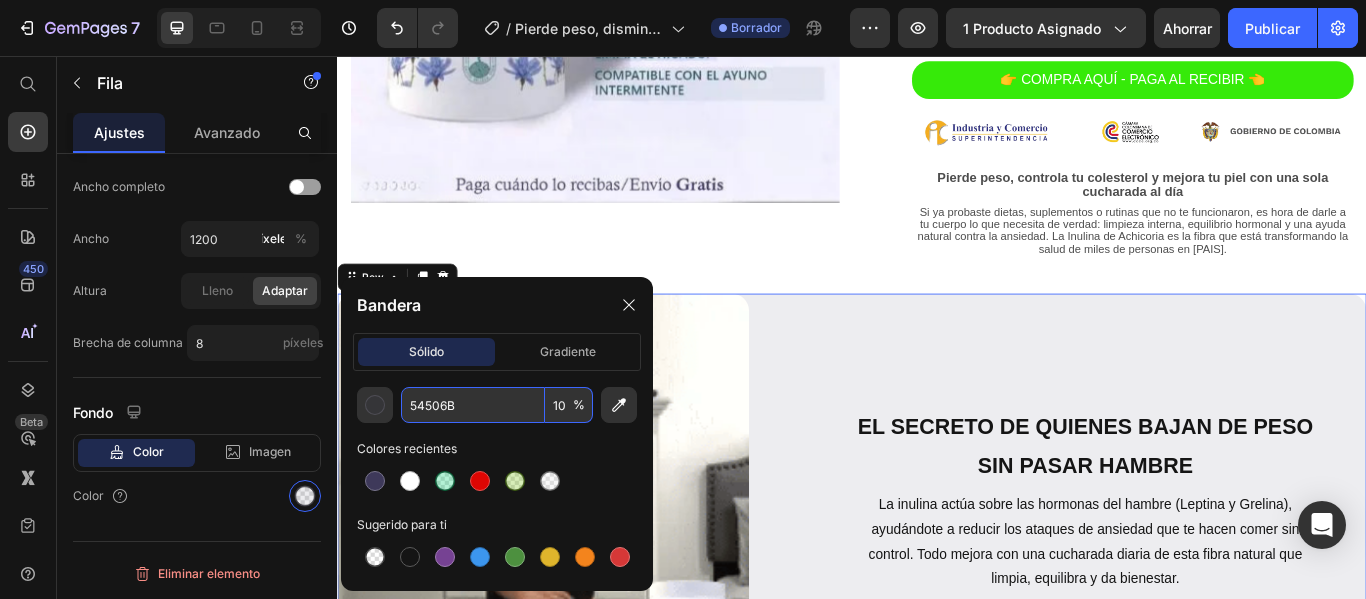 type on "1" 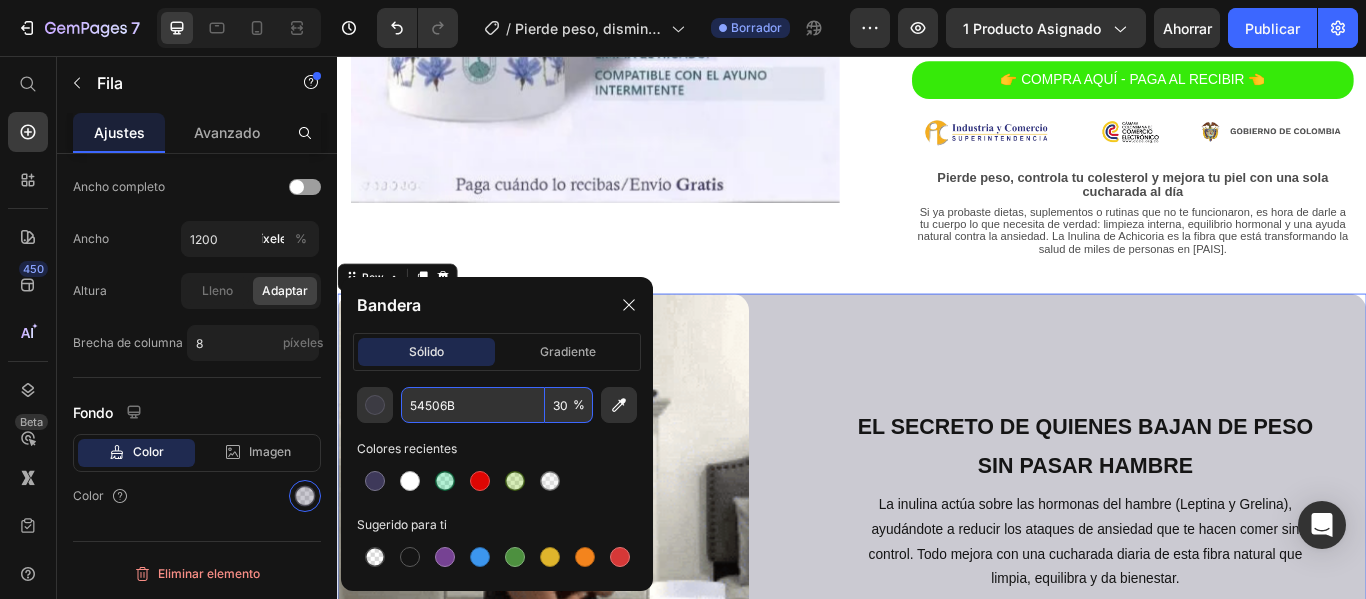 scroll, scrollTop: 0, scrollLeft: 0, axis: both 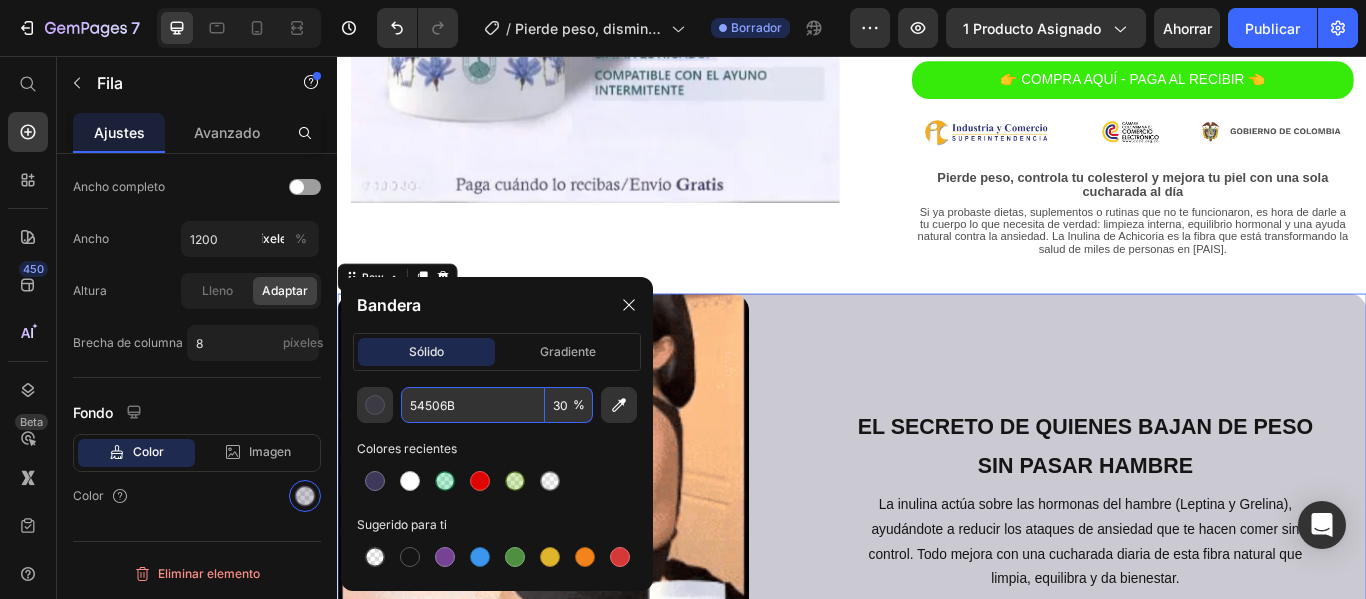 type on "3" 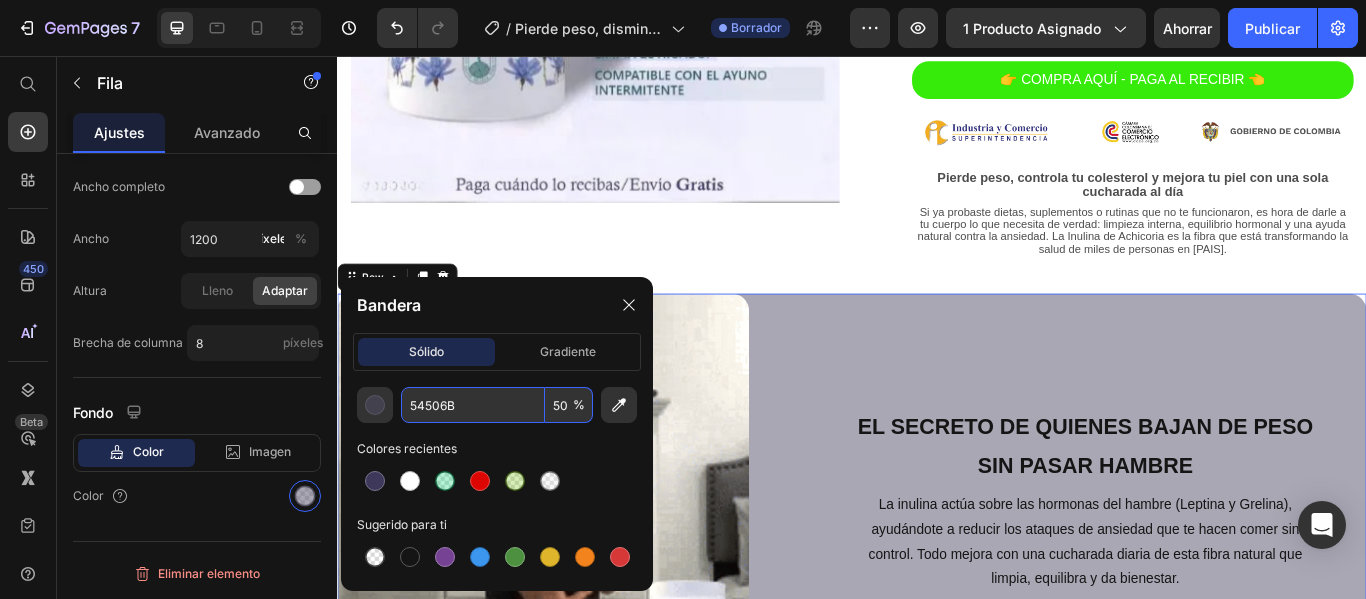 type on "5" 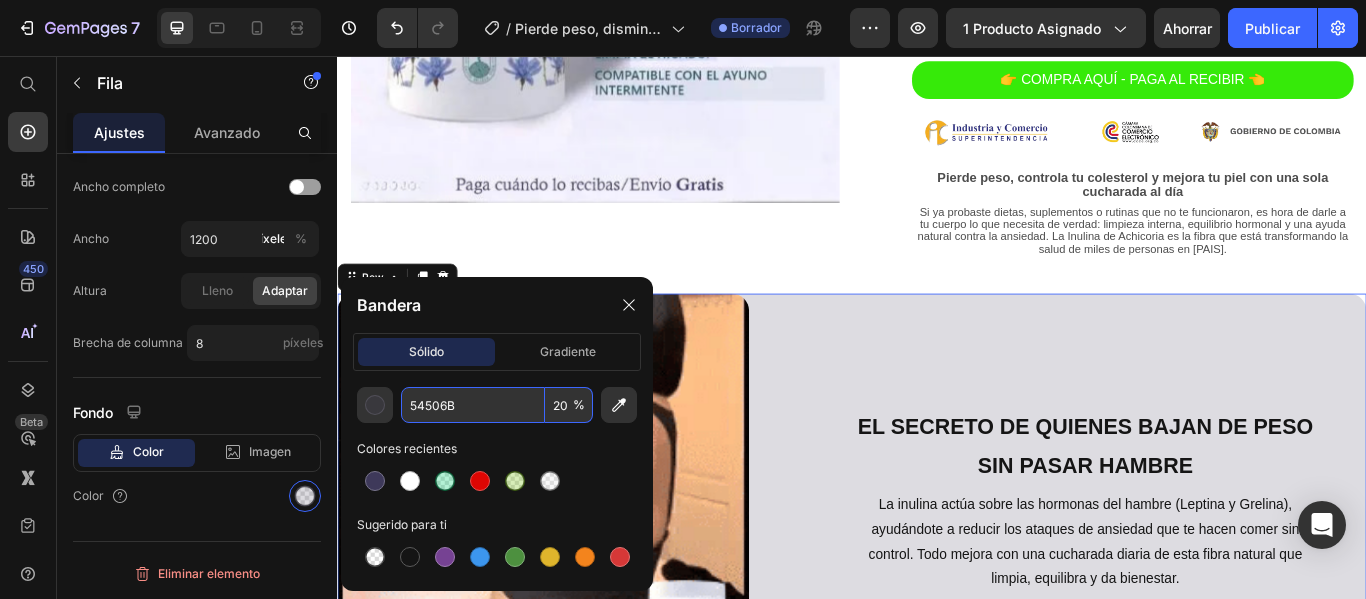 scroll, scrollTop: 0, scrollLeft: 0, axis: both 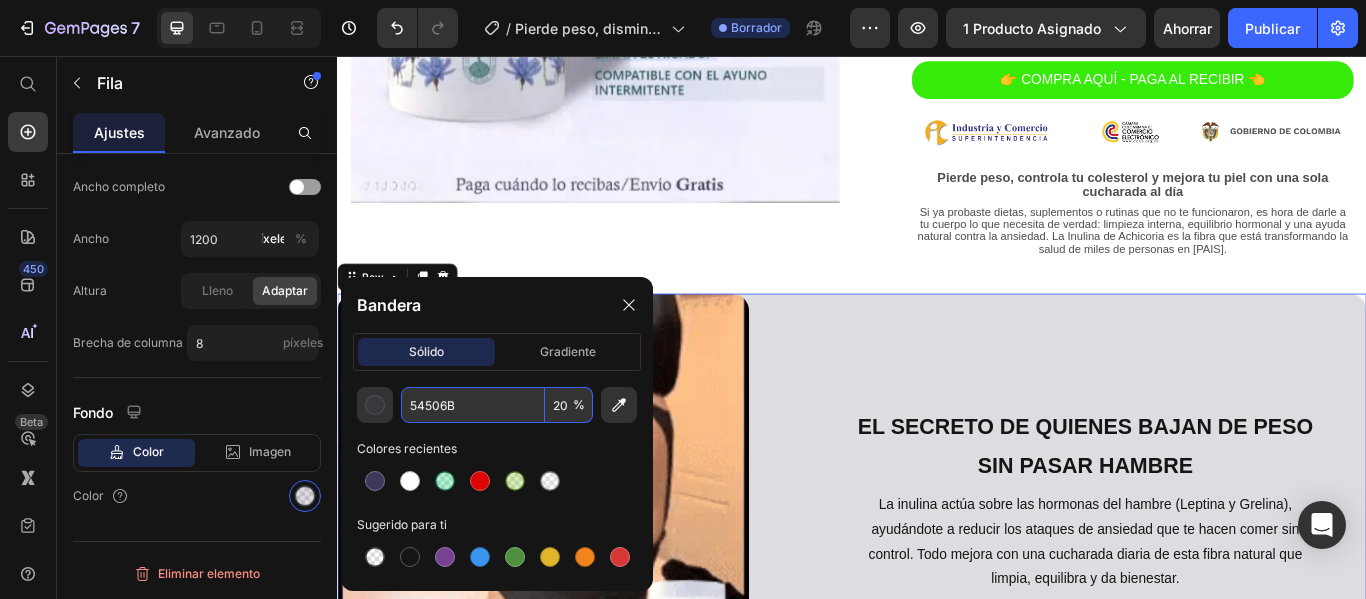 type on "20" 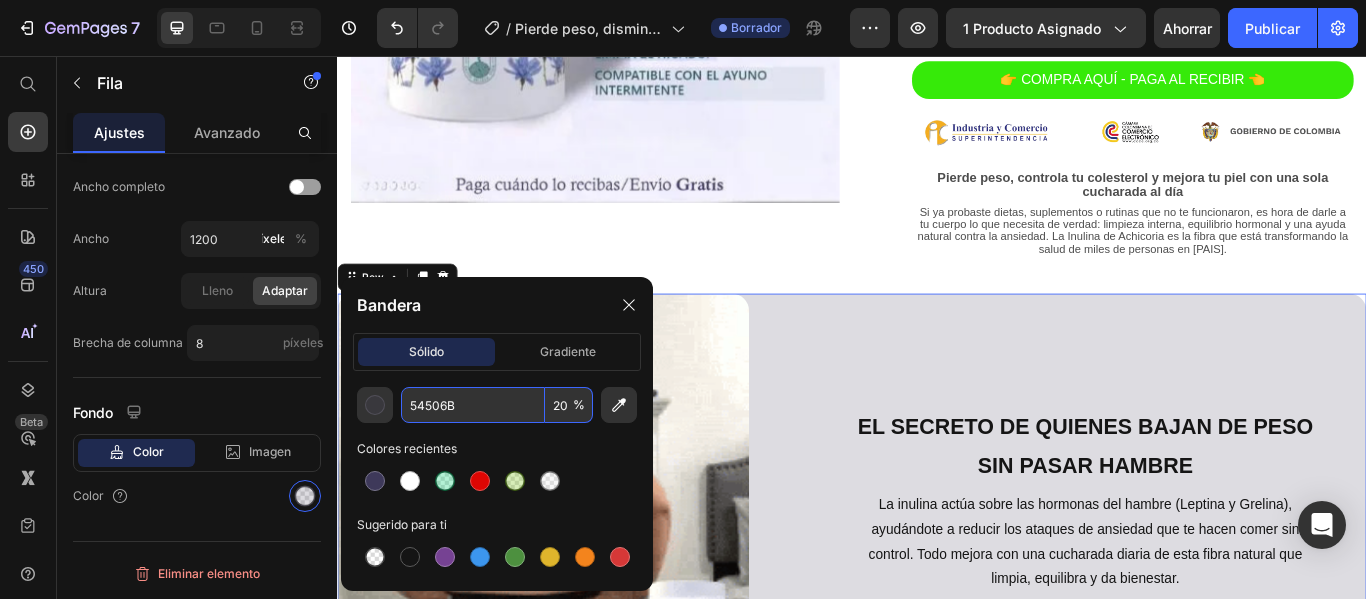 click on "El secreto de quienes bajan de peso sin pasar hambre Heading La inulina actúa sobre las hormonas del hambre (Leptina y Grelina), ayudándote a reducir los ataques de ansiedad que te hacen comer sin control. Todo mejora con una cucharada diaria de esta fibra natural que limpia, equilibra y da bienestar. Text Block" at bounding box center (1239, 573) 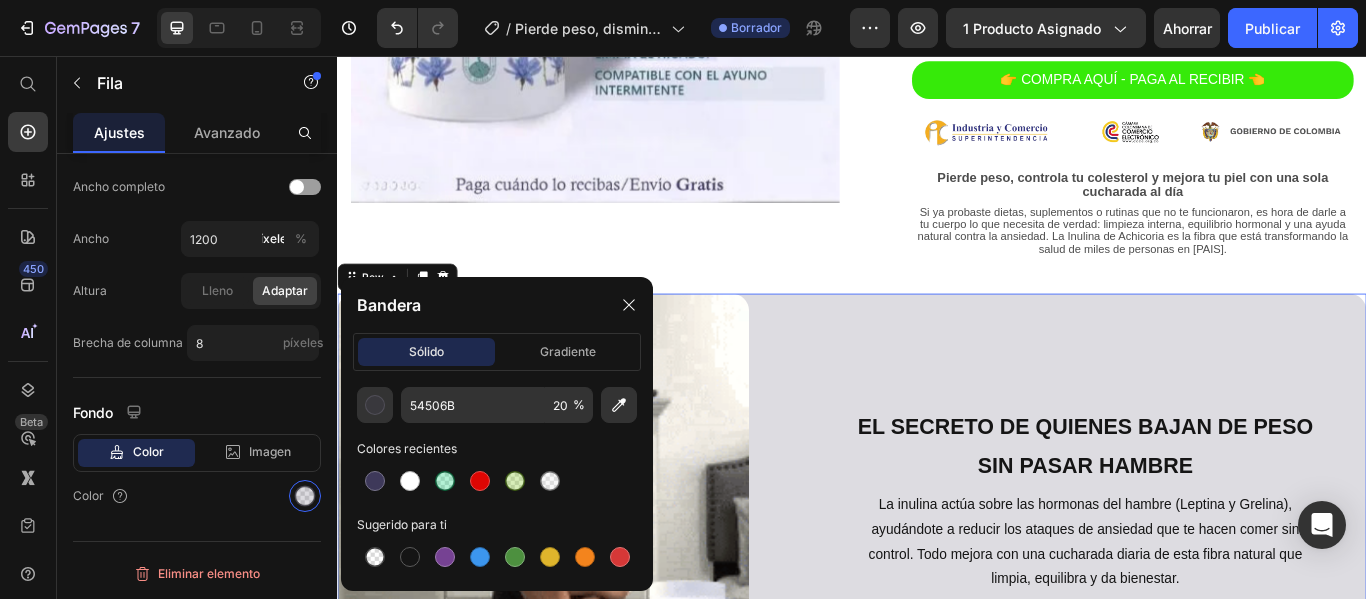 scroll, scrollTop: 700, scrollLeft: 0, axis: vertical 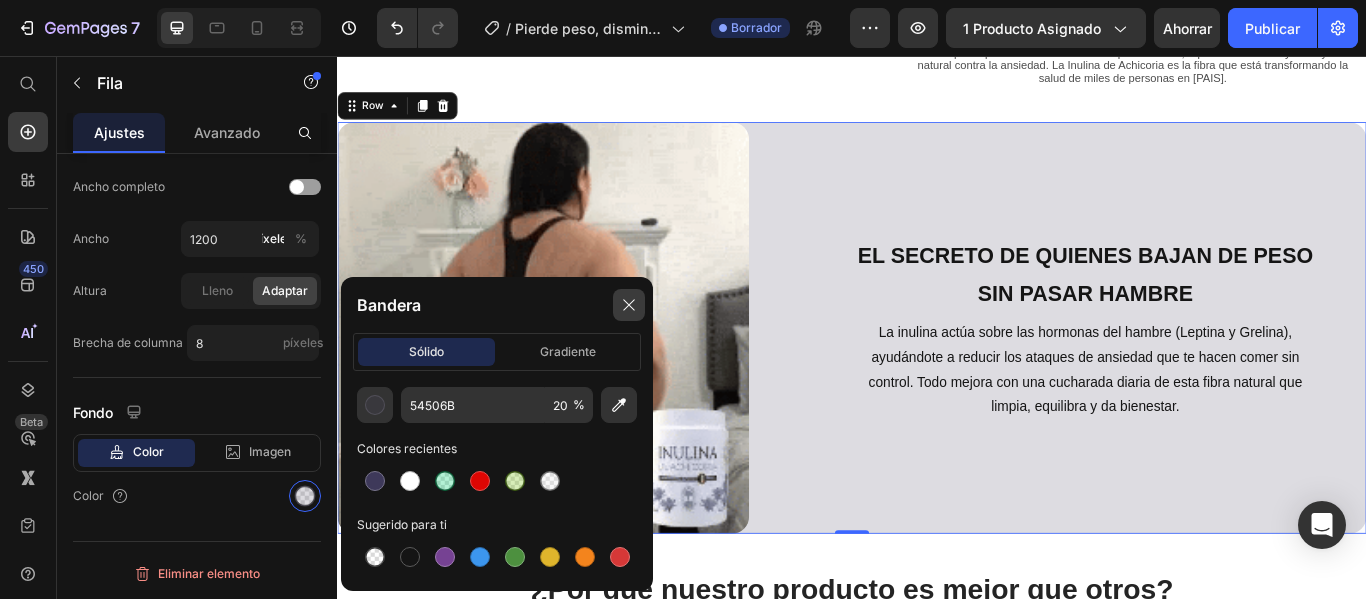 click 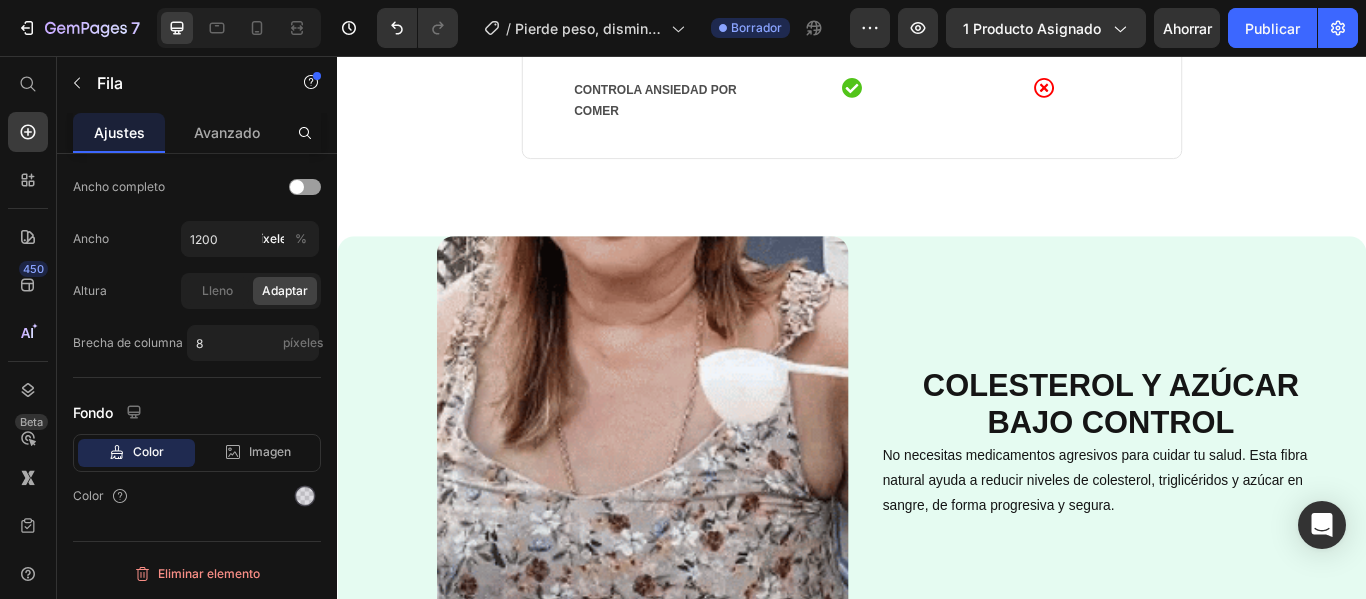 scroll, scrollTop: 2100, scrollLeft: 0, axis: vertical 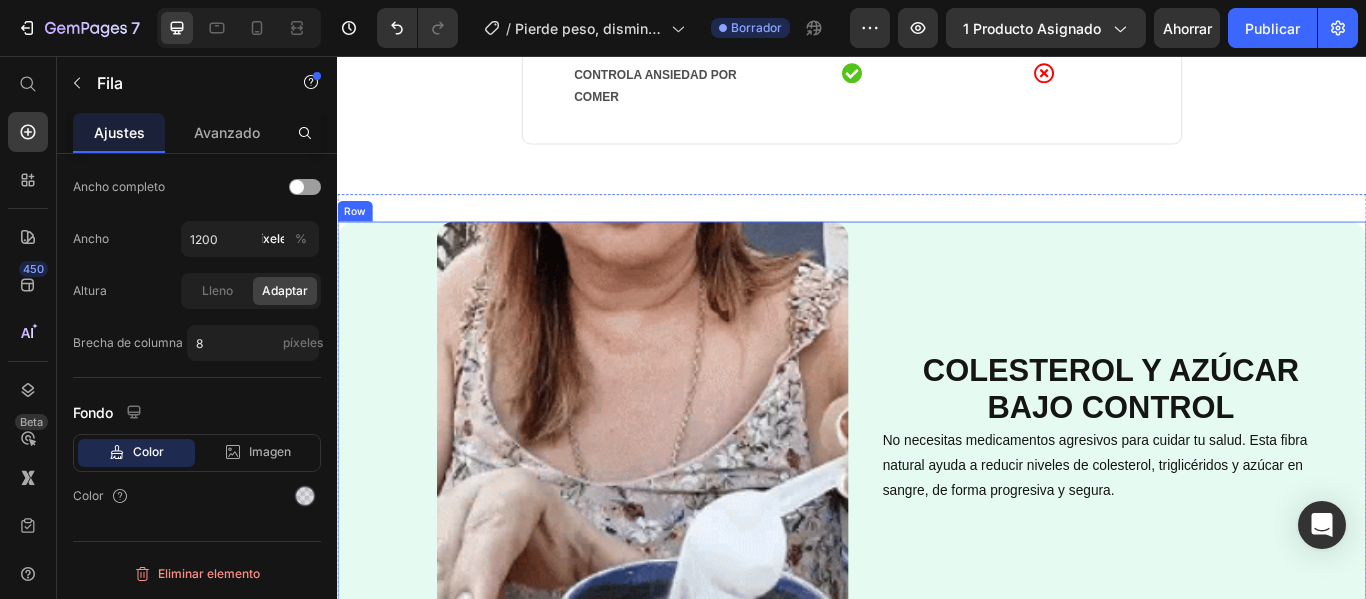 click on "Colesterol y azúcar bajo control Heading No necesitas medicamentos agresivos para cuidar tu salud. Esta fibra natural ayuda a reducir niveles de colesterol, triglicéridos y azúcar en sangre, de forma progresiva y segura. Text Block" at bounding box center [1239, 489] 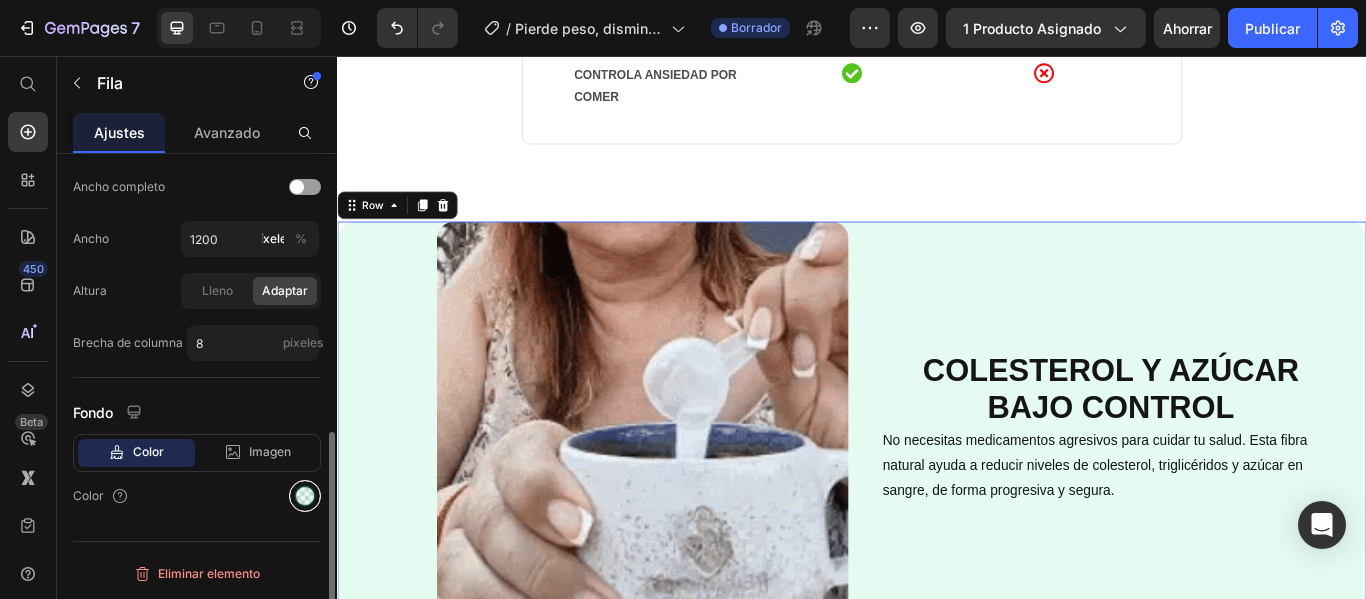 click at bounding box center (305, 496) 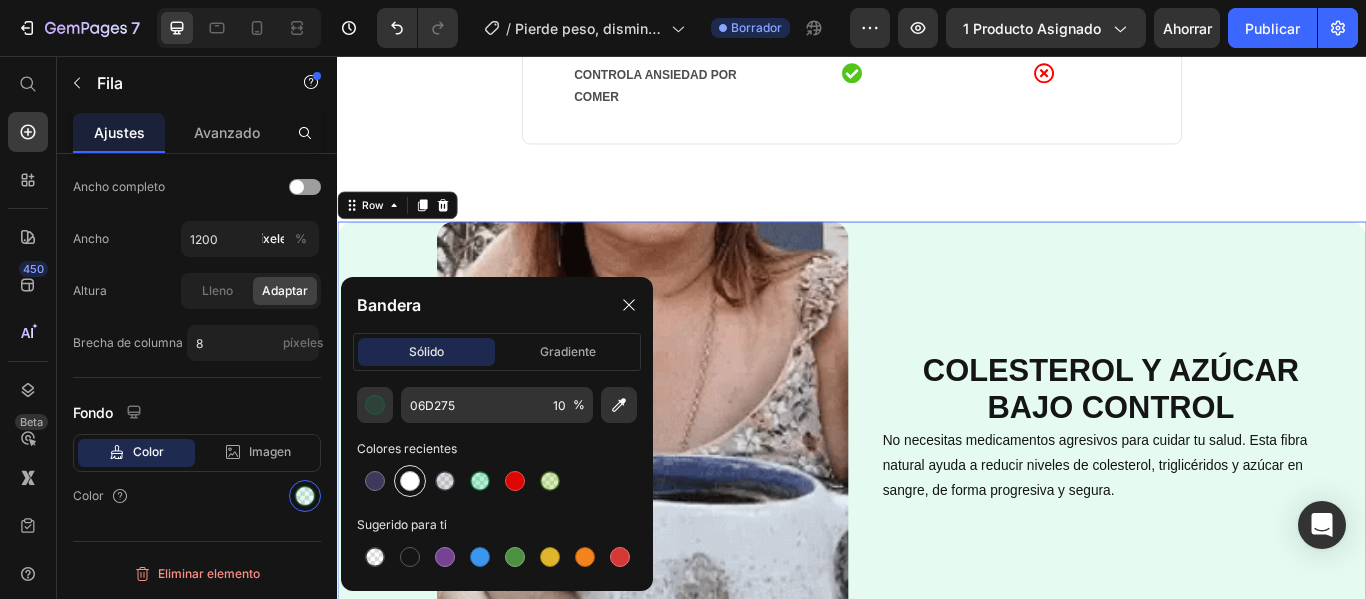 click at bounding box center [410, 481] 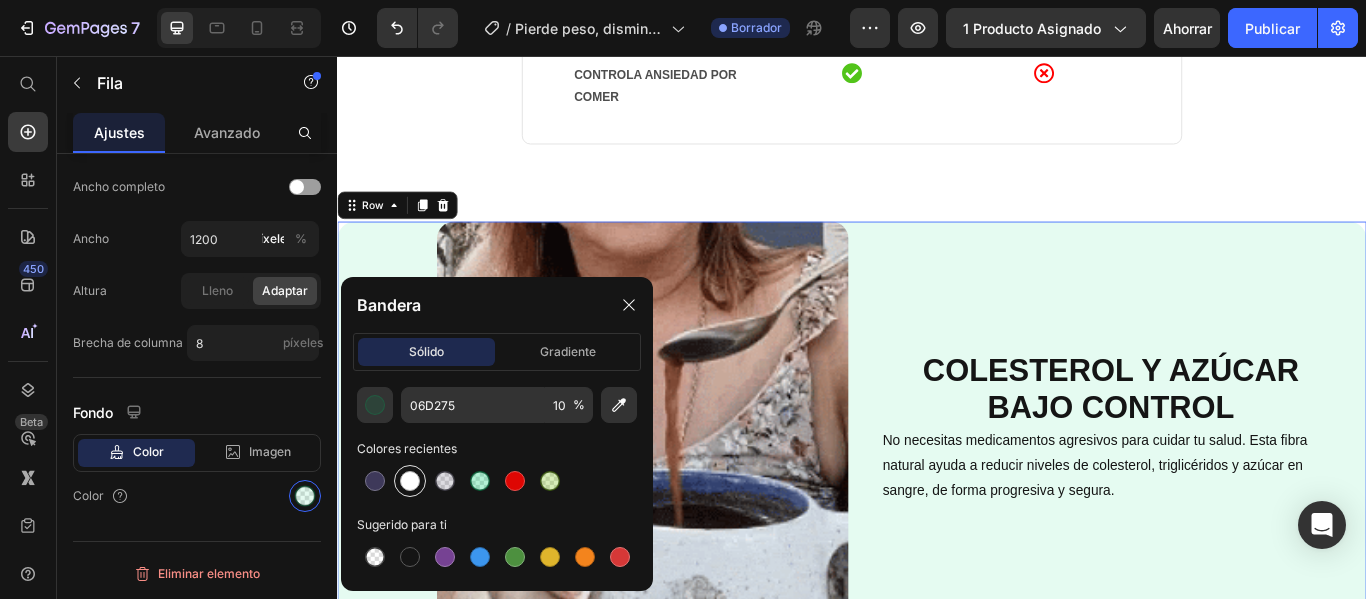 type on "FFFFFF" 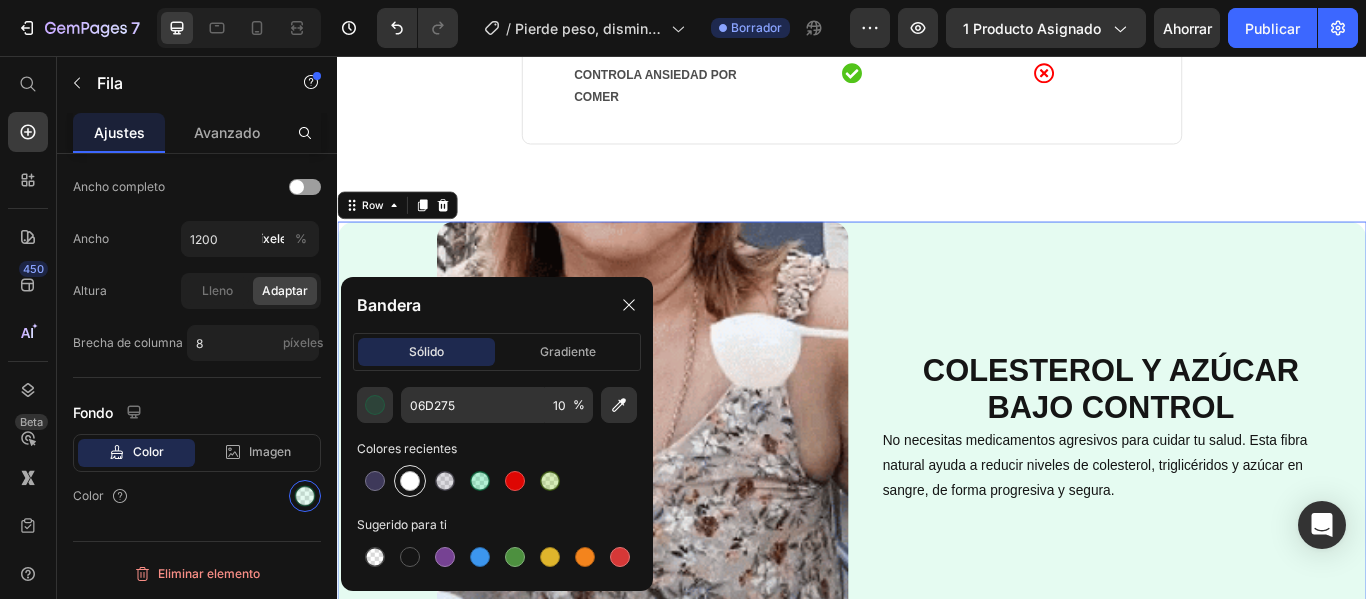 type on "100" 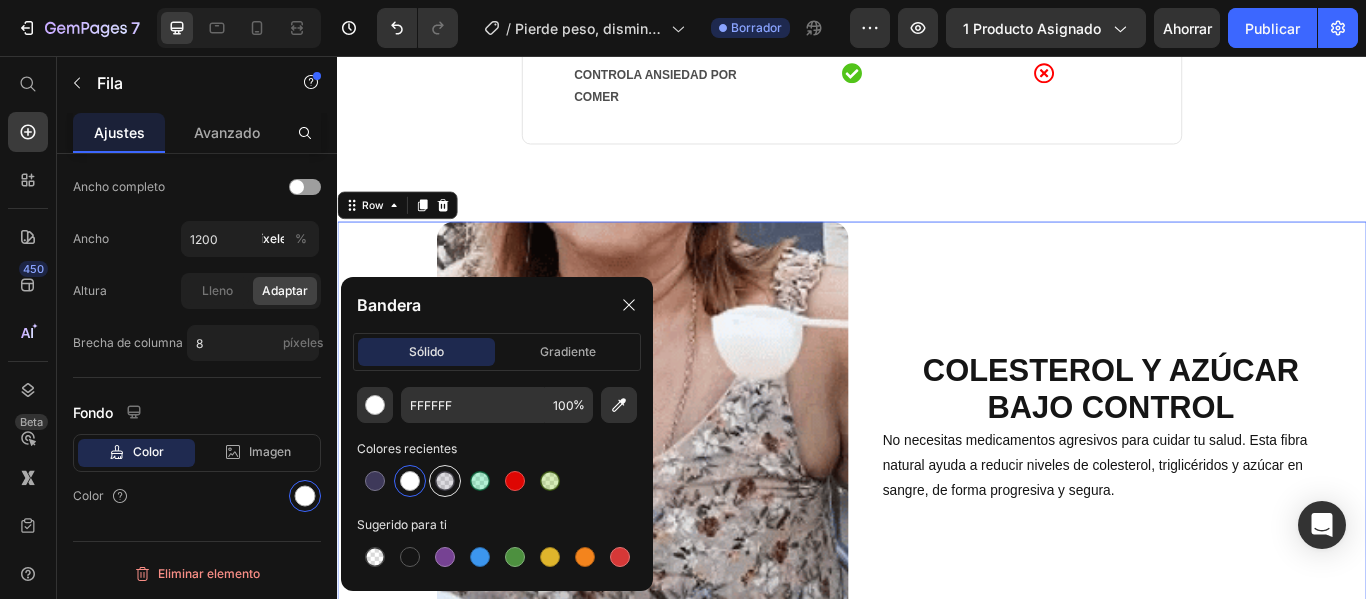 click at bounding box center [445, 481] 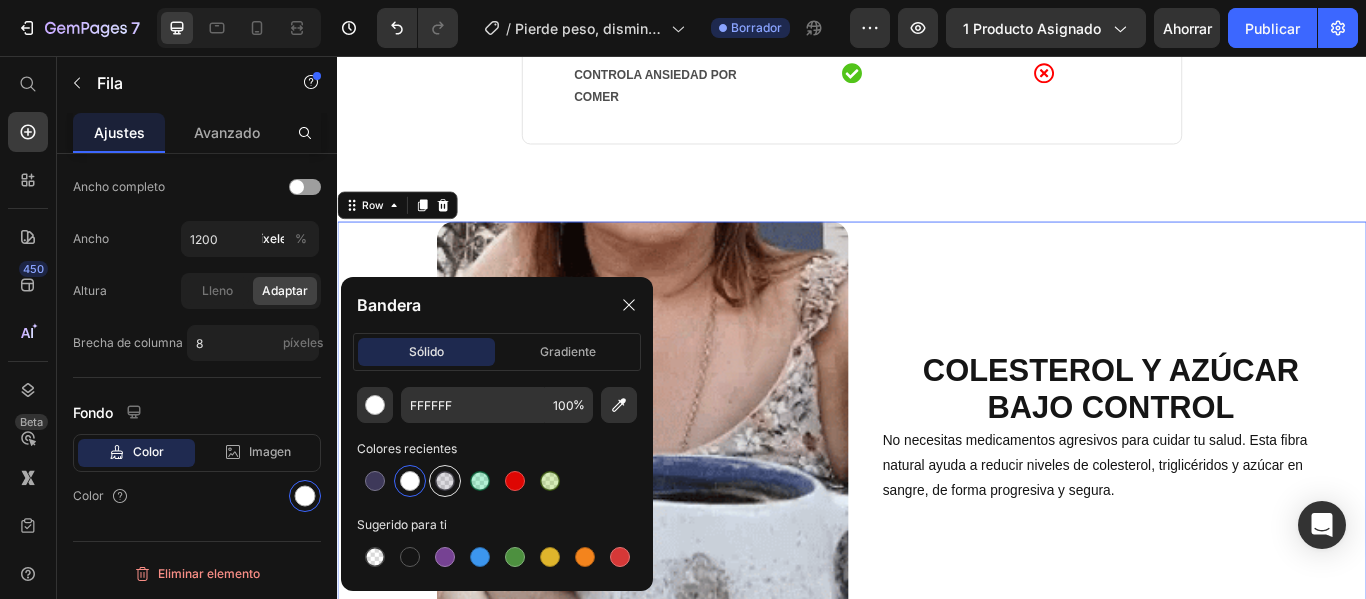 type on "54506B" 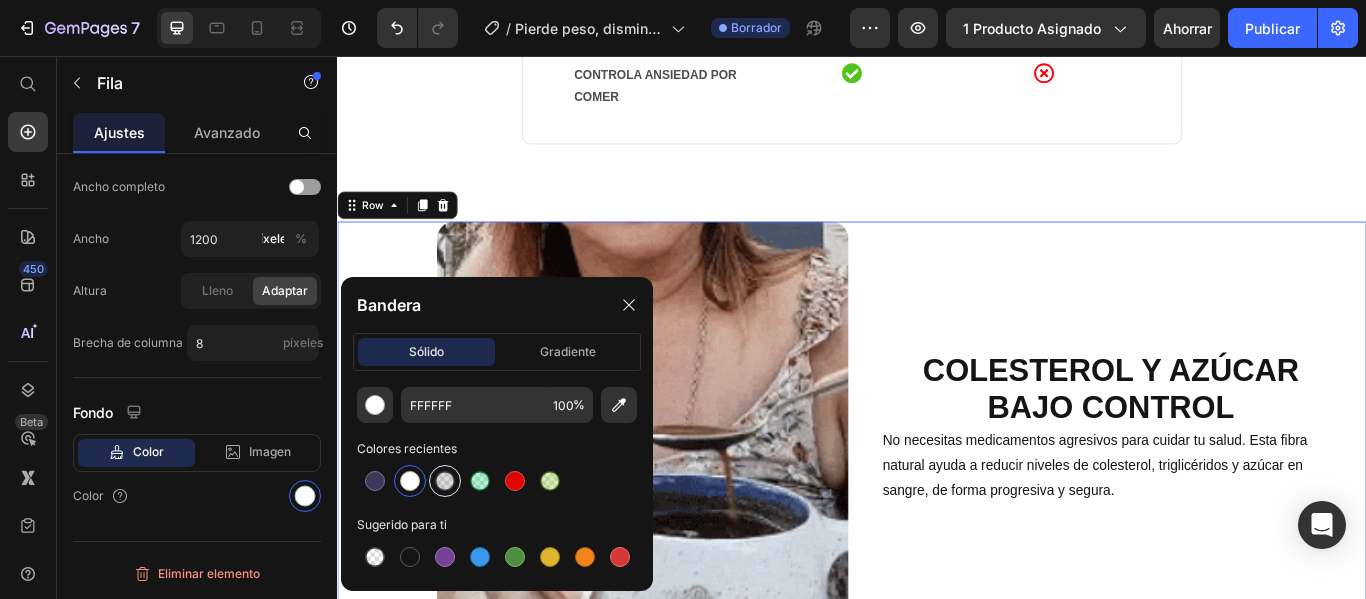 type on "20" 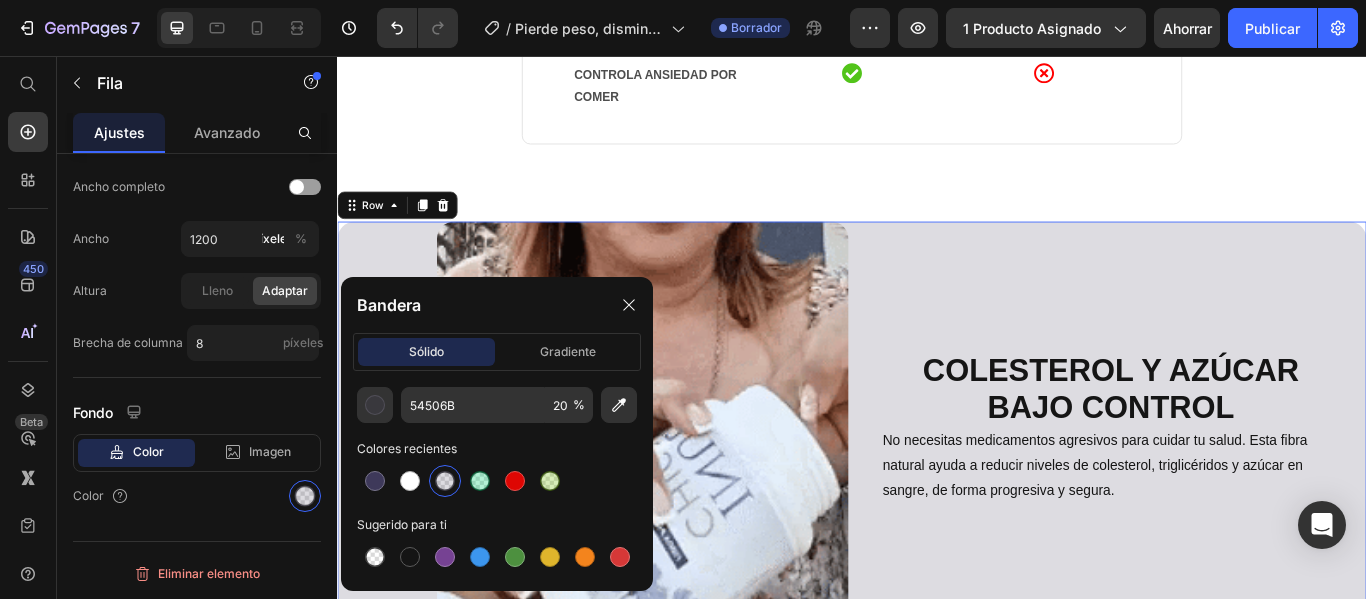 click on "Colesterol y azúcar bajo control Heading No necesitas medicamentos agresivos para cuidar tu salud. Esta fibra natural ayuda a reducir niveles de colesterol, triglicéridos y azúcar en sangre, de forma progresiva y segura. Text Block" at bounding box center [1239, 489] 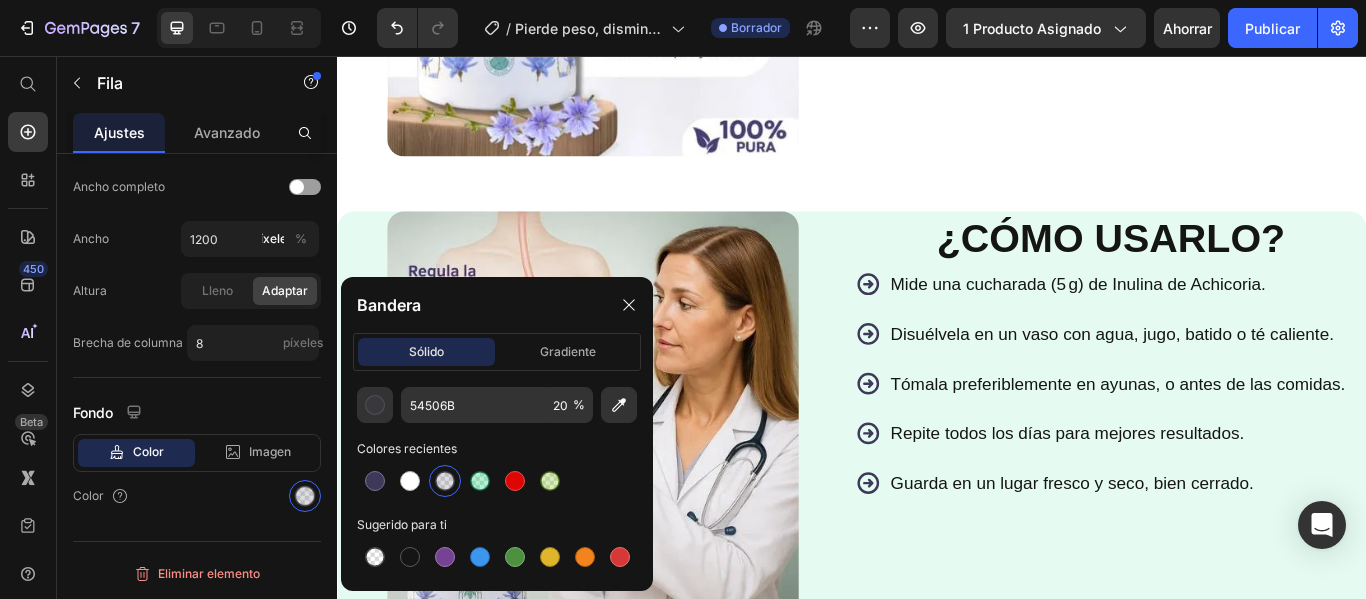 scroll, scrollTop: 3300, scrollLeft: 0, axis: vertical 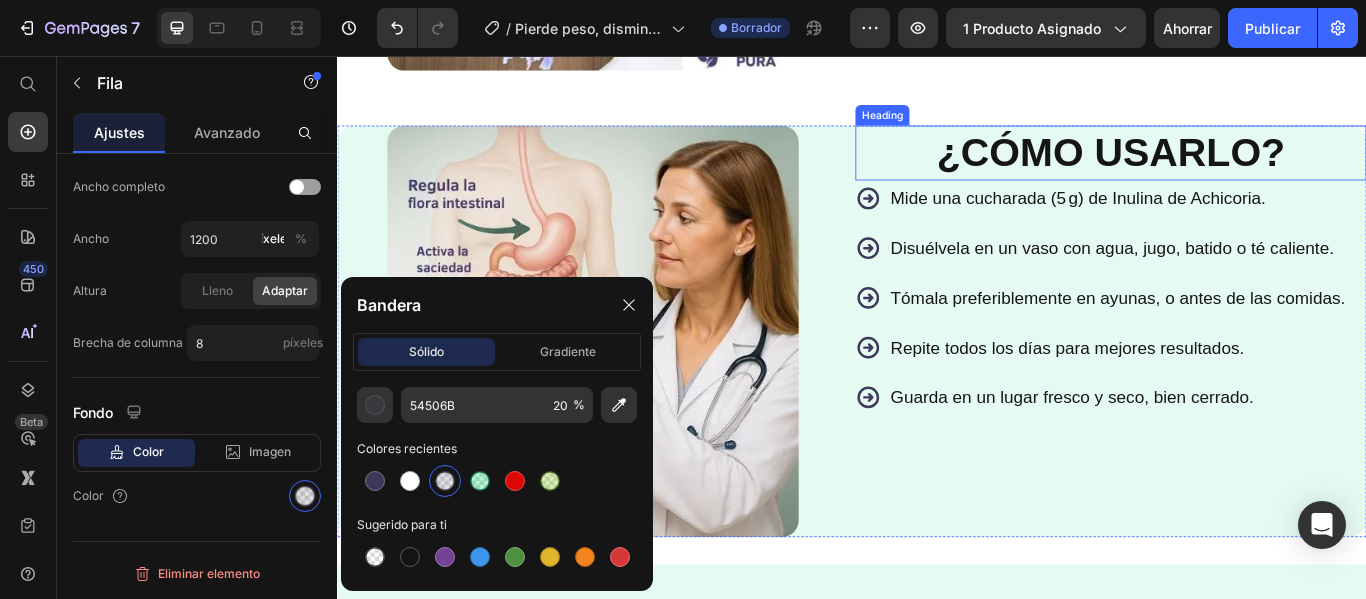 click on "¿Cómo Usarlo?" at bounding box center (1239, 169) 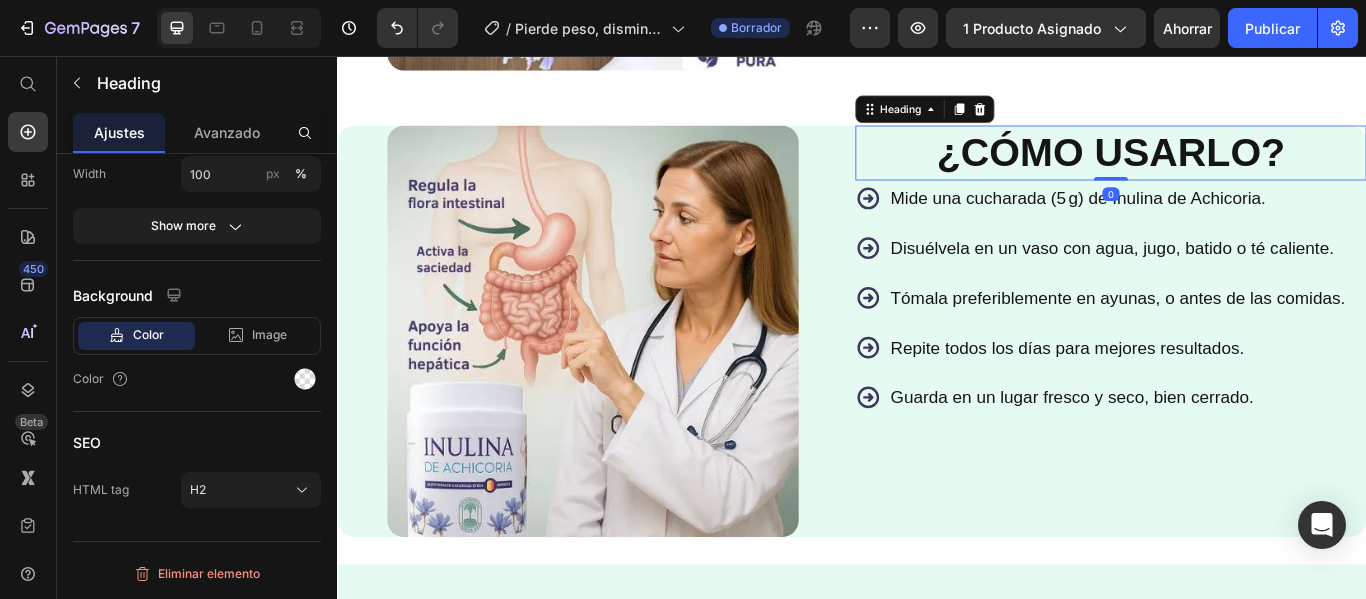 scroll, scrollTop: 0, scrollLeft: 0, axis: both 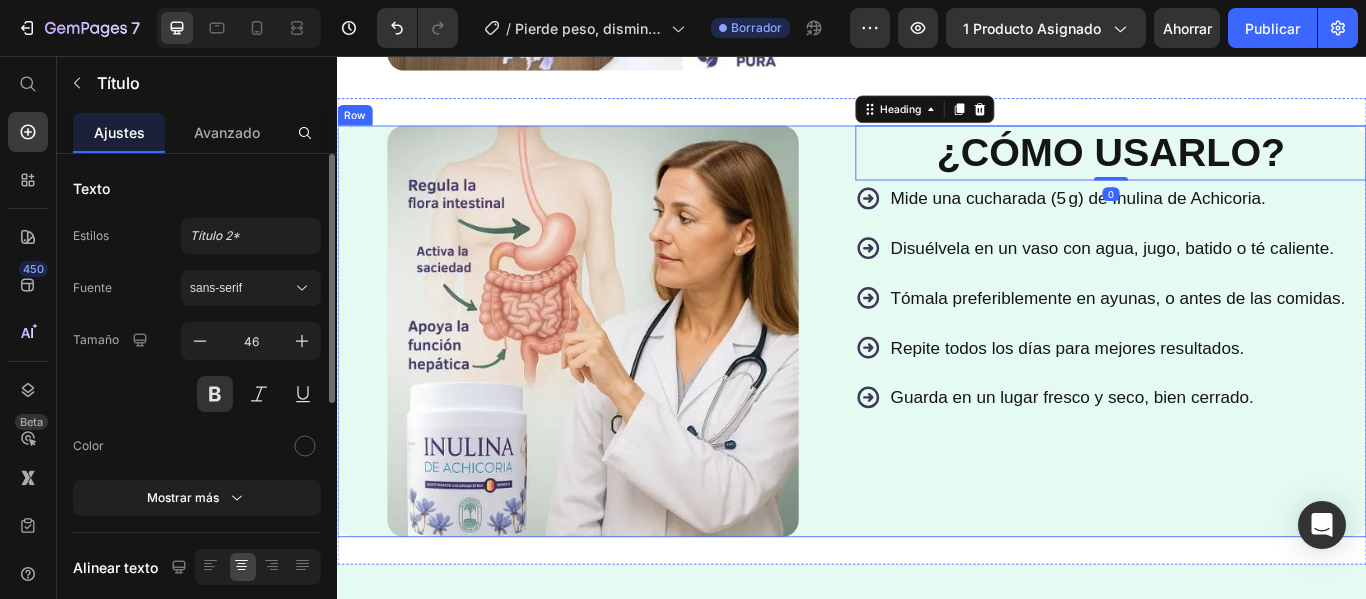 click on "¿Cómo Usarlo? Heading   0
Mide una cucharada (5 g) de Inulina de Achicoria.
Disuélvela en un vaso con agua, jugo, batido o té caliente.
Tómala preferiblemente en ayunas, o antes de las comidas.
Repite todos los días para mejores resultados.
Guarda en un lugar fresco y seco, bien cerrado. Item List" at bounding box center [1239, 377] 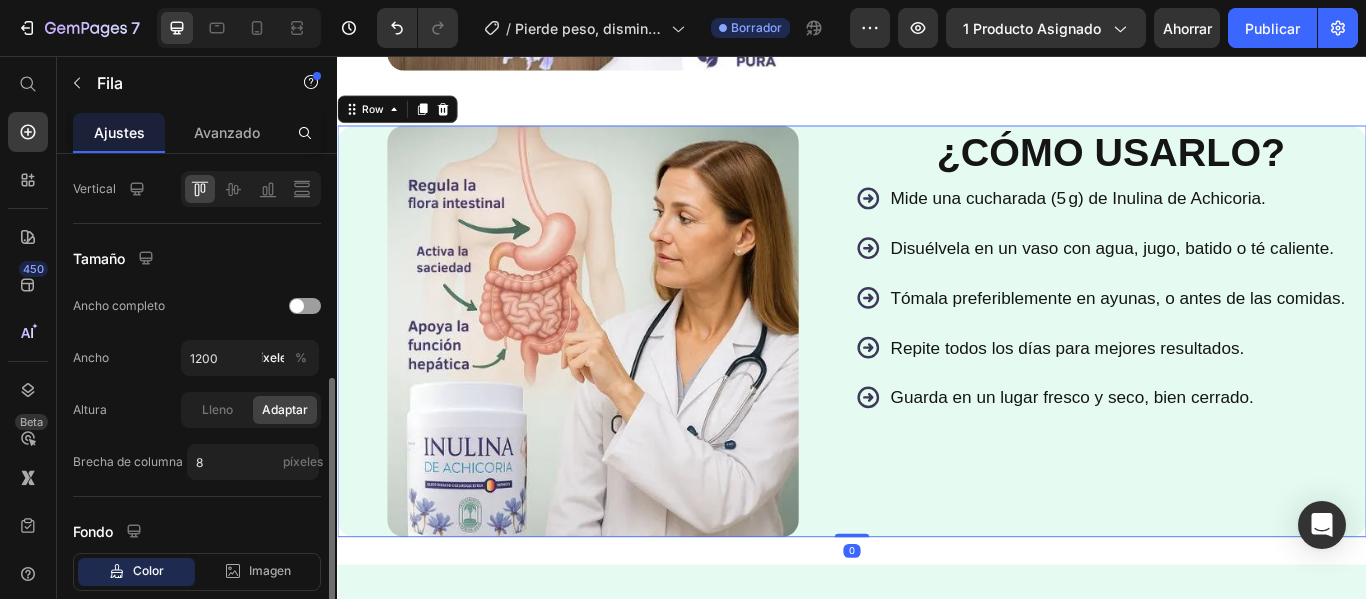 scroll, scrollTop: 619, scrollLeft: 0, axis: vertical 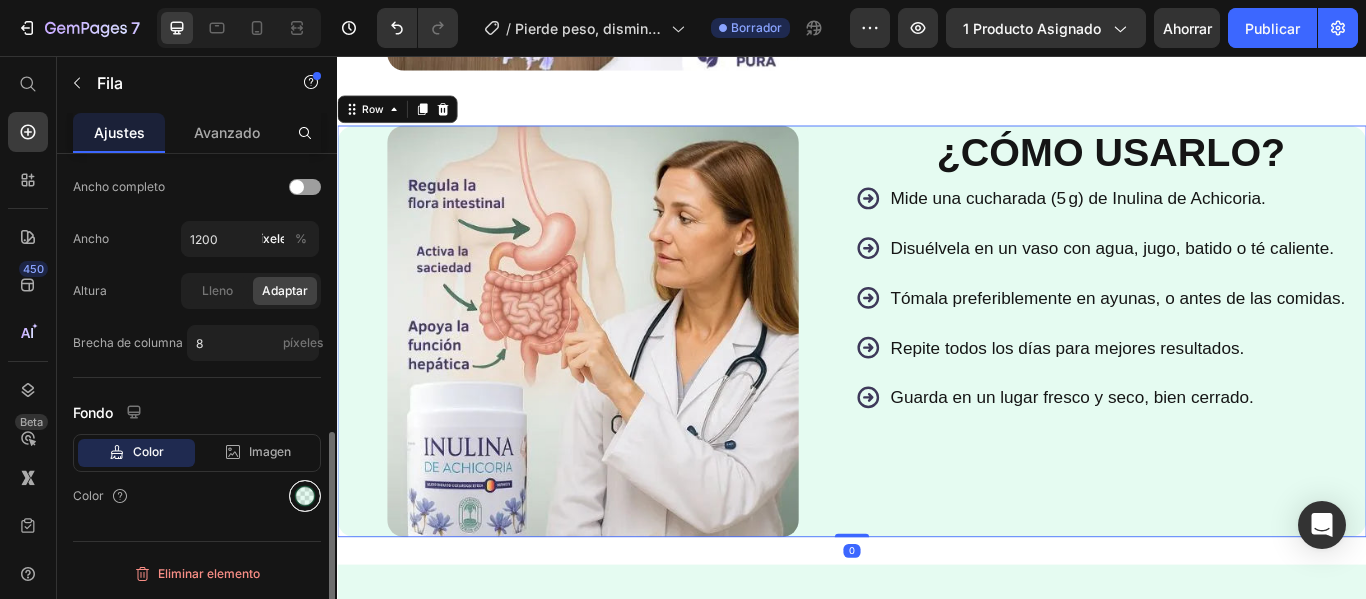 click at bounding box center [305, 496] 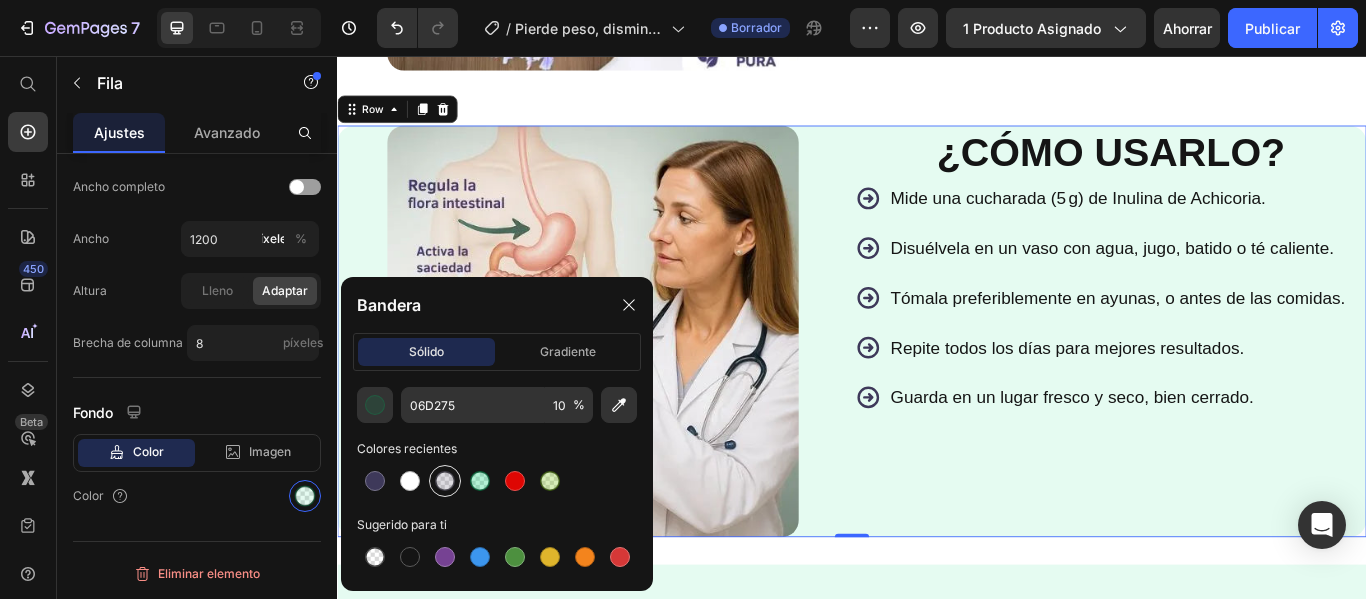 click at bounding box center (445, 481) 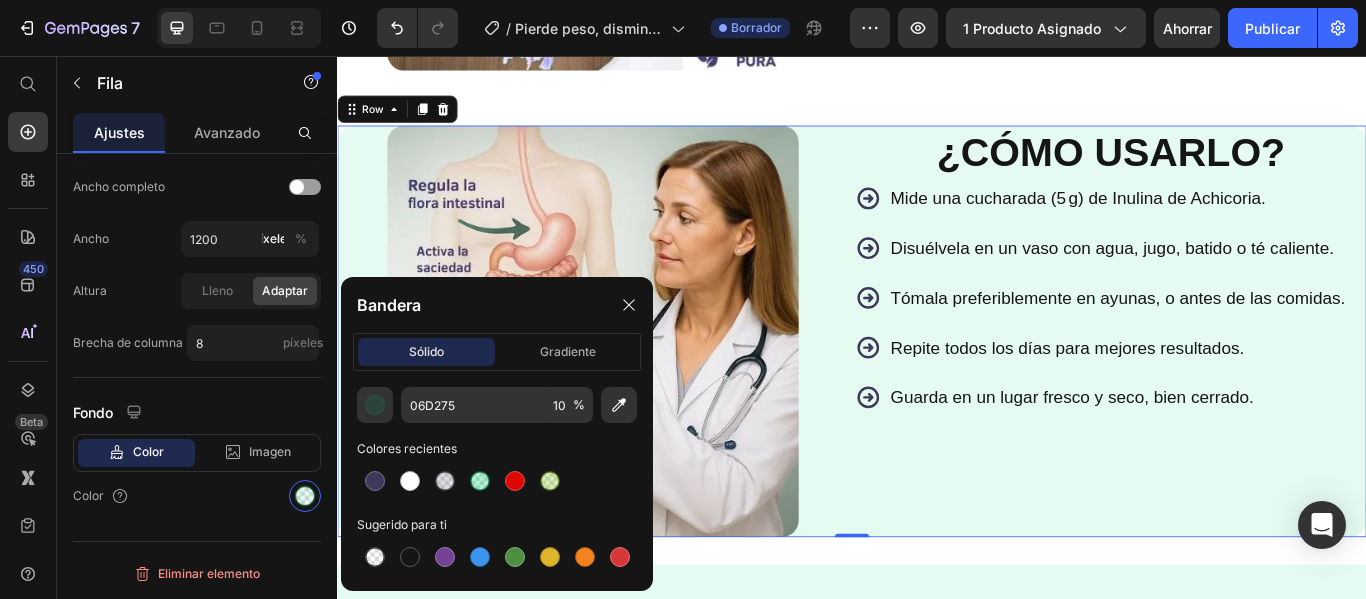 type on "54506B" 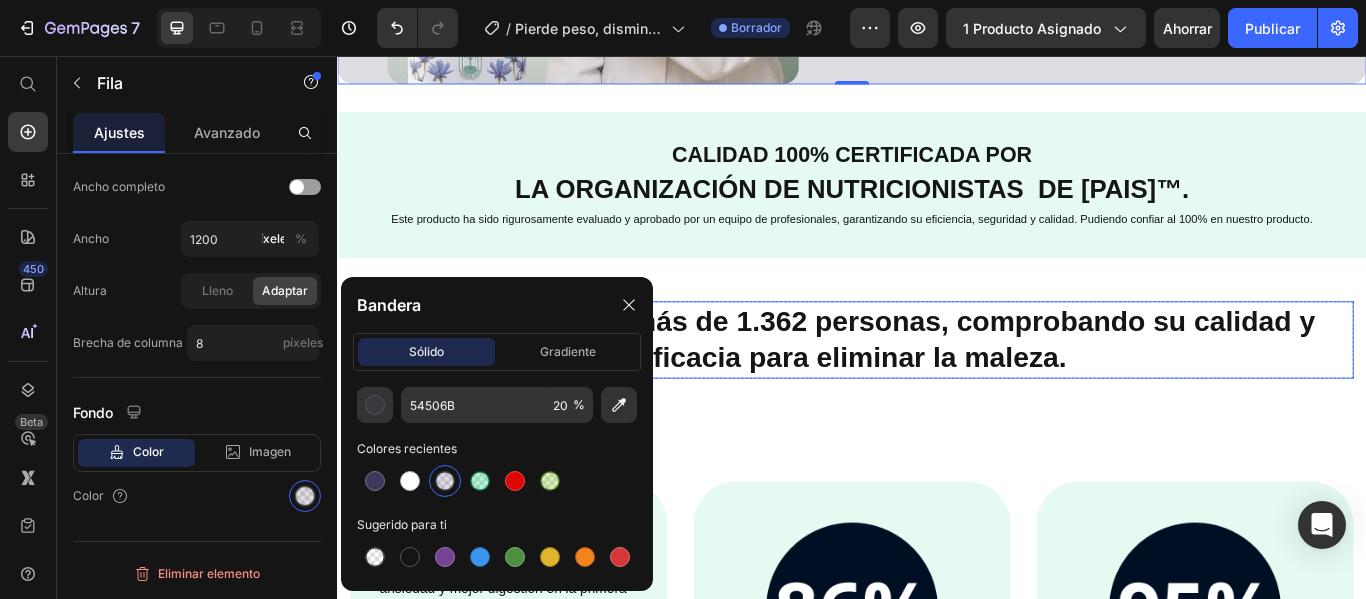 scroll, scrollTop: 3800, scrollLeft: 0, axis: vertical 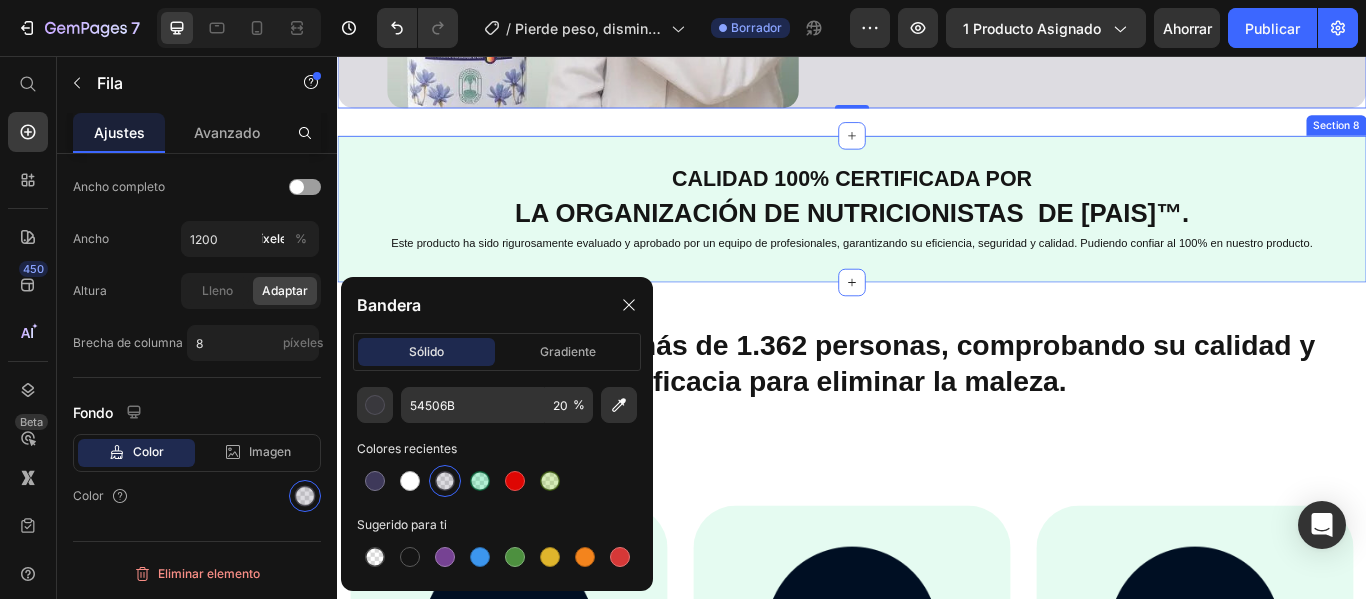 click on "CALIDAD 100% CERTIFICADA POR Heading La organización de Nutricionistas  DE [PAIS]™. Heading Este producto ha sido rigurosamente evaluado y aprobado por un equipo de profesionales, garantizando su eficiencia, seguridad y calidad. Pudiendo confiar al 100% en nuestro producto. Text Block Section 8" at bounding box center [937, 234] 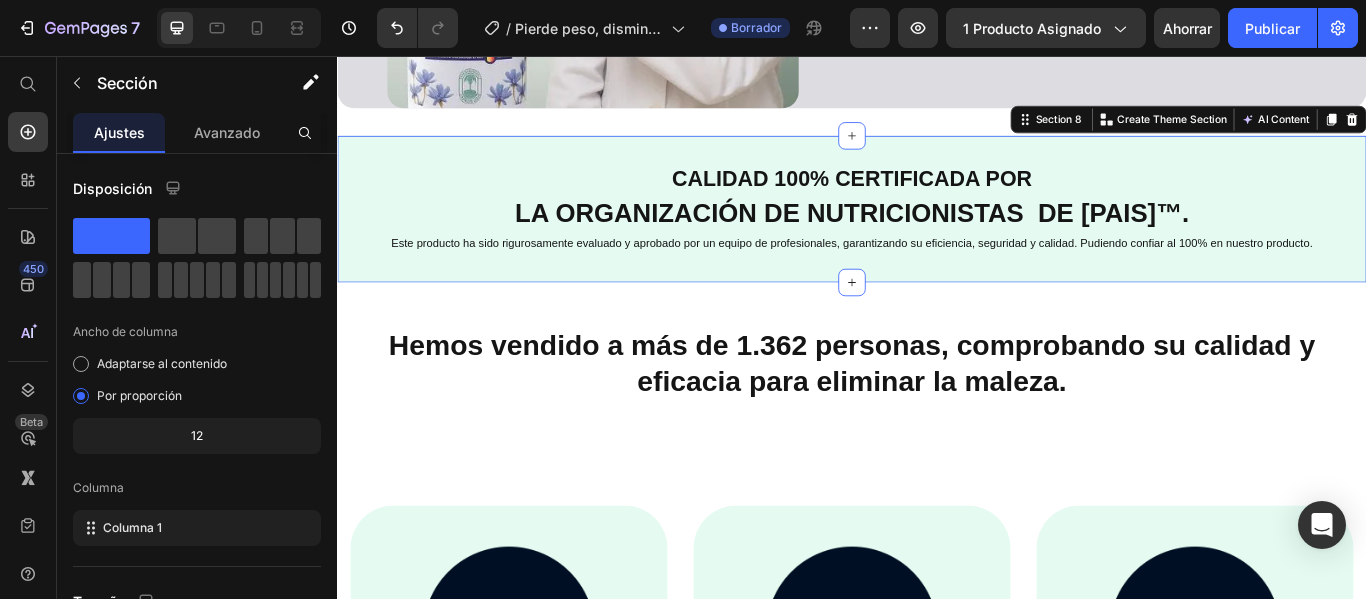 scroll, scrollTop: 306, scrollLeft: 0, axis: vertical 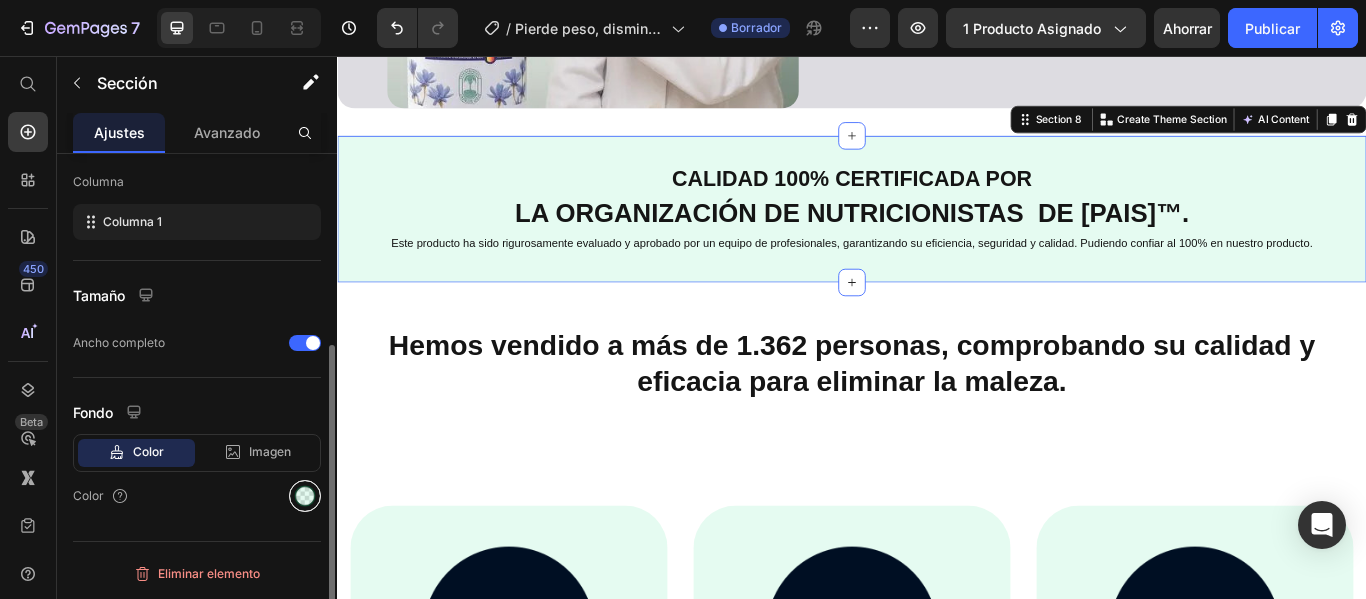 click at bounding box center (305, 496) 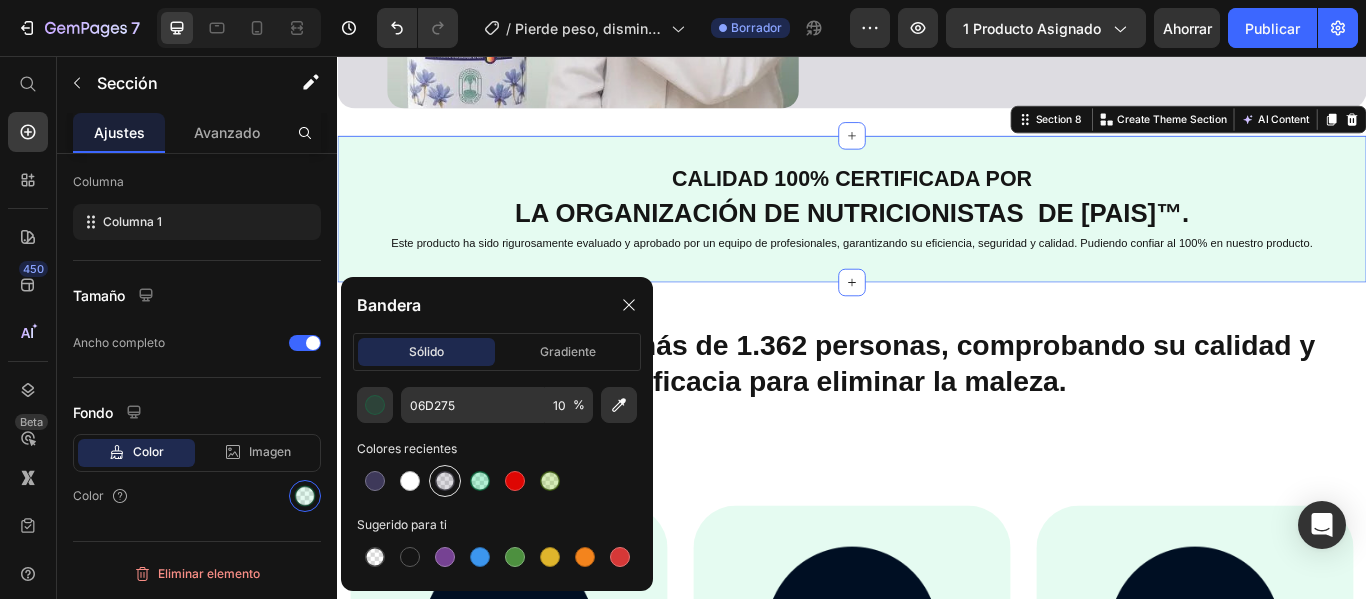 click at bounding box center (445, 481) 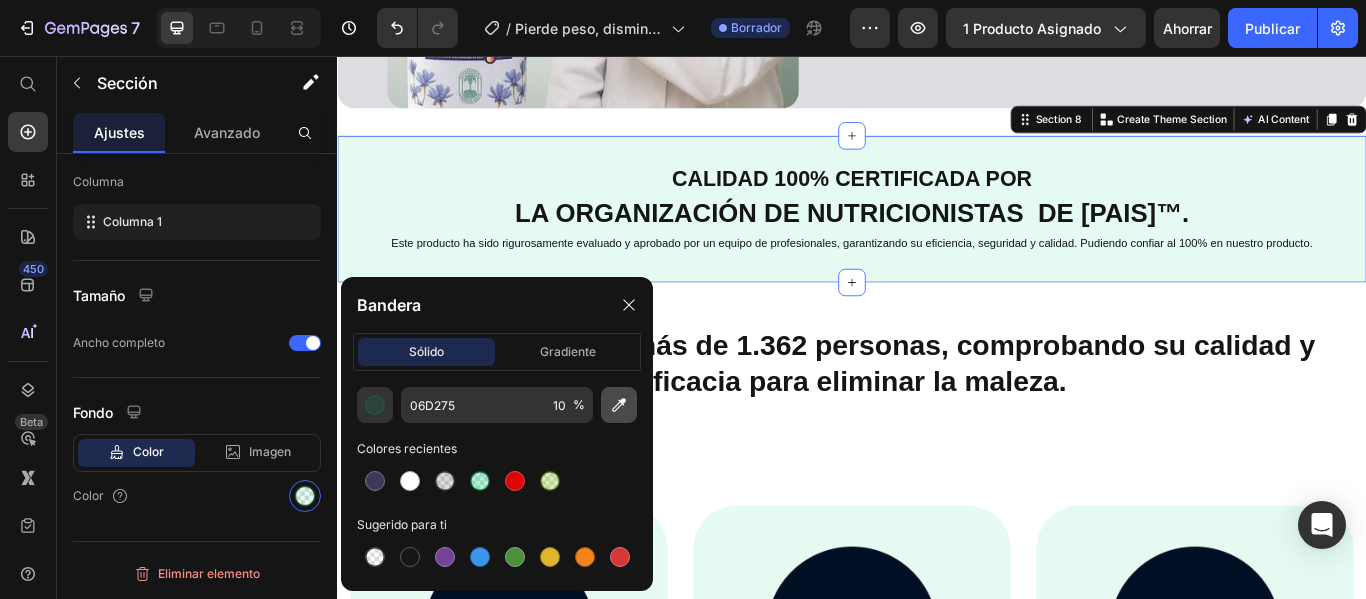 type on "54506B" 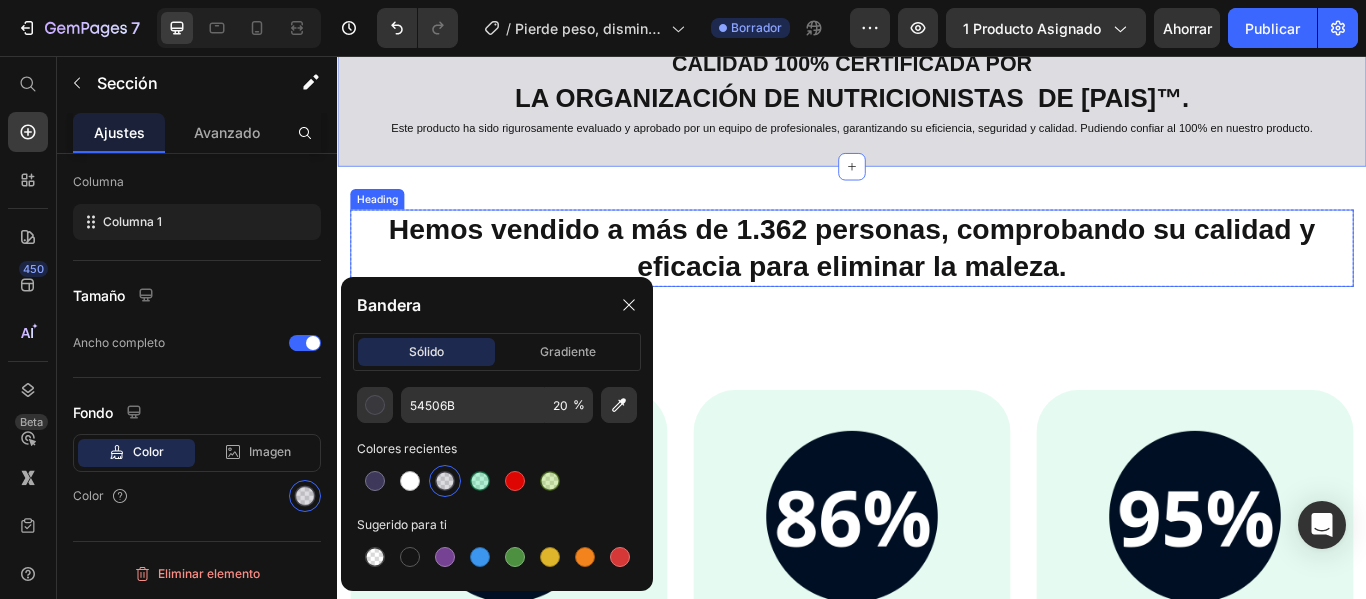 scroll, scrollTop: 4100, scrollLeft: 0, axis: vertical 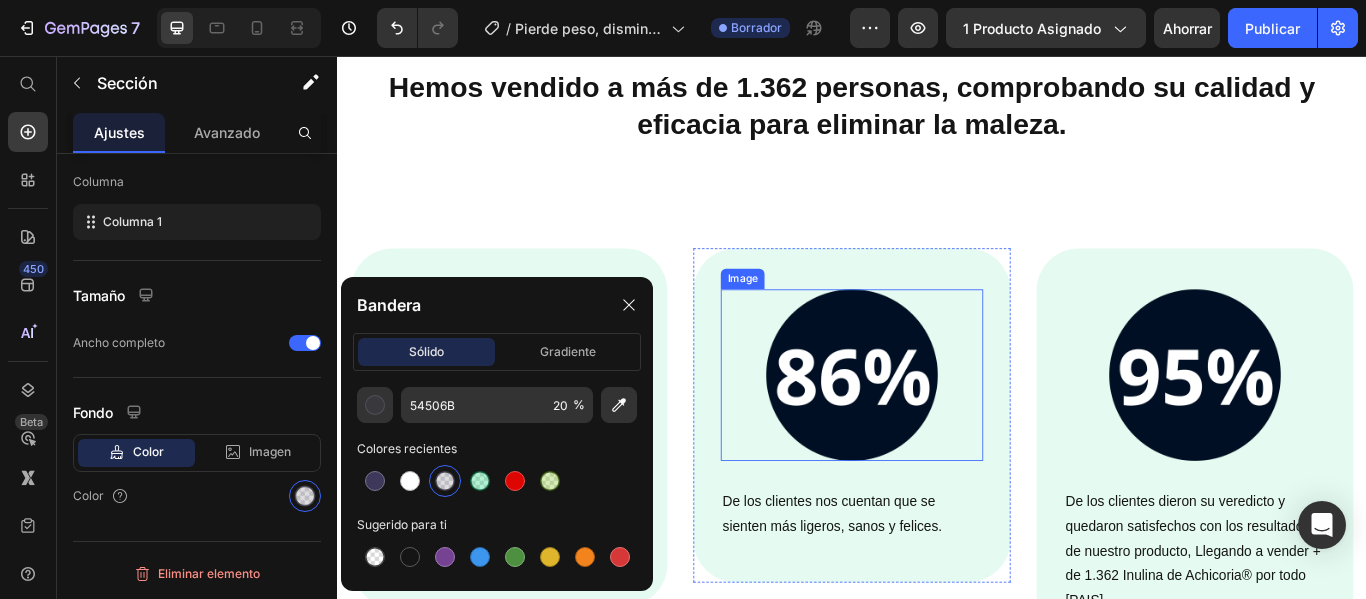 click at bounding box center (937, 428) 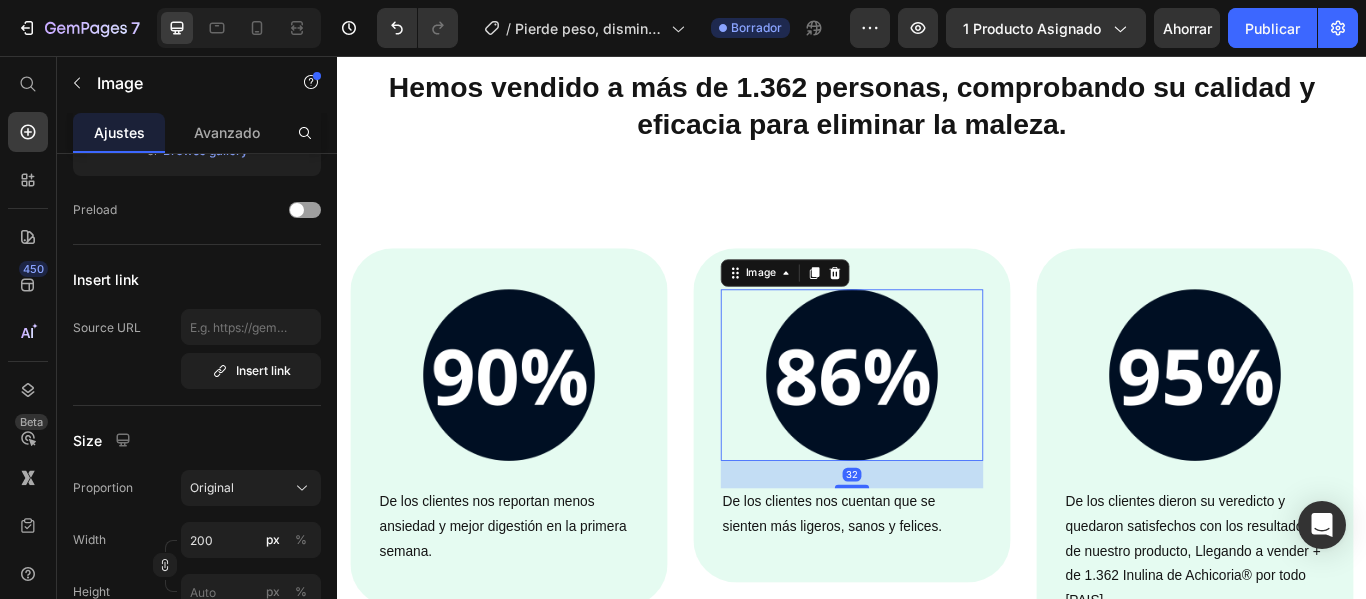 scroll, scrollTop: 0, scrollLeft: 0, axis: both 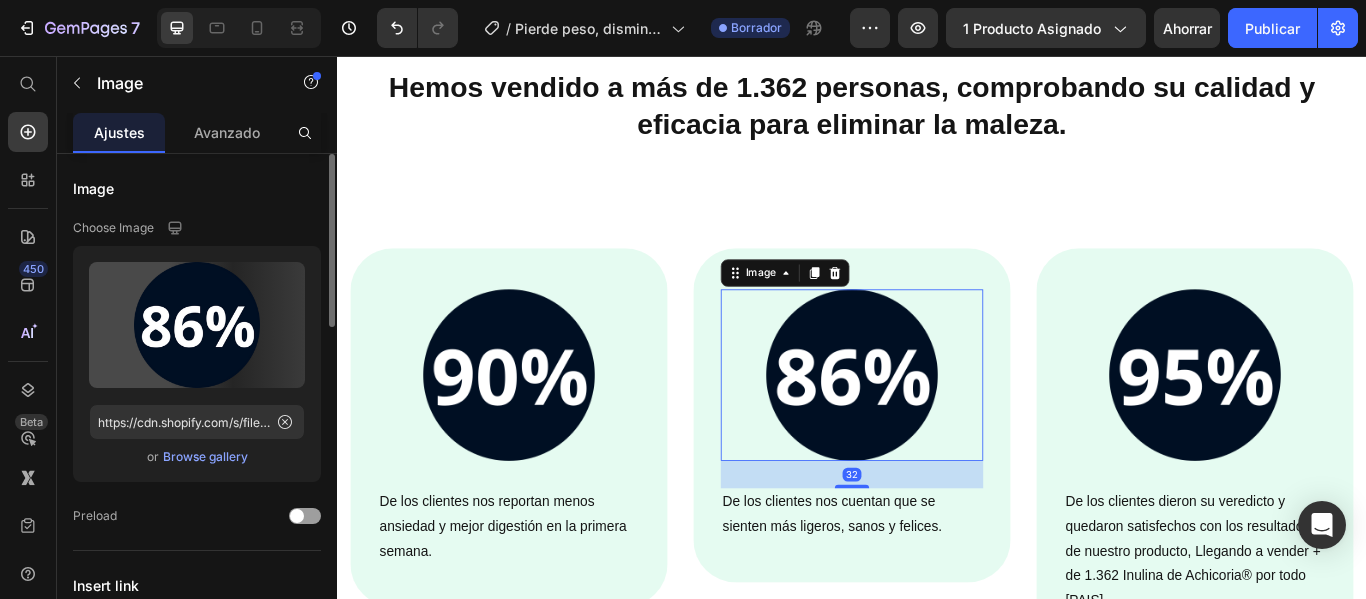 click on "Image   32 De los clientes nos cuentan que se sienten más ligeros, sanos y felices. Text block Row" at bounding box center (937, 475) 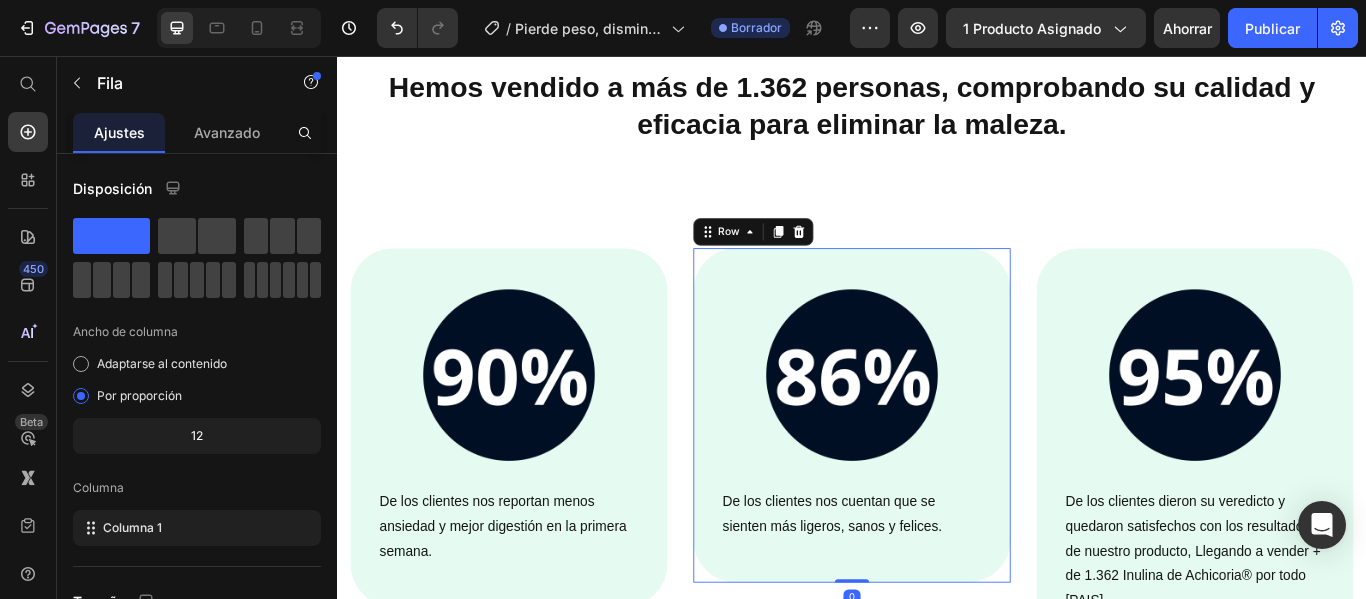 scroll, scrollTop: 358, scrollLeft: 0, axis: vertical 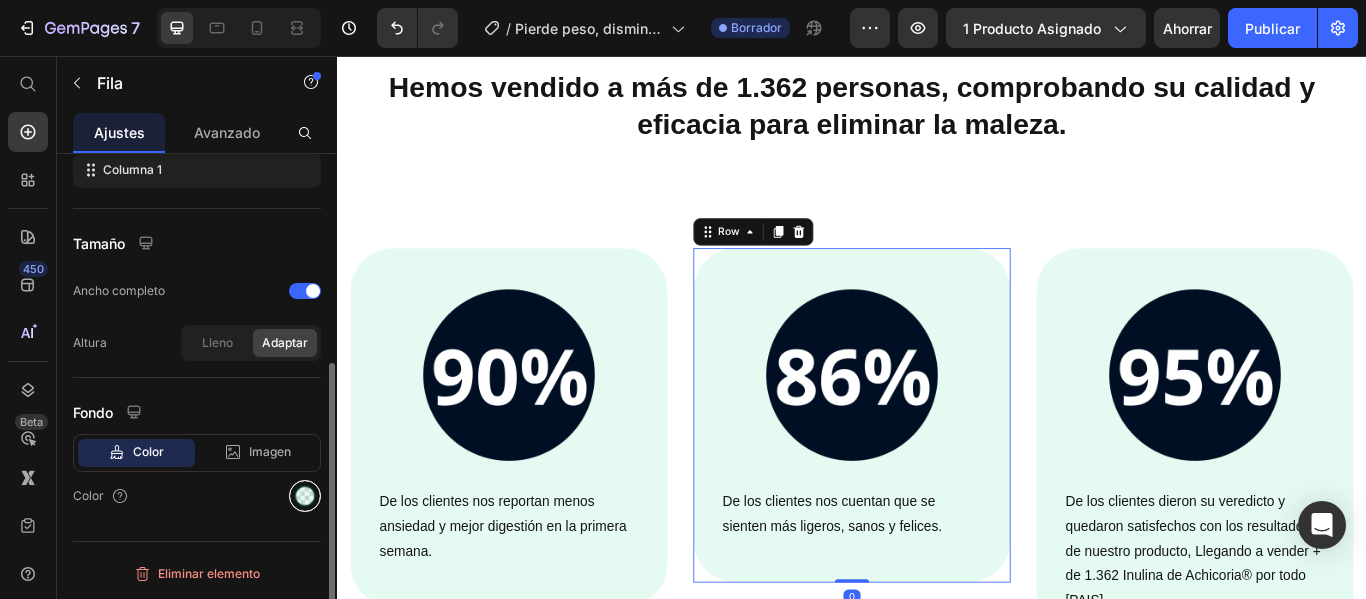 click at bounding box center [305, 496] 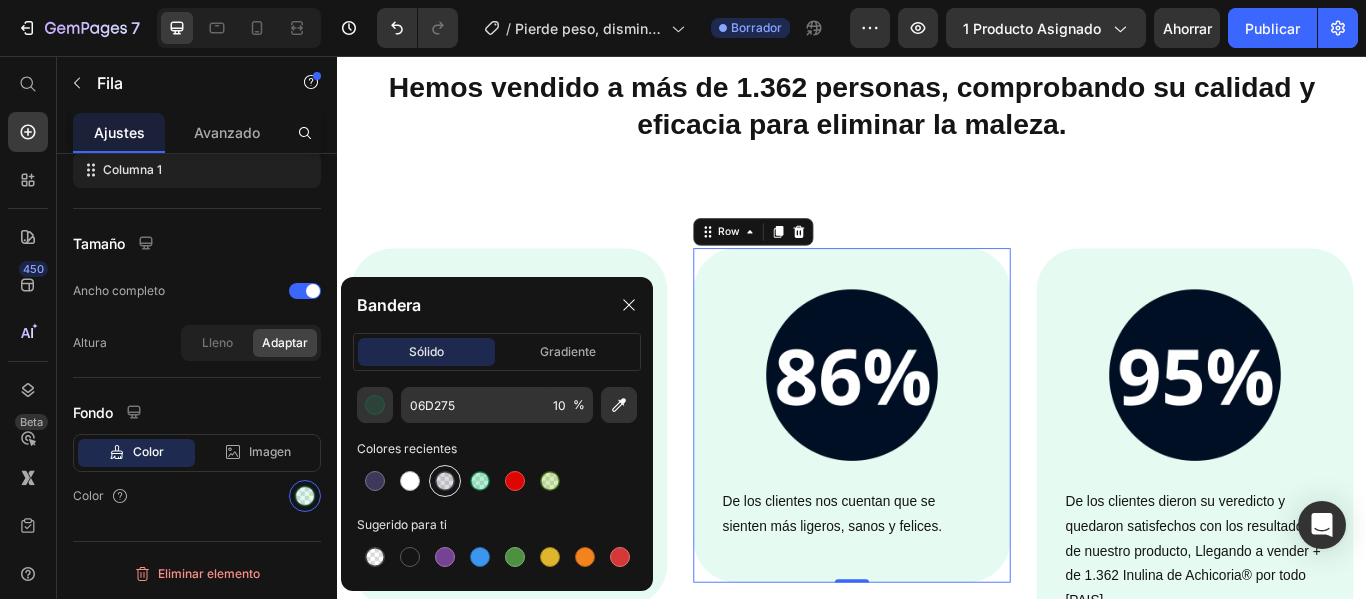 click at bounding box center [445, 481] 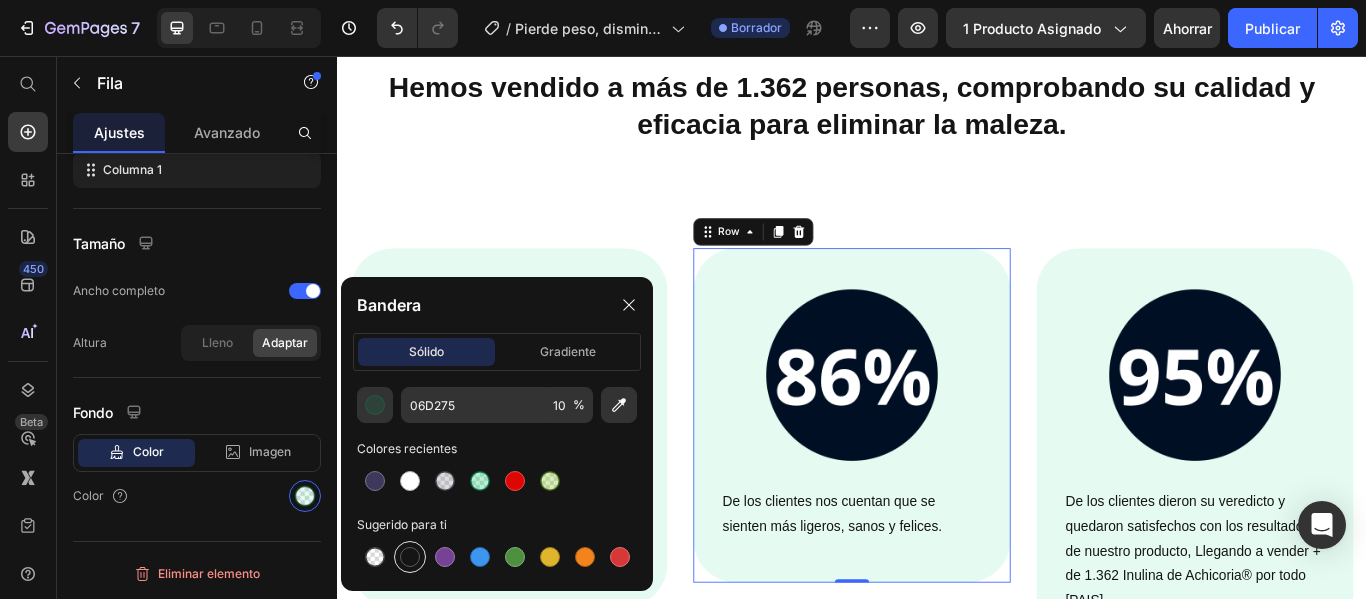 type on "54506B" 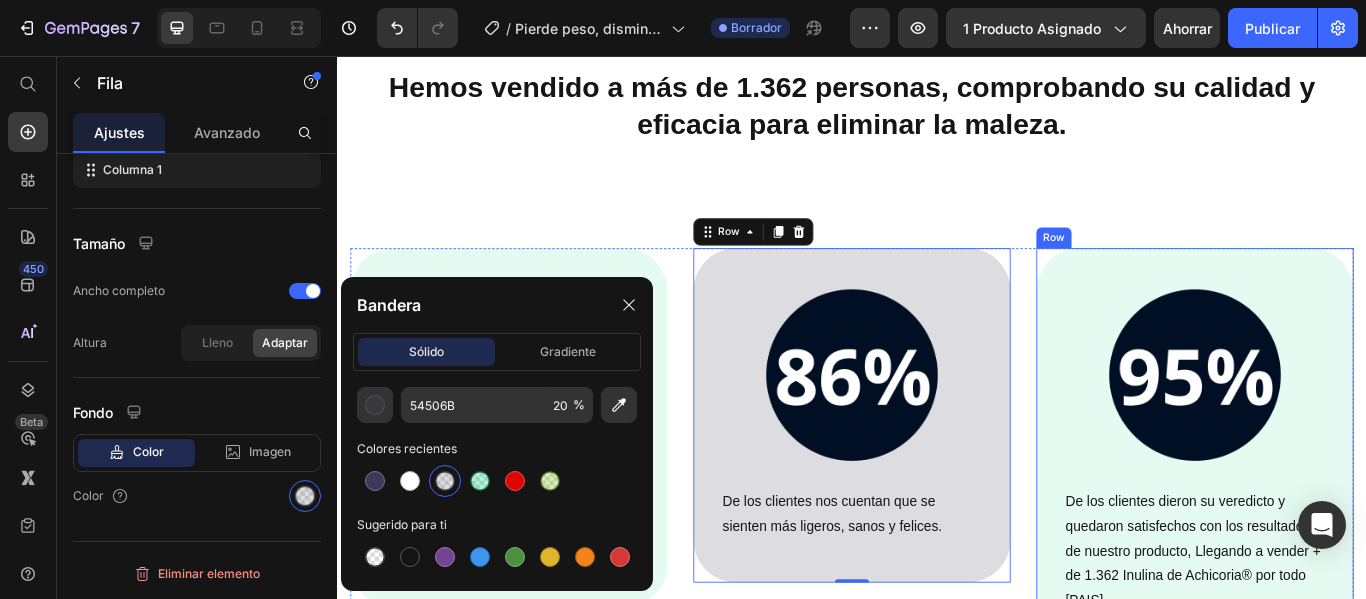 click on "Image De los clientes dieron su veredicto y quedaron satisfechos con los resultados de nuestro producto, Llegando a vender + de 1.362 Inulina de Achicoria® por todo [PAIS]. Text block Row" at bounding box center [1337, 518] 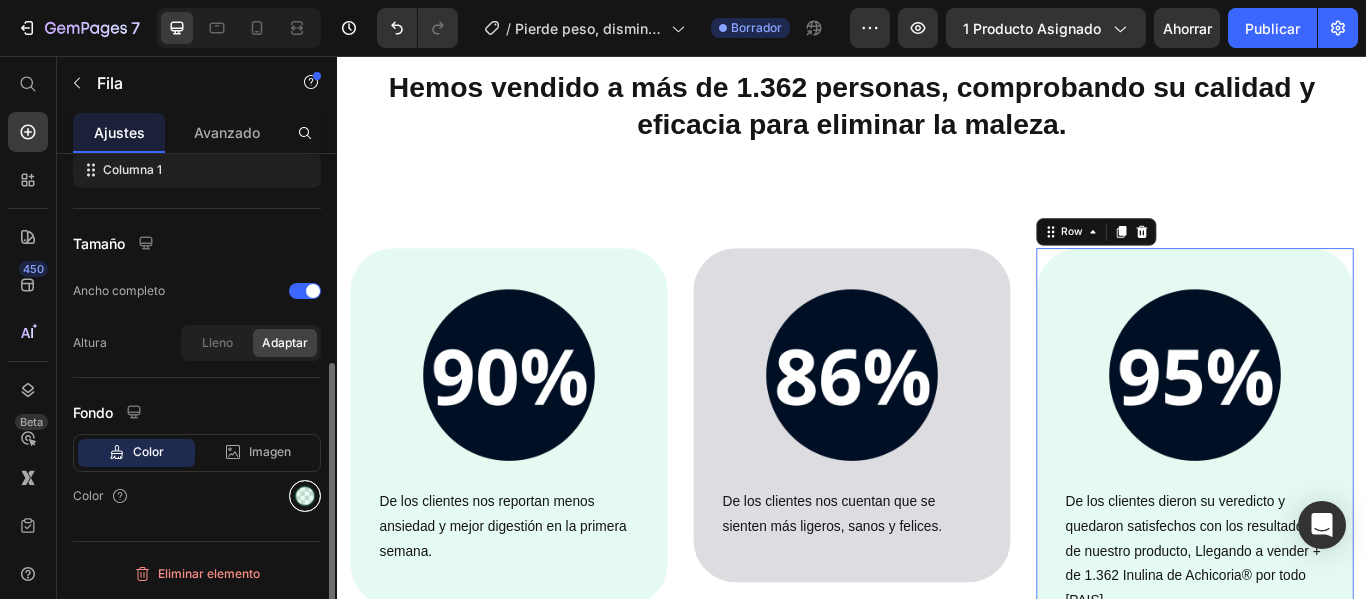 click at bounding box center (305, 496) 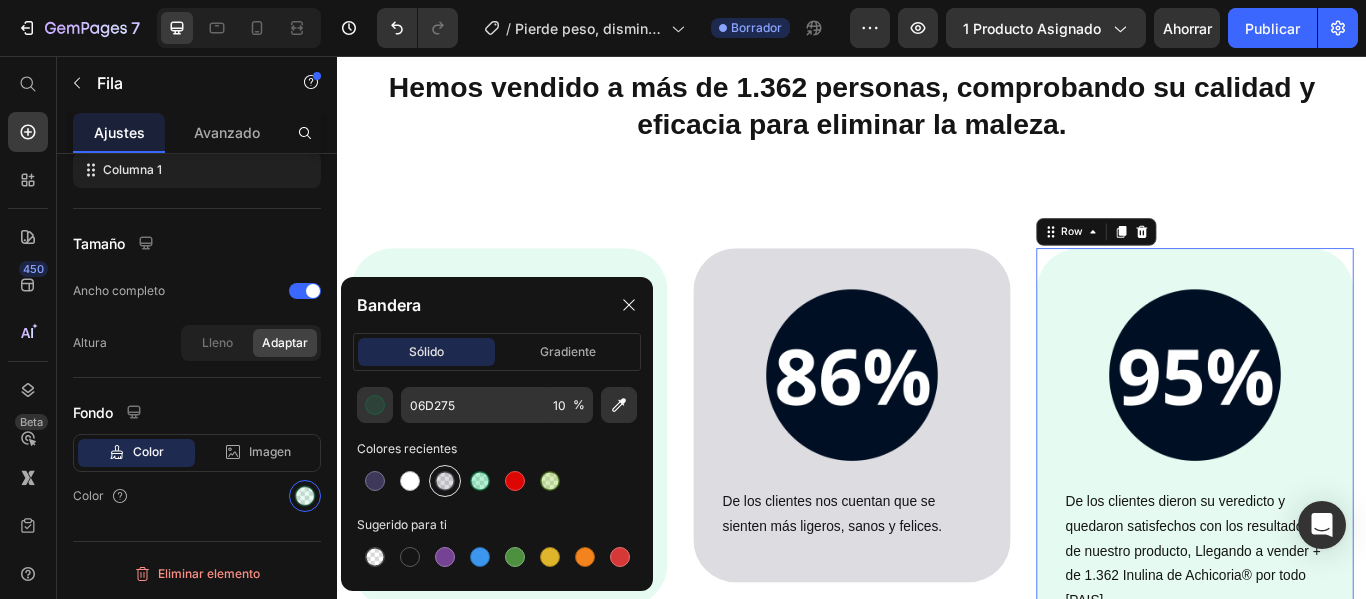 click at bounding box center (445, 481) 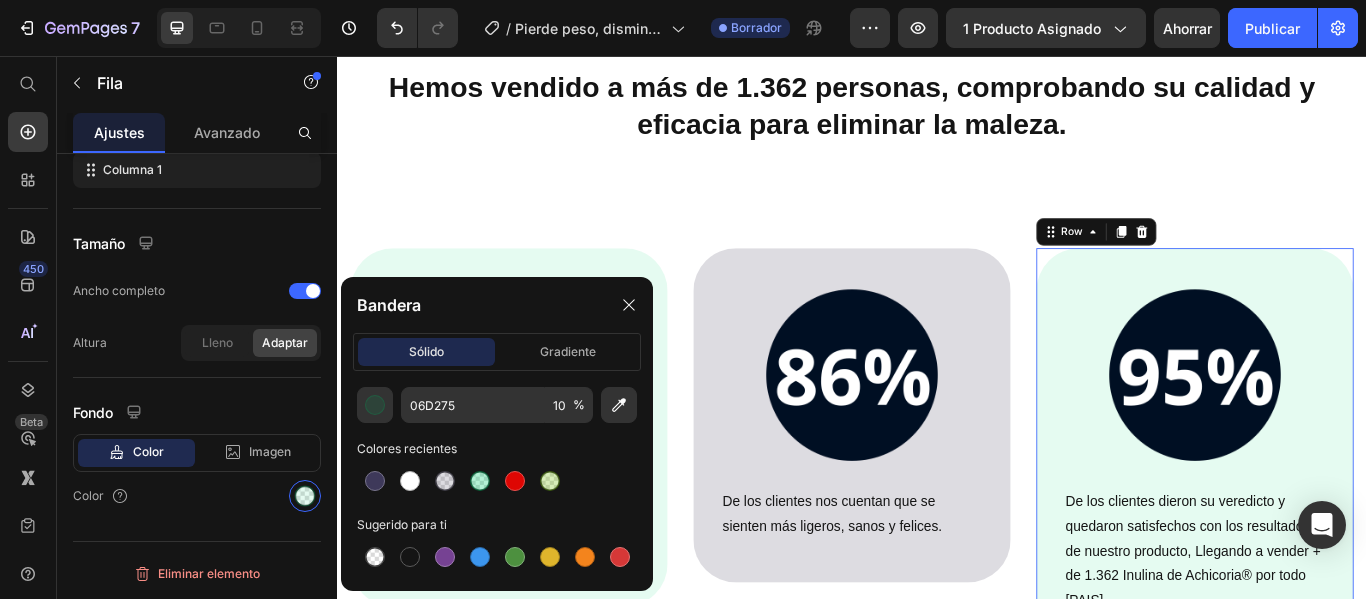 type on "54506B" 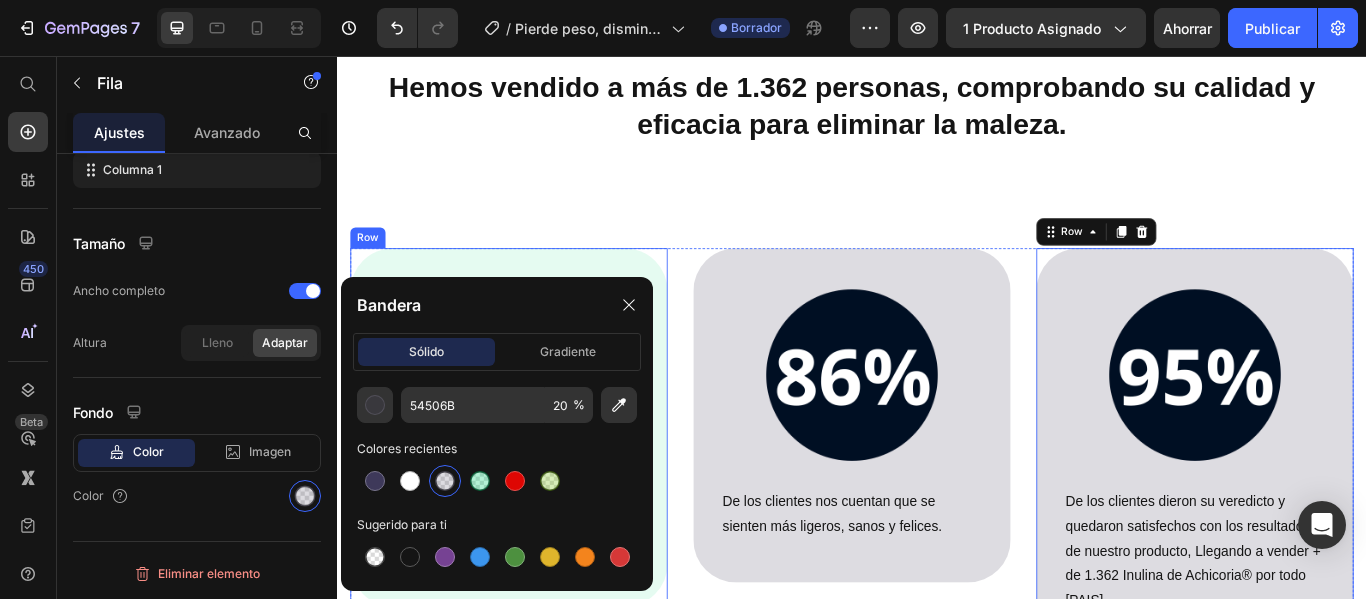 click on "Image De los clientes nos reportan menos ansiedad y mejor digestión en la primera semana. Text block Row" at bounding box center [537, 489] 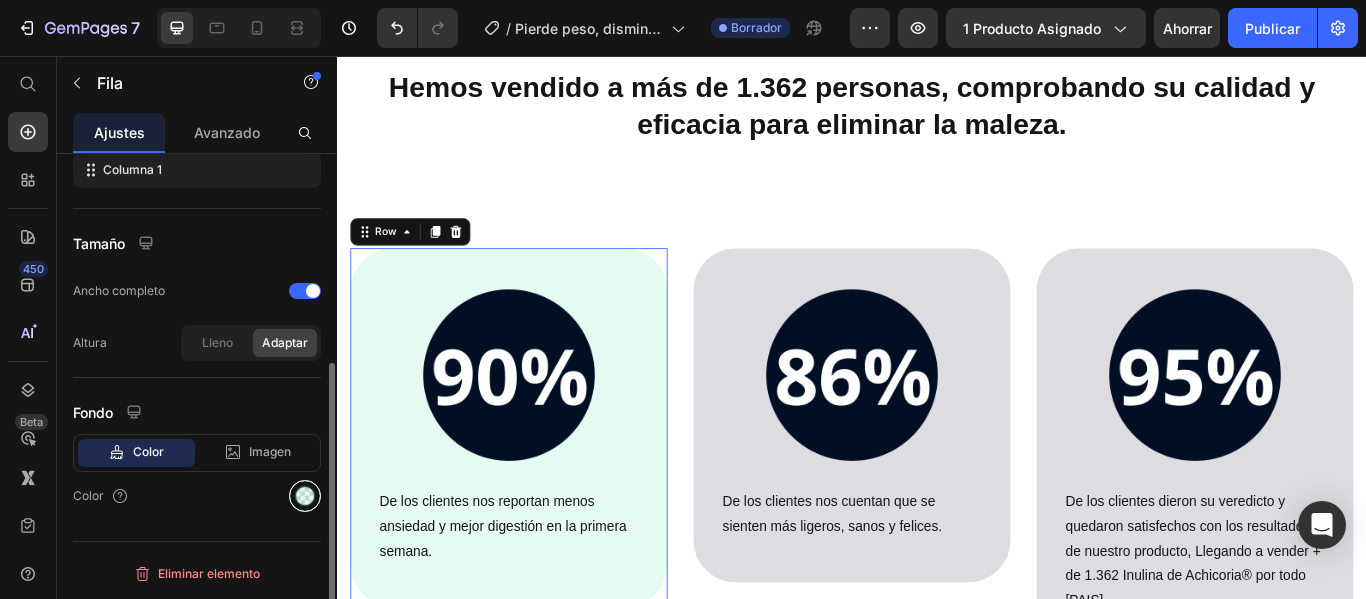 click at bounding box center [305, 496] 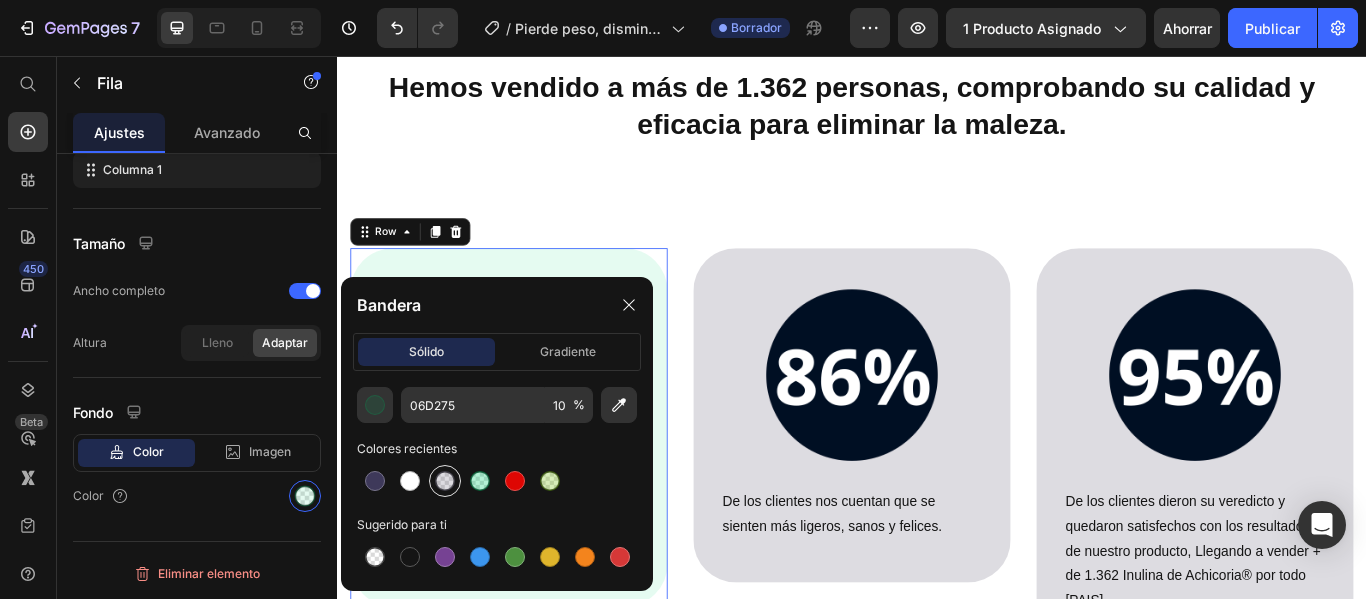 click at bounding box center [445, 481] 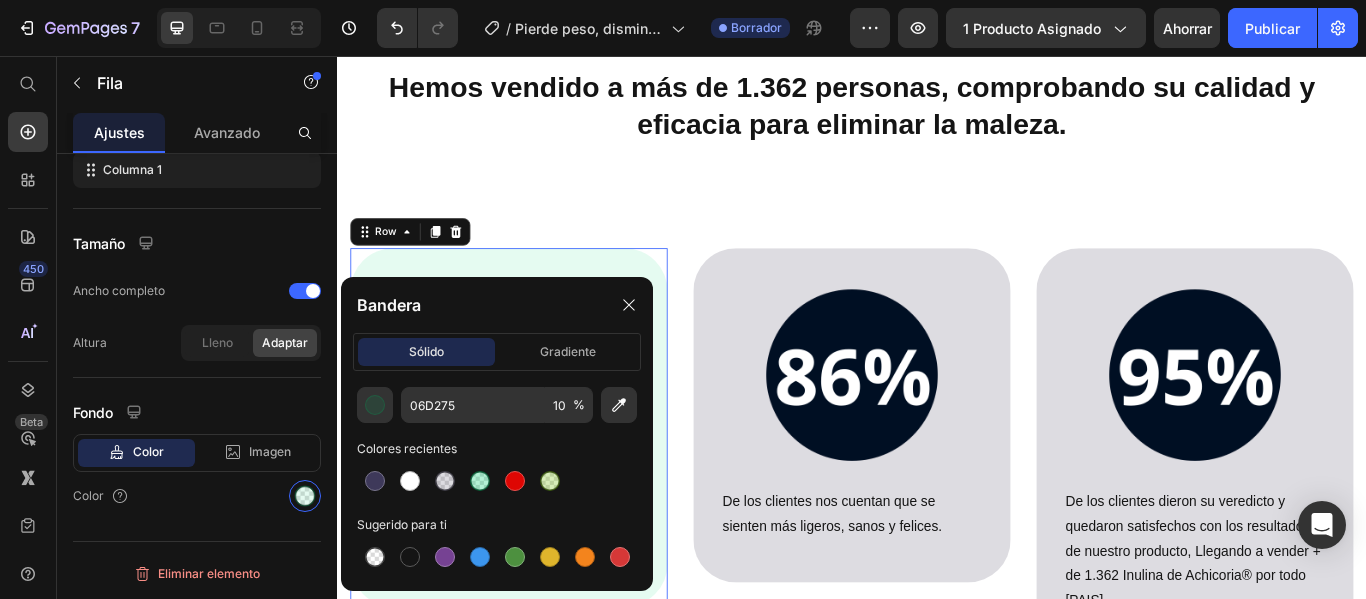 type on "54506B" 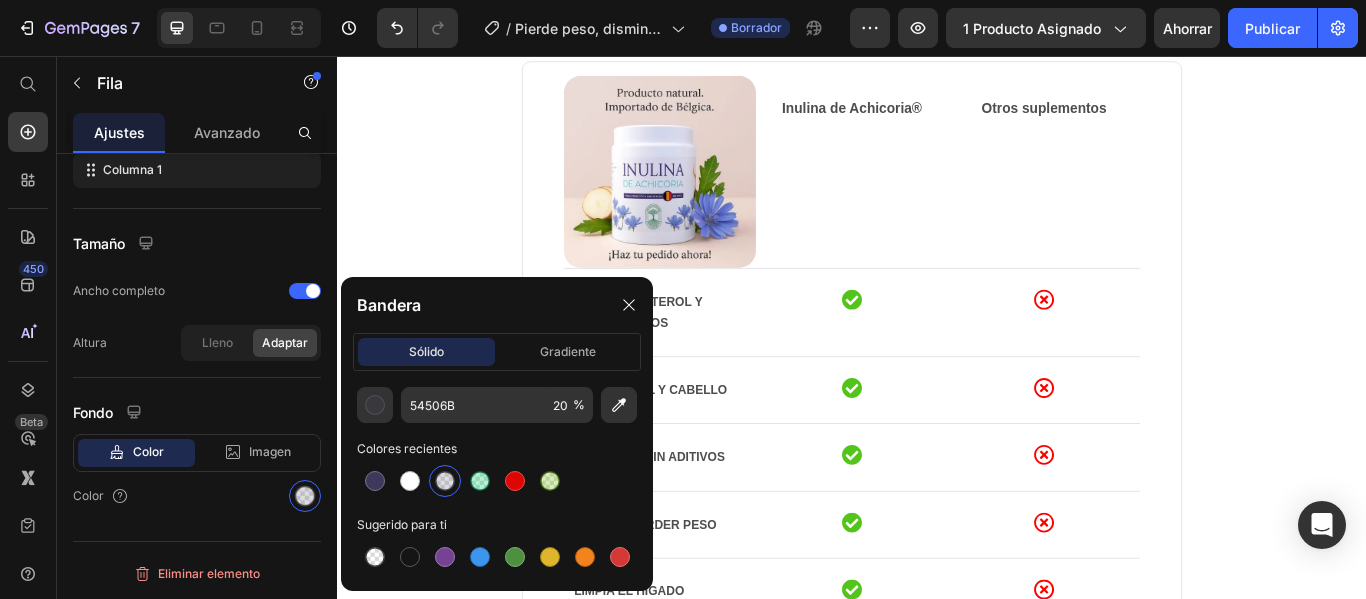 scroll, scrollTop: 0, scrollLeft: 0, axis: both 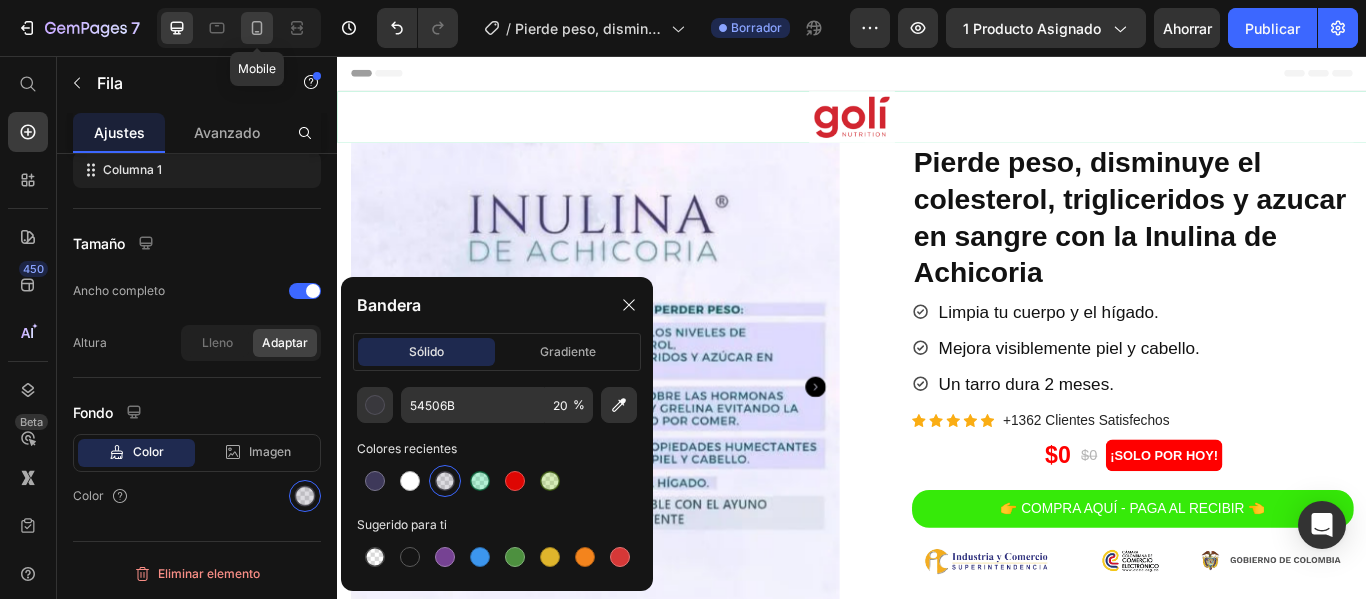 click 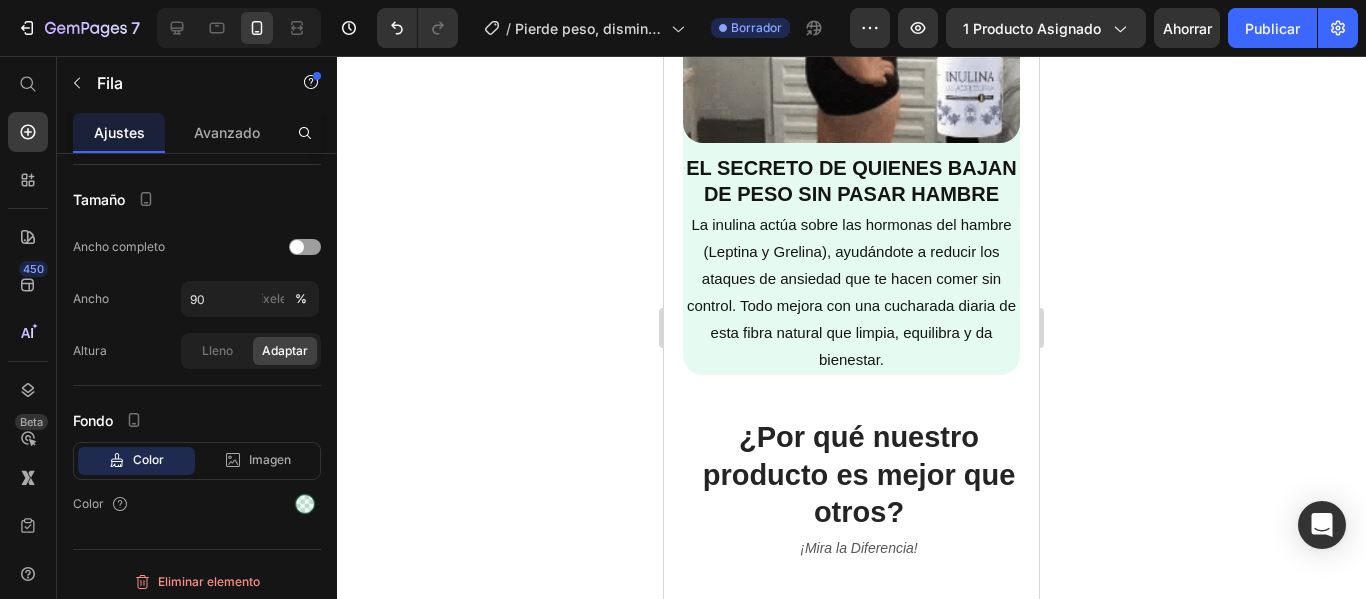 scroll, scrollTop: 1500, scrollLeft: 0, axis: vertical 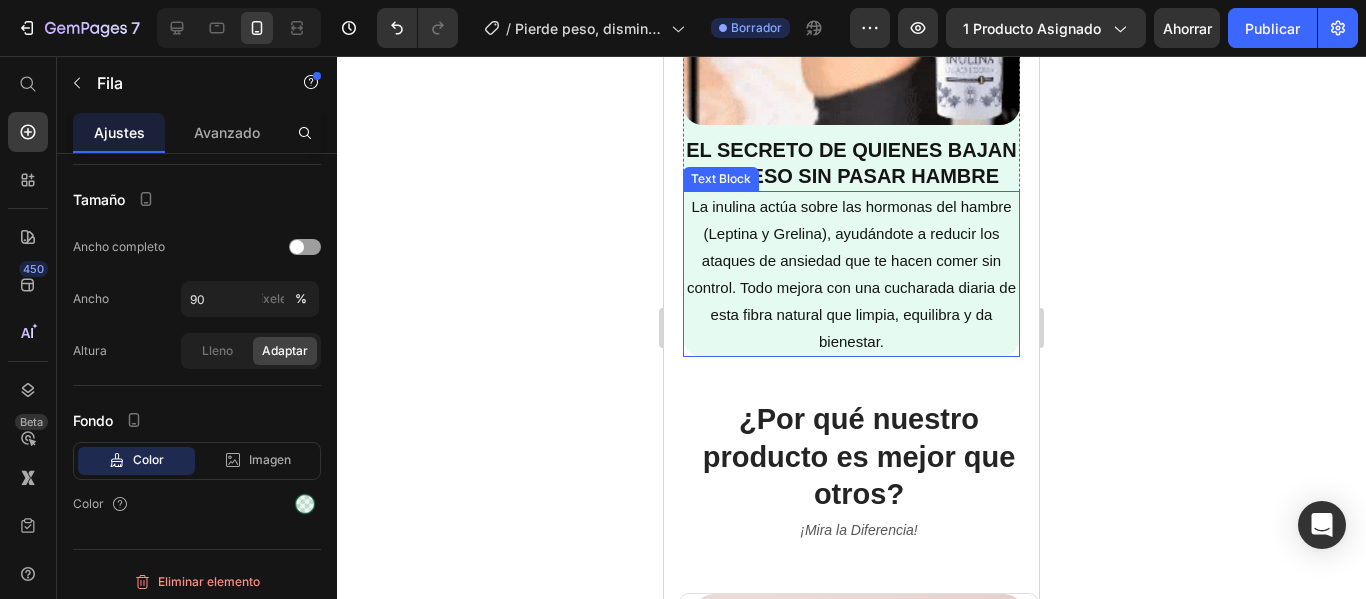 click on "La inulina actúa sobre las hormonas del hambre (Leptina y Grelina), ayudándote a reducir los ataques de ansiedad que te hacen comer sin control. Todo mejora con una cucharada diaria de esta fibra natural que limpia, equilibra y da bienestar." at bounding box center [852, 274] 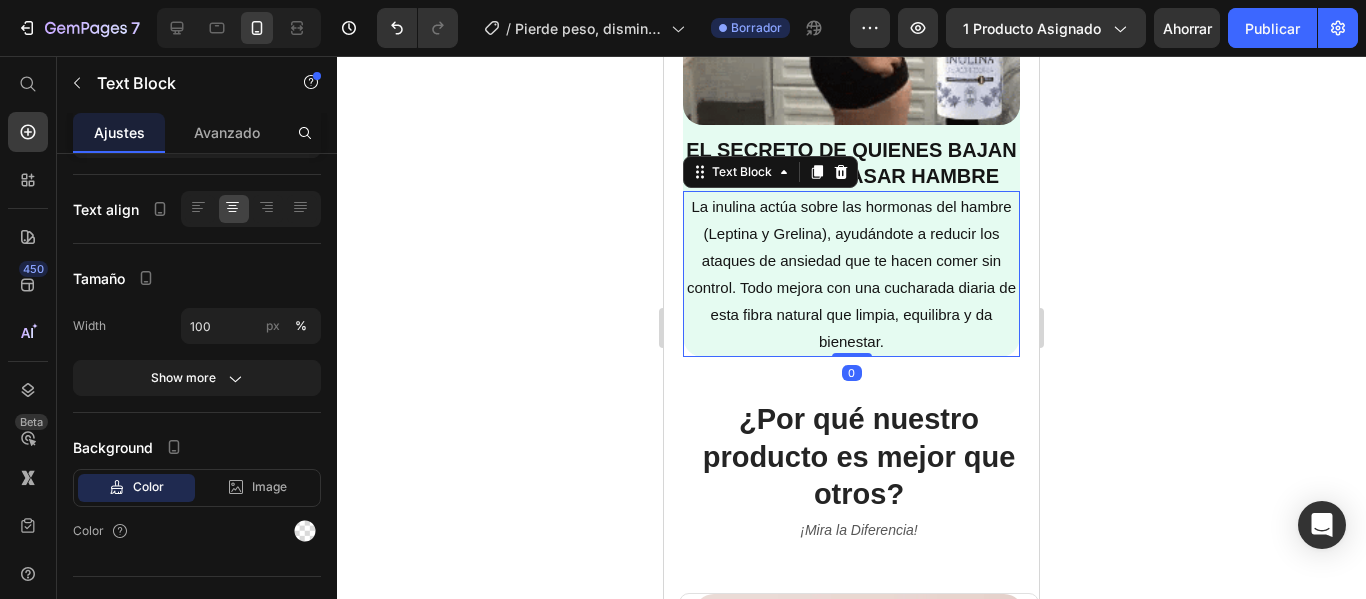 scroll, scrollTop: 0, scrollLeft: 0, axis: both 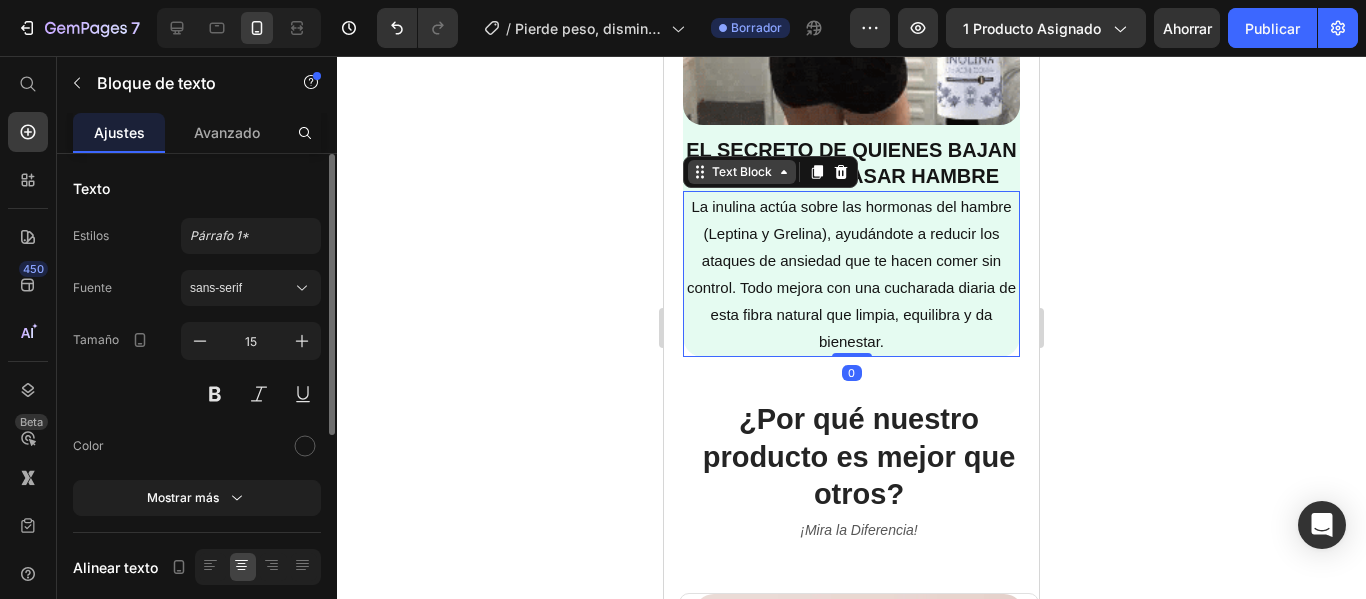 click on "Text Block" at bounding box center (742, 172) 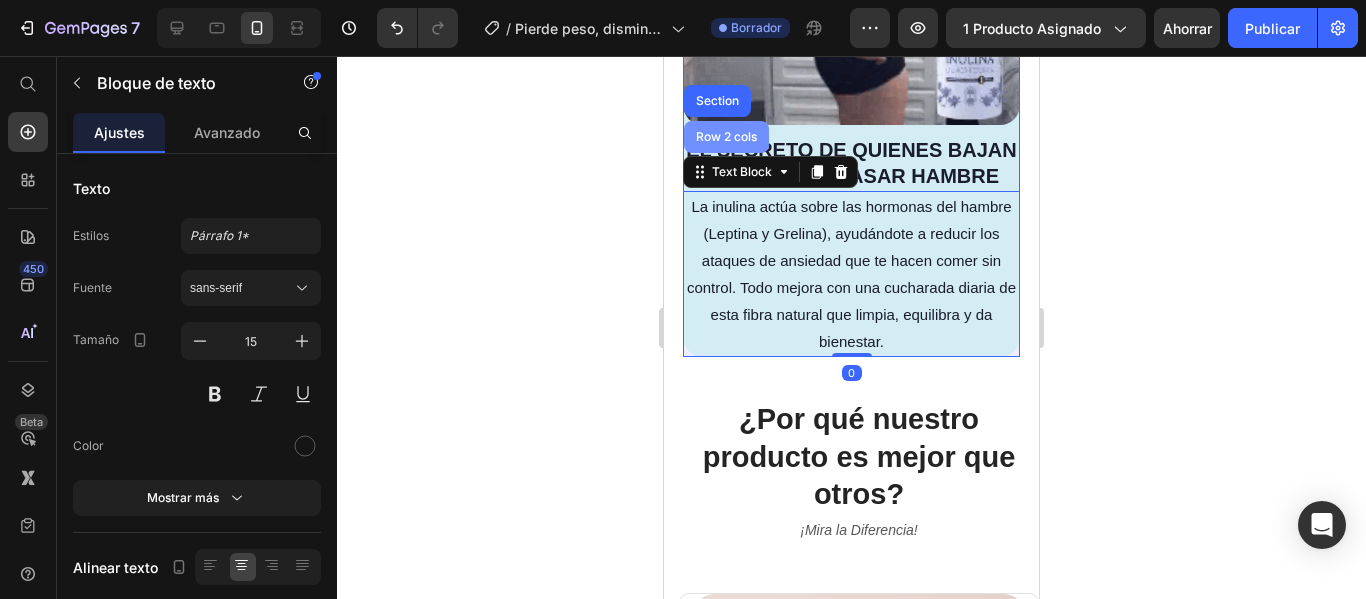click on "Row 2 cols" at bounding box center [726, 137] 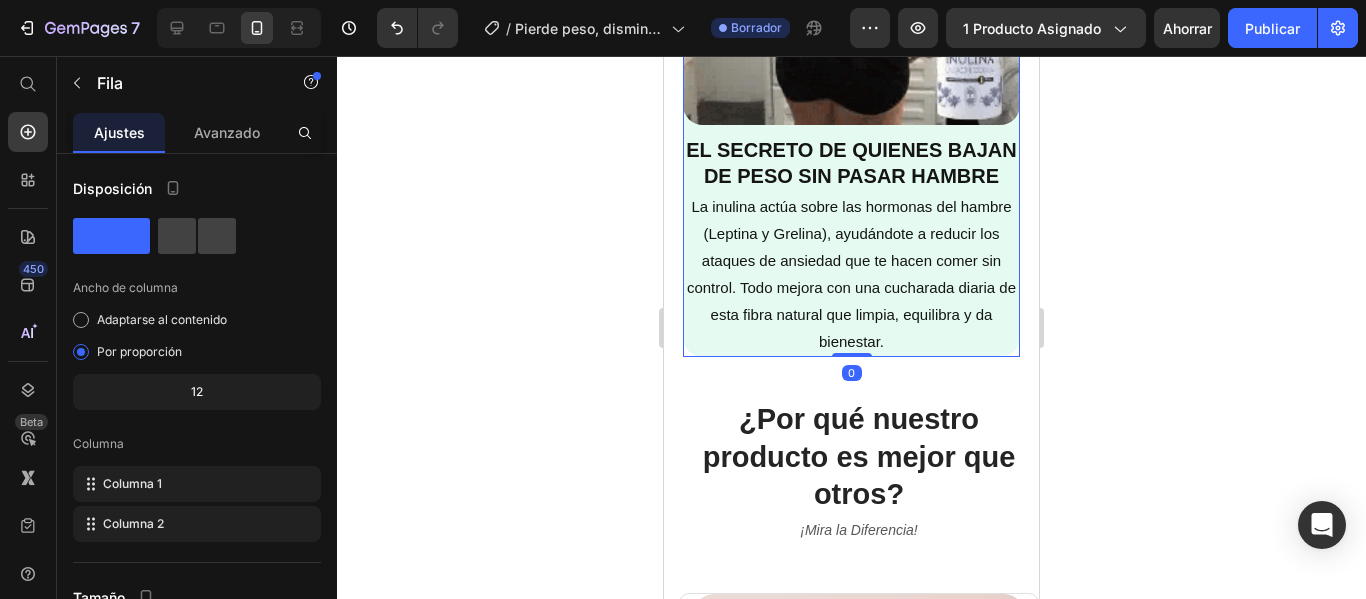 scroll, scrollTop: 406, scrollLeft: 0, axis: vertical 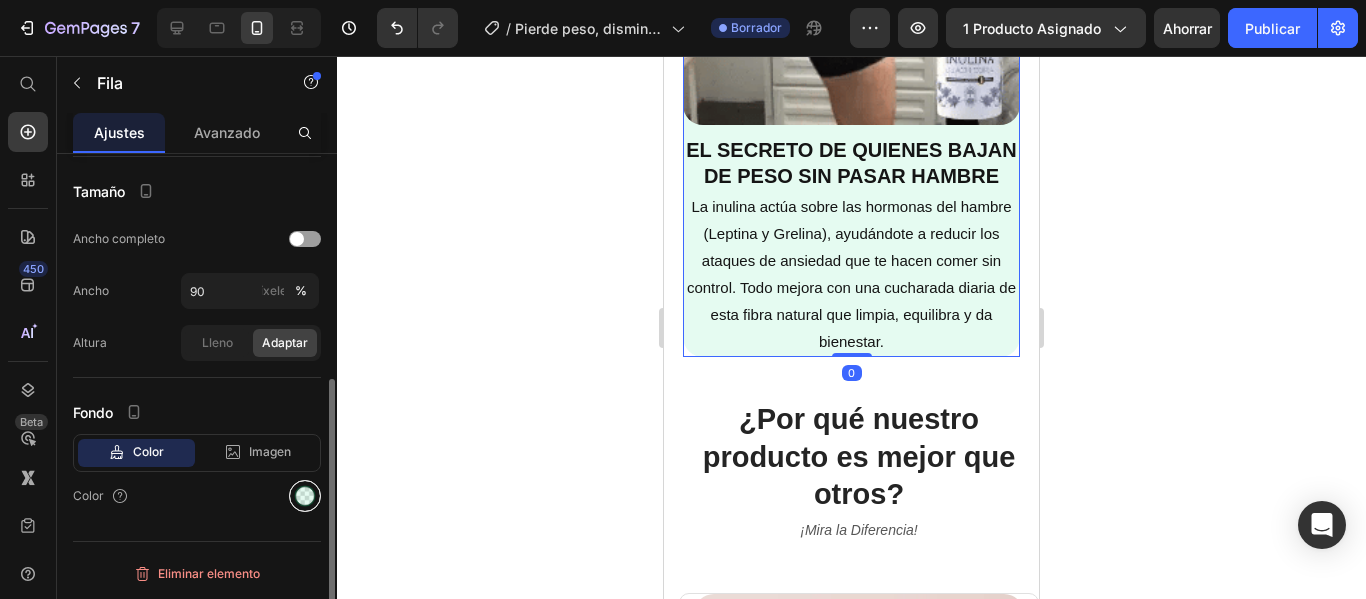 click at bounding box center [305, 496] 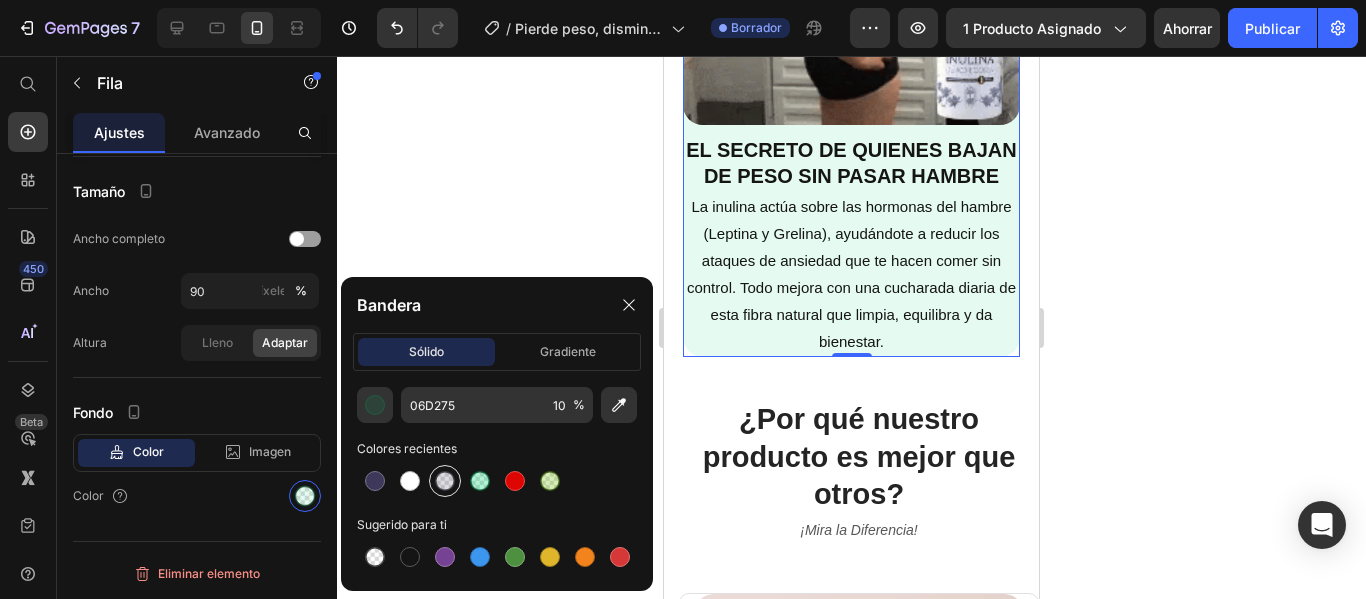 click at bounding box center [445, 481] 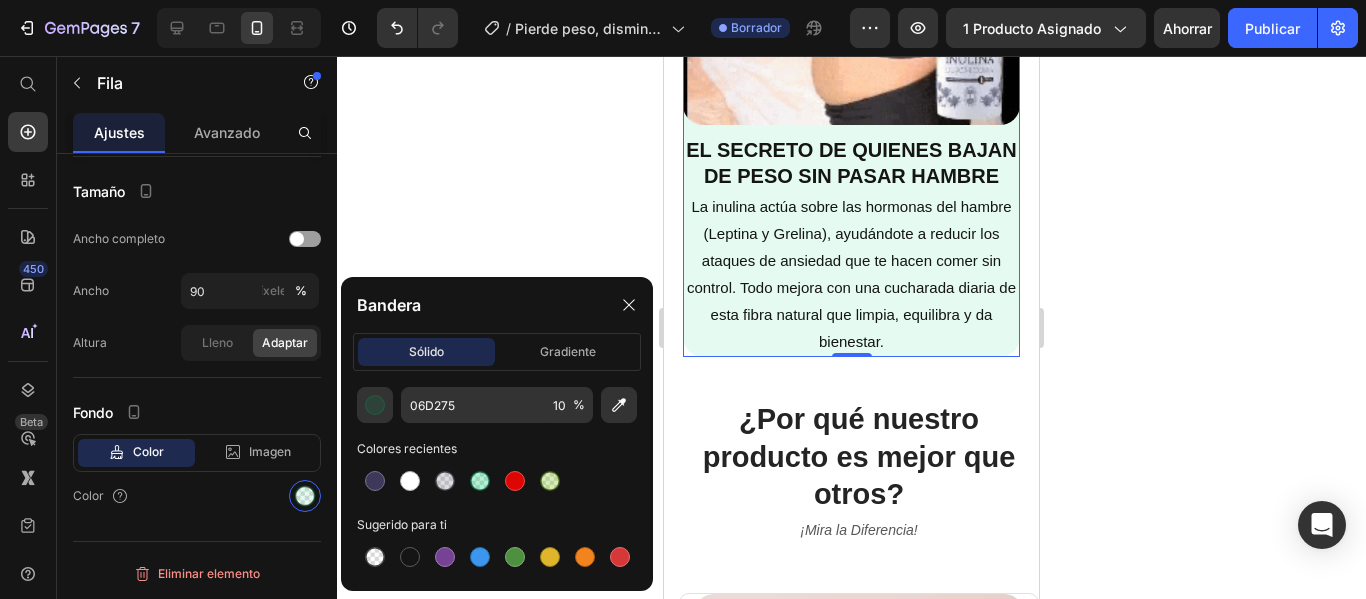 type on "54506B" 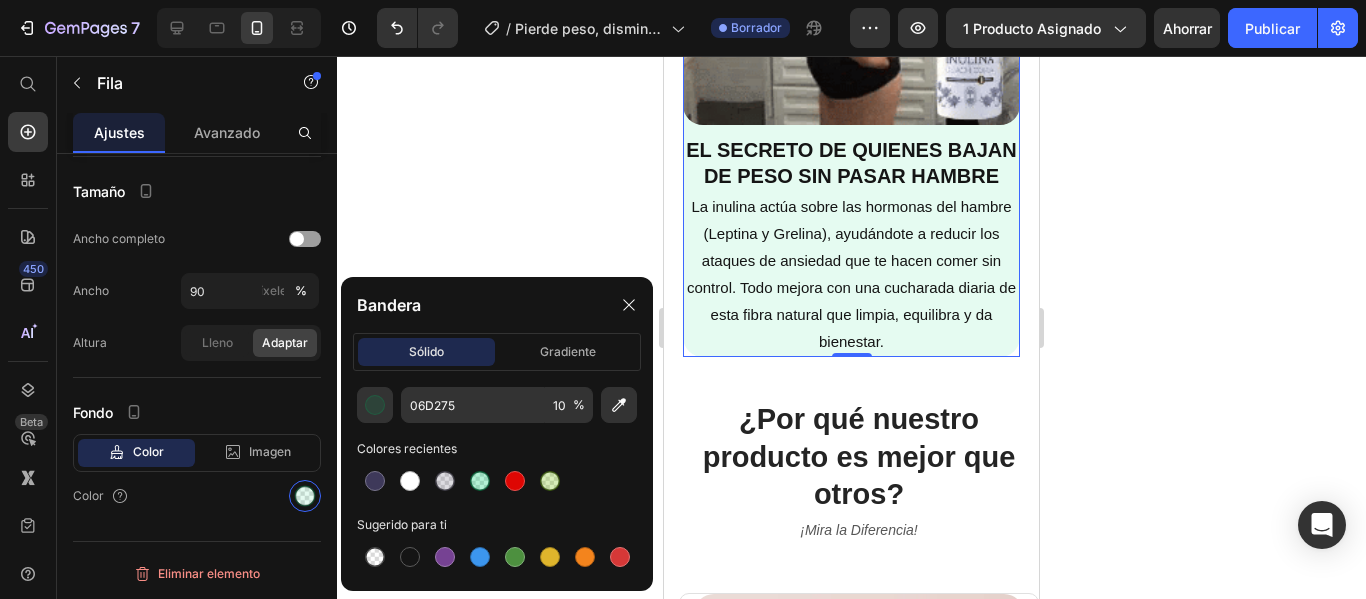 type on "20" 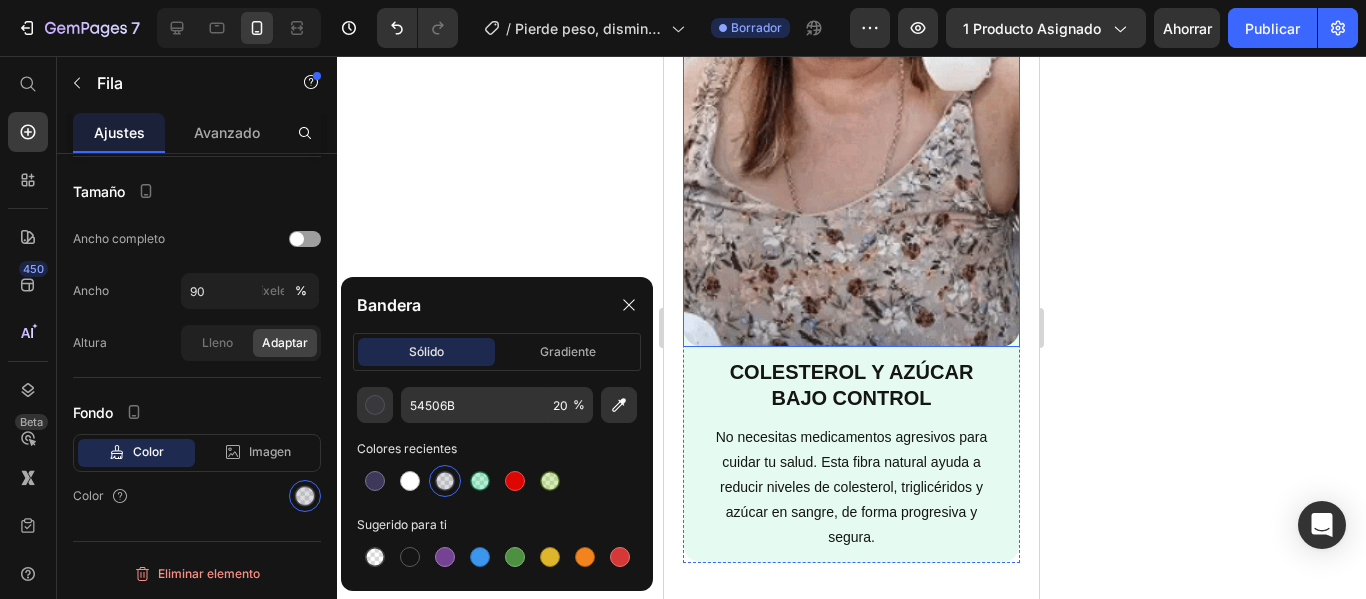 scroll, scrollTop: 3300, scrollLeft: 0, axis: vertical 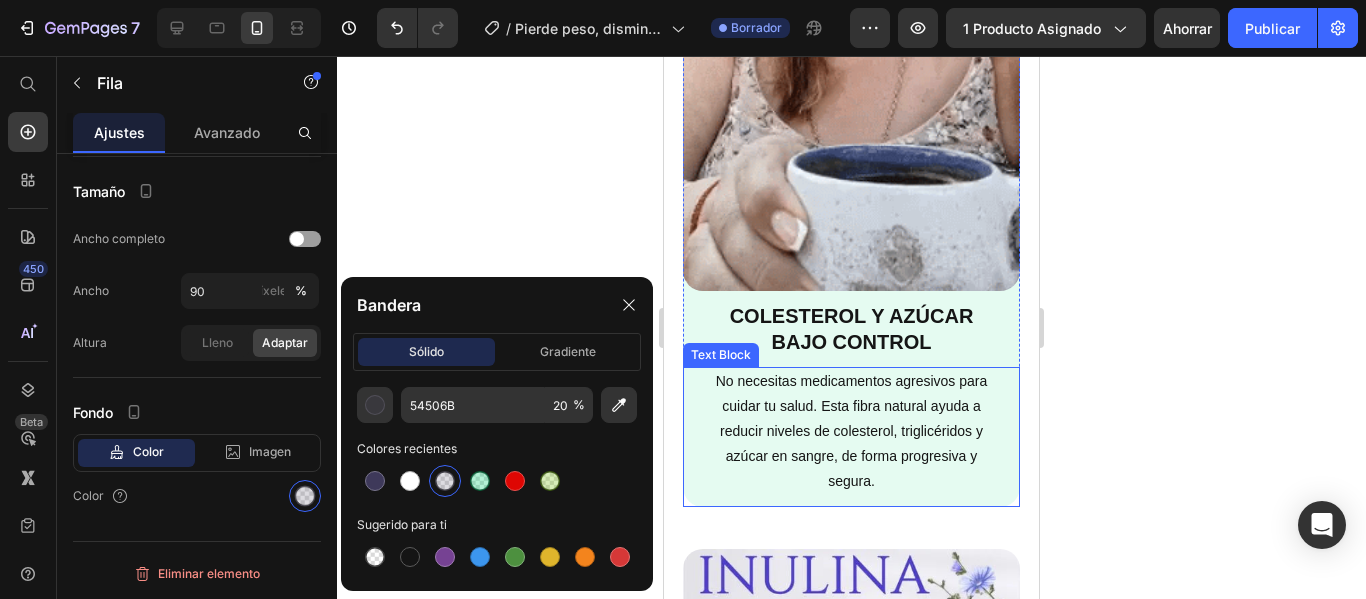 click on "No necesitas medicamentos agresivos para cuidar tu salud. Esta fibra natural ayuda a reducir niveles de colesterol, triglicéridos y azúcar en sangre, de forma progresiva y segura." at bounding box center [852, 432] 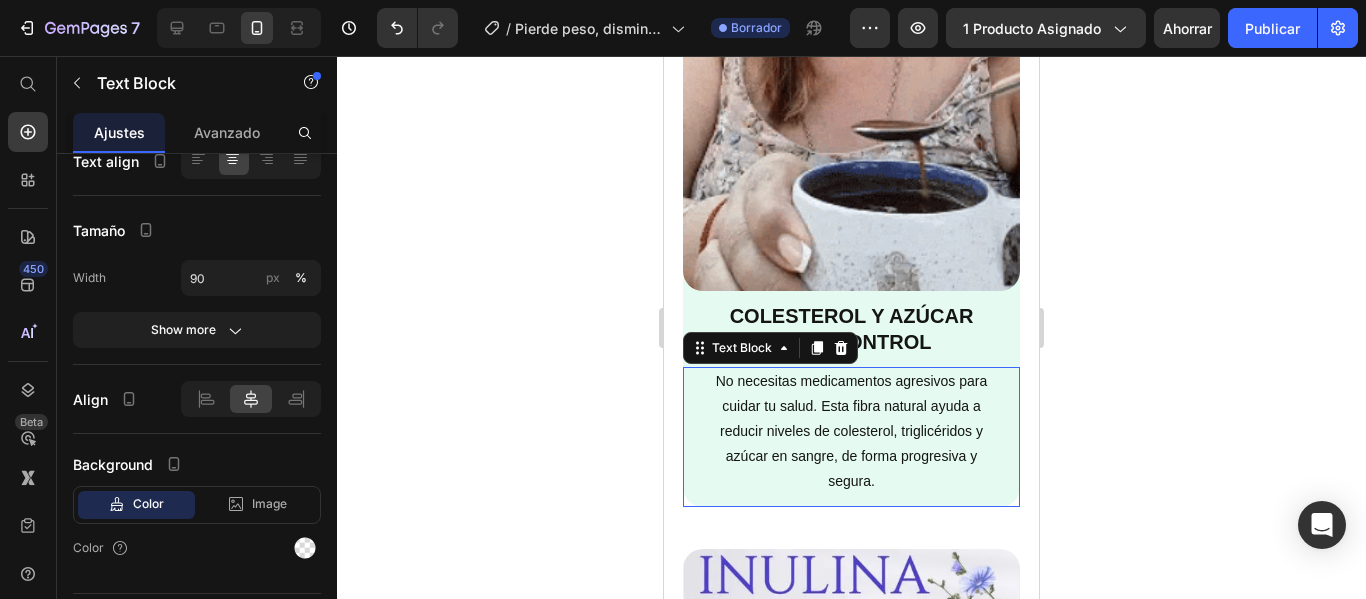 scroll, scrollTop: 0, scrollLeft: 0, axis: both 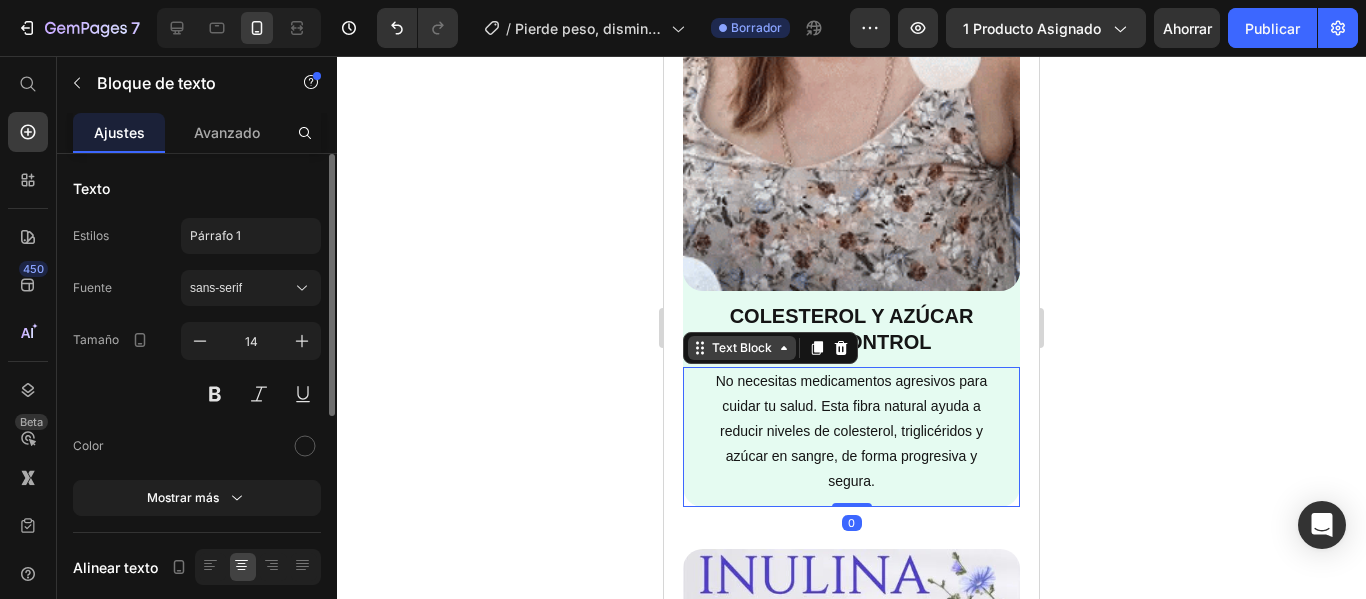 click on "Text Block" at bounding box center [742, 348] 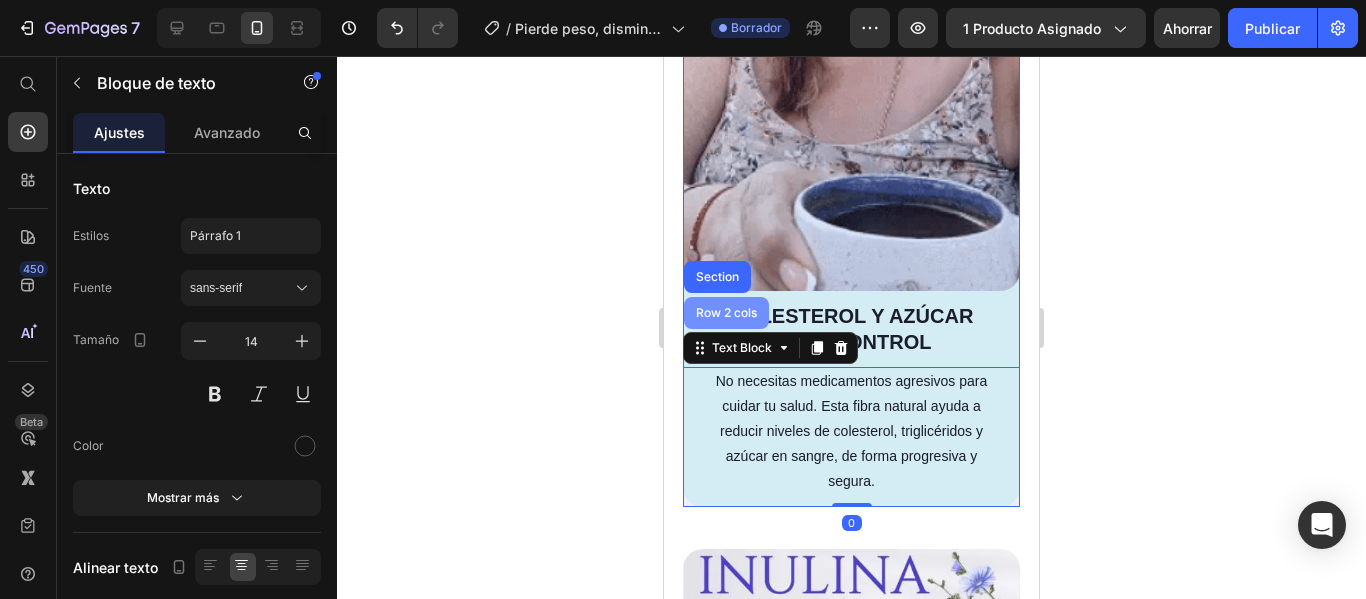 click on "Row 2 cols" at bounding box center [726, 313] 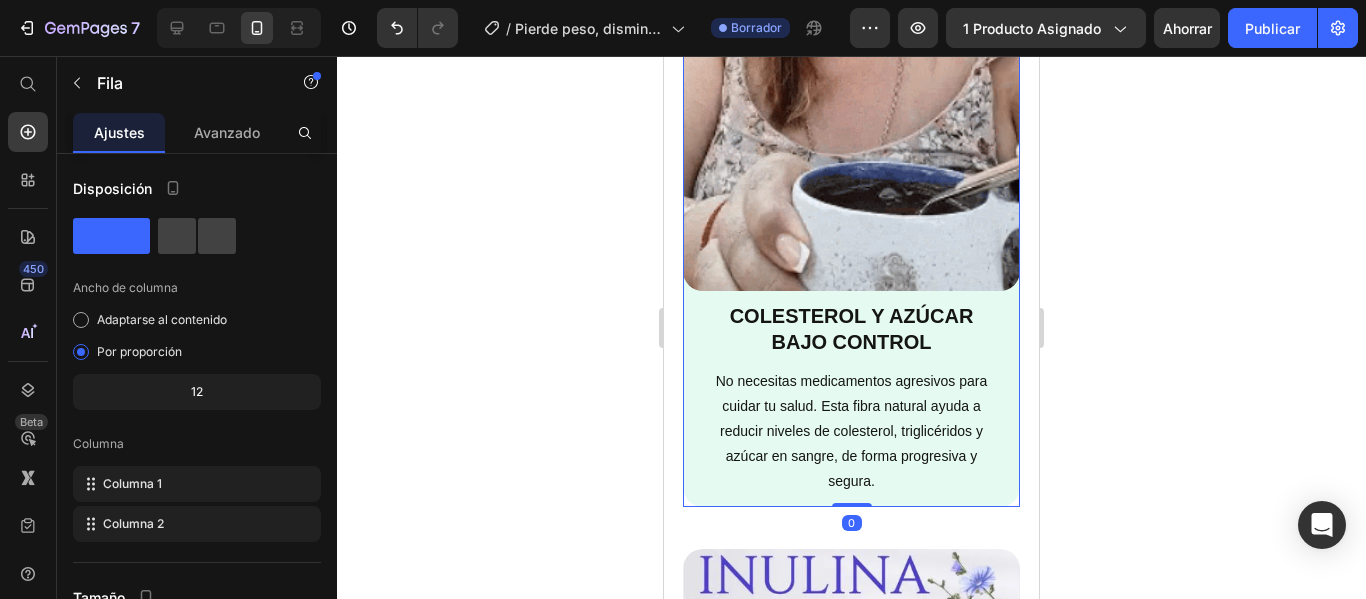 scroll, scrollTop: 406, scrollLeft: 0, axis: vertical 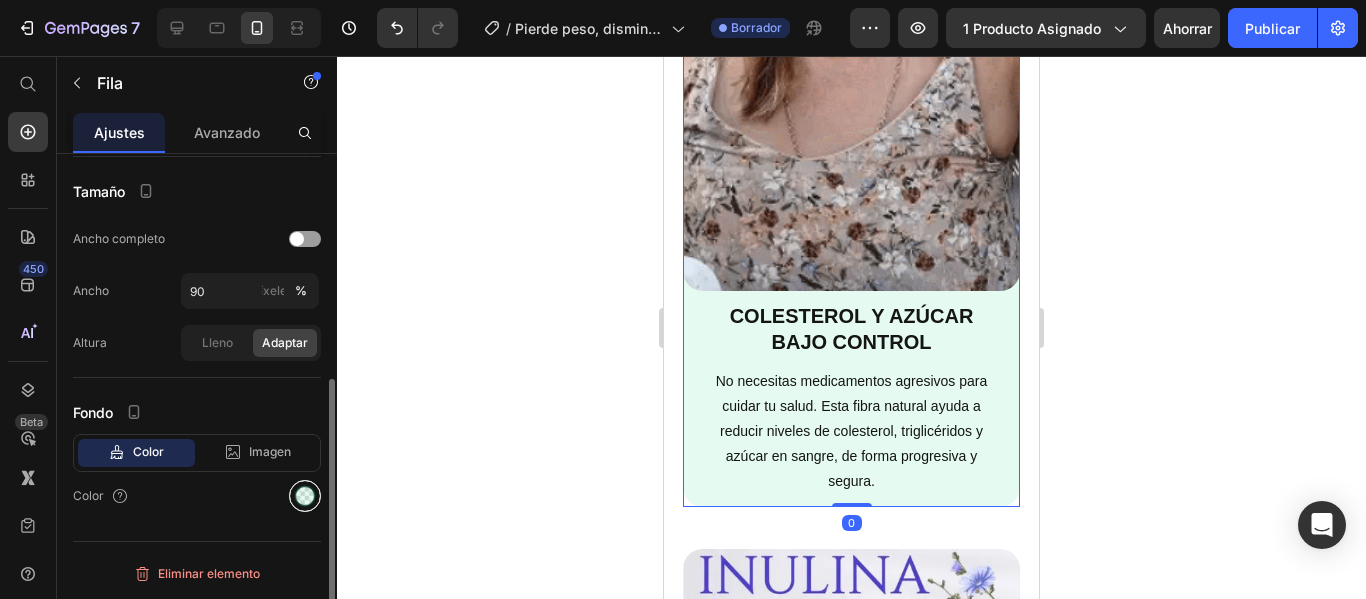 click at bounding box center [305, 496] 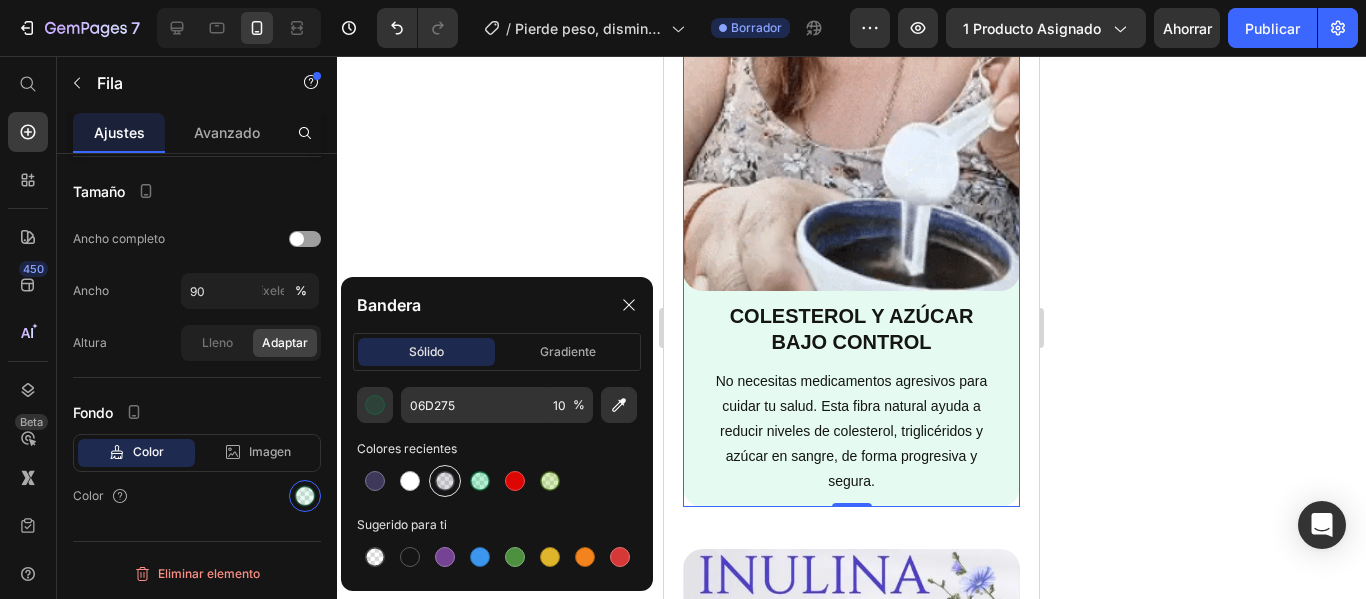 click at bounding box center [445, 481] 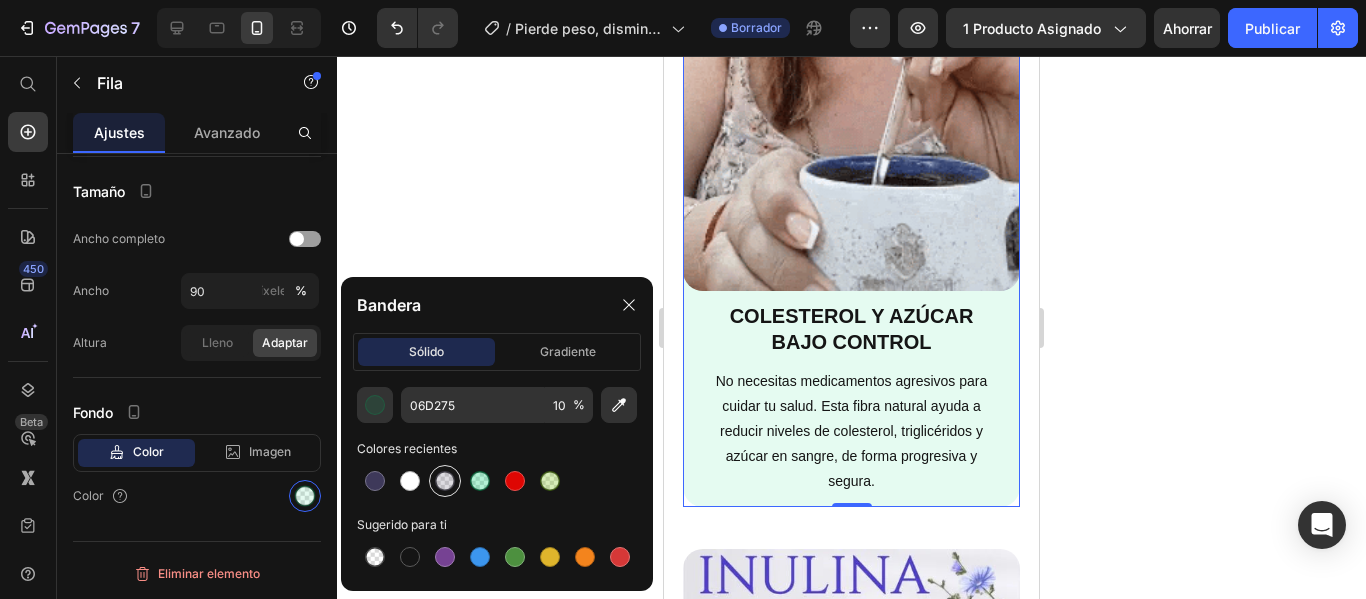 type on "54506B" 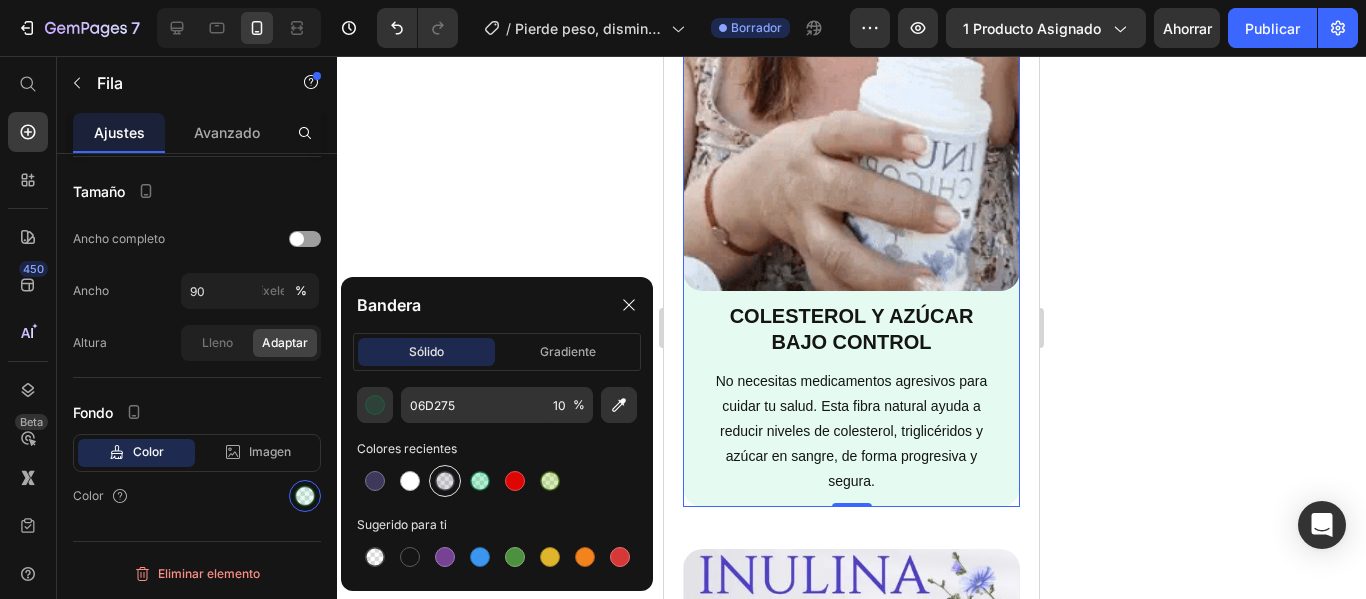 type on "20" 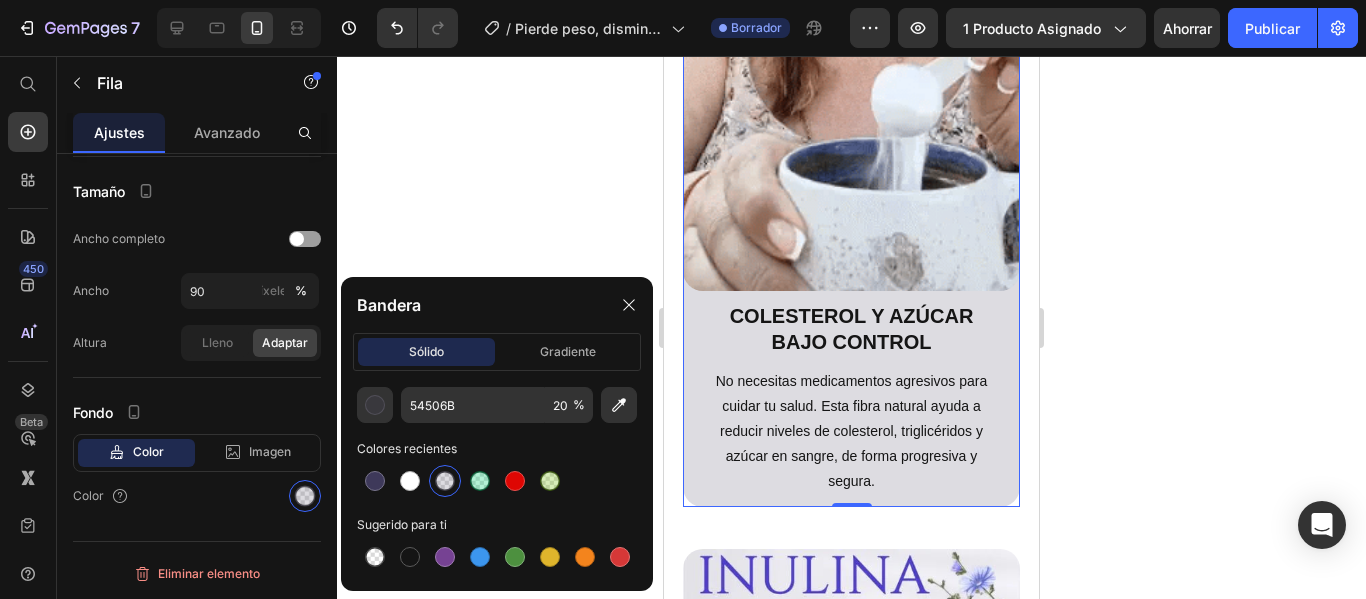 click at bounding box center [445, 481] 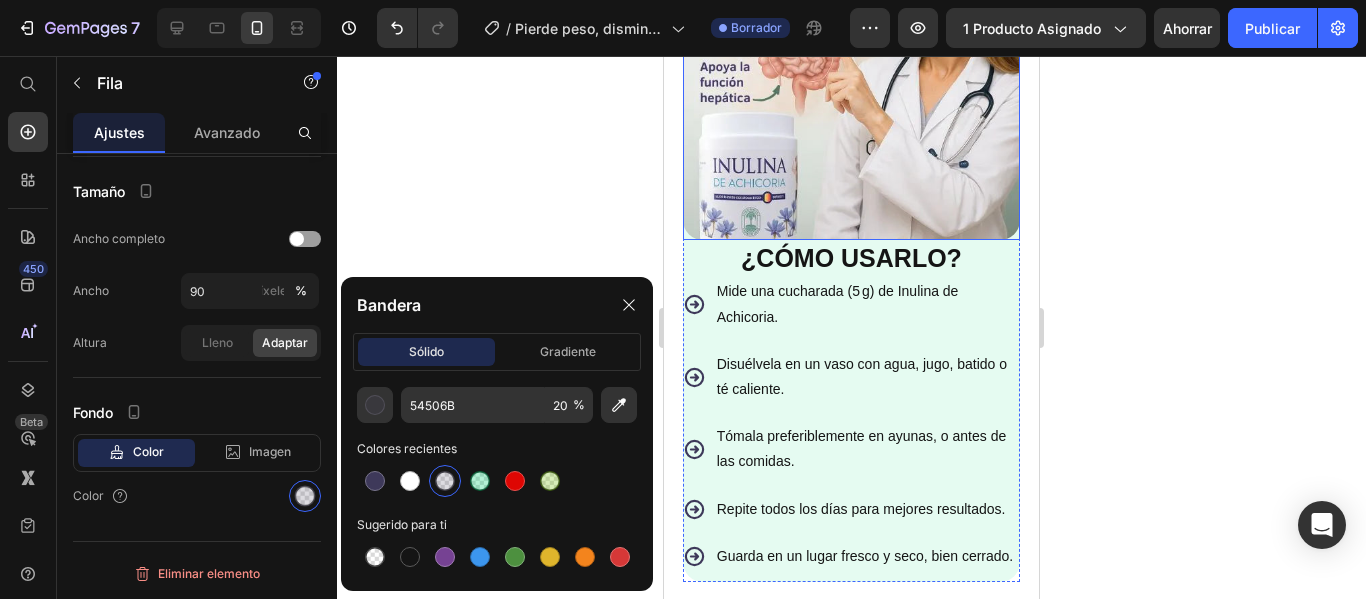 scroll, scrollTop: 4600, scrollLeft: 0, axis: vertical 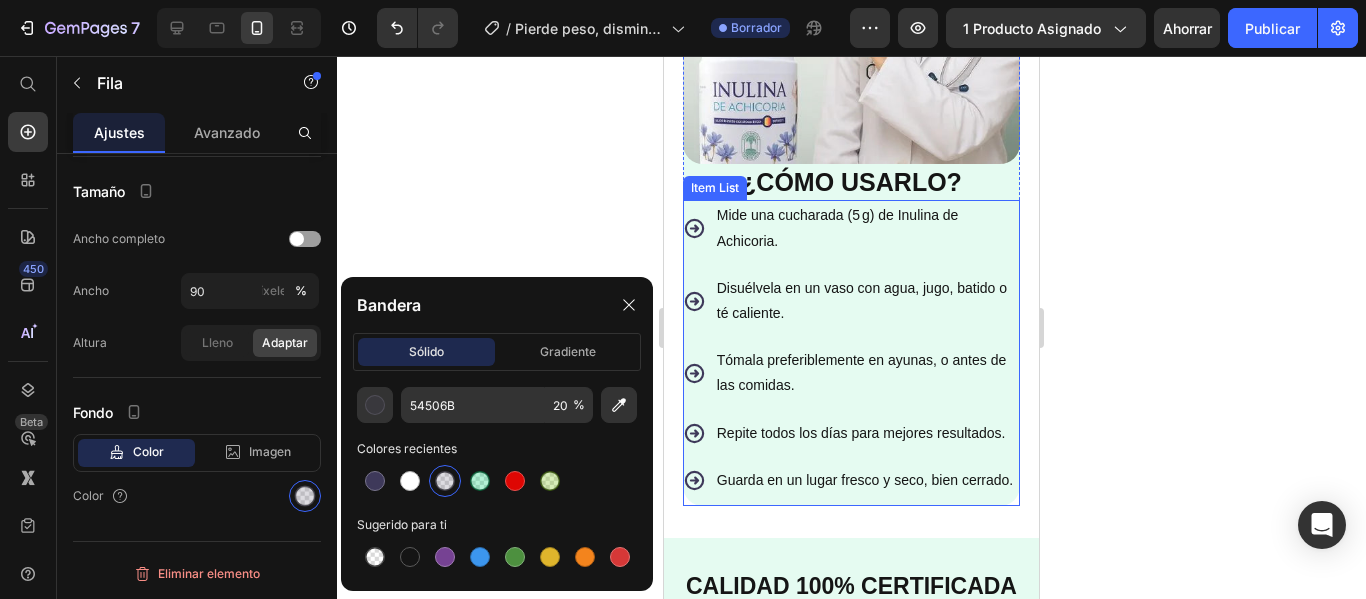 click on "Mide una cucharada (5 g) de Inulina de Achicoria.
Disuélvela en un vaso con agua, jugo, batido o té caliente.
Tómala preferiblemente en ayunas, o antes de las comidas.
Repite todos los días para mejores resultados.
Guarda en un lugar fresco y seco, bien cerrado." at bounding box center (852, 353) 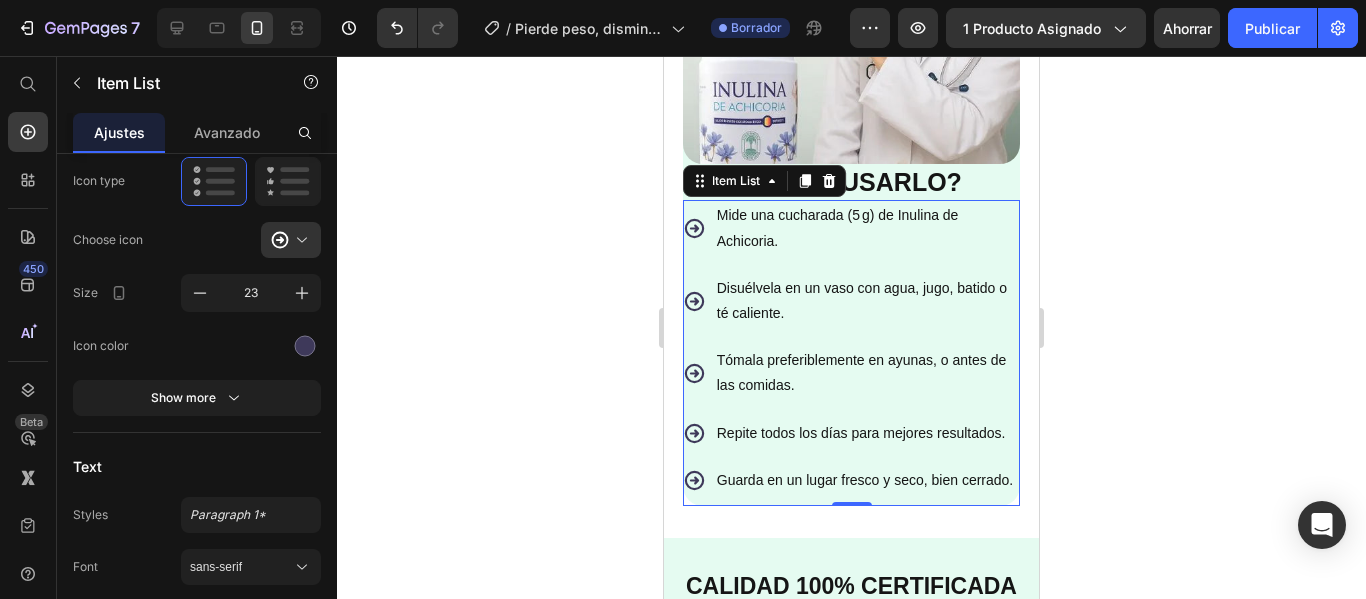 scroll, scrollTop: 0, scrollLeft: 0, axis: both 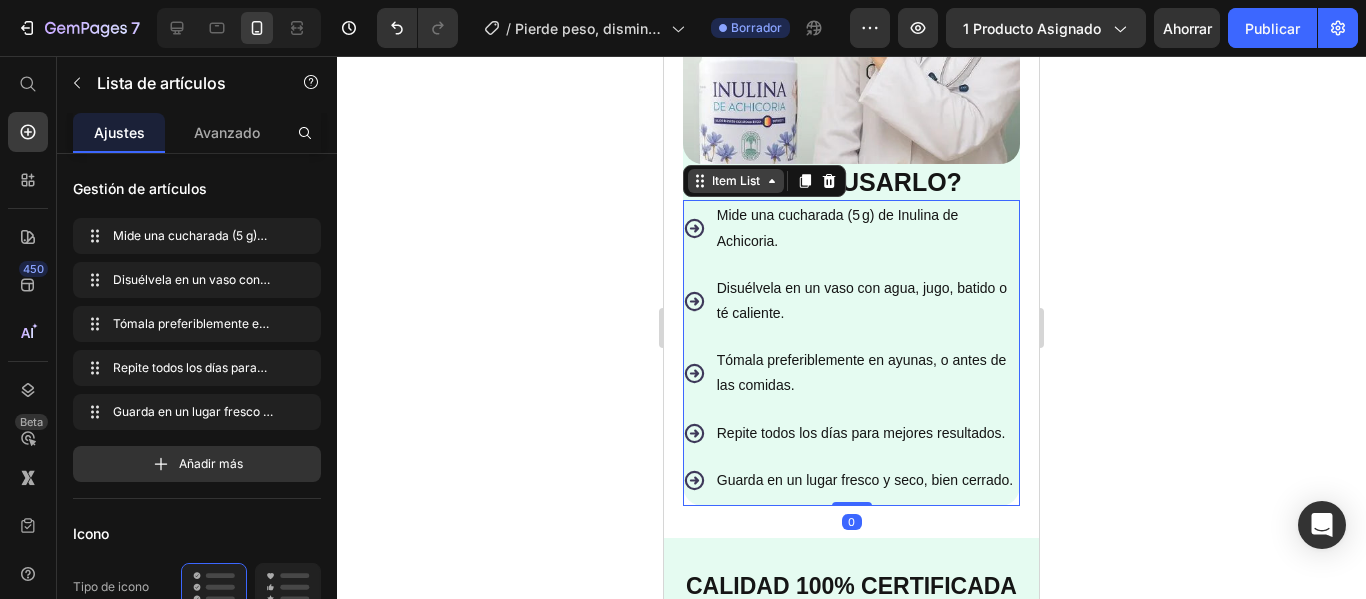 click 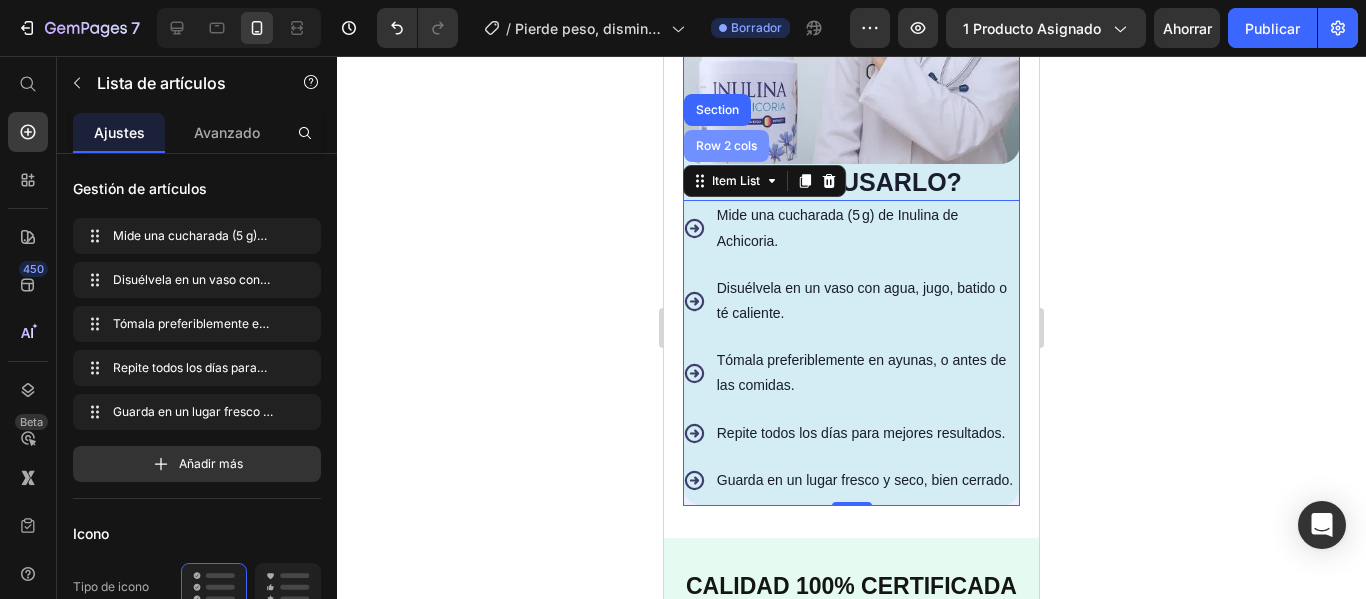 click on "Row 2 cols" at bounding box center [726, 146] 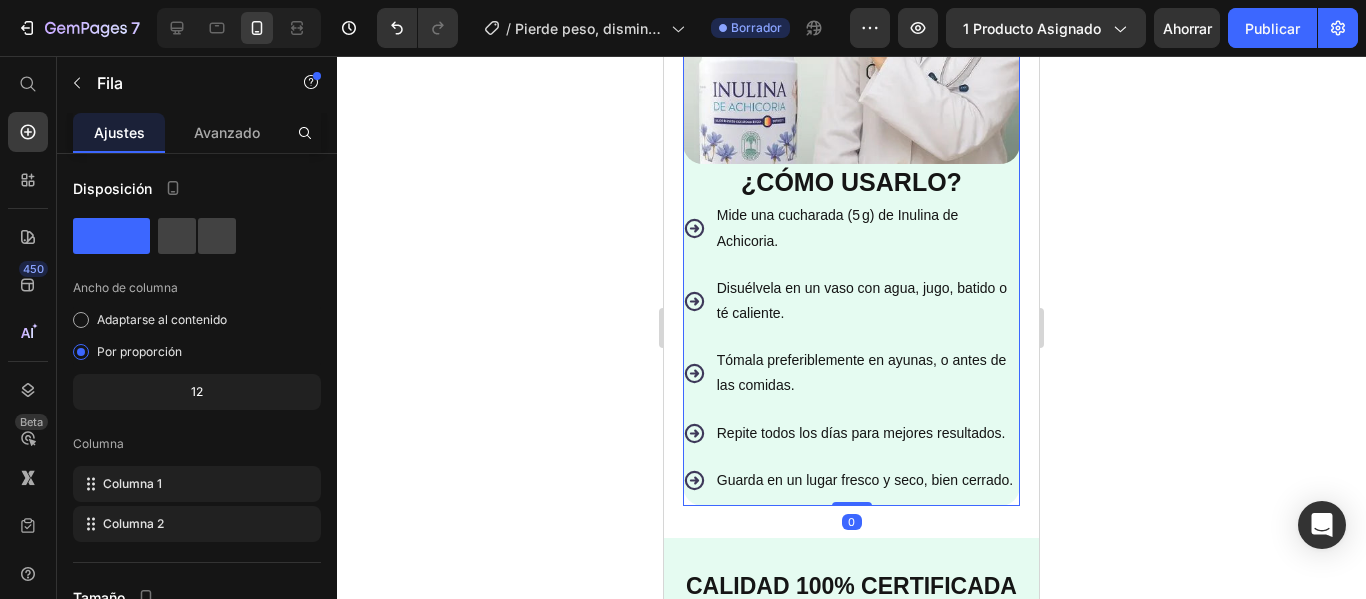 scroll, scrollTop: 406, scrollLeft: 0, axis: vertical 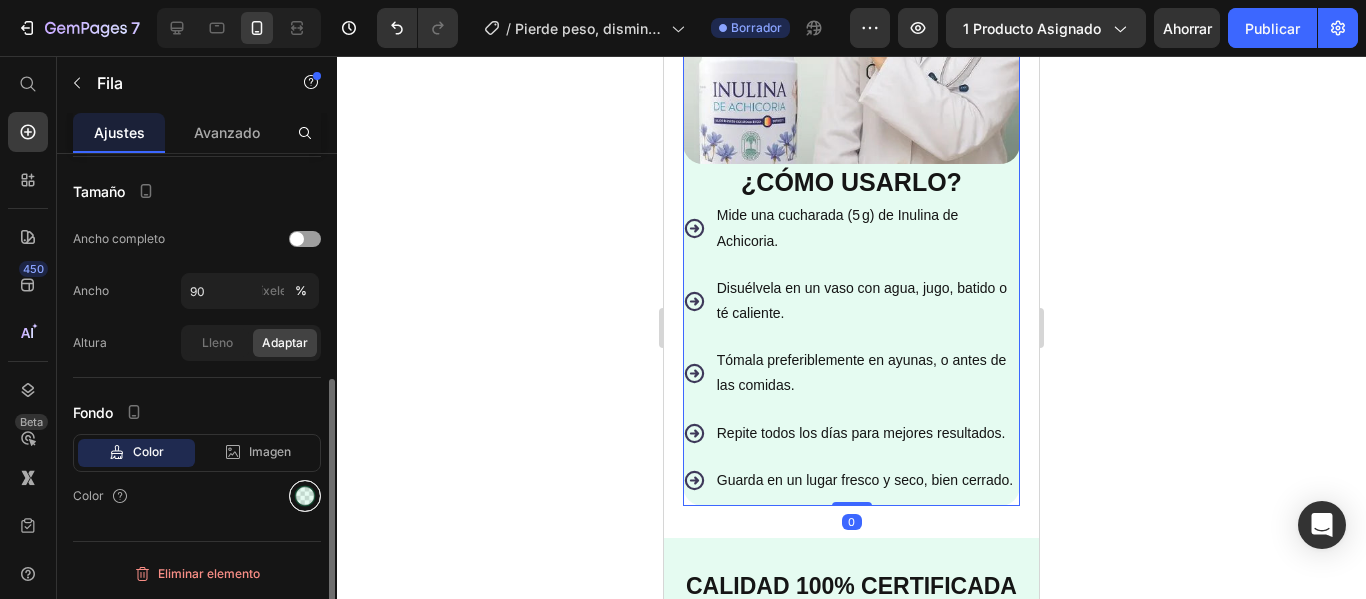 click at bounding box center [305, 496] 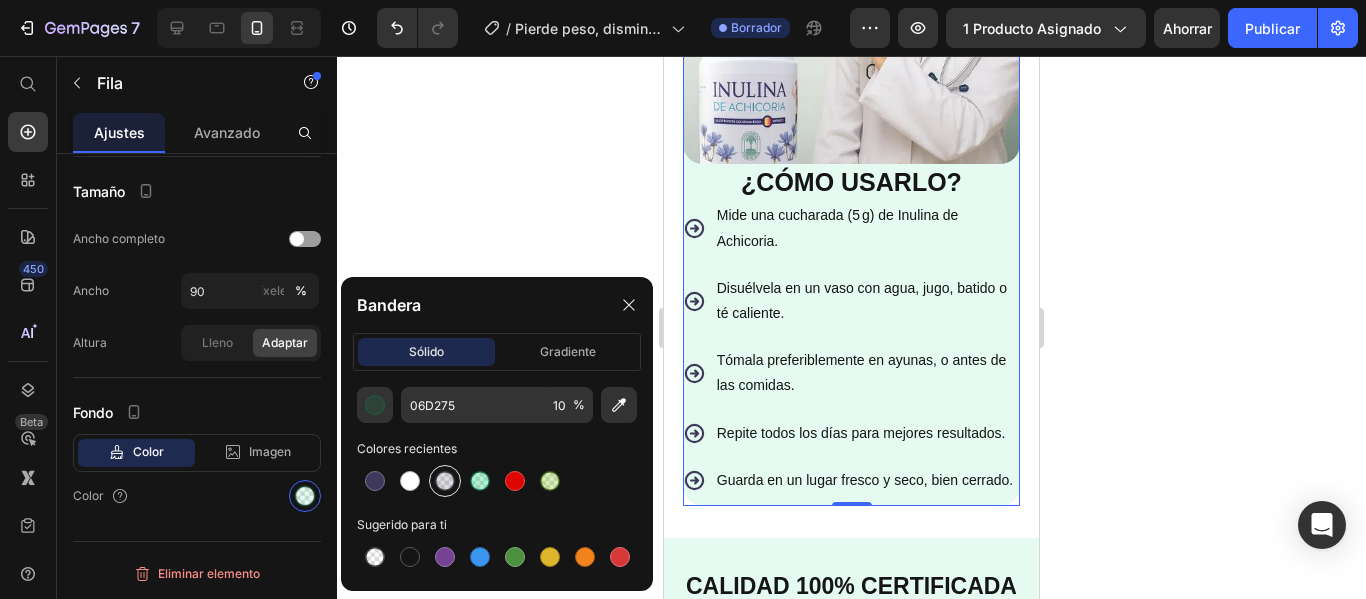 click at bounding box center [445, 481] 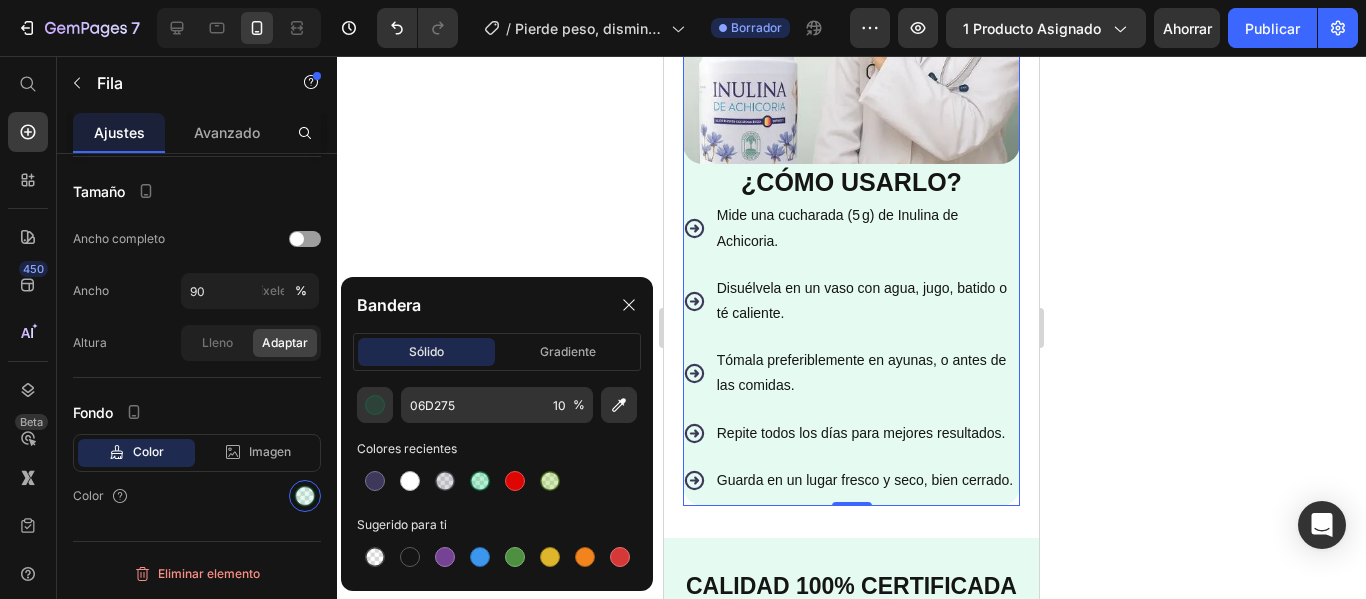 type on "54506B" 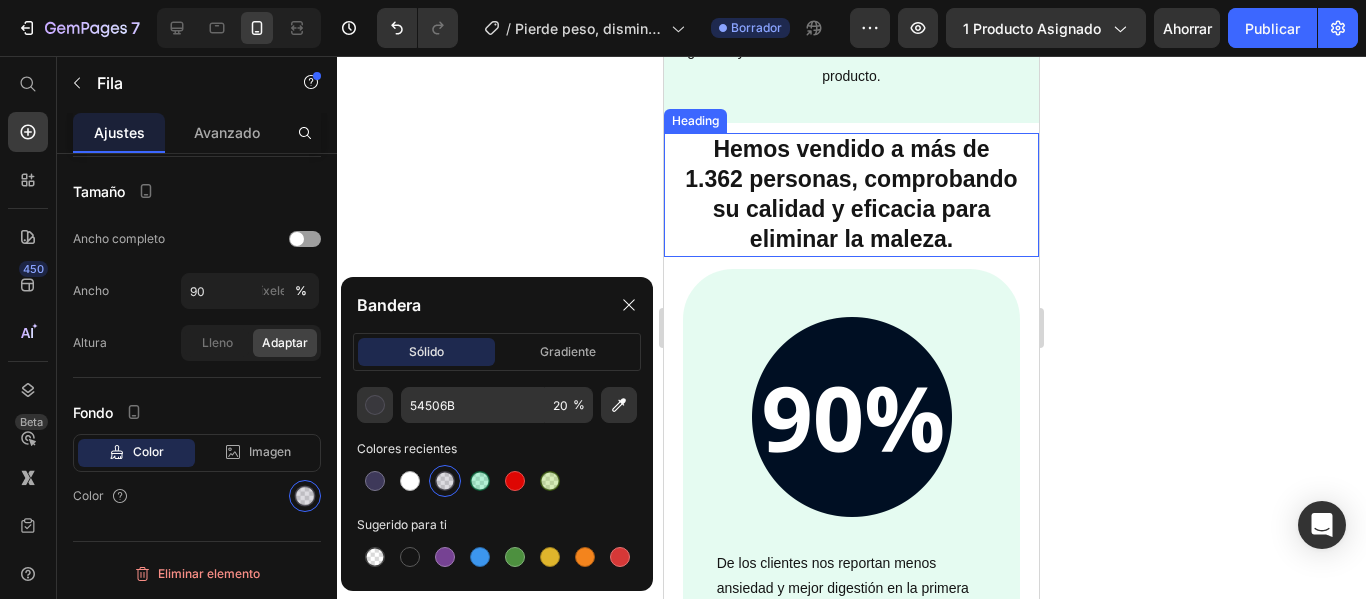 scroll, scrollTop: 5100, scrollLeft: 0, axis: vertical 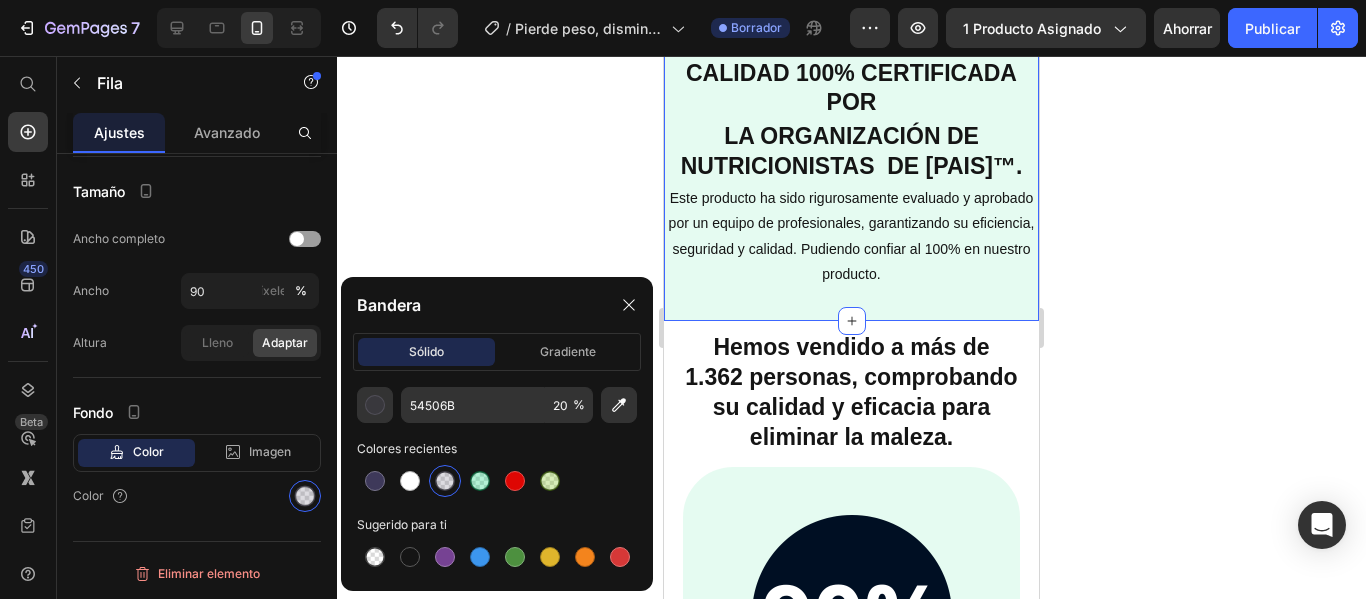 click on "CALIDAD 100% CERTIFICADA POR Heading La organización de Nutricionistas  DE [PAIS]™. Heading Este producto ha sido rigurosamente evaluado y aprobado por un equipo de profesionales, garantizando su eficiencia, seguridad y calidad. Pudiendo confiar al 100% en nuestro producto. Text Block Section 8" at bounding box center (851, 173) 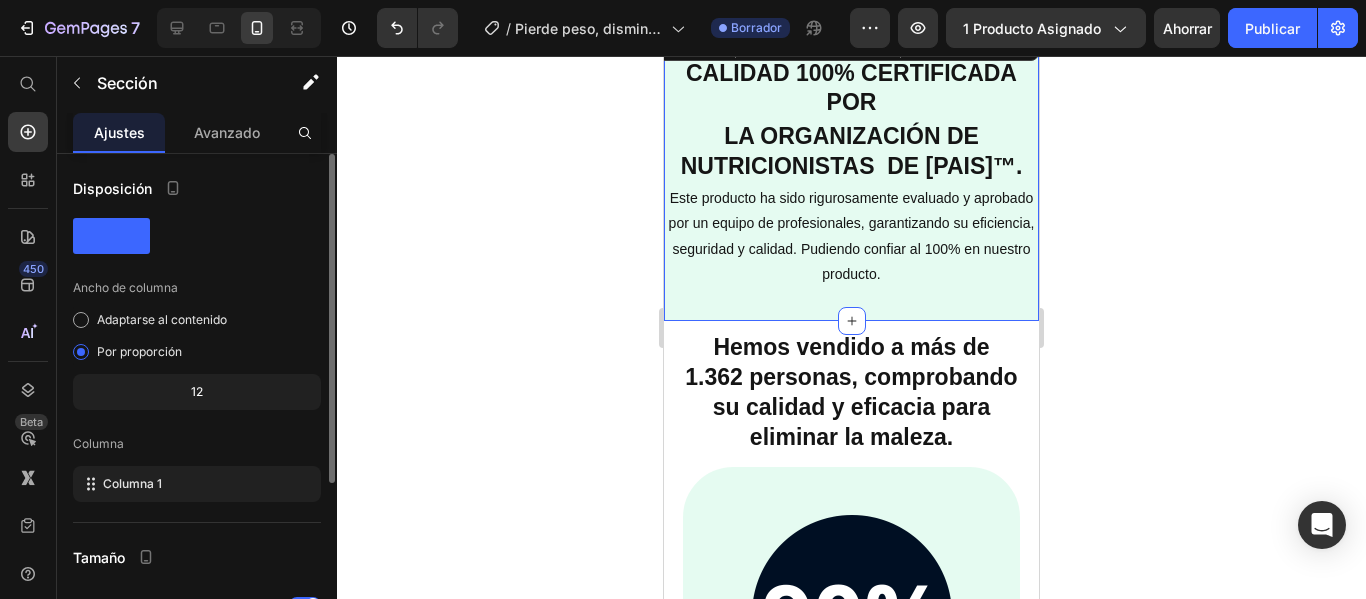 scroll, scrollTop: 262, scrollLeft: 0, axis: vertical 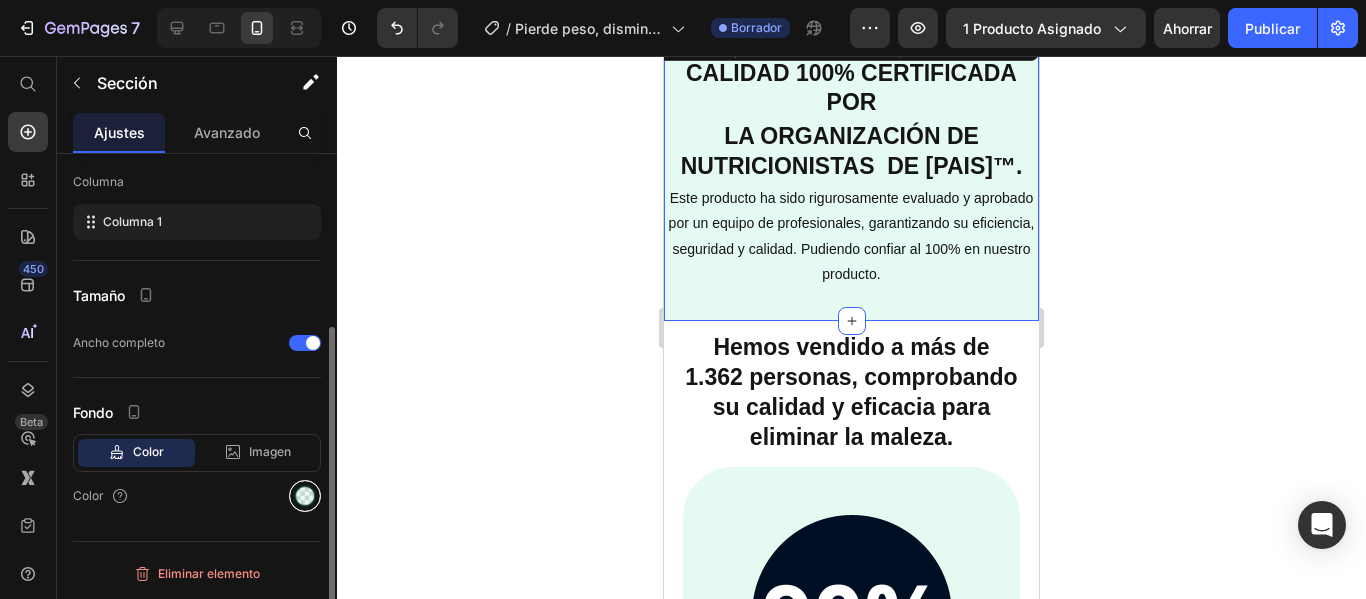 click at bounding box center [305, 496] 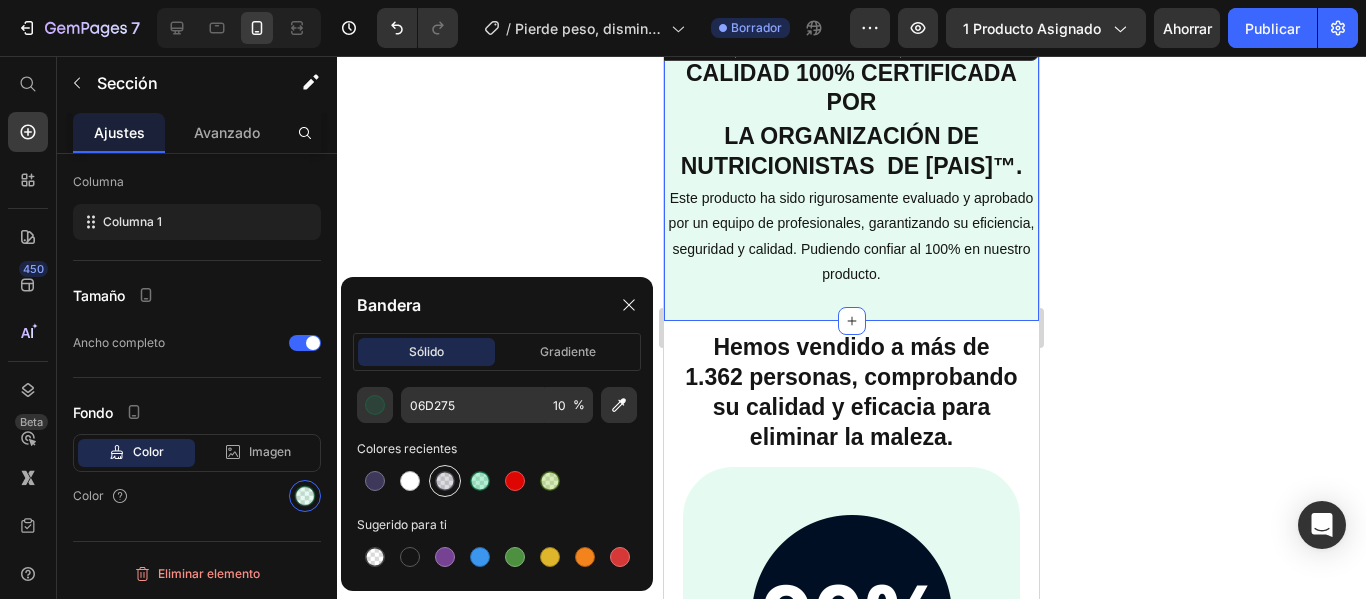 click at bounding box center (445, 481) 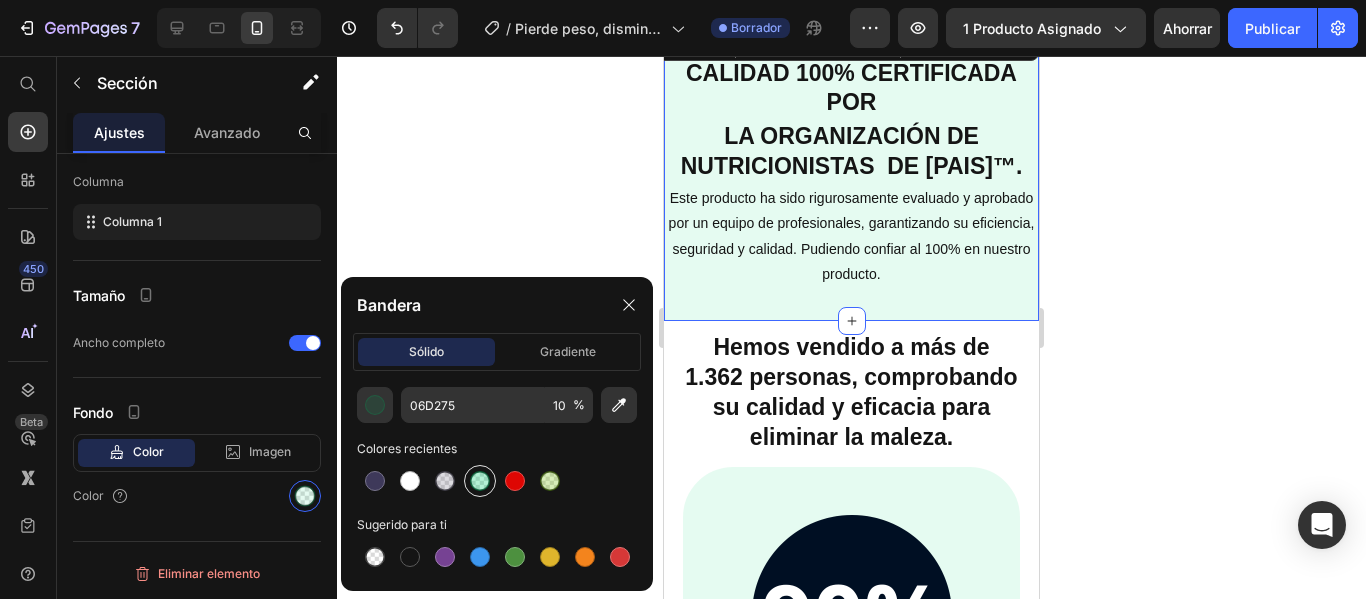 type on "54506B" 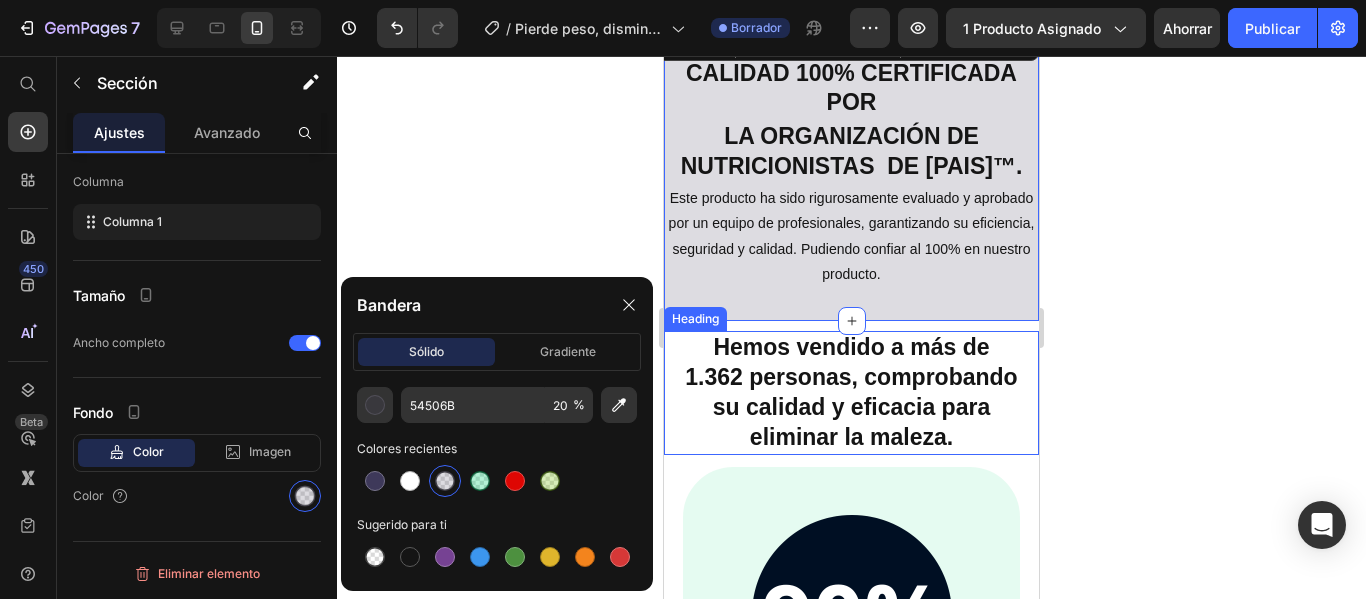 scroll, scrollTop: 5400, scrollLeft: 0, axis: vertical 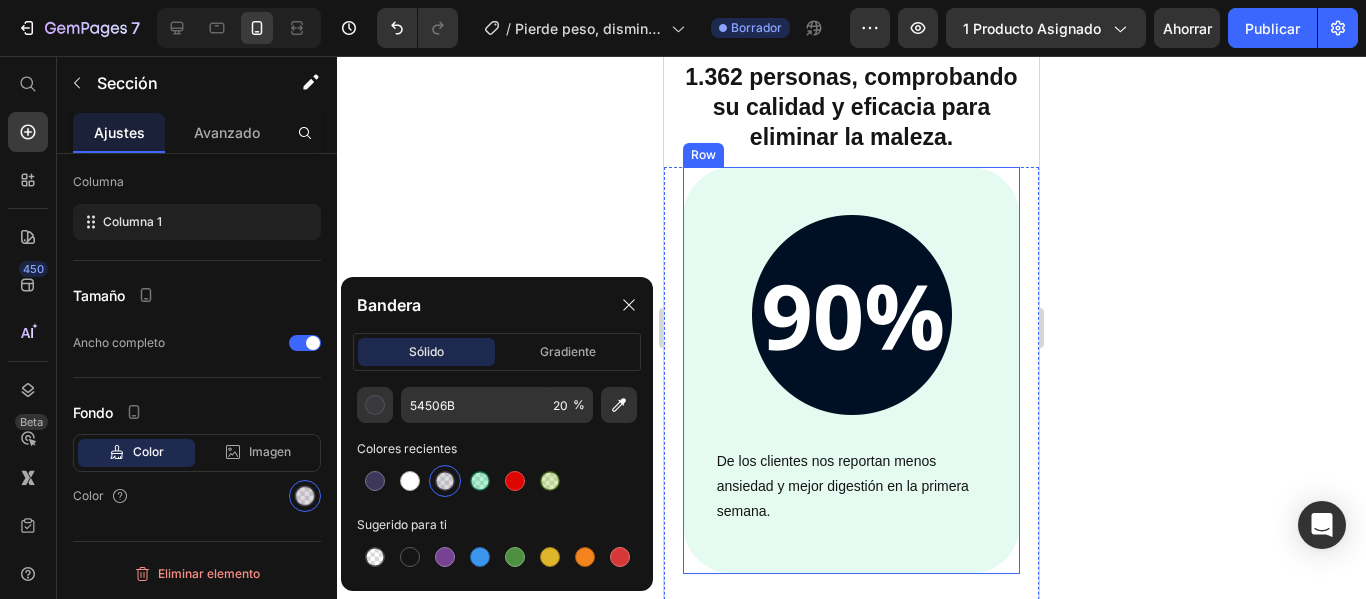 click on "Image De los clientes nos reportan menos ansiedad y mejor digestión en la primera semana. Text block Row" at bounding box center (852, 371) 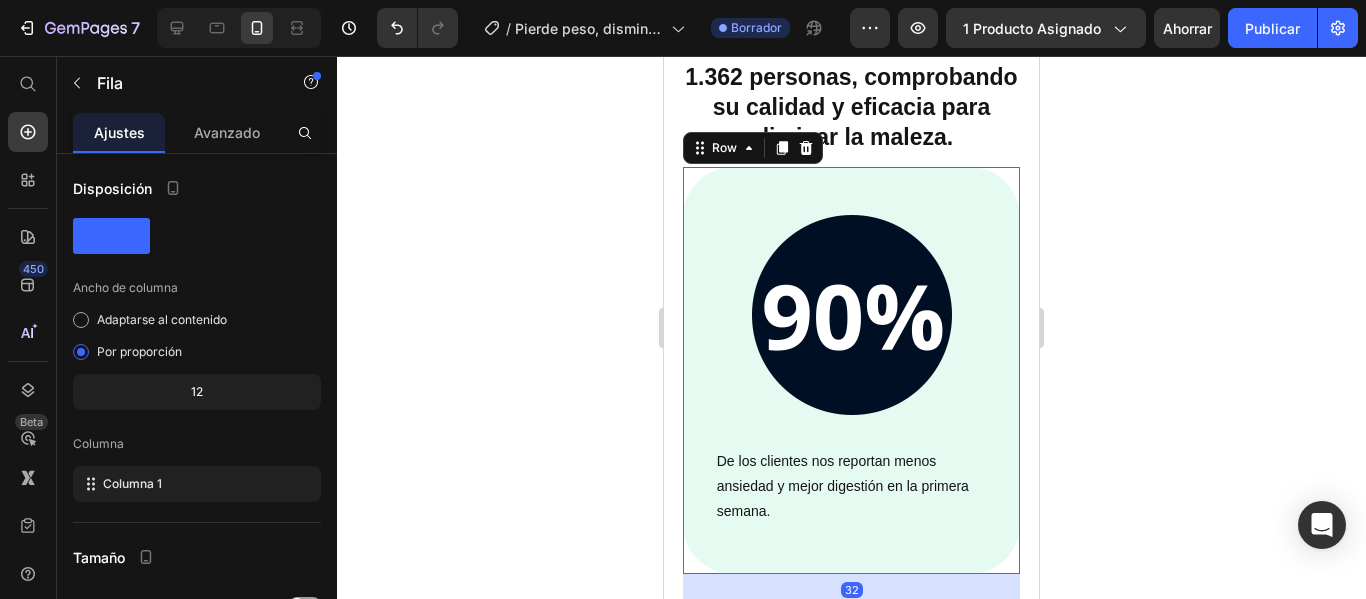 scroll, scrollTop: 366, scrollLeft: 0, axis: vertical 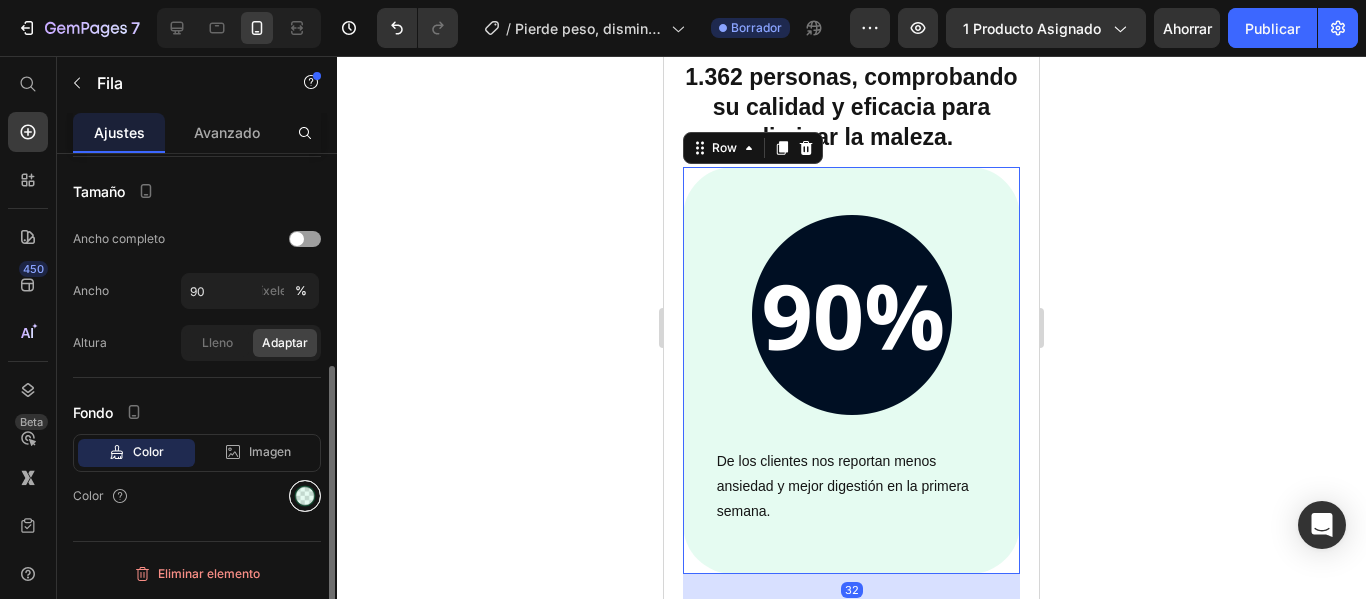 click at bounding box center [305, 496] 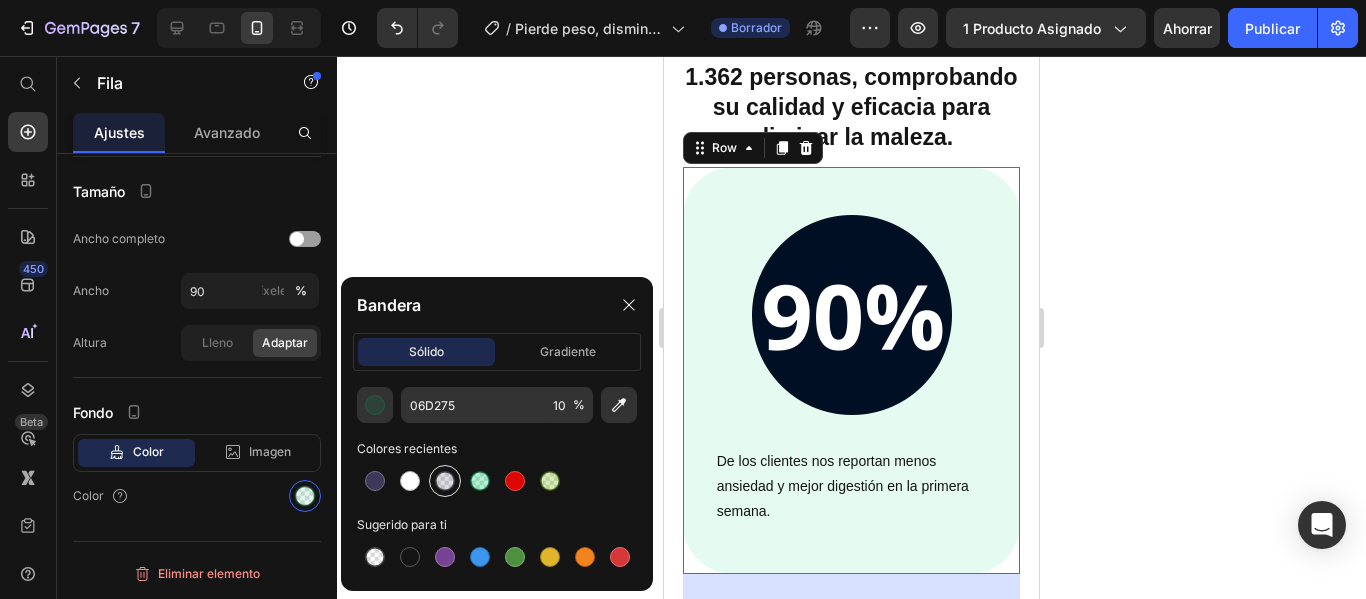 click at bounding box center (445, 481) 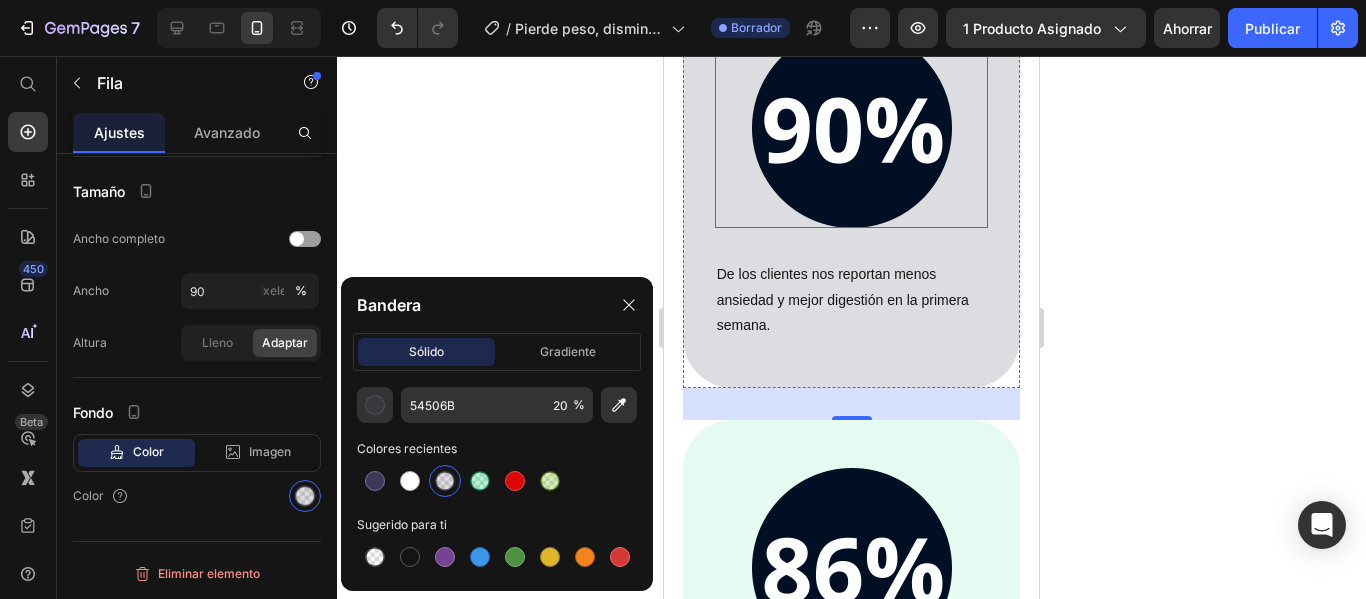 scroll, scrollTop: 5700, scrollLeft: 0, axis: vertical 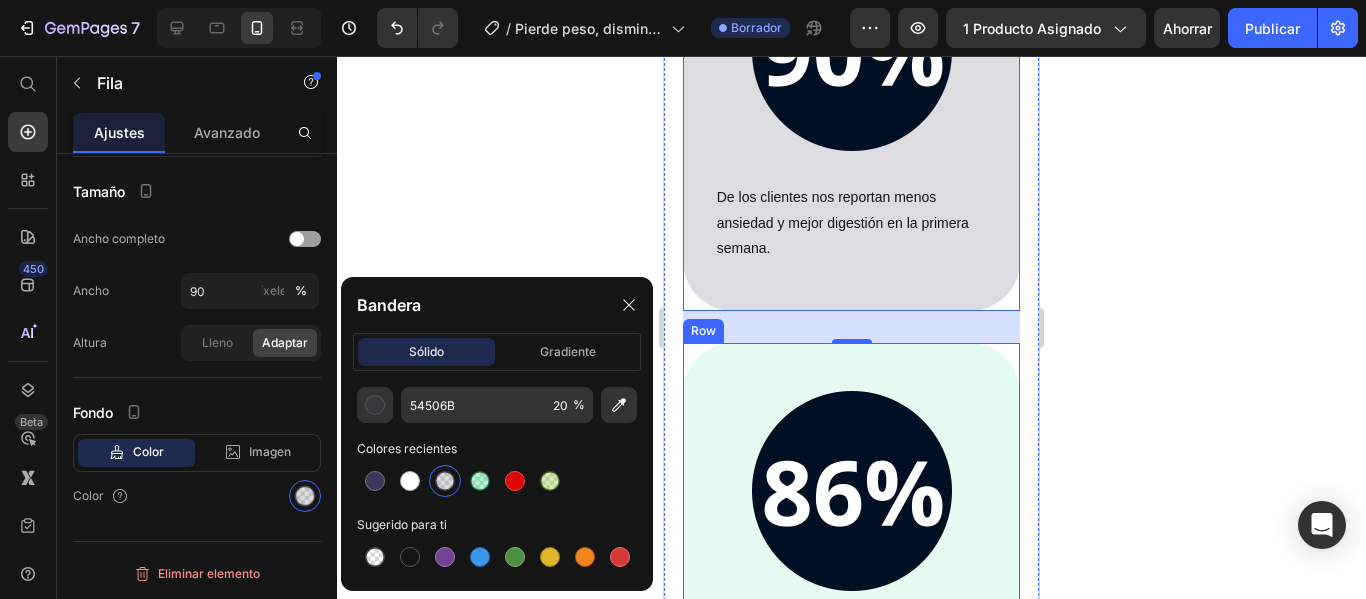 click on "Image De los clientes nos cuentan que se sienten más ligeros, sanos y felices. Text block Row" at bounding box center [852, 534] 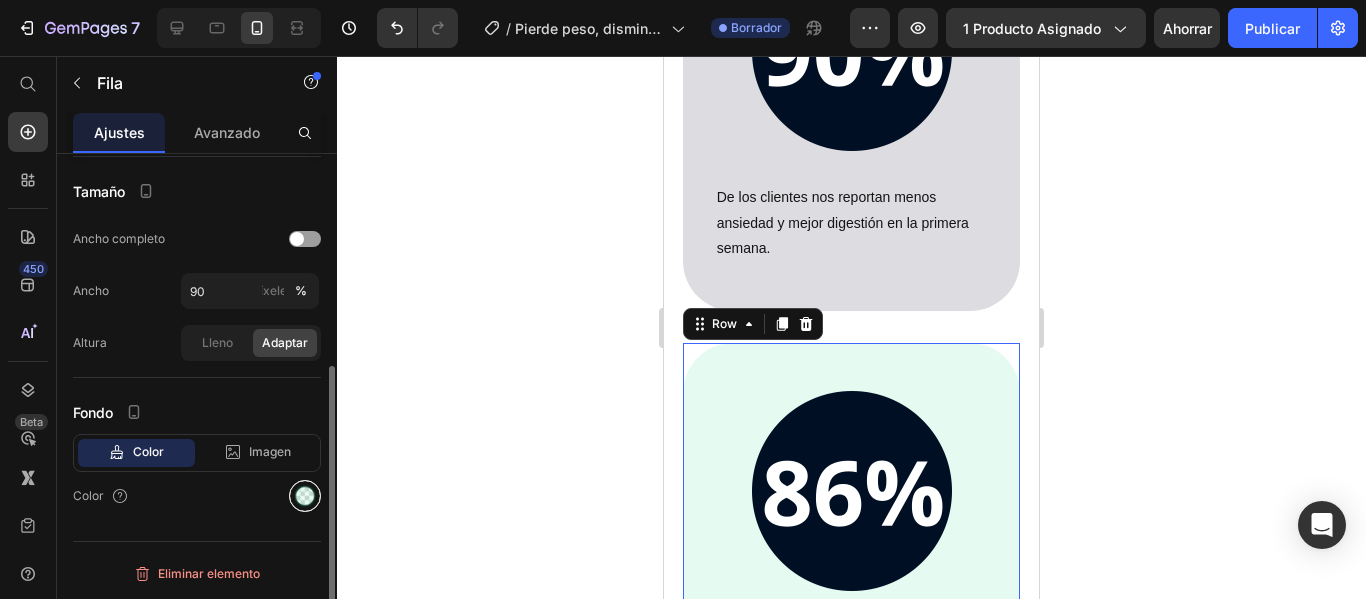 click at bounding box center [305, 496] 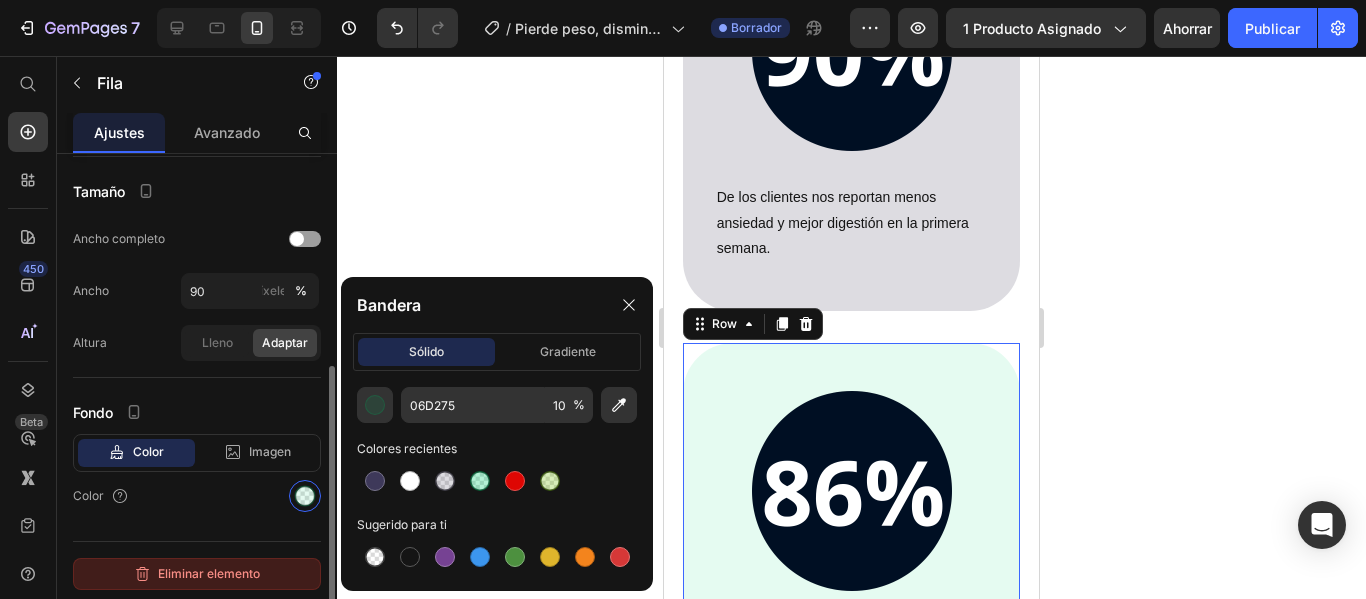 drag, startPoint x: 436, startPoint y: 479, endPoint x: 254, endPoint y: 588, distance: 212.14381 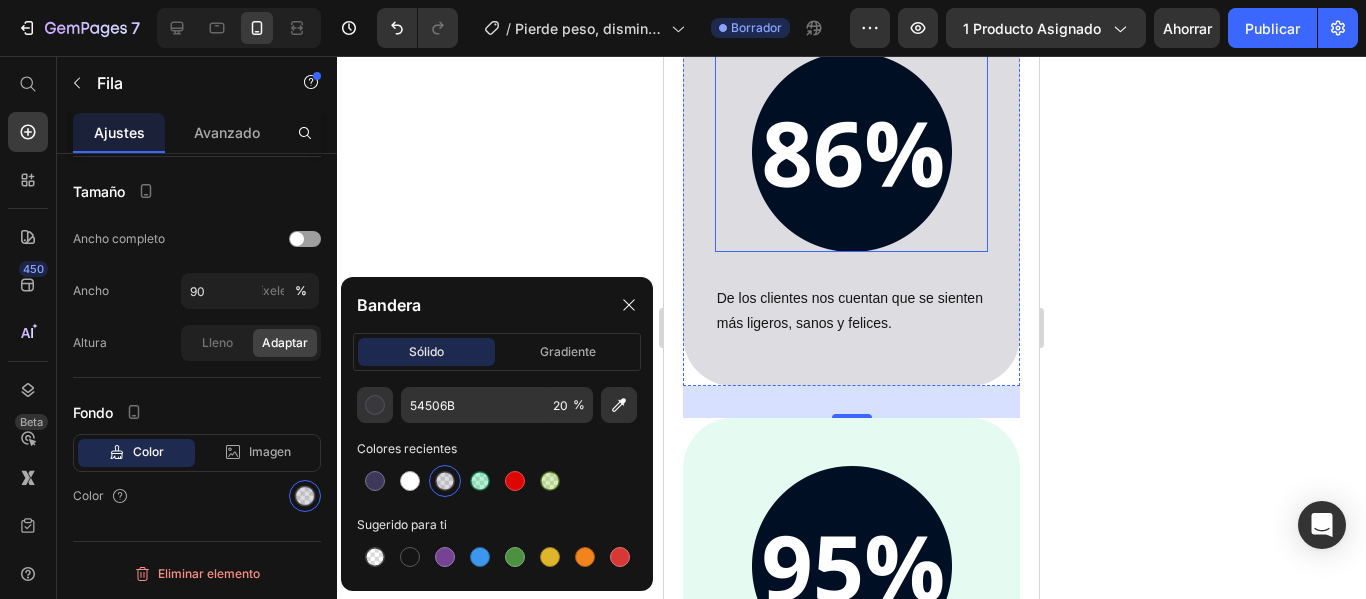 scroll, scrollTop: 6200, scrollLeft: 0, axis: vertical 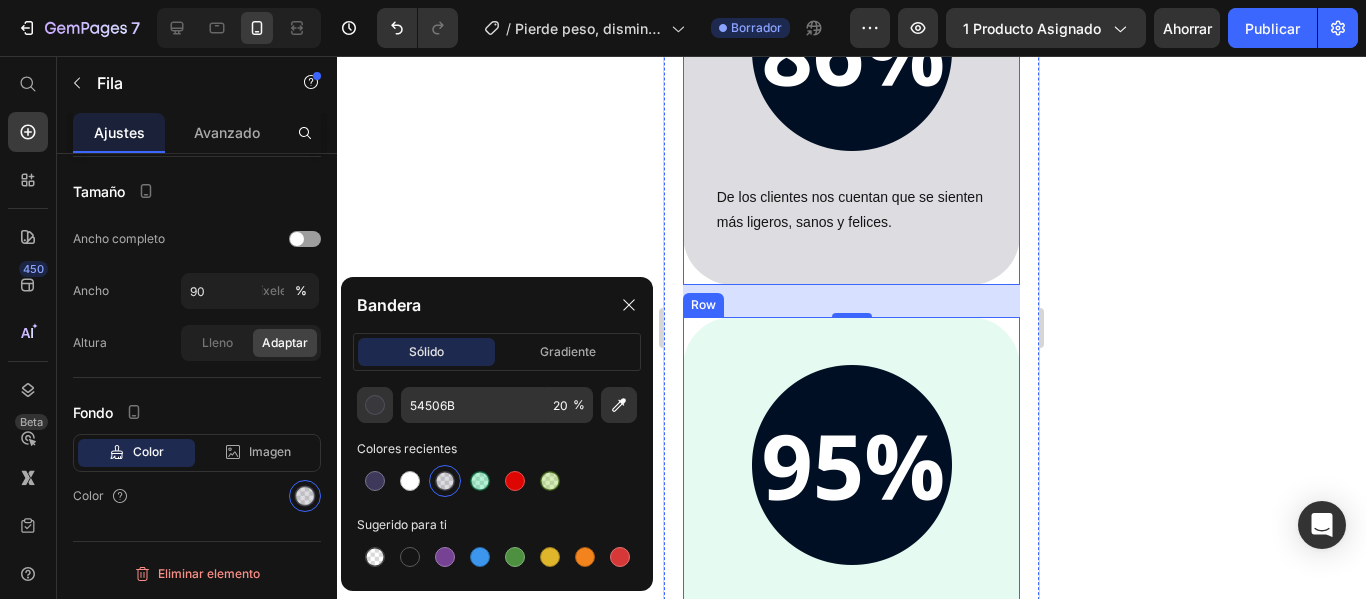 click on "Image De los clientes dieron su veredicto y quedaron satisfechos con los resultados de nuestro producto, Llegando a vender + de 1.362 Inulina de Achicoria® por todo [PAIS]. Text block Row" at bounding box center [852, 546] 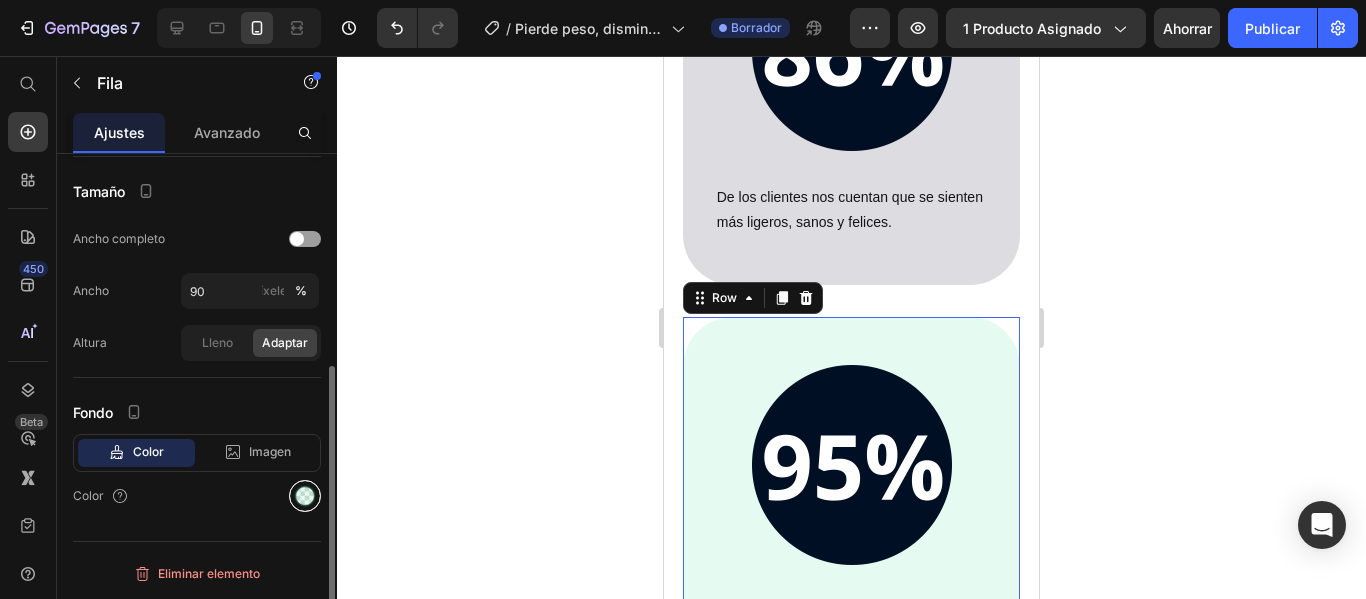 click at bounding box center [305, 496] 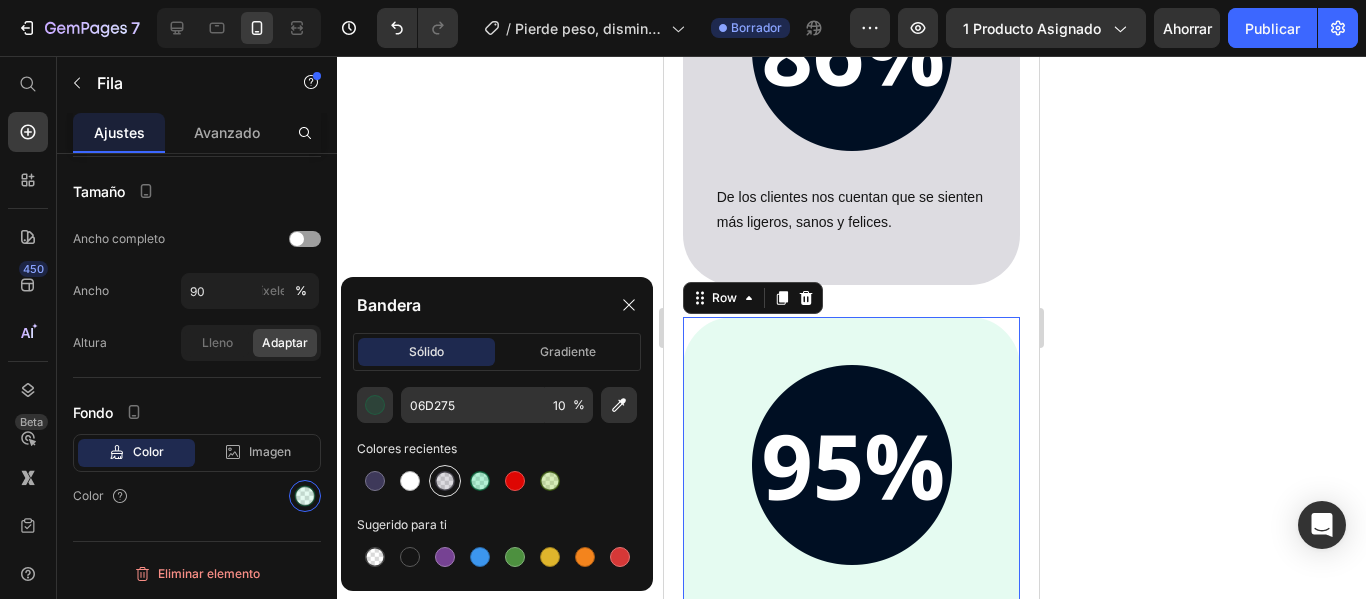 click at bounding box center (445, 481) 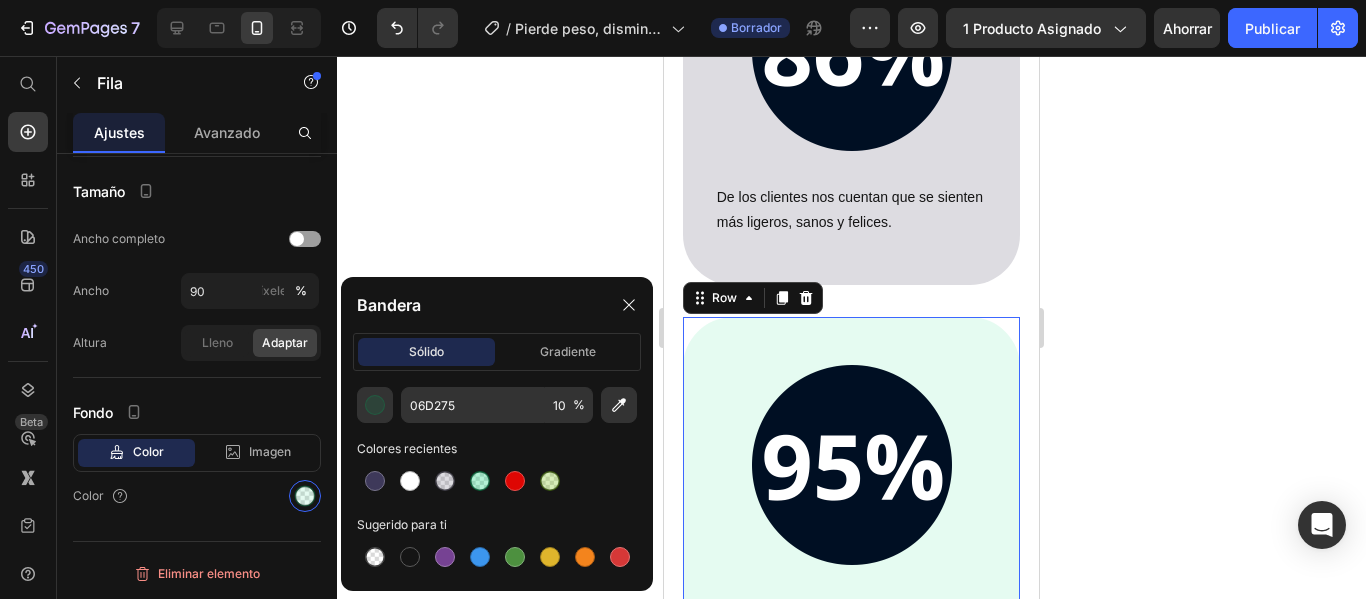 type on "54506B" 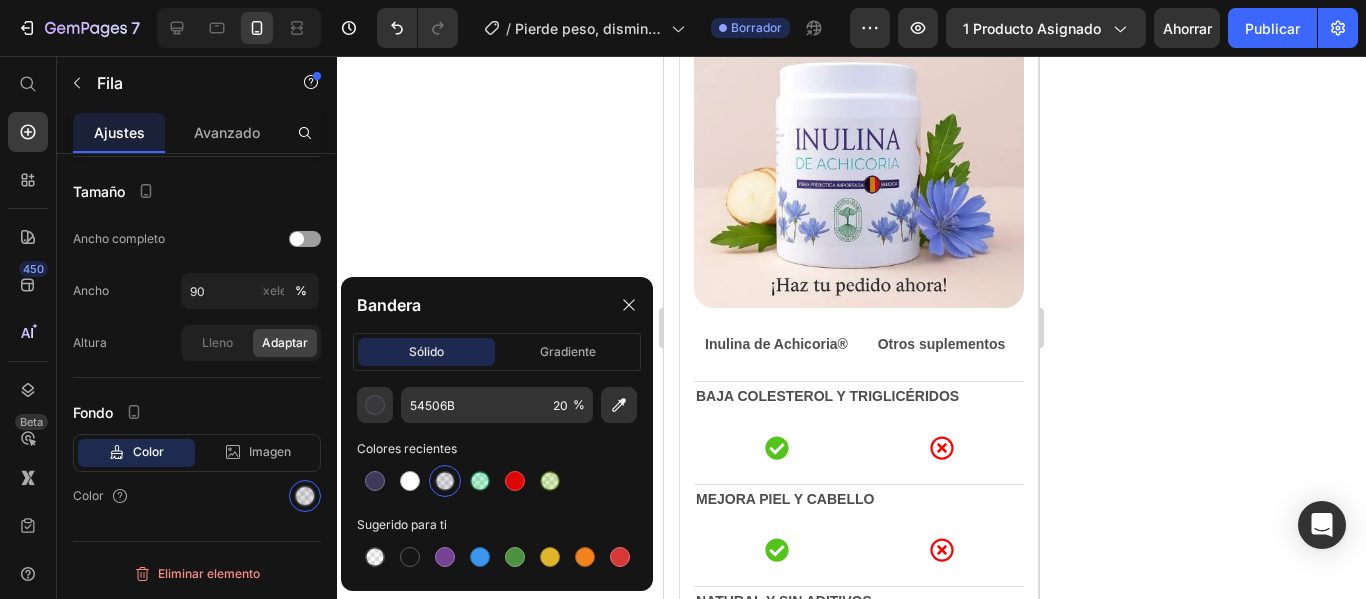 scroll, scrollTop: 0, scrollLeft: 0, axis: both 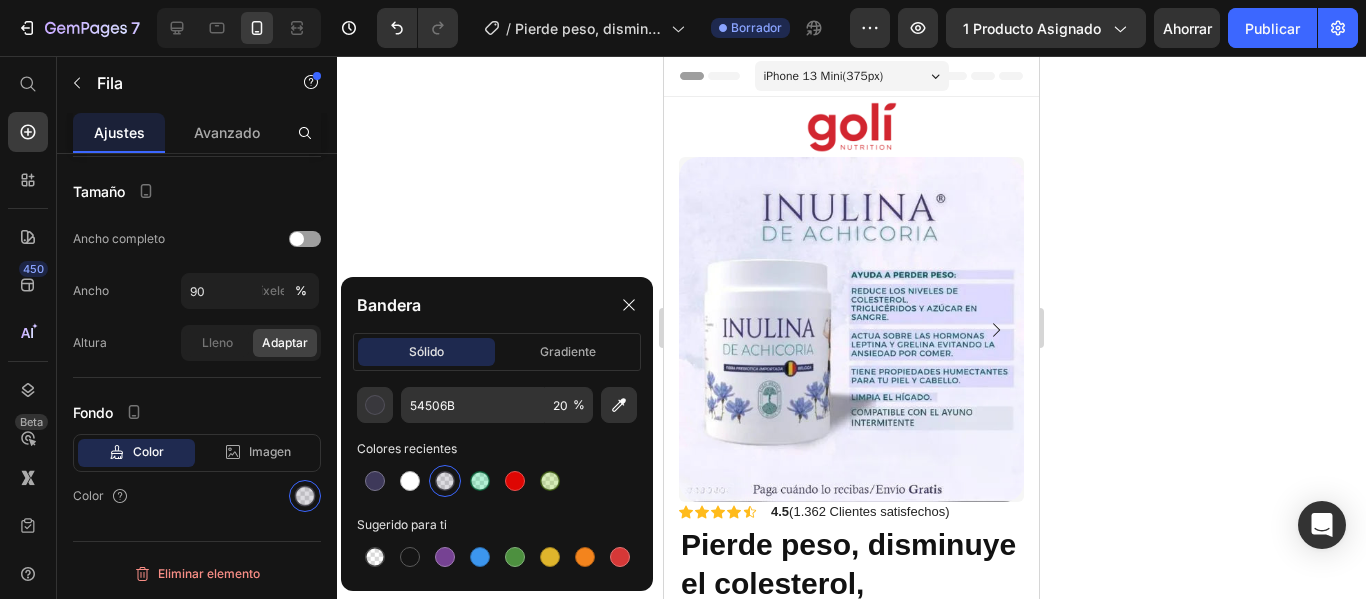 click at bounding box center [629, 305] 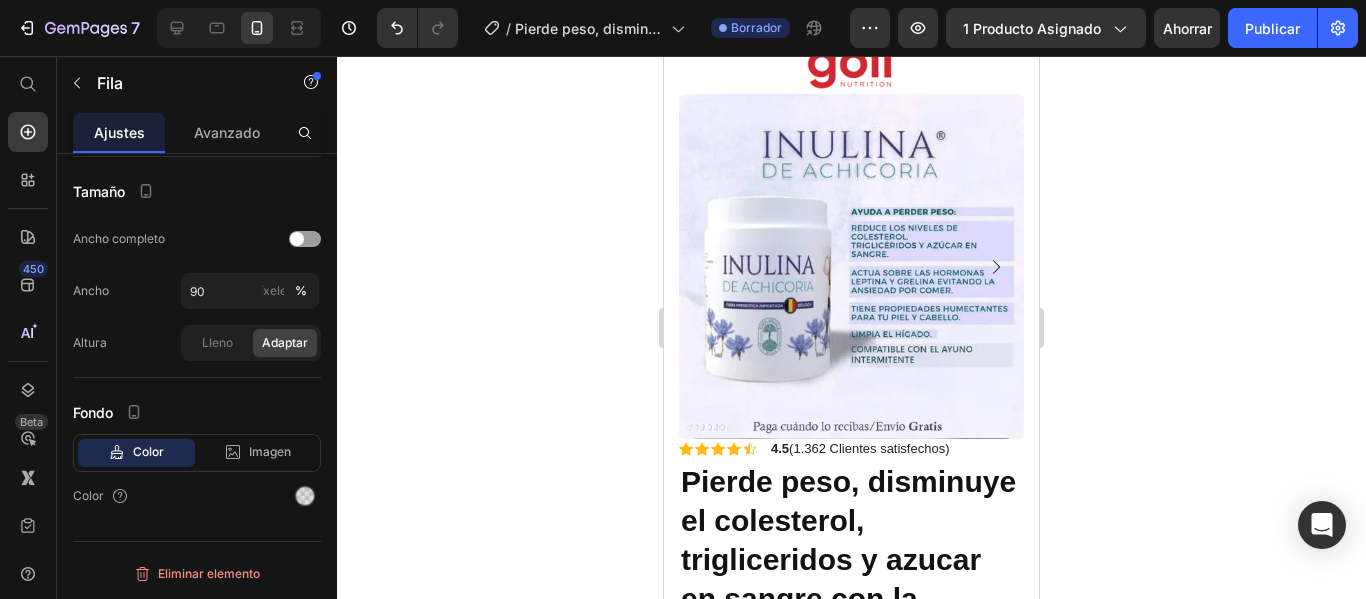 scroll, scrollTop: 0, scrollLeft: 0, axis: both 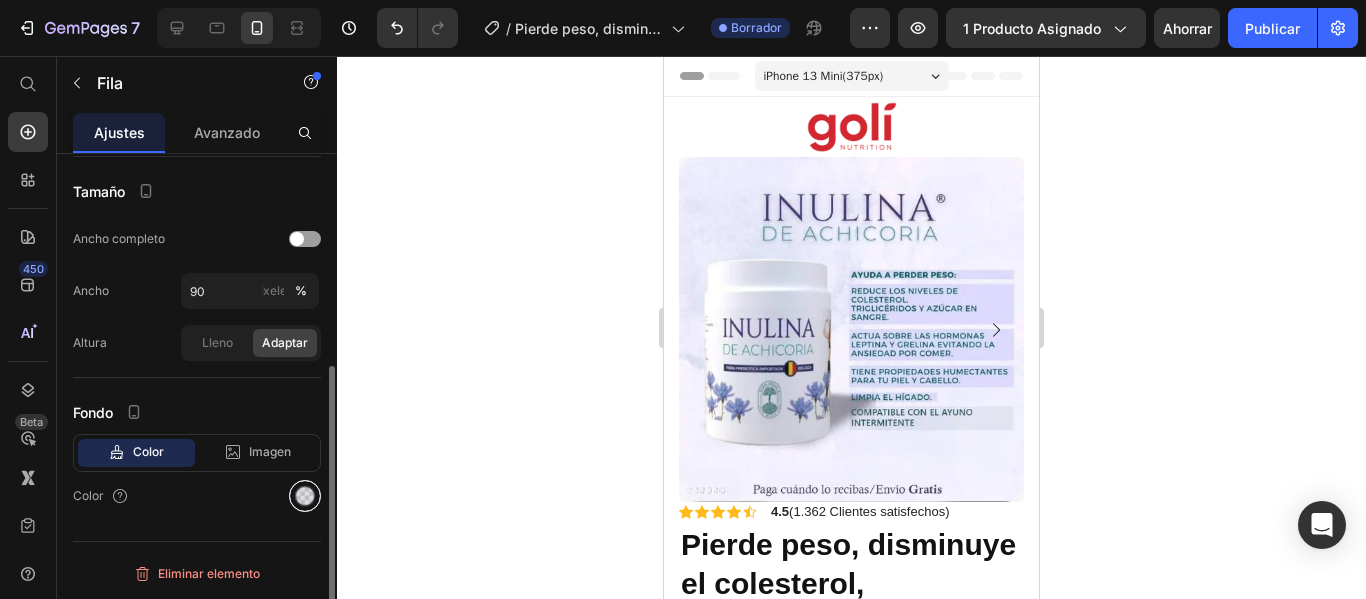 click at bounding box center [305, 496] 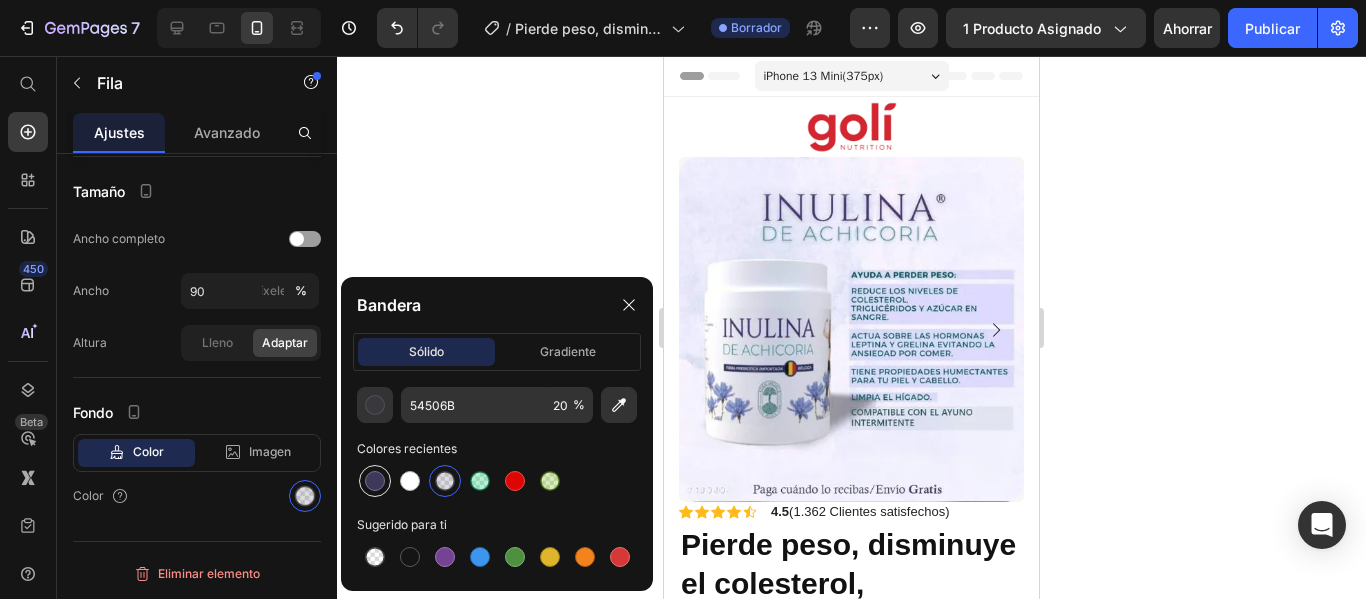 click at bounding box center [375, 481] 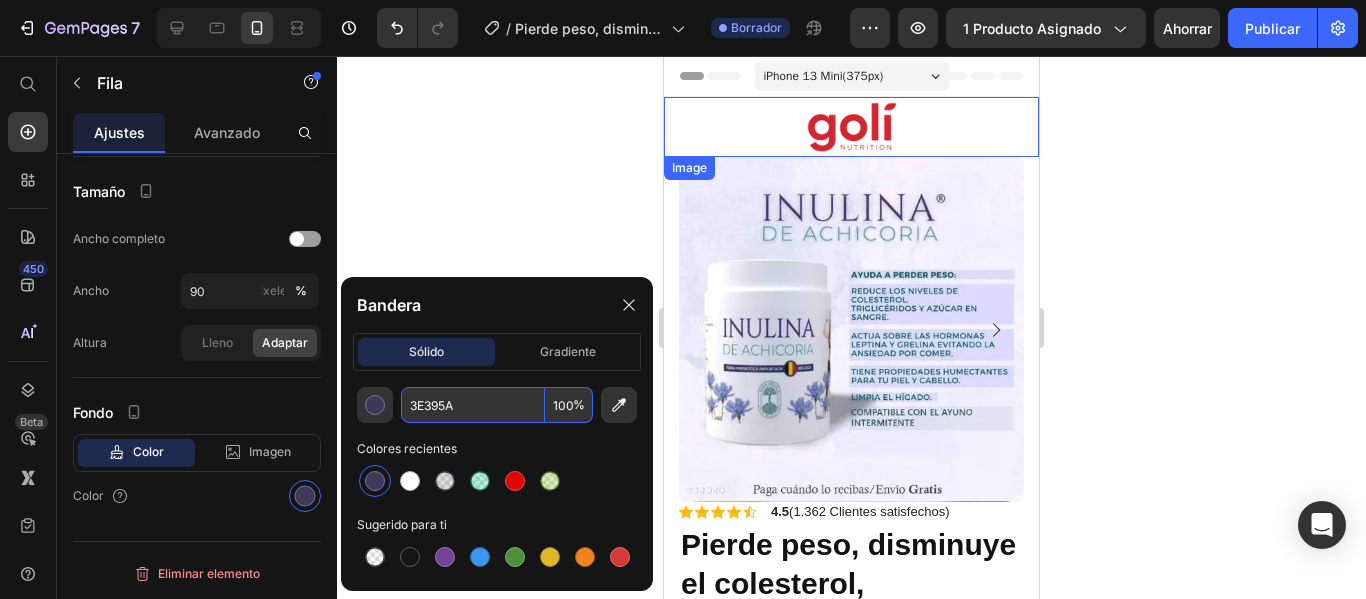 click at bounding box center [851, 127] 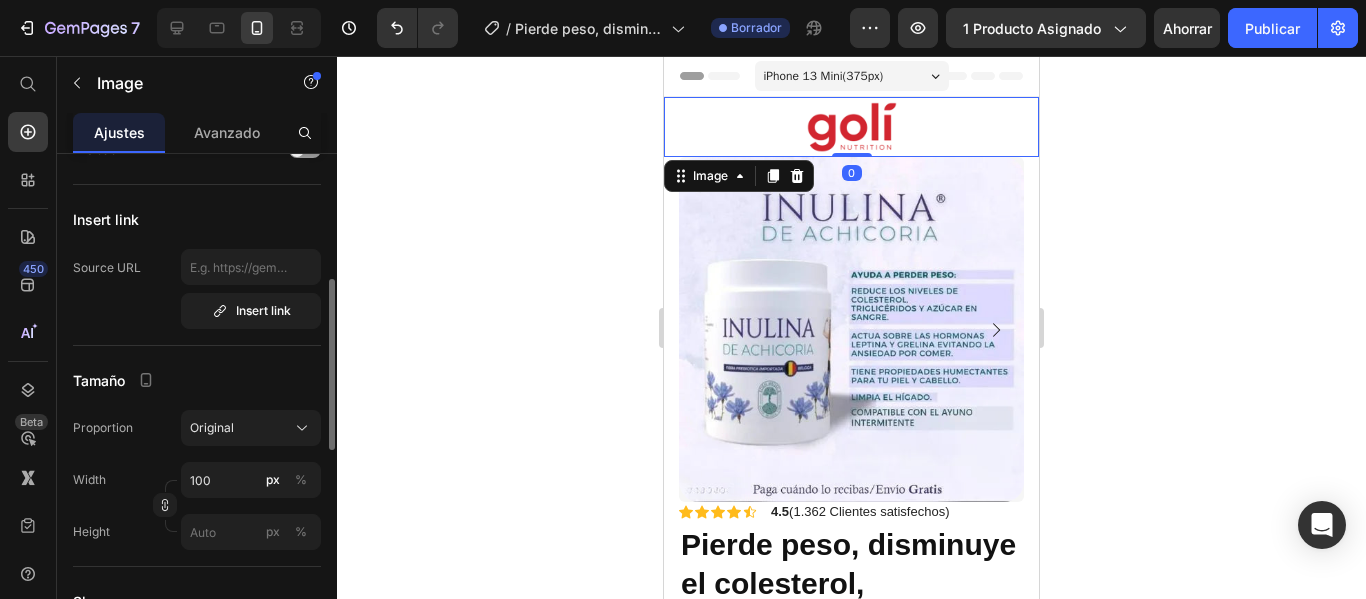 scroll, scrollTop: 0, scrollLeft: 0, axis: both 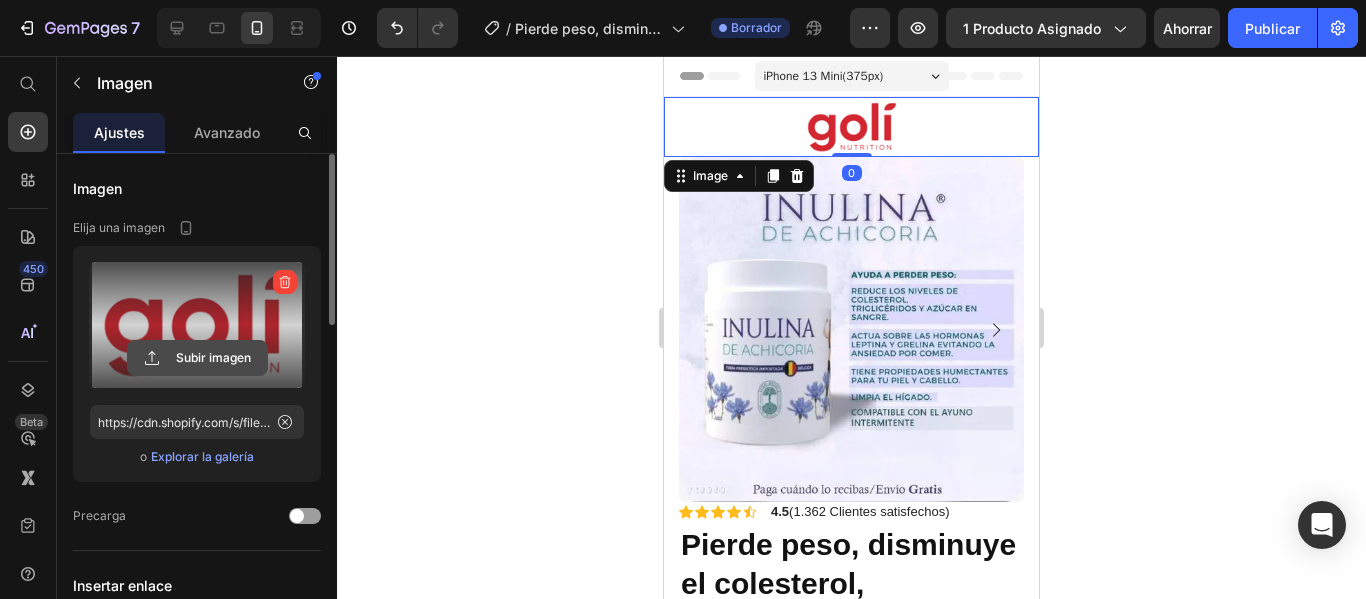 click 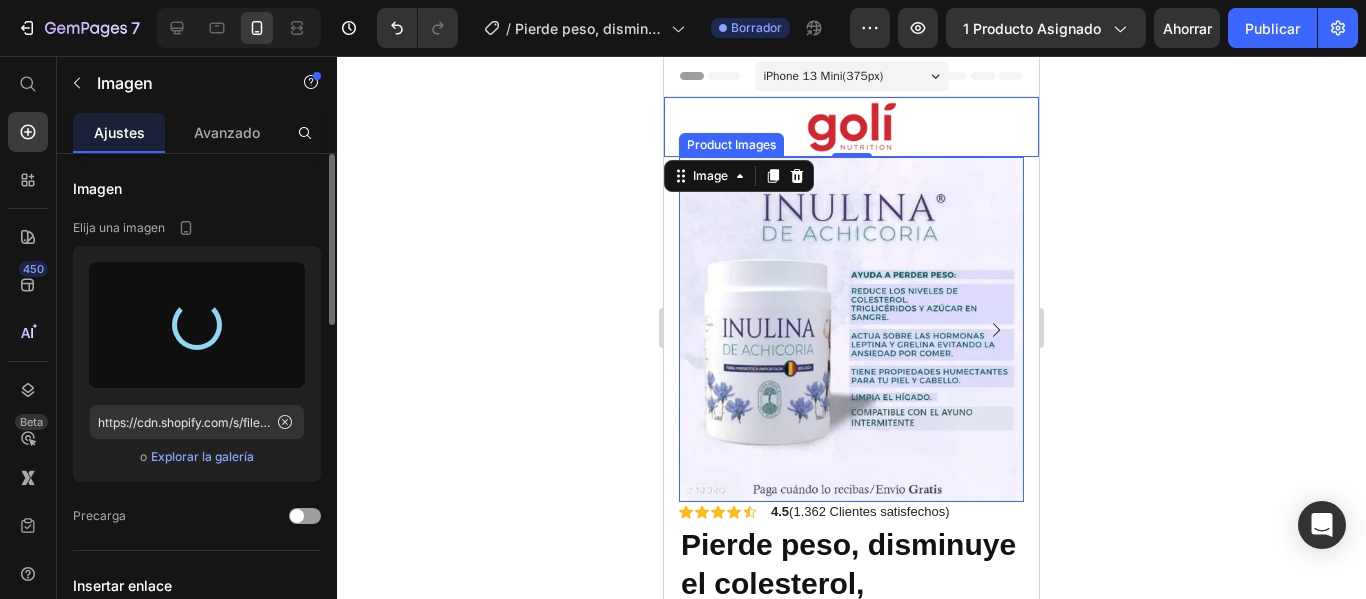 type on "https://cdn.shopify.com/s/files/1/0714/8571/8759/files/gempages_547003309001540832-7fed94be-8105-4092-9692-a4b69ddd1b92.png" 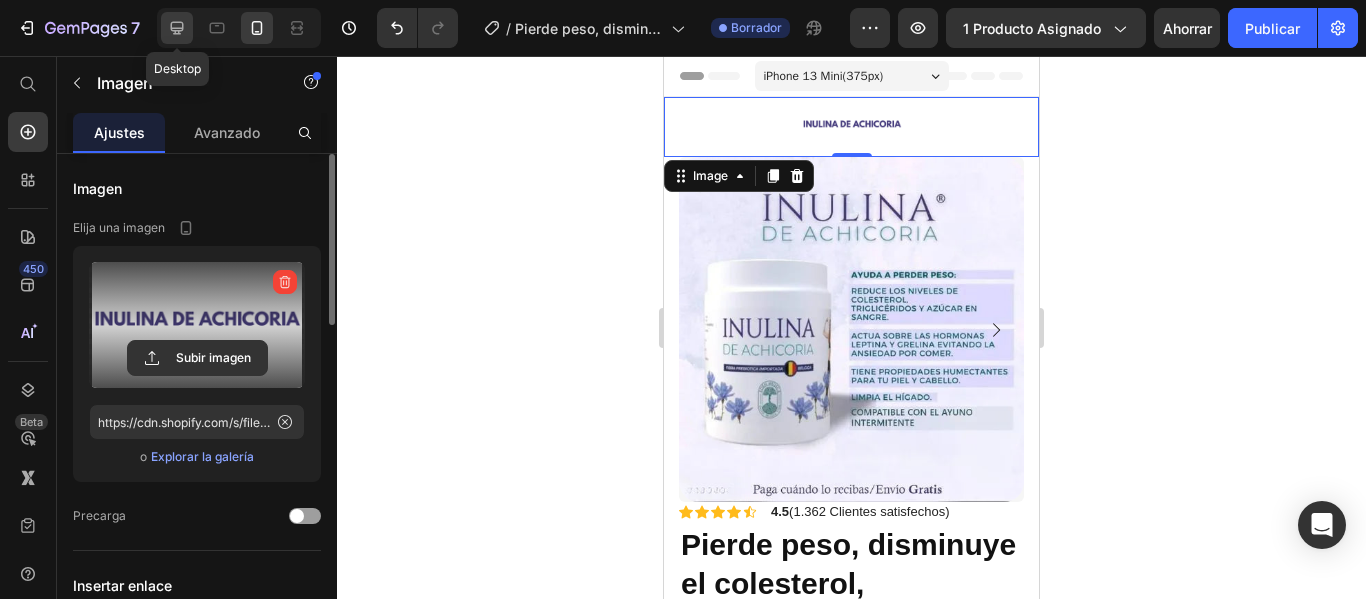 click 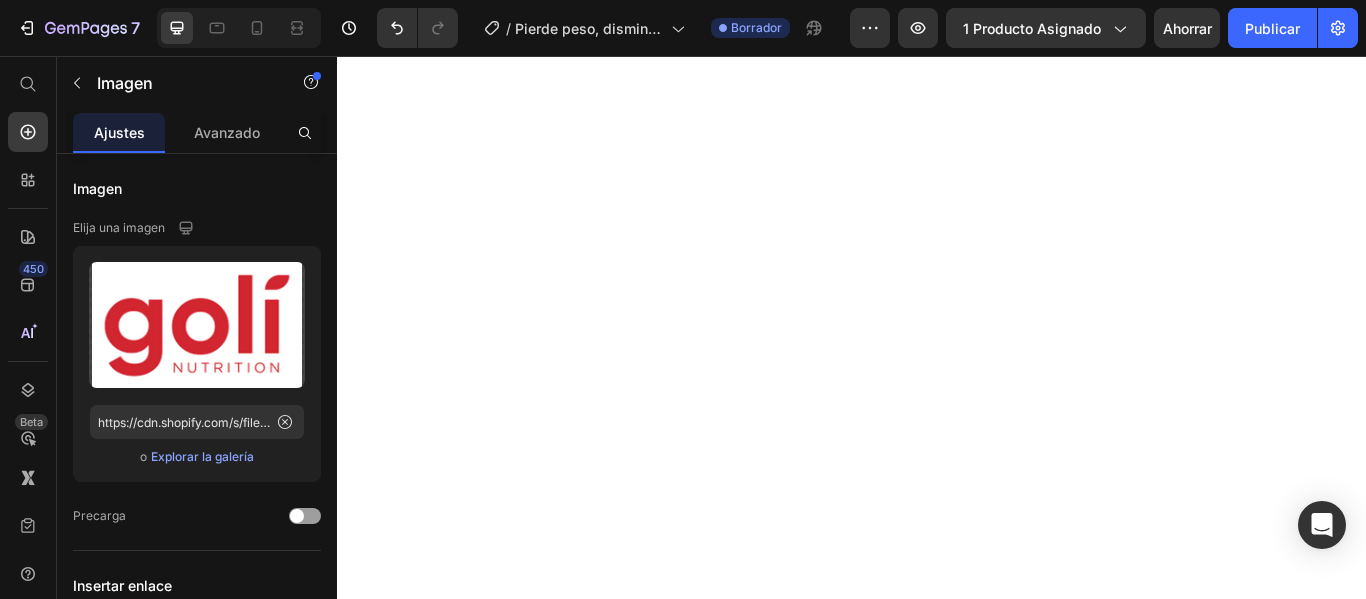 scroll, scrollTop: 0, scrollLeft: 0, axis: both 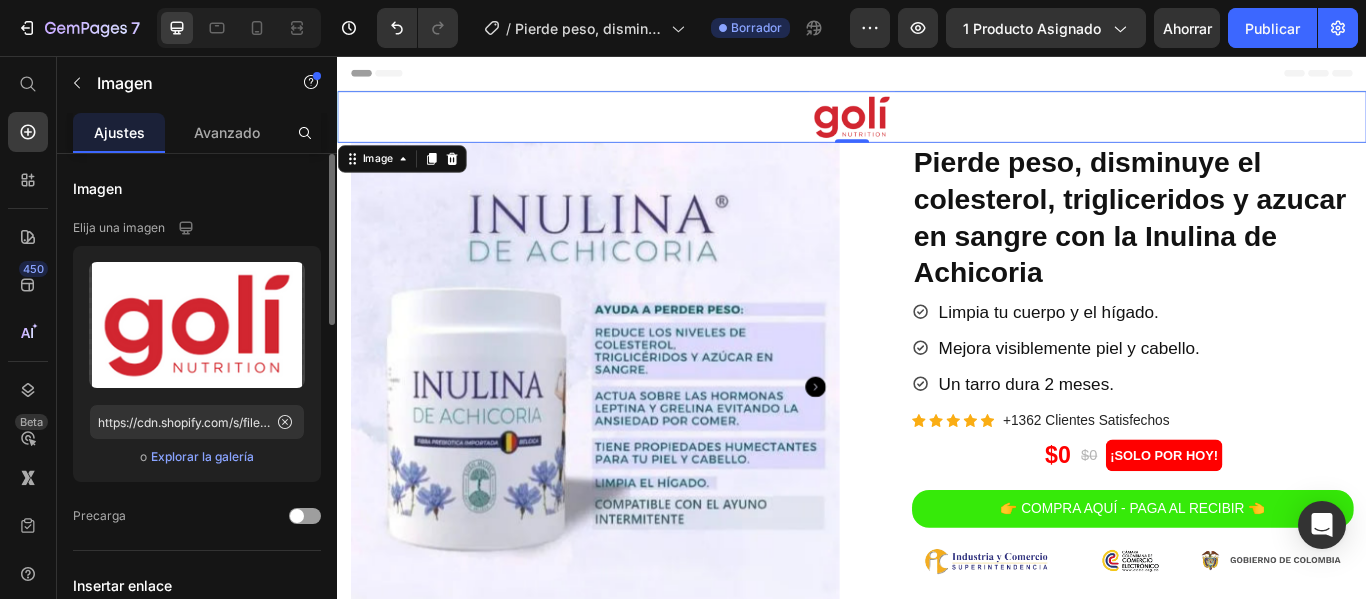 click on "Explorar la galería" at bounding box center [202, 456] 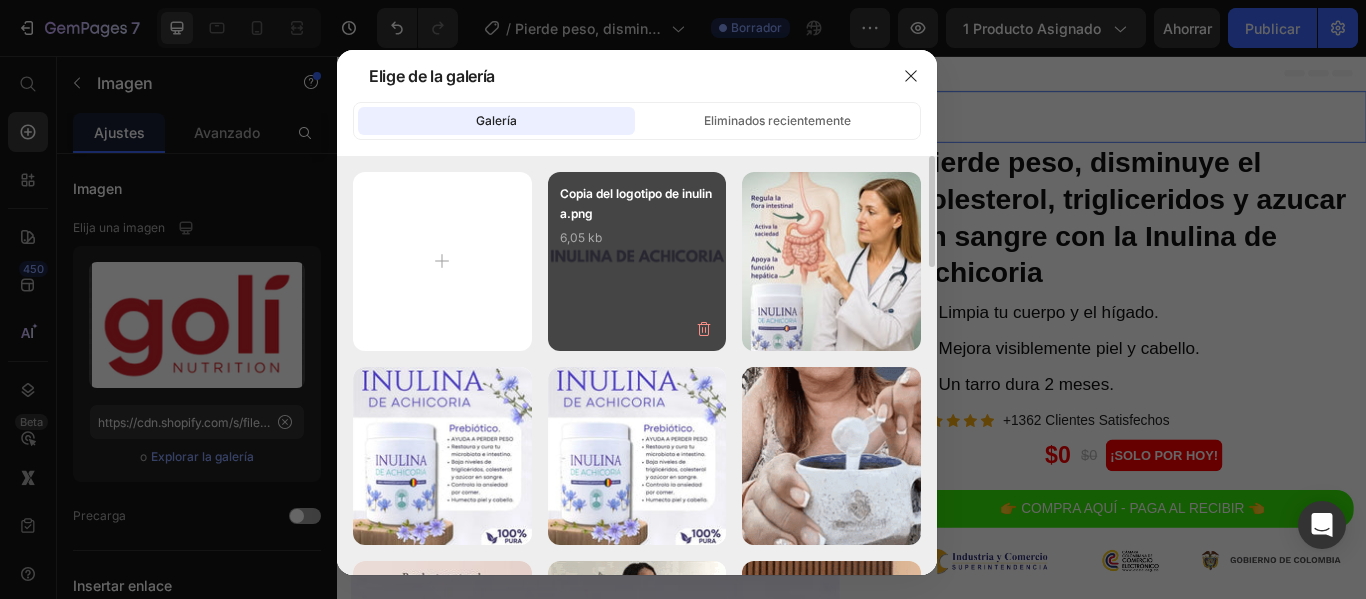 click on "Copia del logotipo de inulina.png 6,05 kb" at bounding box center [637, 224] 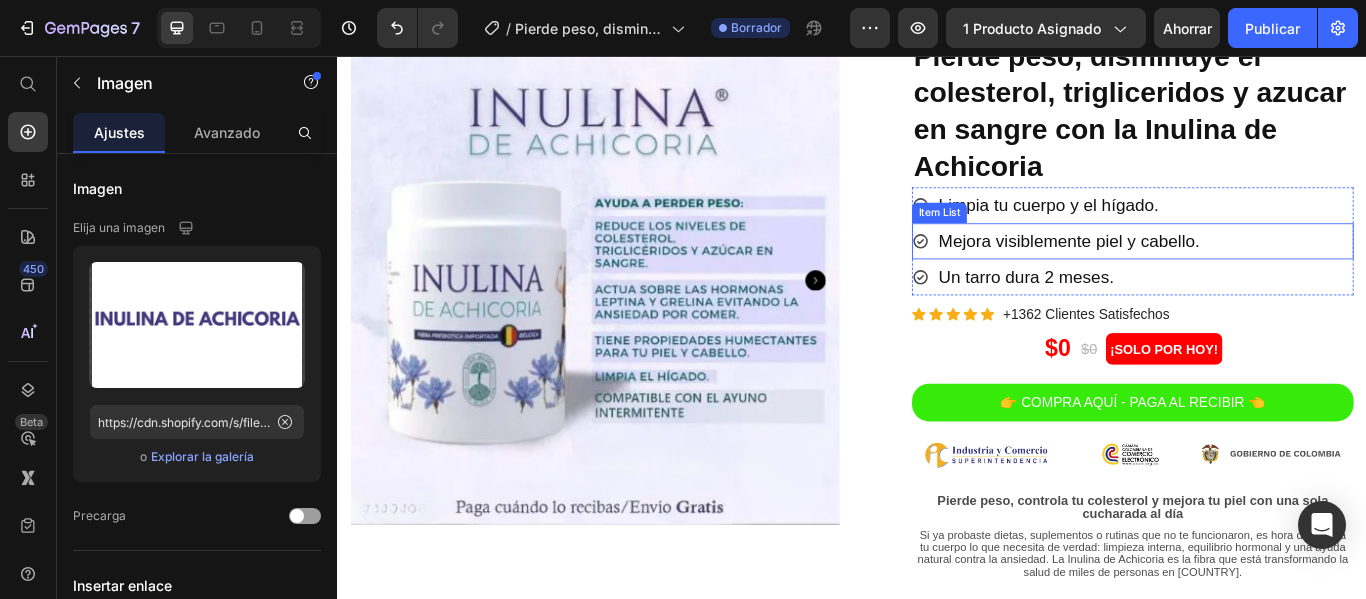 scroll, scrollTop: 0, scrollLeft: 0, axis: both 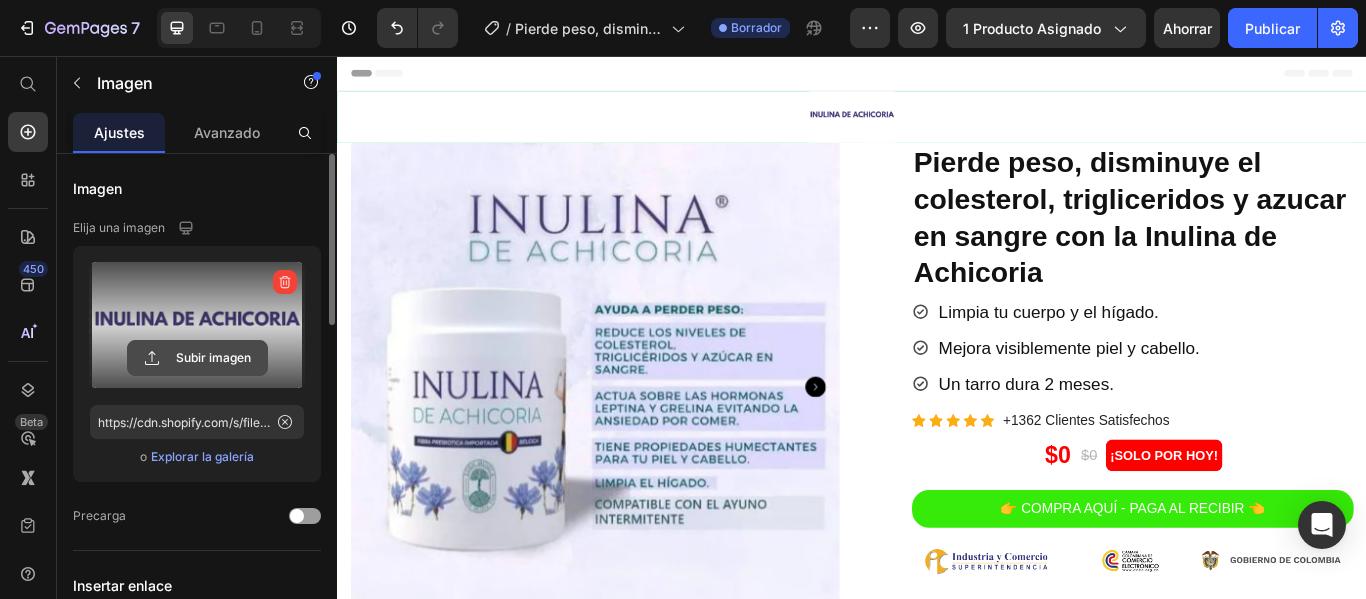 click 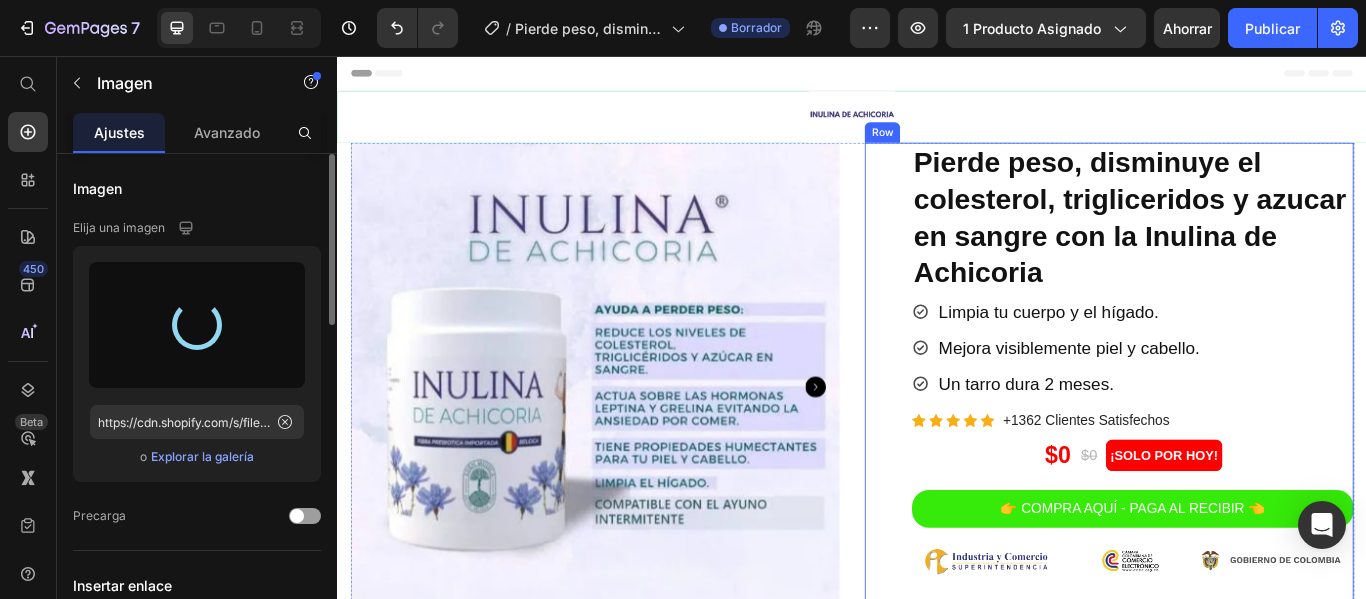 type on "https://cdn.shopify.com/s/files/1/0714/8571/8759/files/gempages_547003309001540832-40aa0407-ff23-4c72-8cd9-ba3d73048d9f.png" 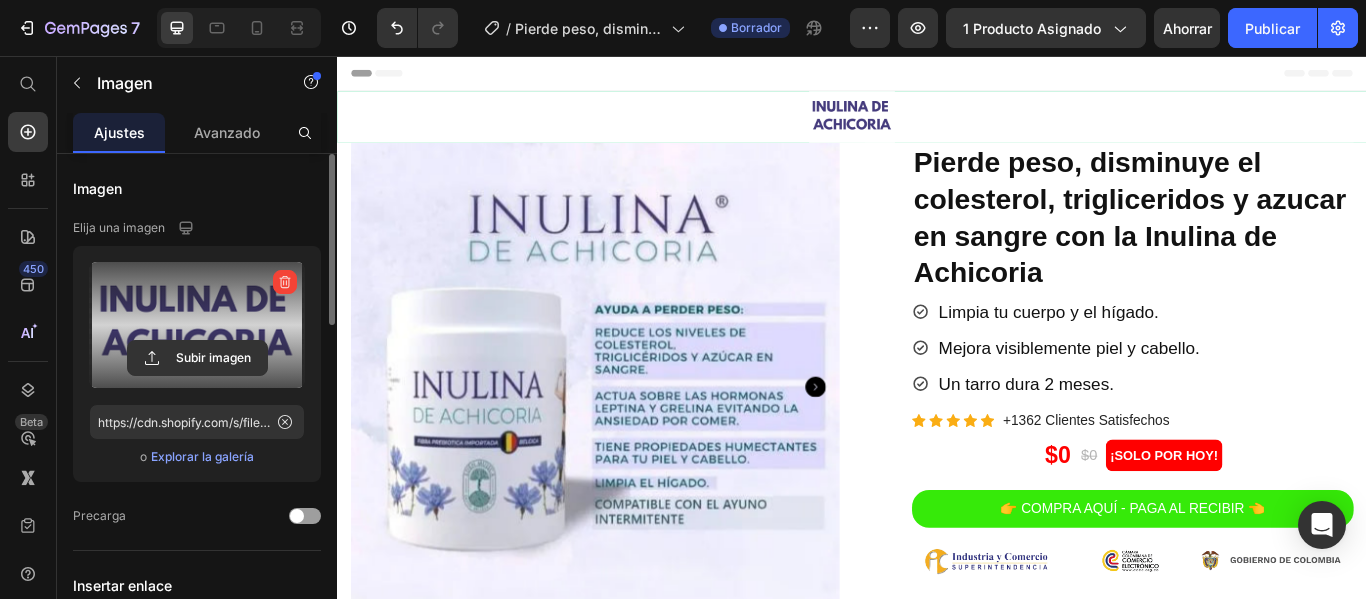 click on "Explorar la galería" at bounding box center [202, 456] 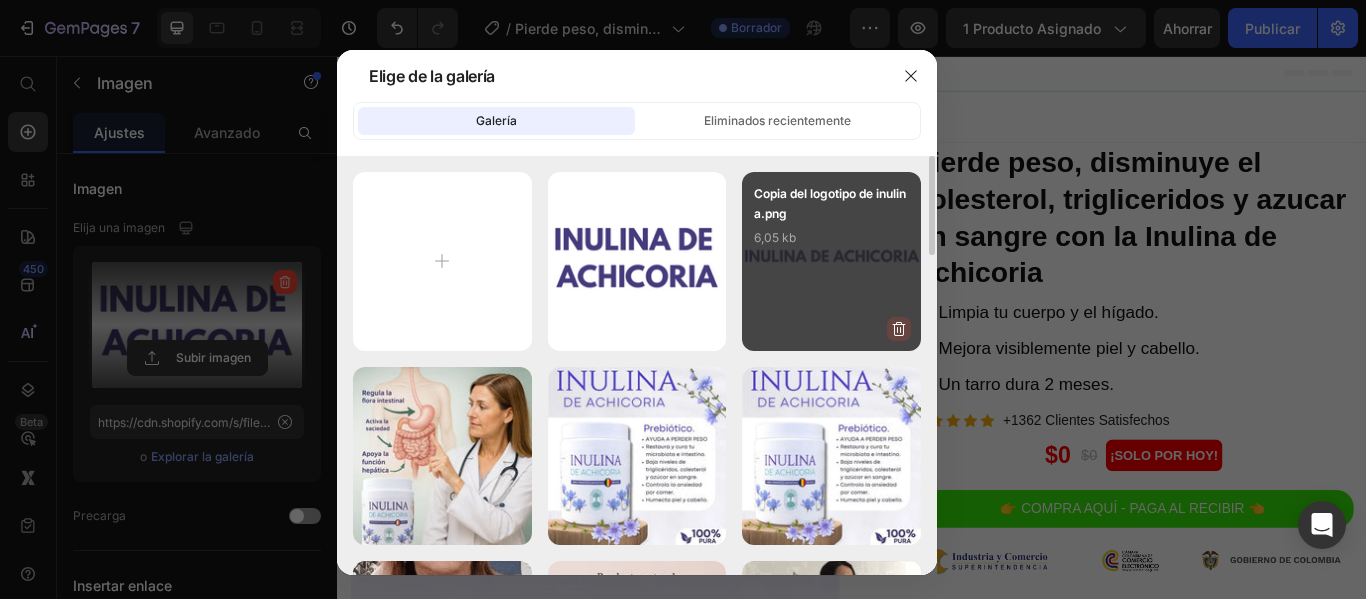 click 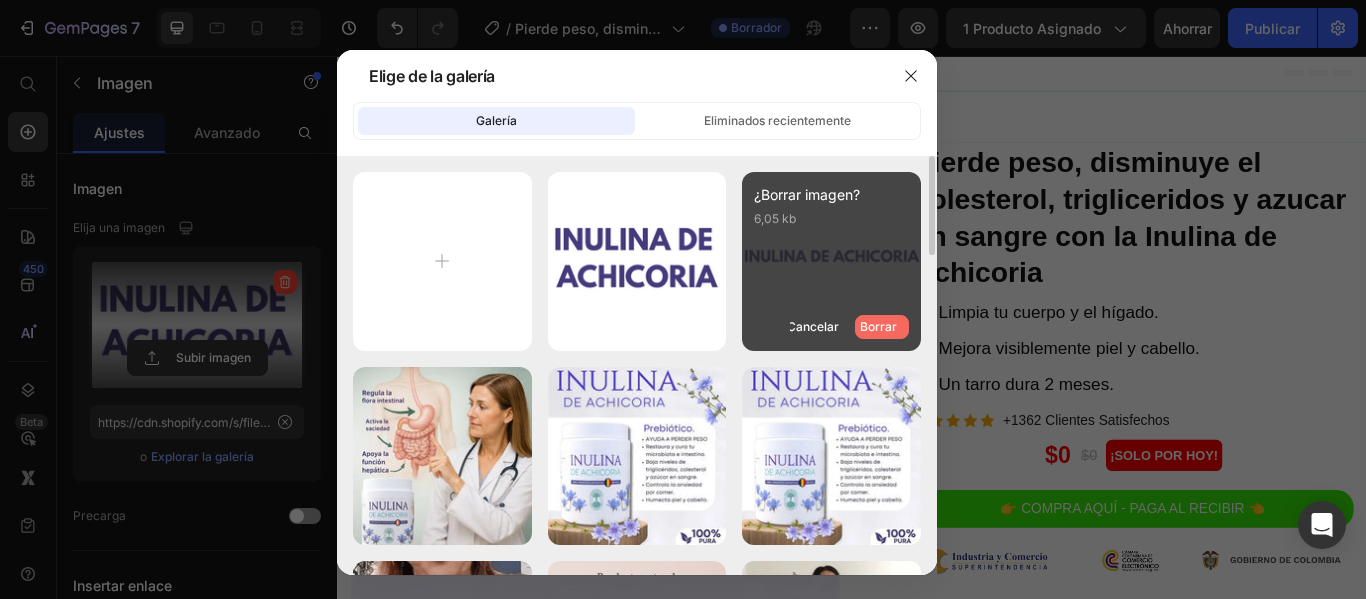 click on "Borrar" at bounding box center (878, 326) 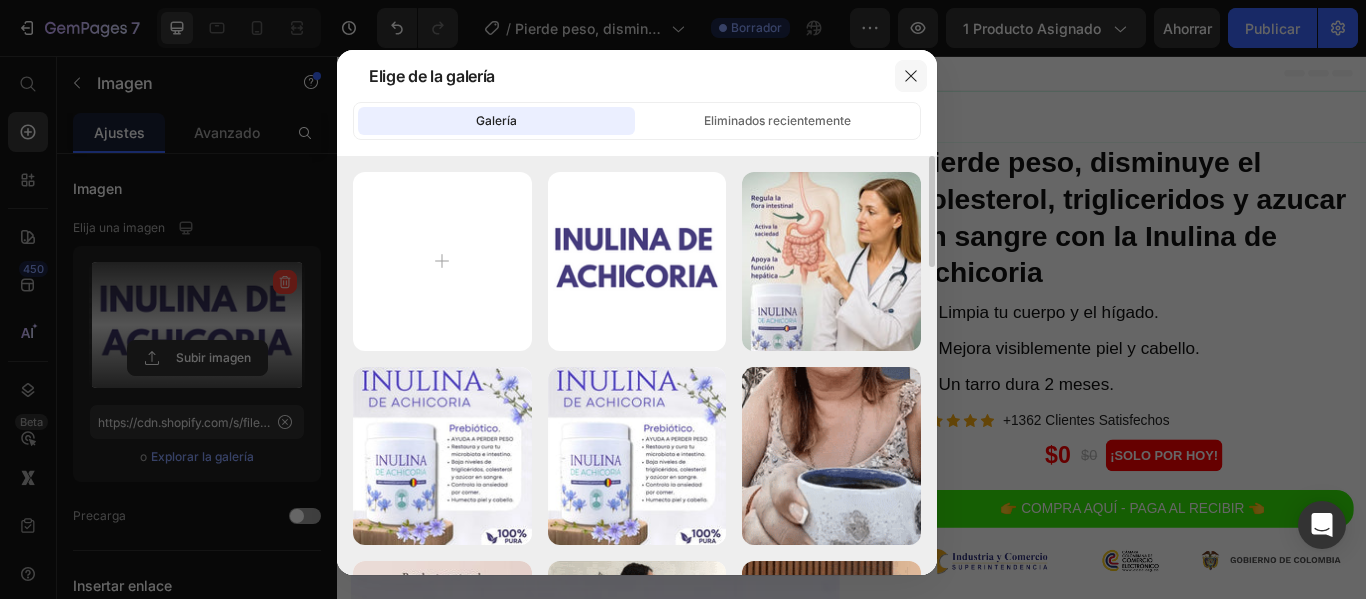 click at bounding box center (911, 76) 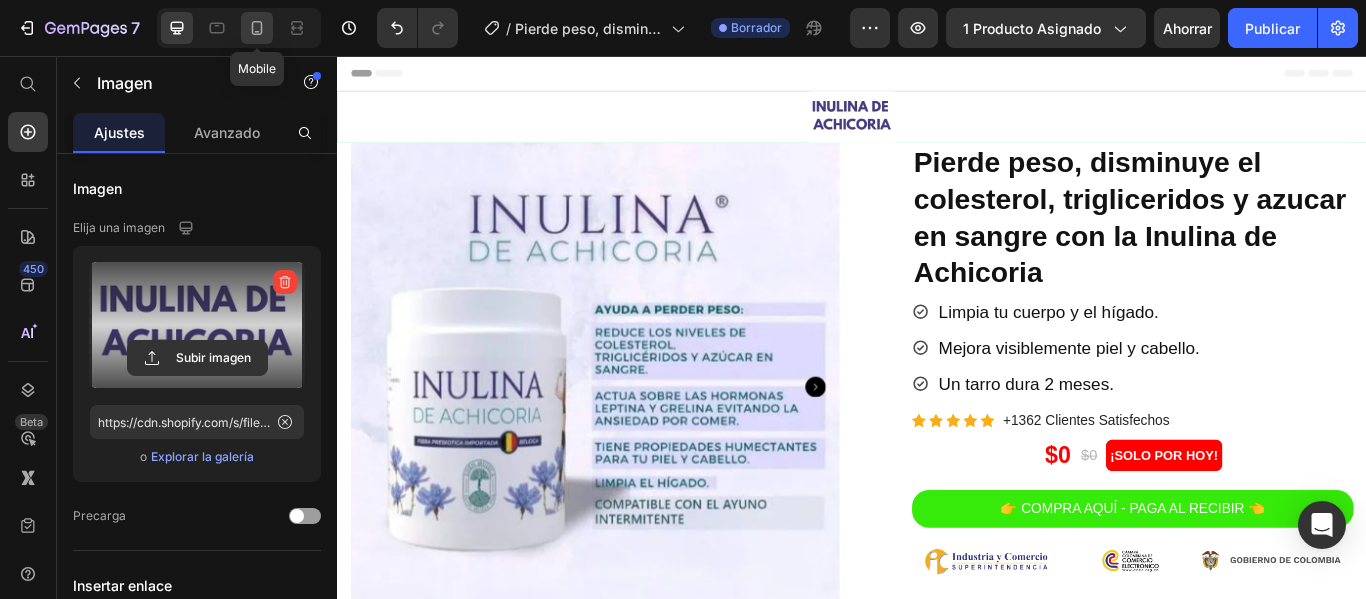 click 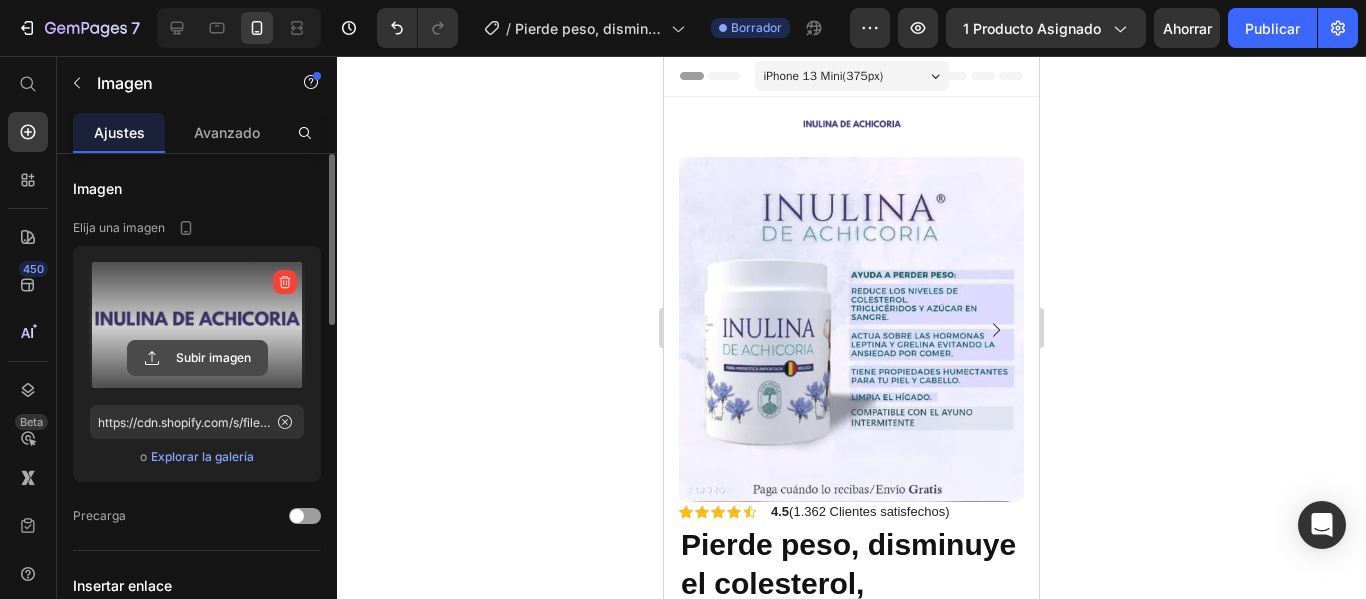 click 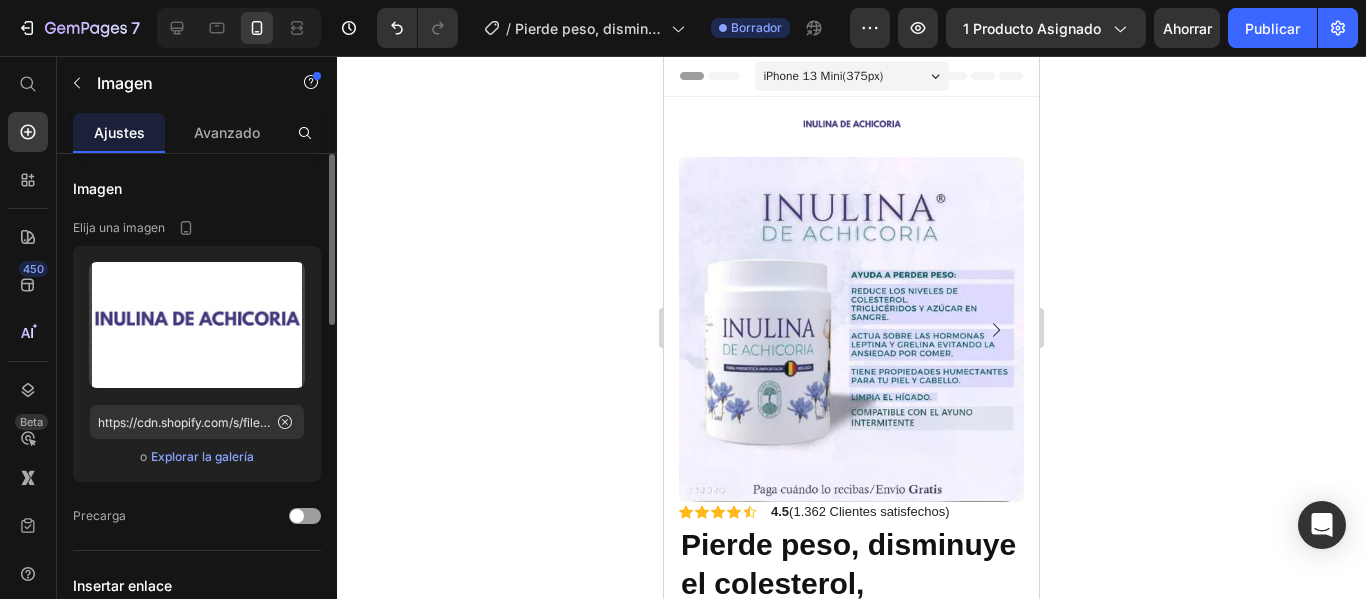 click on "Explorar la galería" at bounding box center (202, 456) 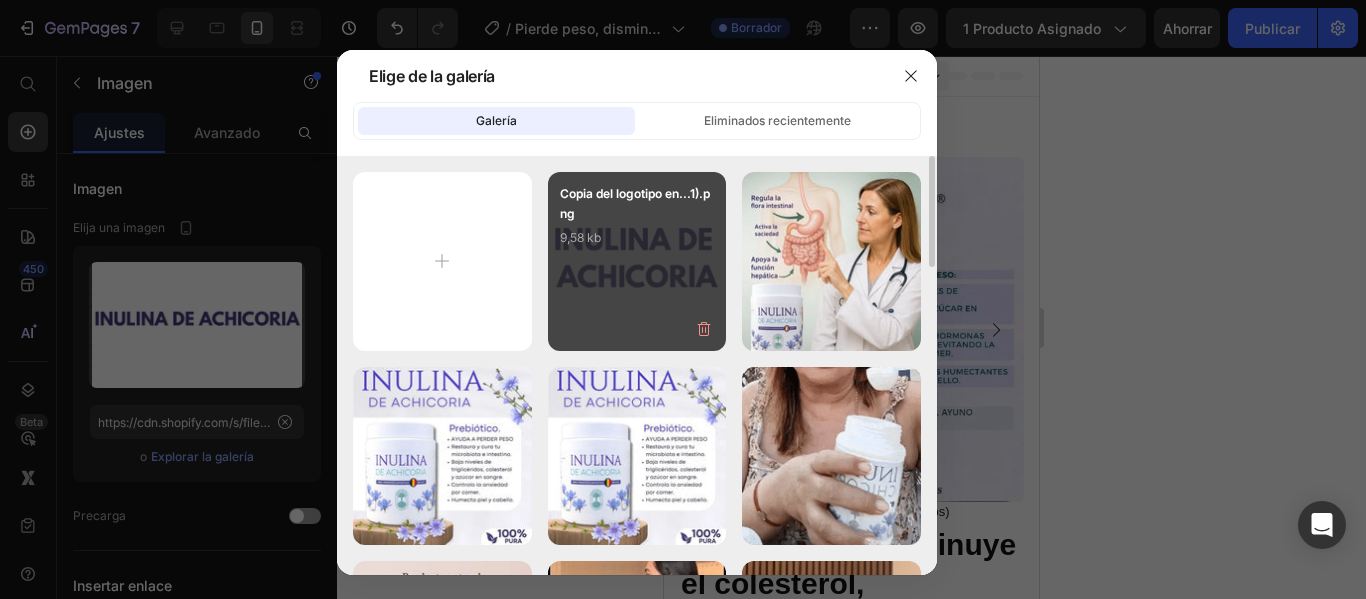 click on "9,58 kb" at bounding box center (637, 238) 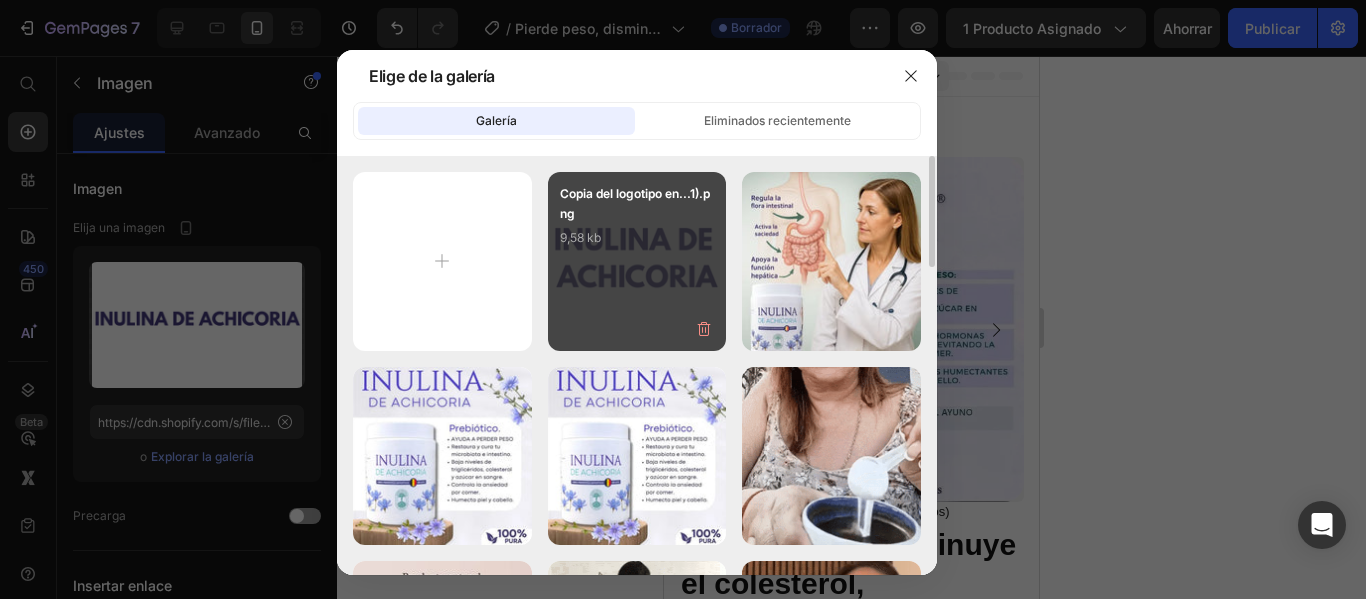 type on "https://cdn.shopify.com/s/files/1/0714/8571/8759/files/gempages_547003309001540832-40aa0407-ff23-4c72-8cd9-ba3d73048d9f.png" 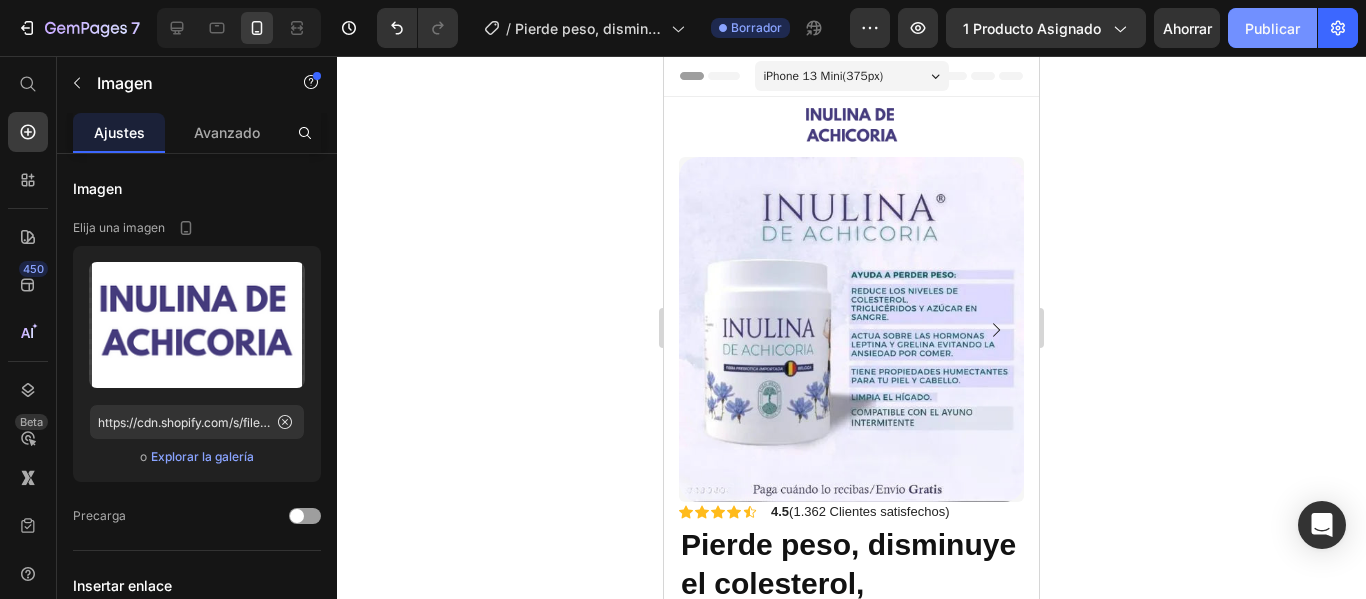 click on "Publicar" 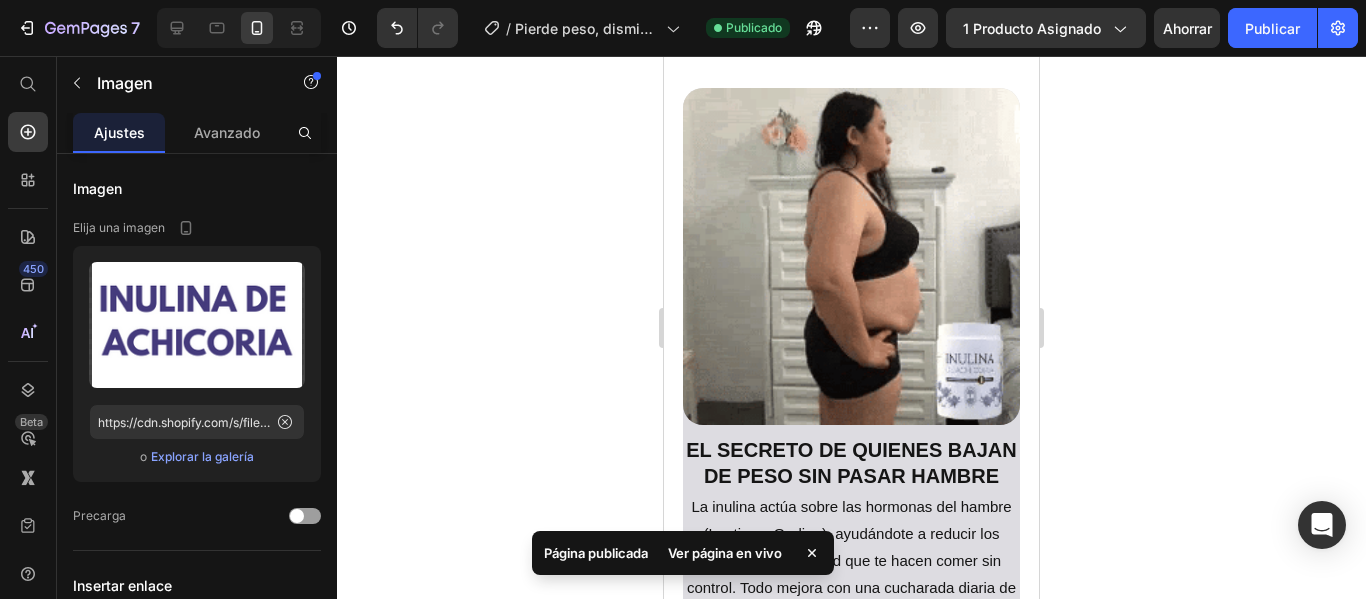 scroll, scrollTop: 0, scrollLeft: 0, axis: both 